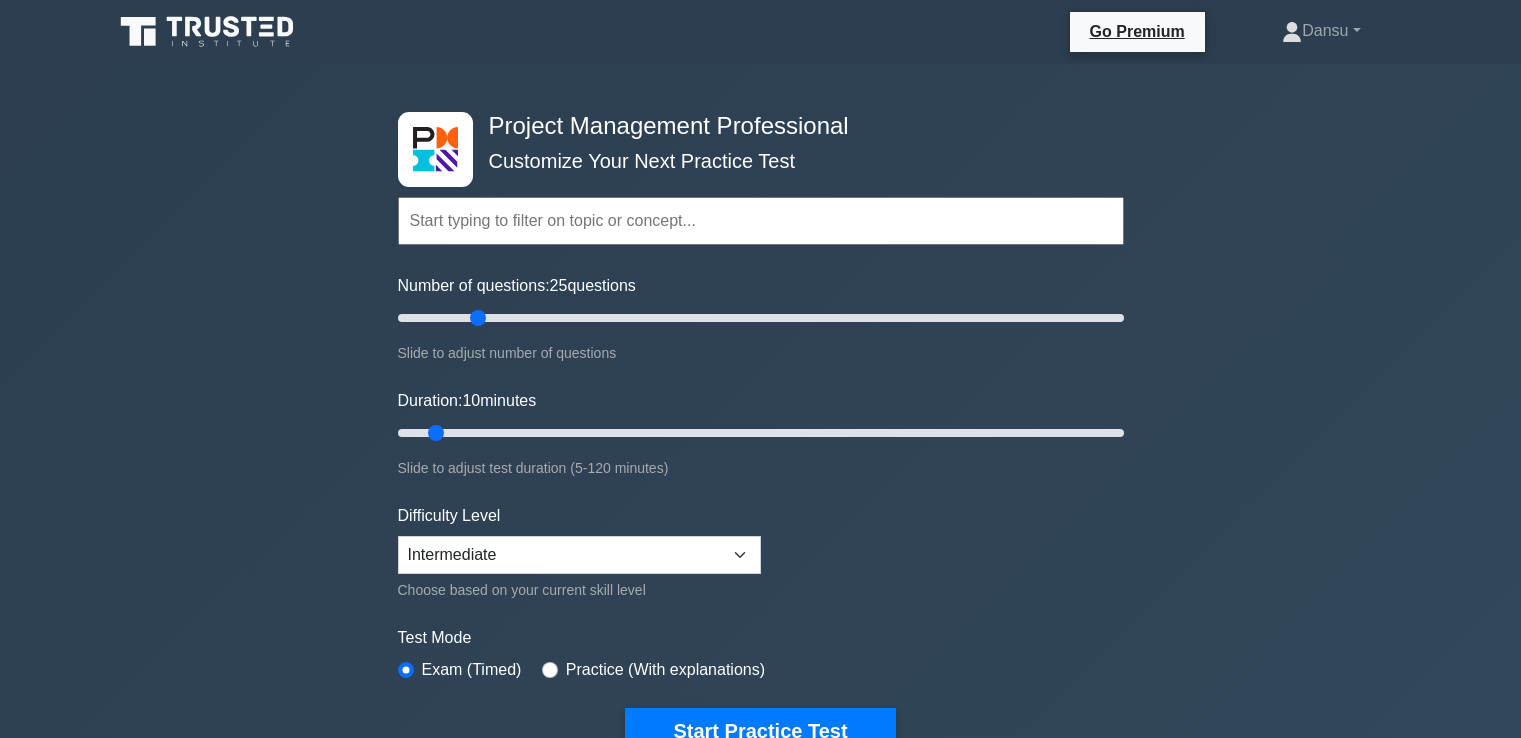 scroll, scrollTop: 0, scrollLeft: 0, axis: both 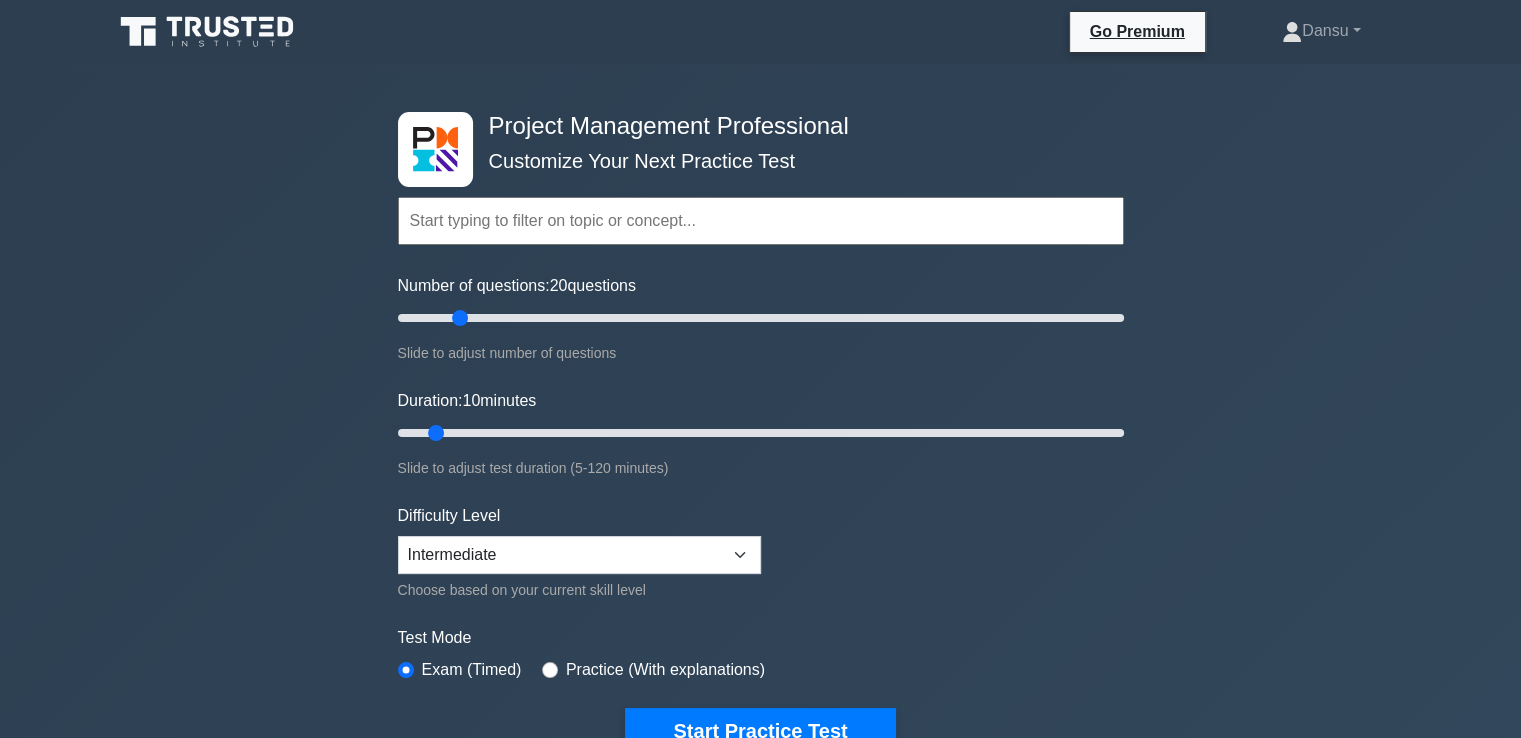 type on "20" 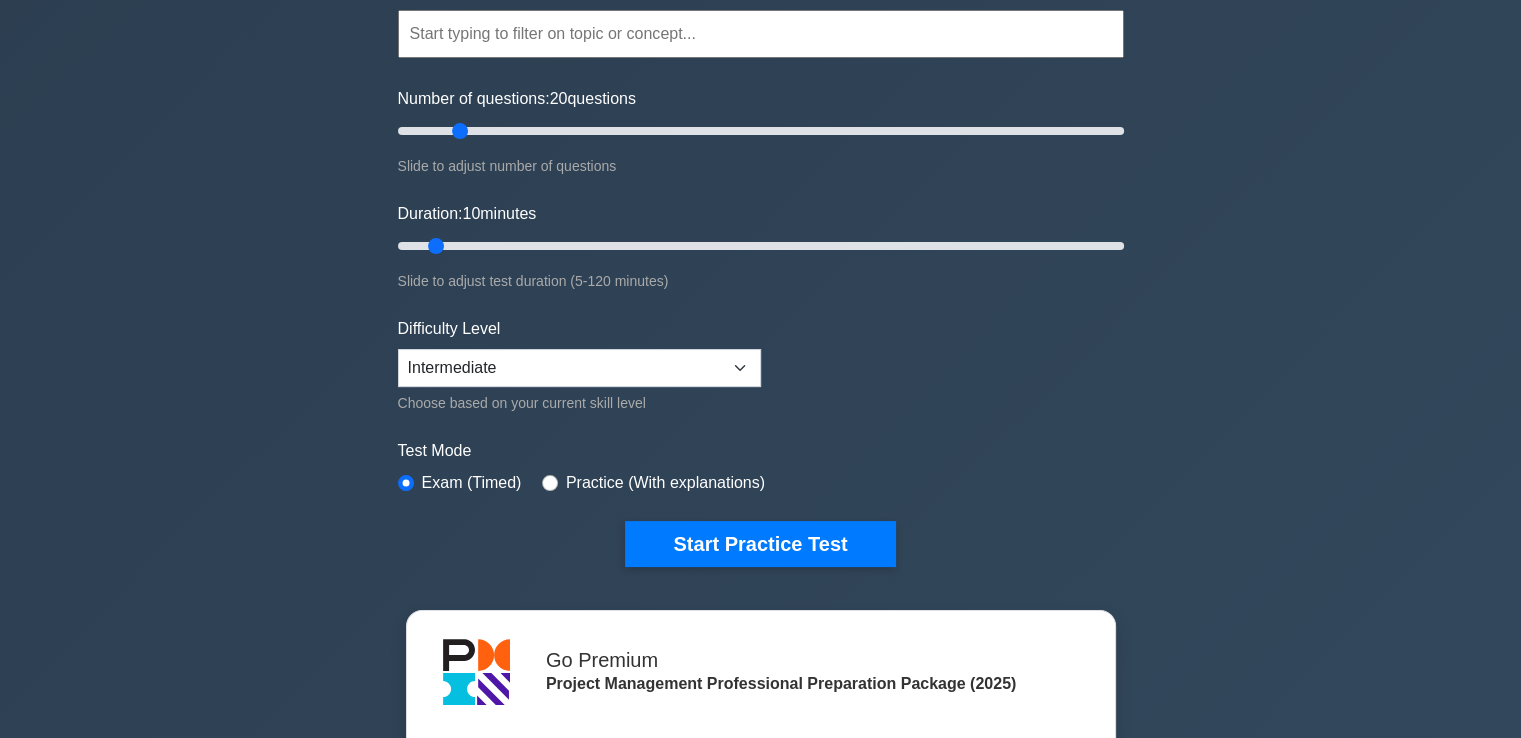 scroll, scrollTop: 200, scrollLeft: 0, axis: vertical 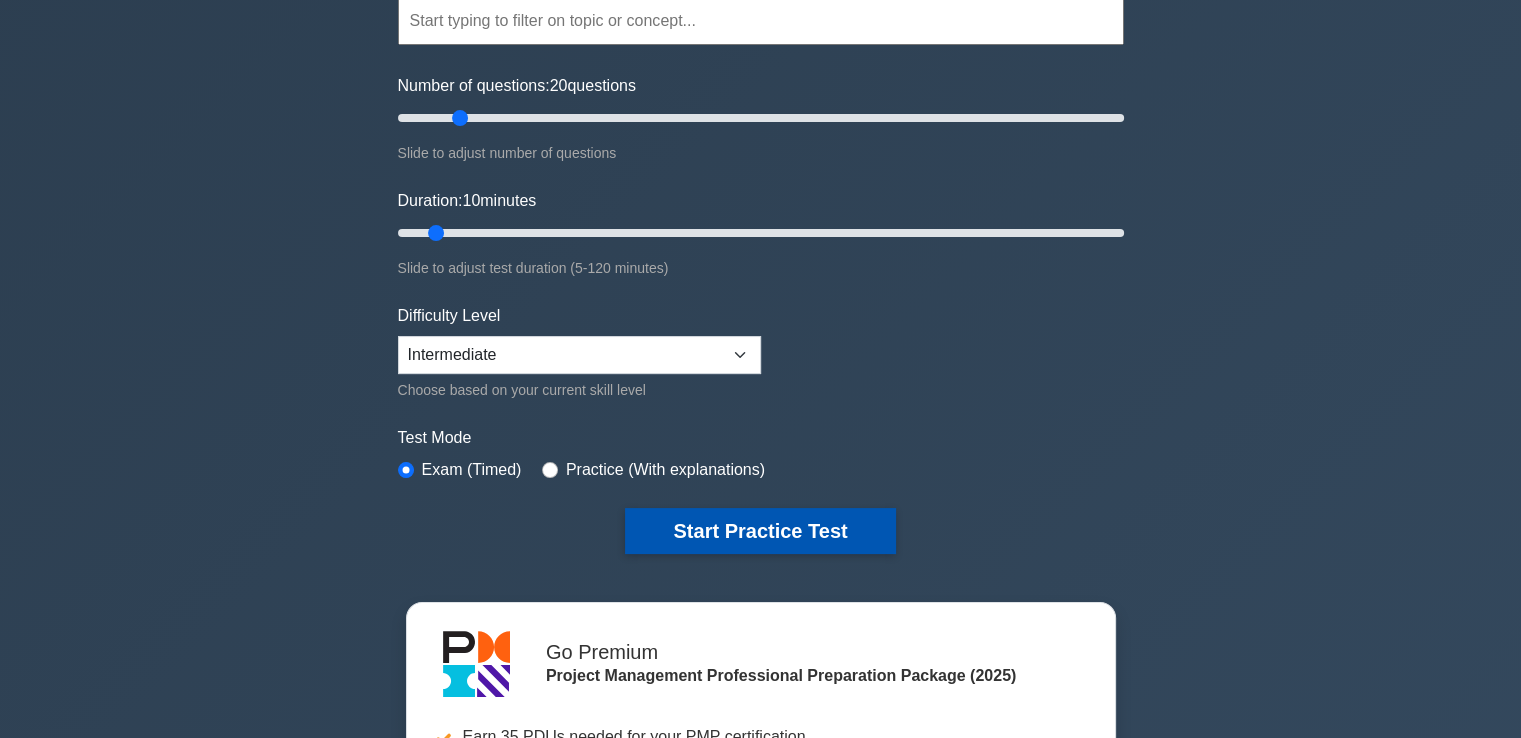 click on "Start Practice Test" at bounding box center [760, 531] 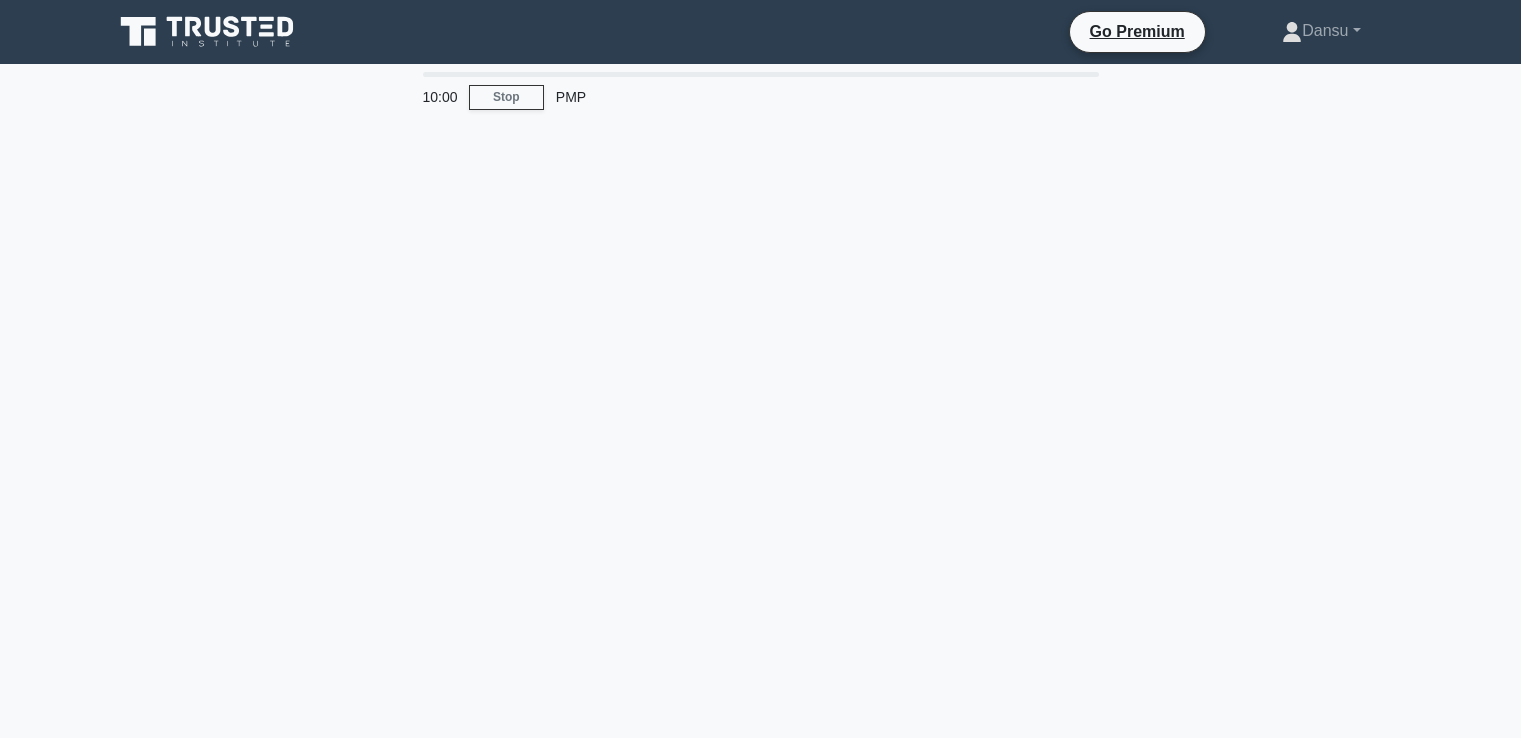 scroll, scrollTop: 0, scrollLeft: 0, axis: both 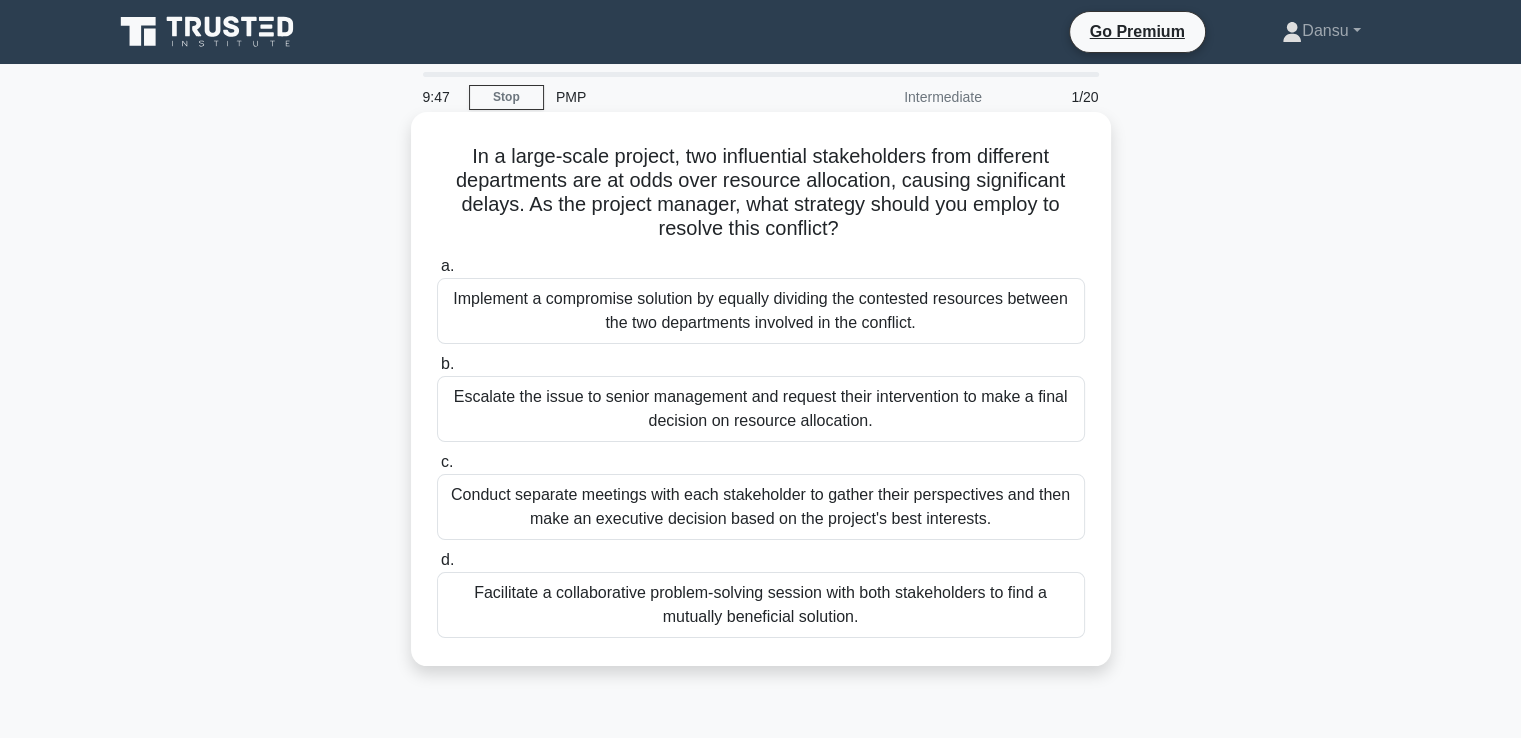 click on "Facilitate a collaborative problem-solving session with both stakeholders to find a mutually beneficial solution." at bounding box center [761, 605] 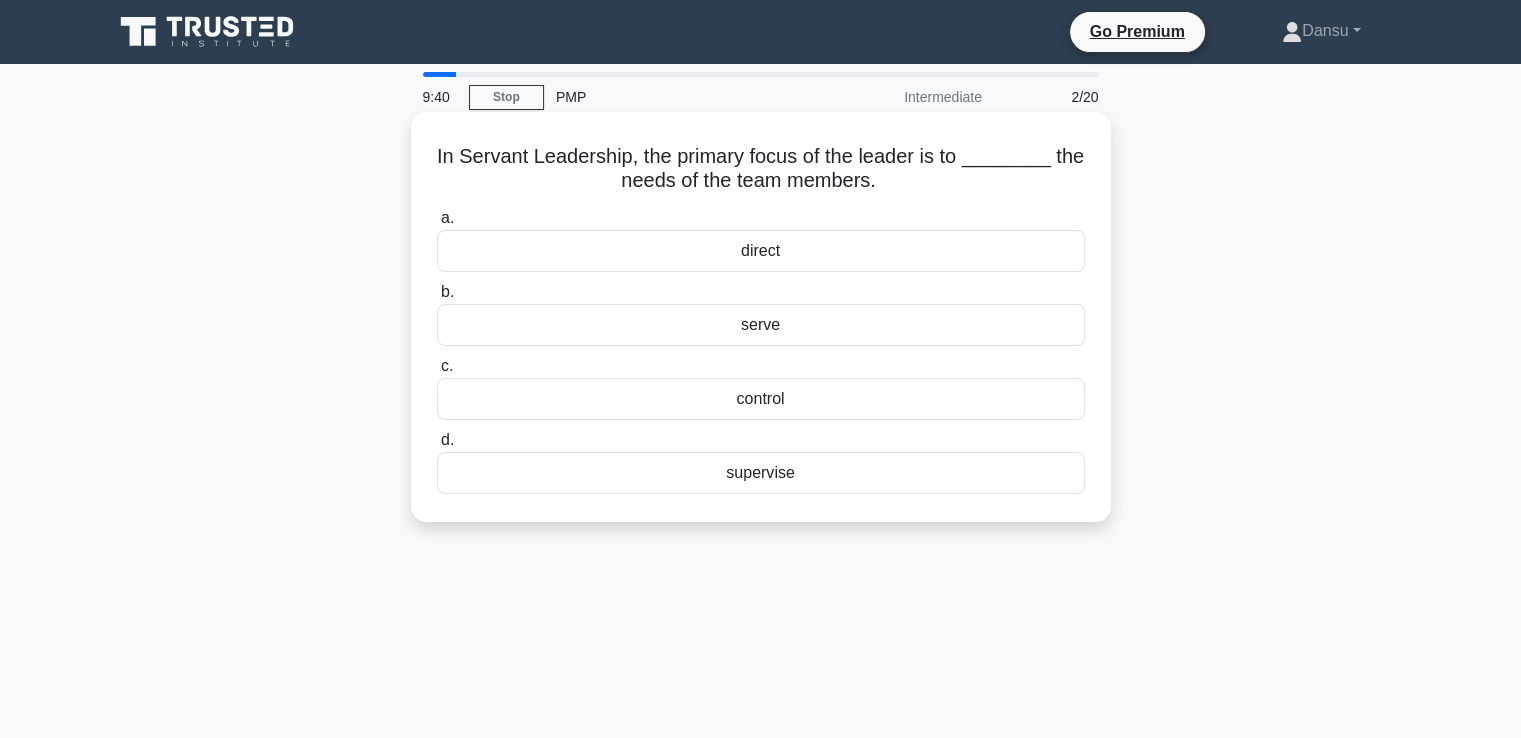 click on "serve" at bounding box center (761, 325) 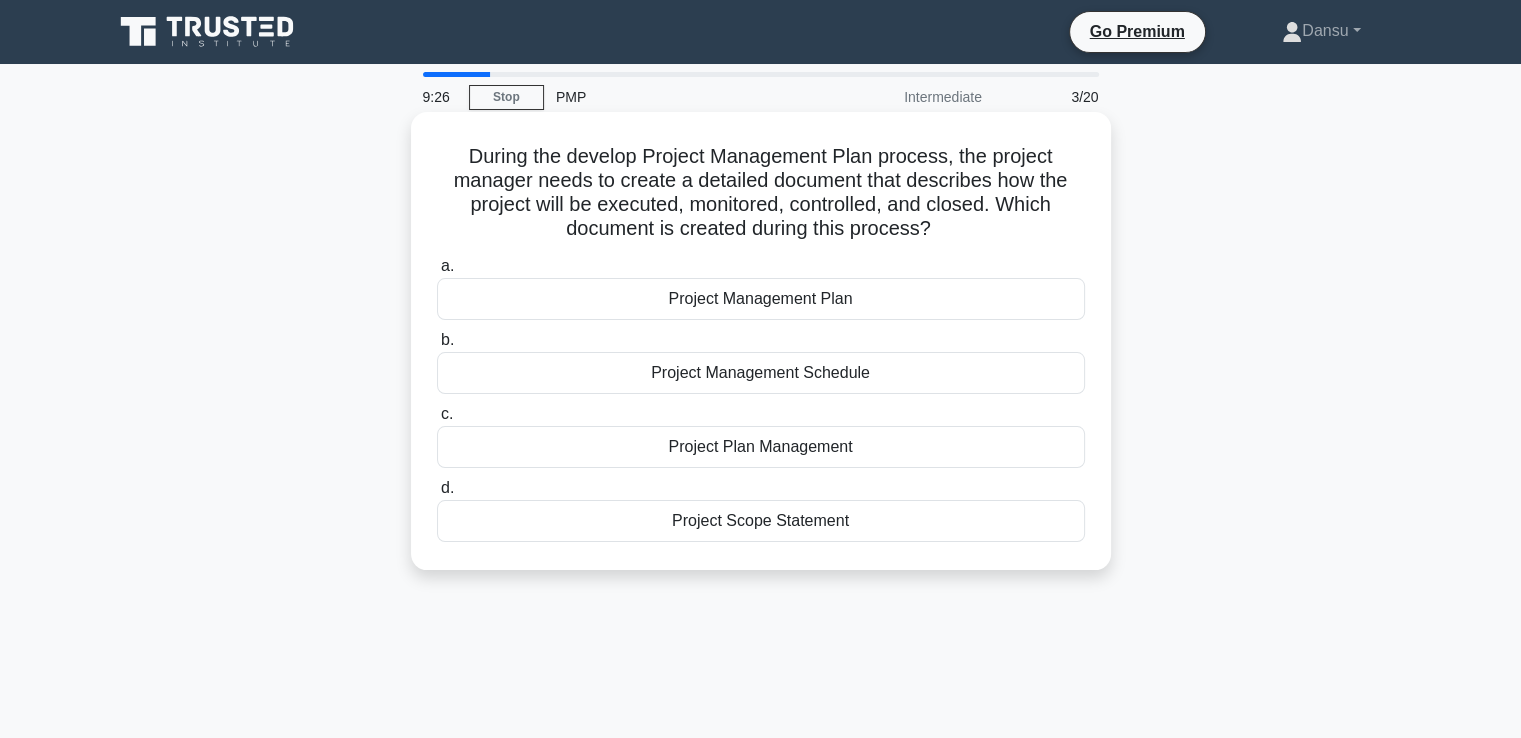 click on "Project Management Plan" at bounding box center (761, 299) 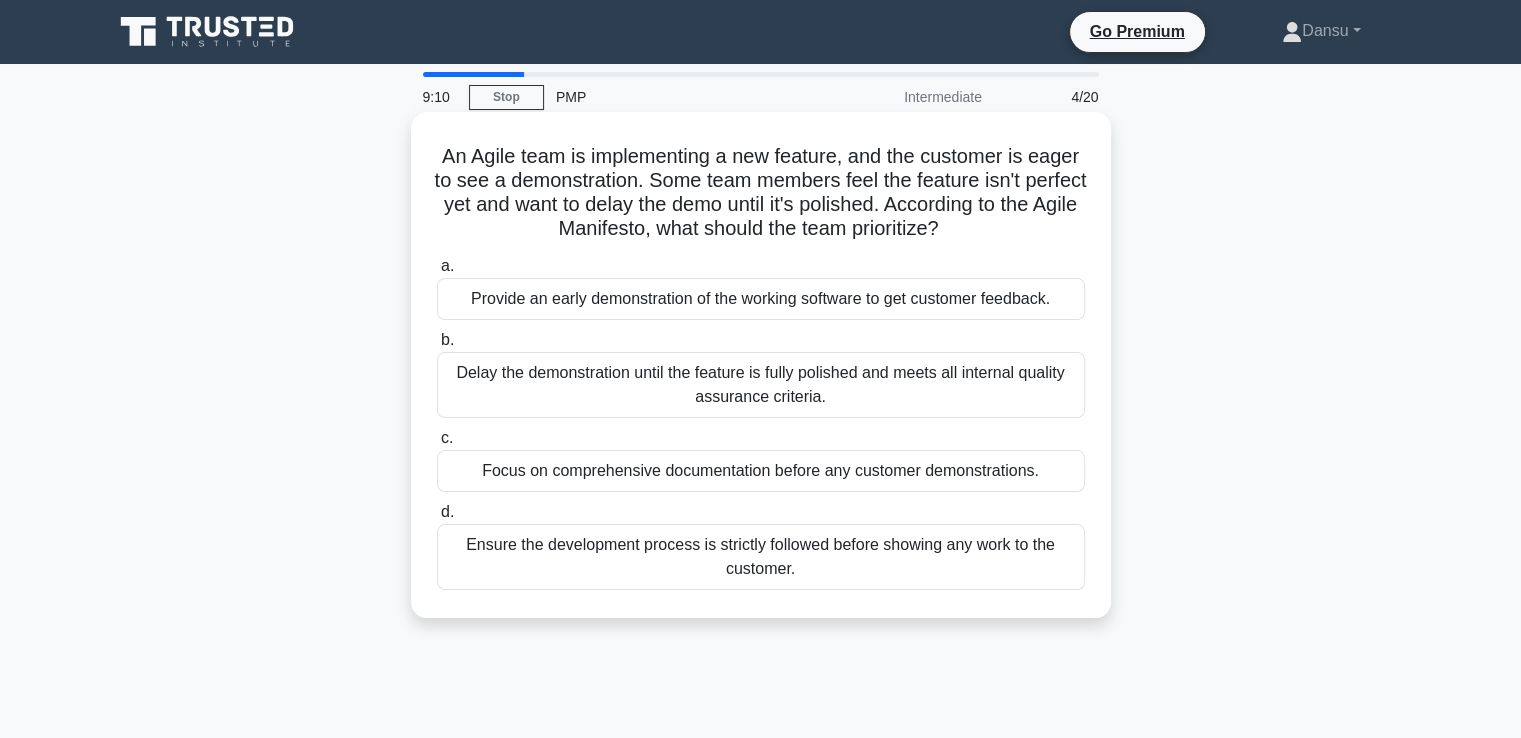 click on "Provide an early demonstration of the working software to get customer feedback." at bounding box center (761, 299) 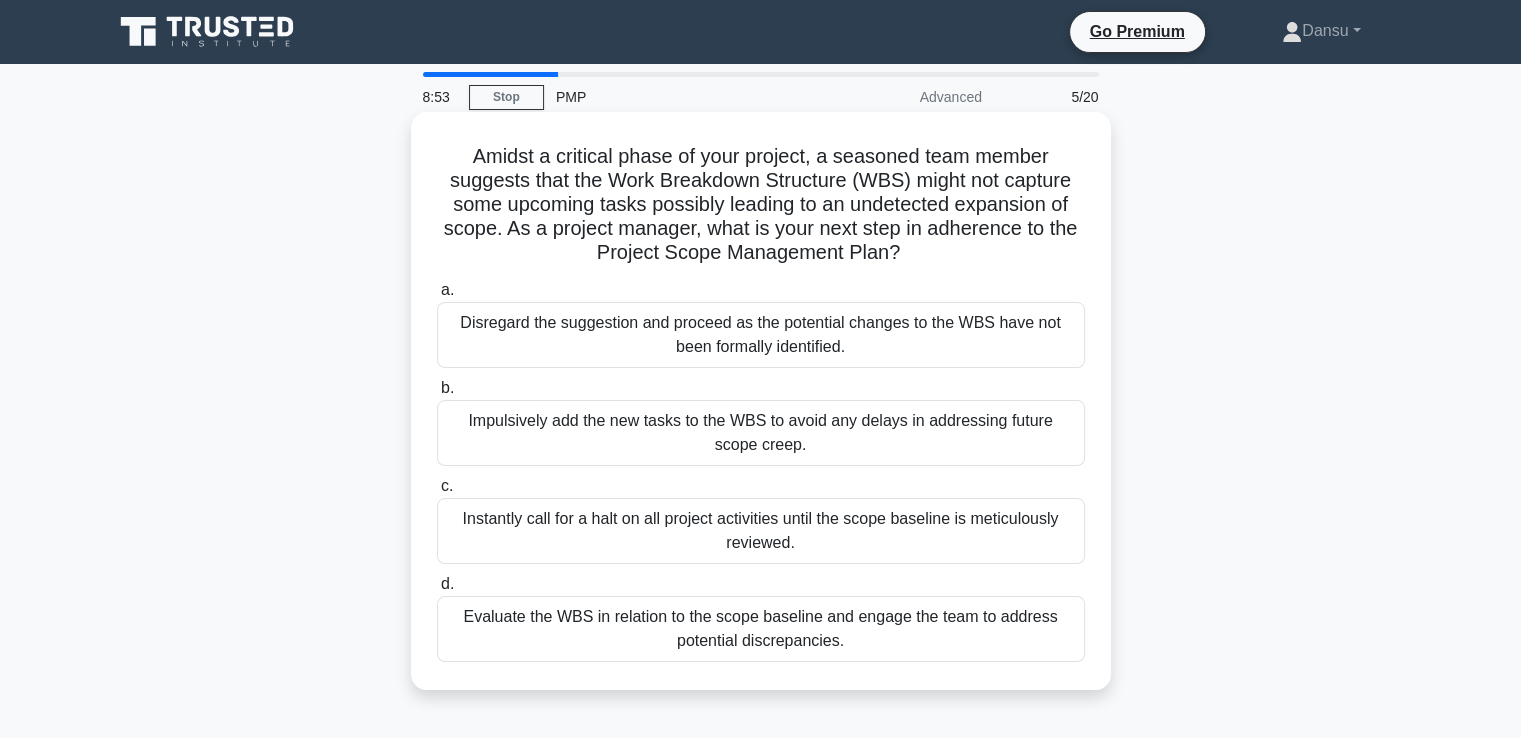 click on "Evaluate the WBS in relation to the scope baseline and engage the team to address potential discrepancies." at bounding box center [761, 629] 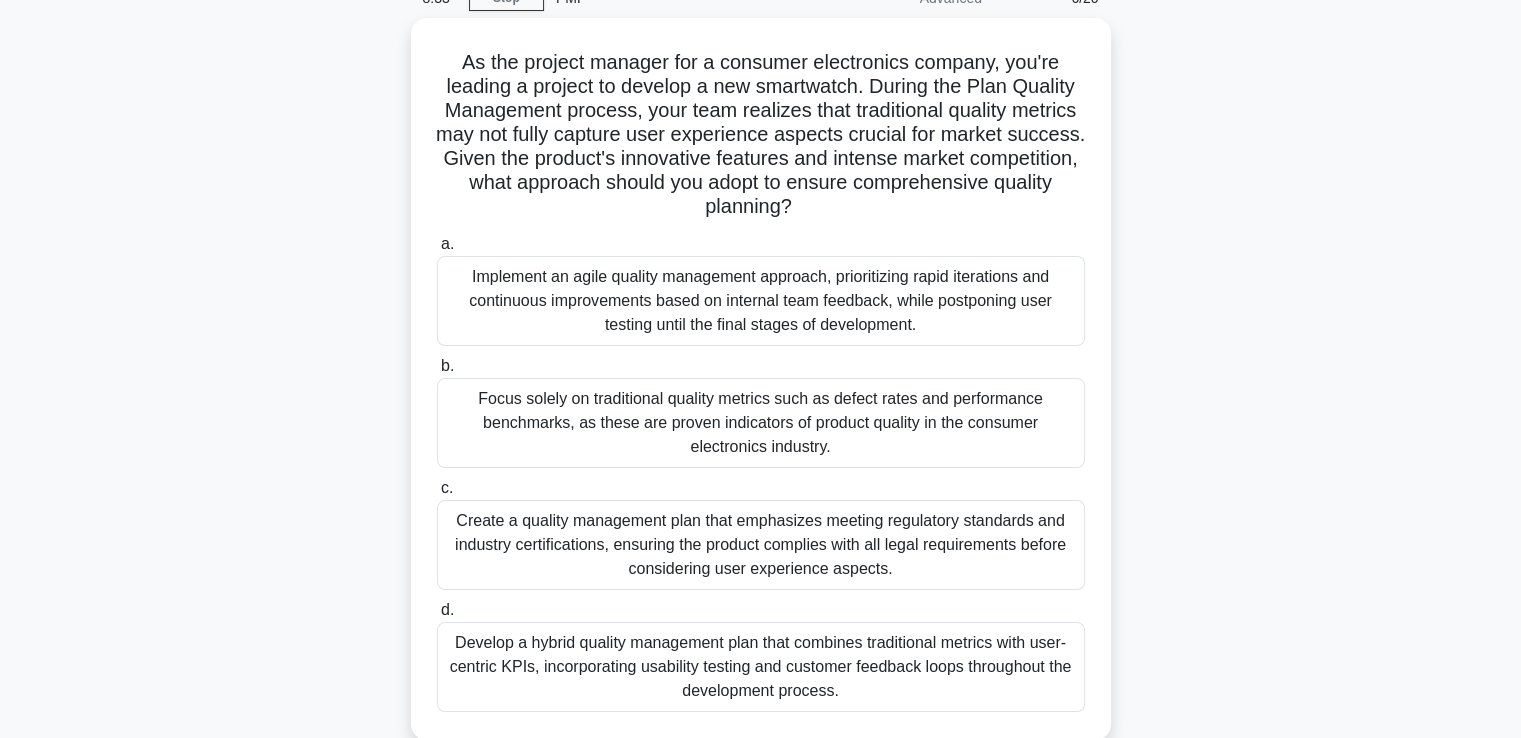 scroll, scrollTop: 100, scrollLeft: 0, axis: vertical 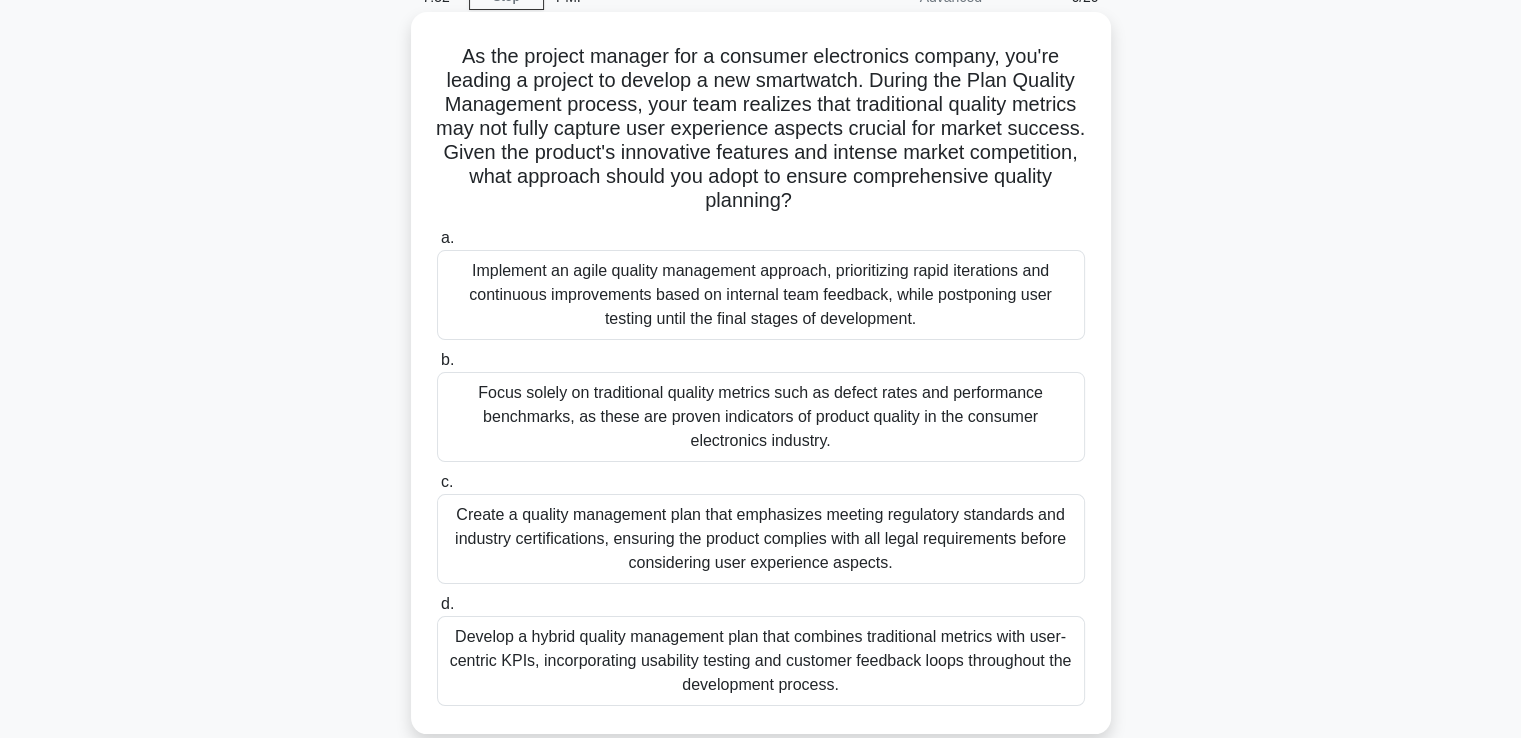 click on "Develop a hybrid quality management plan that combines traditional metrics with user-centric KPIs, incorporating usability testing and customer feedback loops throughout the development process." at bounding box center (761, 661) 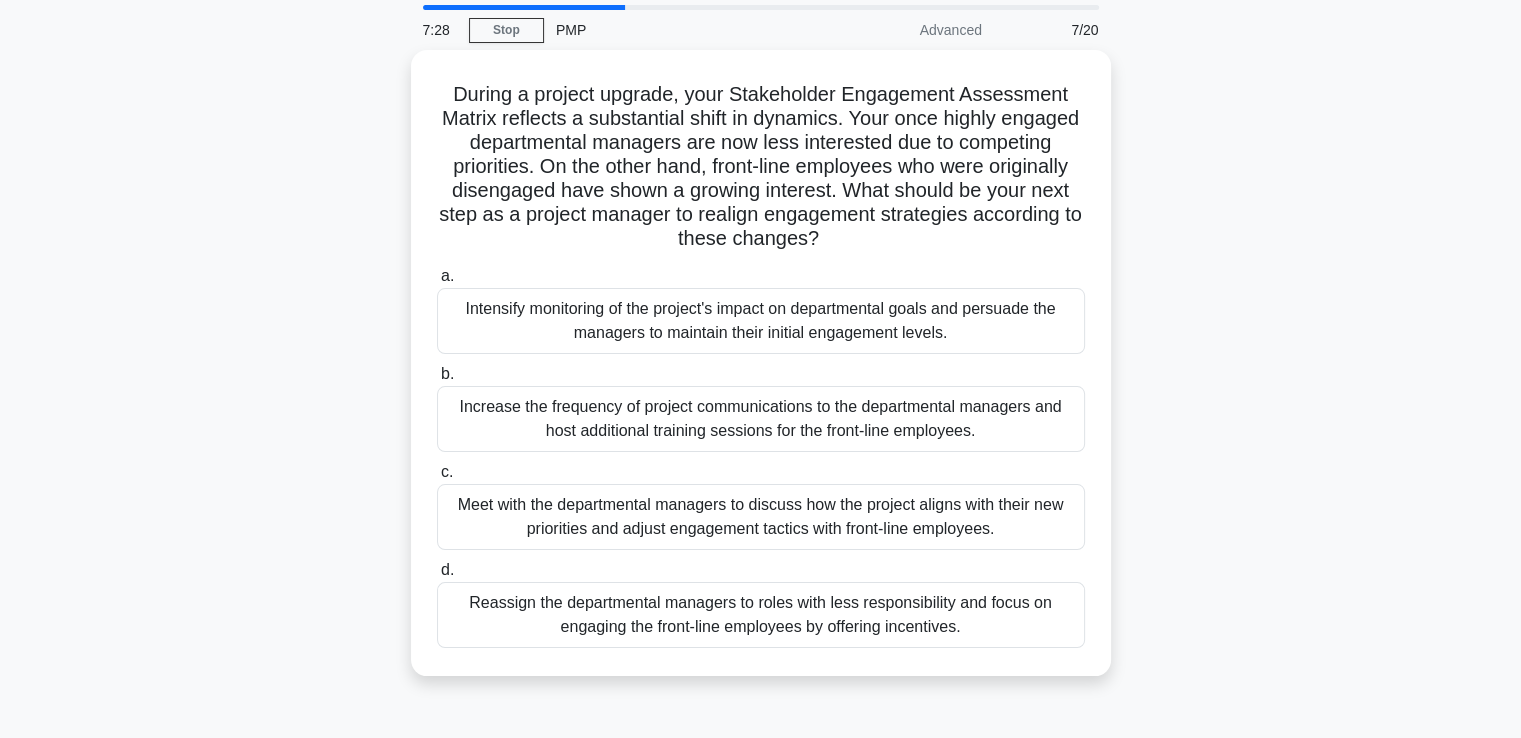scroll, scrollTop: 200, scrollLeft: 0, axis: vertical 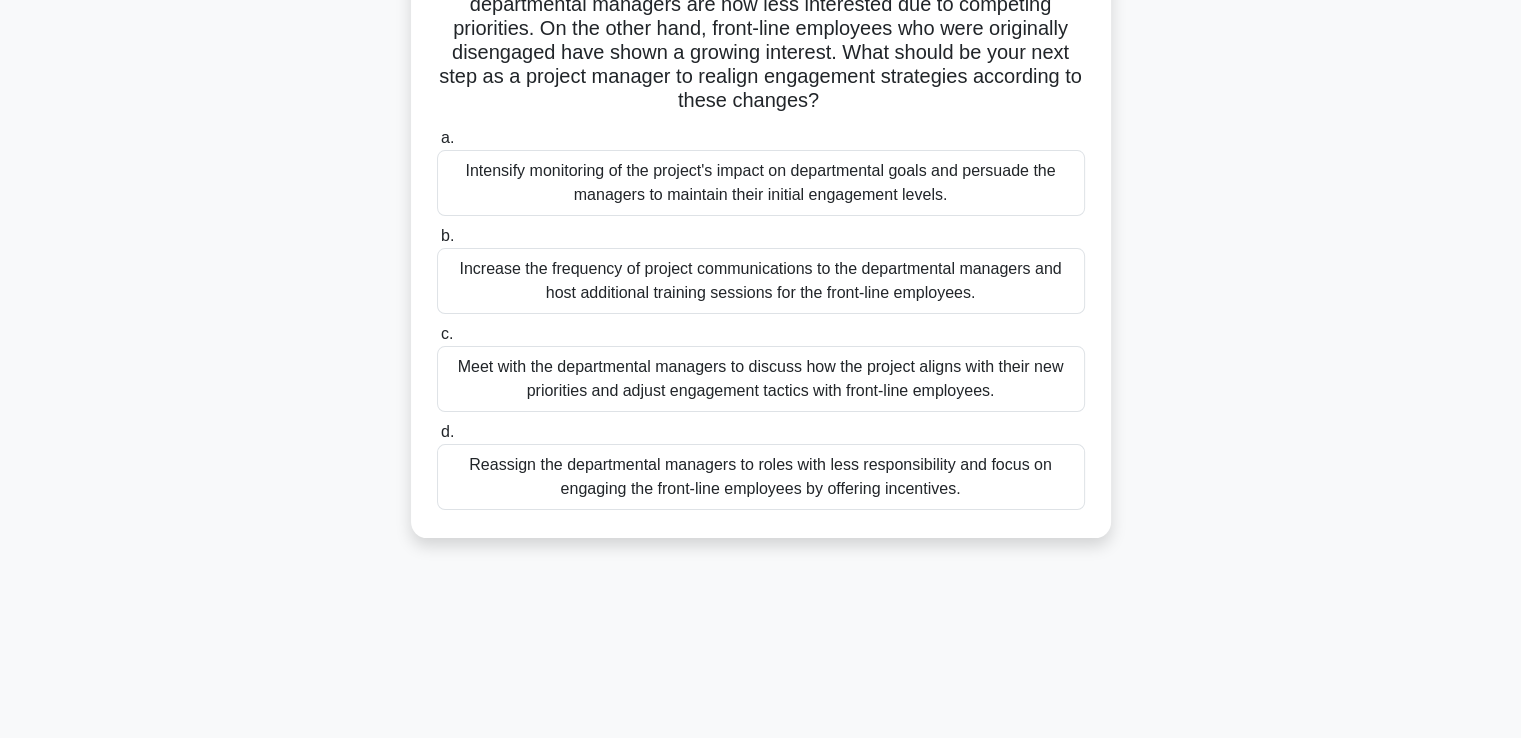 click on "Meet with the departmental managers to discuss how the project aligns with their new priorities and adjust engagement tactics with front-line employees." at bounding box center (761, 379) 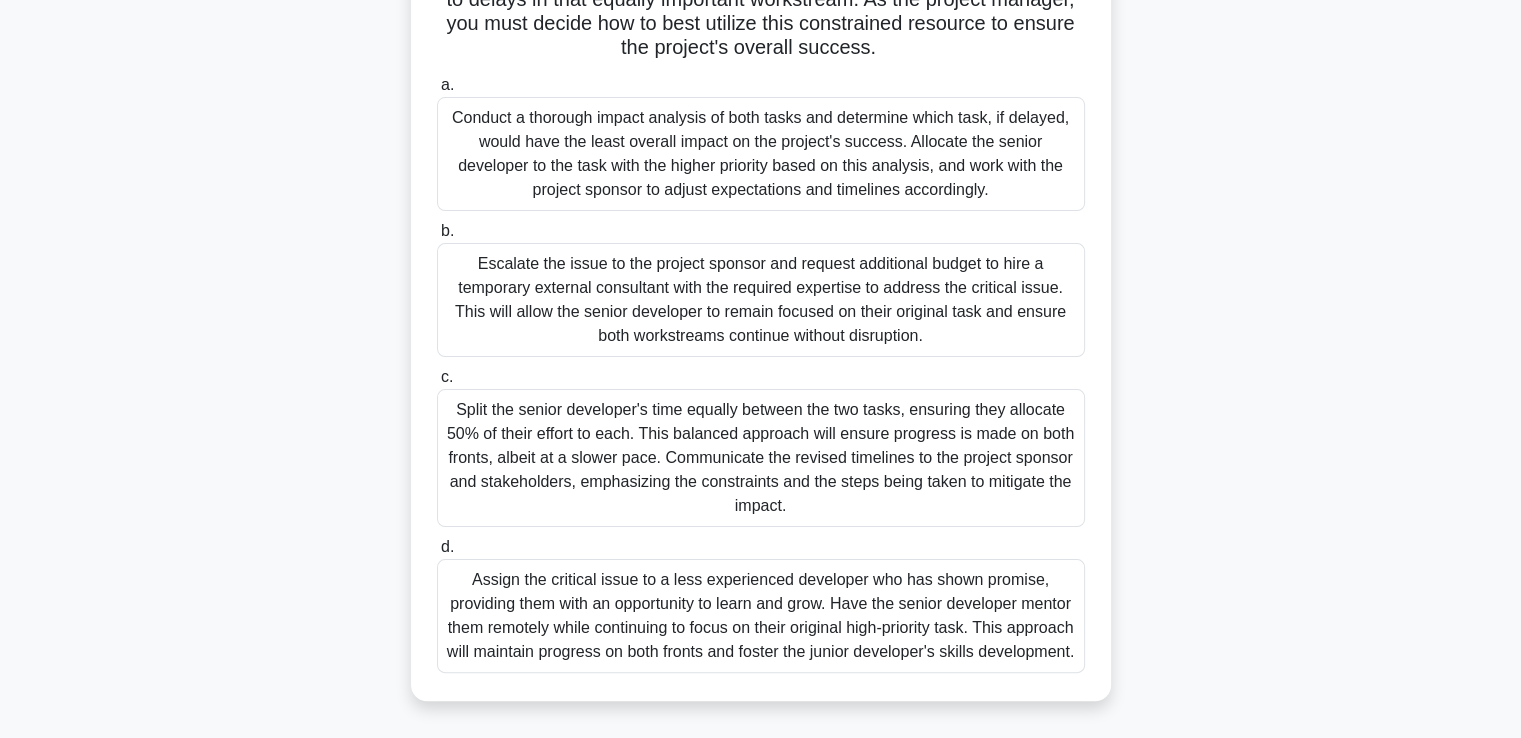 scroll, scrollTop: 373, scrollLeft: 0, axis: vertical 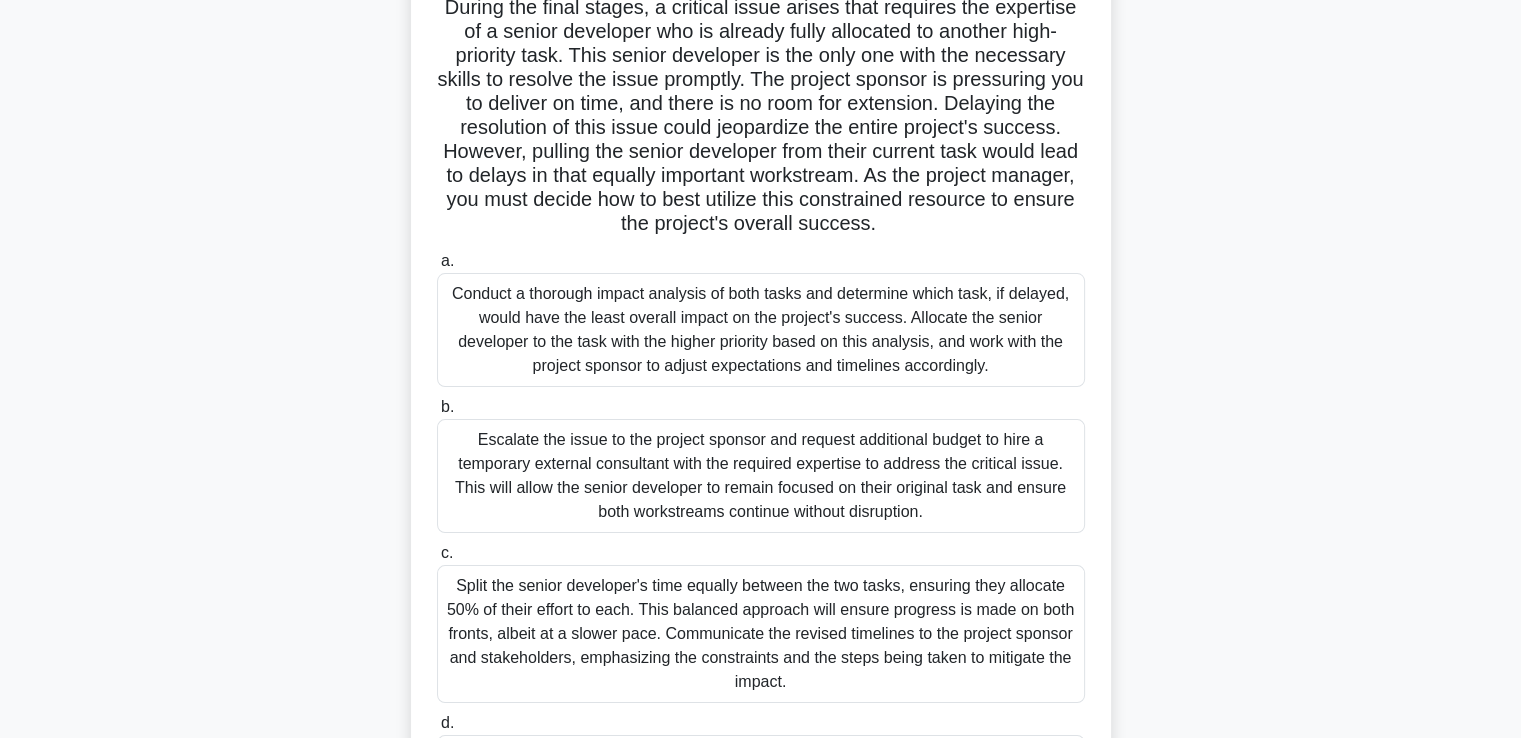 click on "Conduct a thorough impact analysis of both tasks and determine which task, if delayed, would have the least overall impact on the project's success. Allocate the senior developer to the task with the higher priority based on this analysis, and work with the project sponsor to adjust expectations and timelines accordingly." at bounding box center [761, 330] 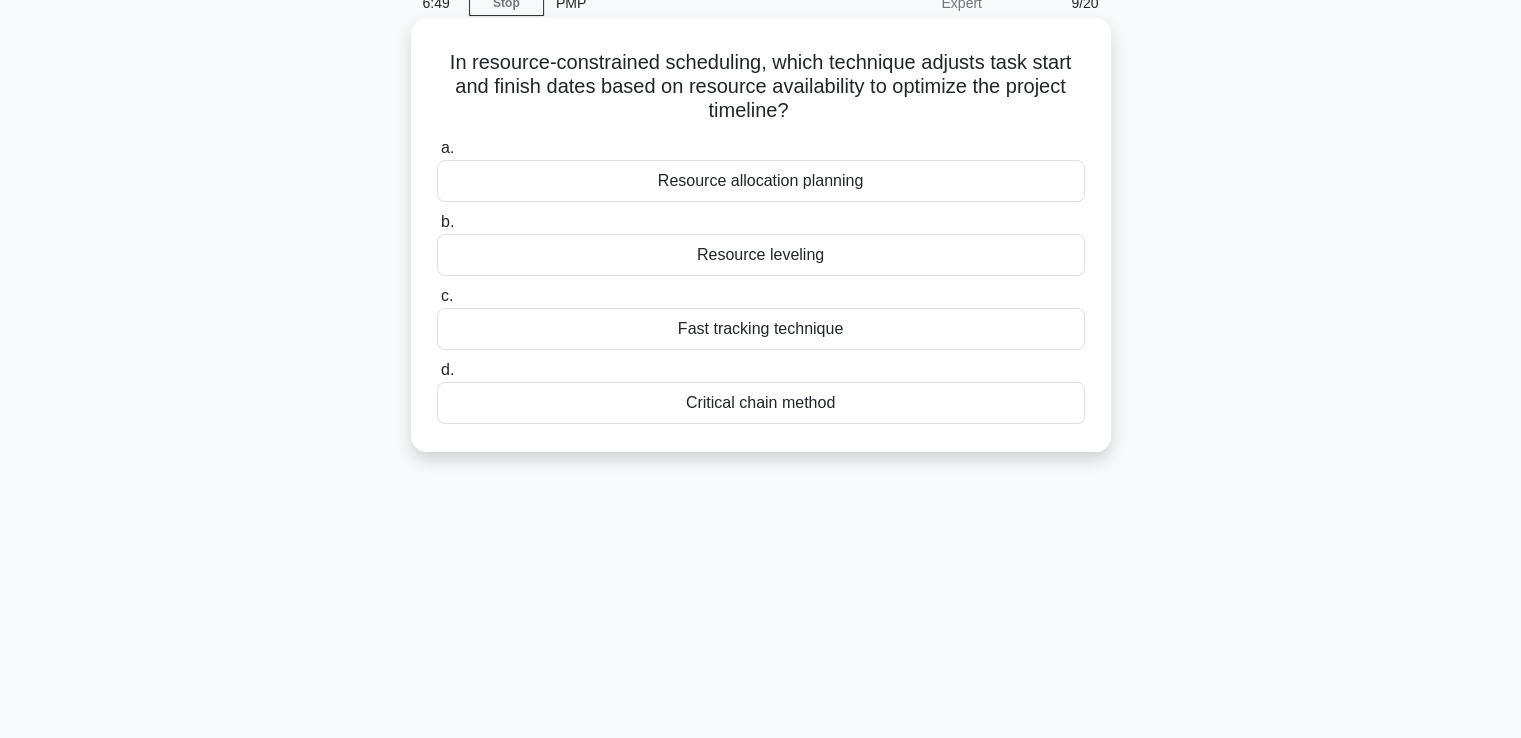 scroll, scrollTop: 0, scrollLeft: 0, axis: both 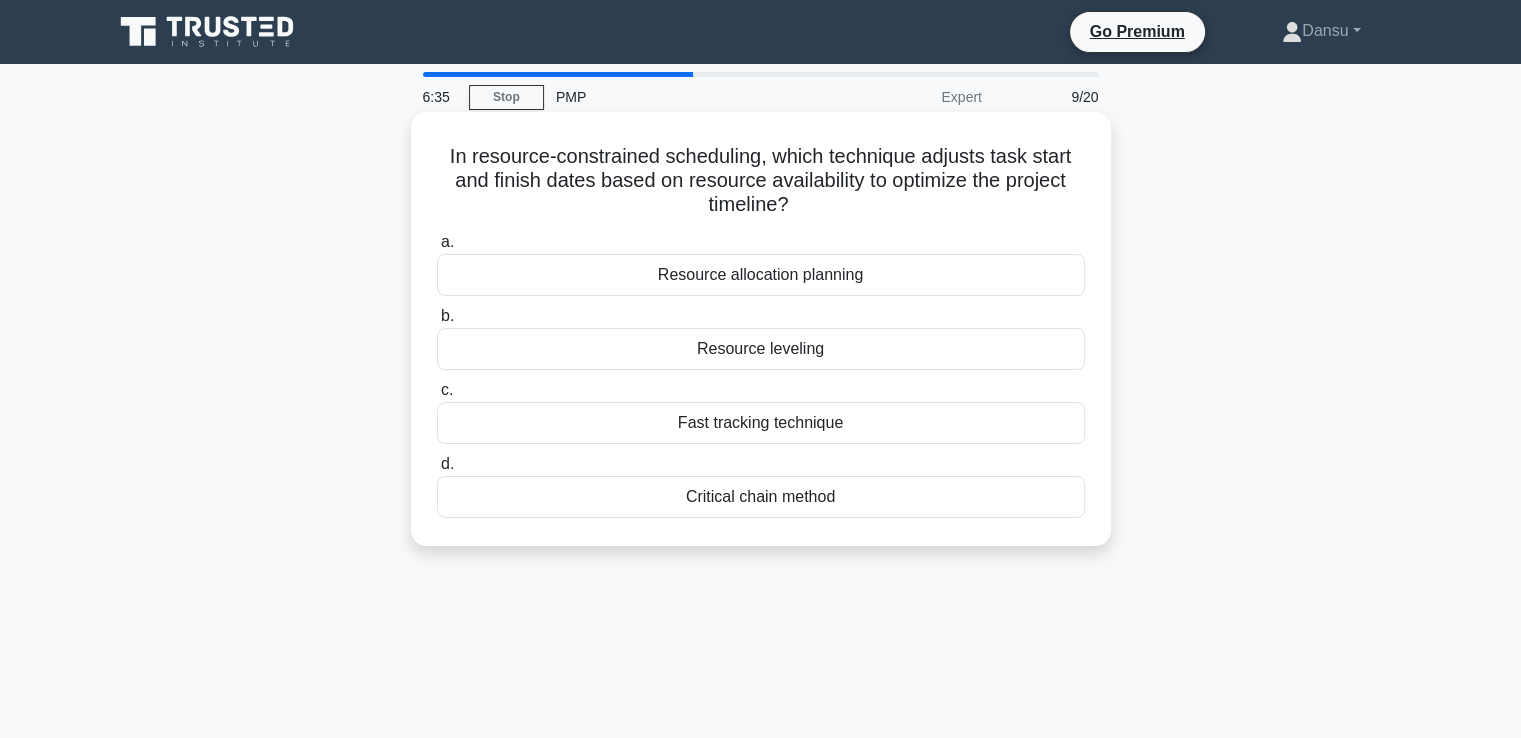 click on "Resource leveling" at bounding box center [761, 349] 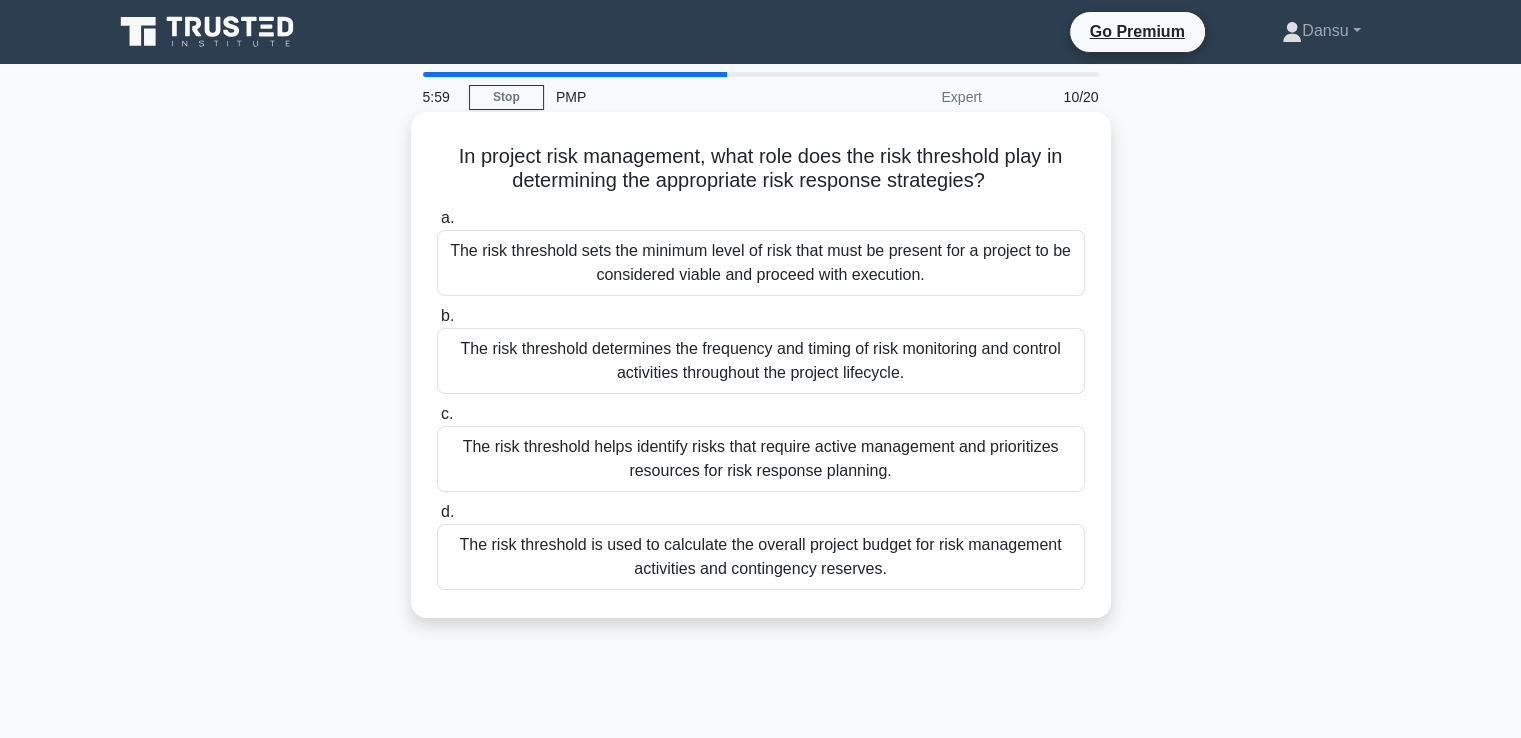 click on "The risk threshold helps identify risks that require active management and prioritizes resources for risk response planning." at bounding box center (761, 459) 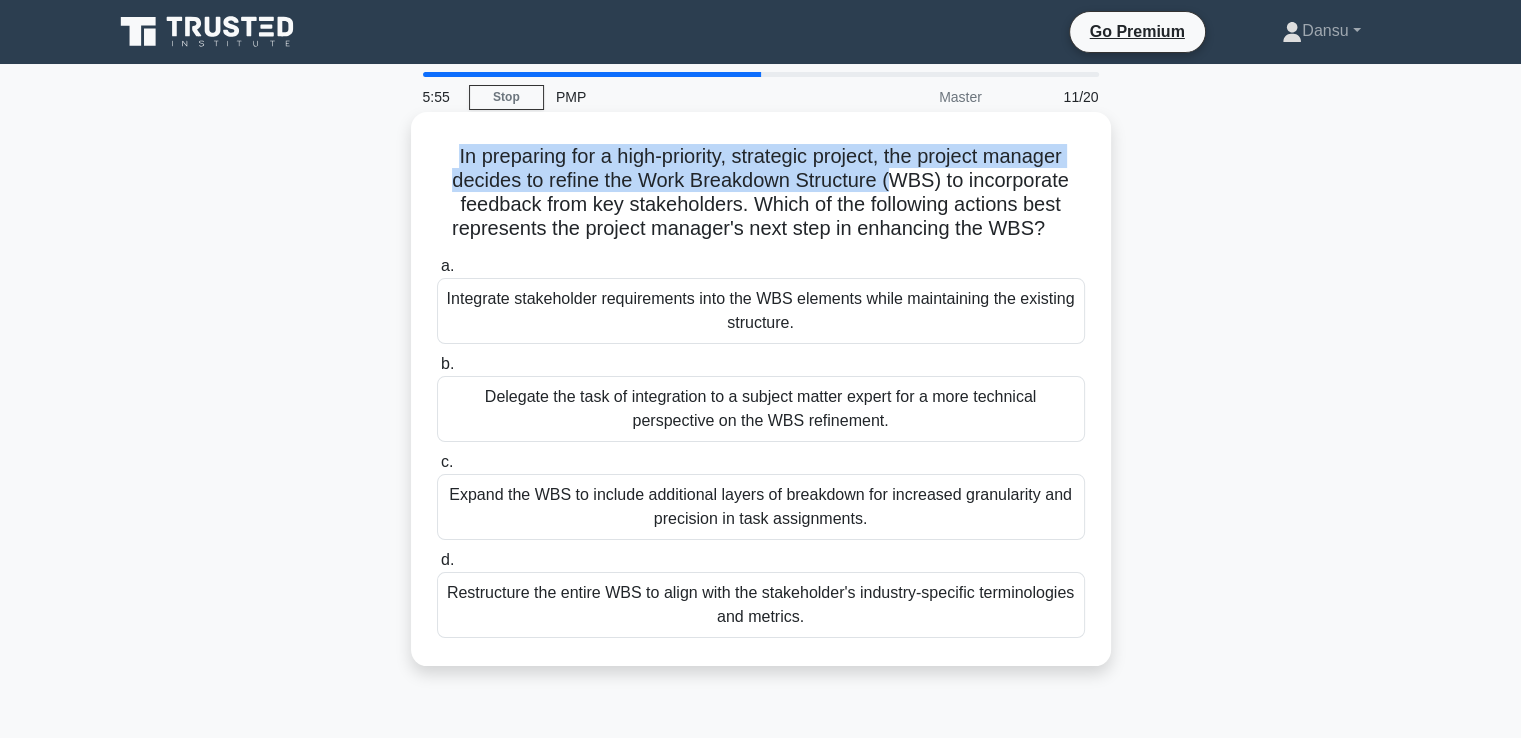 drag, startPoint x: 446, startPoint y: 153, endPoint x: 892, endPoint y: 171, distance: 446.36307 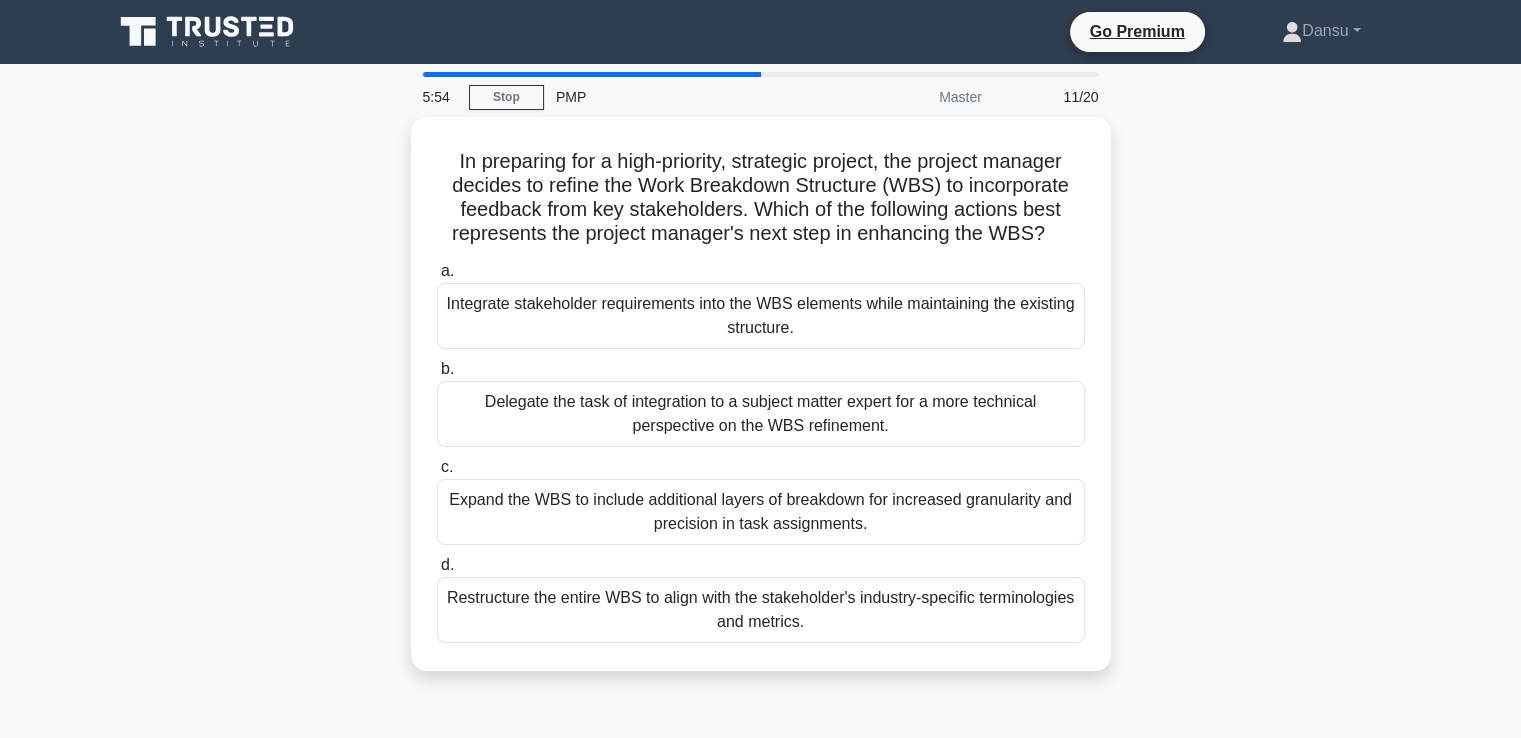 click on "In preparing for a high-priority, strategic project, the project manager decides to refine the Work Breakdown Structure (WBS) to incorporate feedback from key stakeholders. Which of the following actions best represents the project manager's next step in enhancing the WBS?
.spinner_0XTQ{transform-origin:center;animation:spinner_y6GP .75s linear infinite}@keyframes spinner_y6GP{100%{transform:rotate(360deg)}}
a.
b." at bounding box center (761, 406) 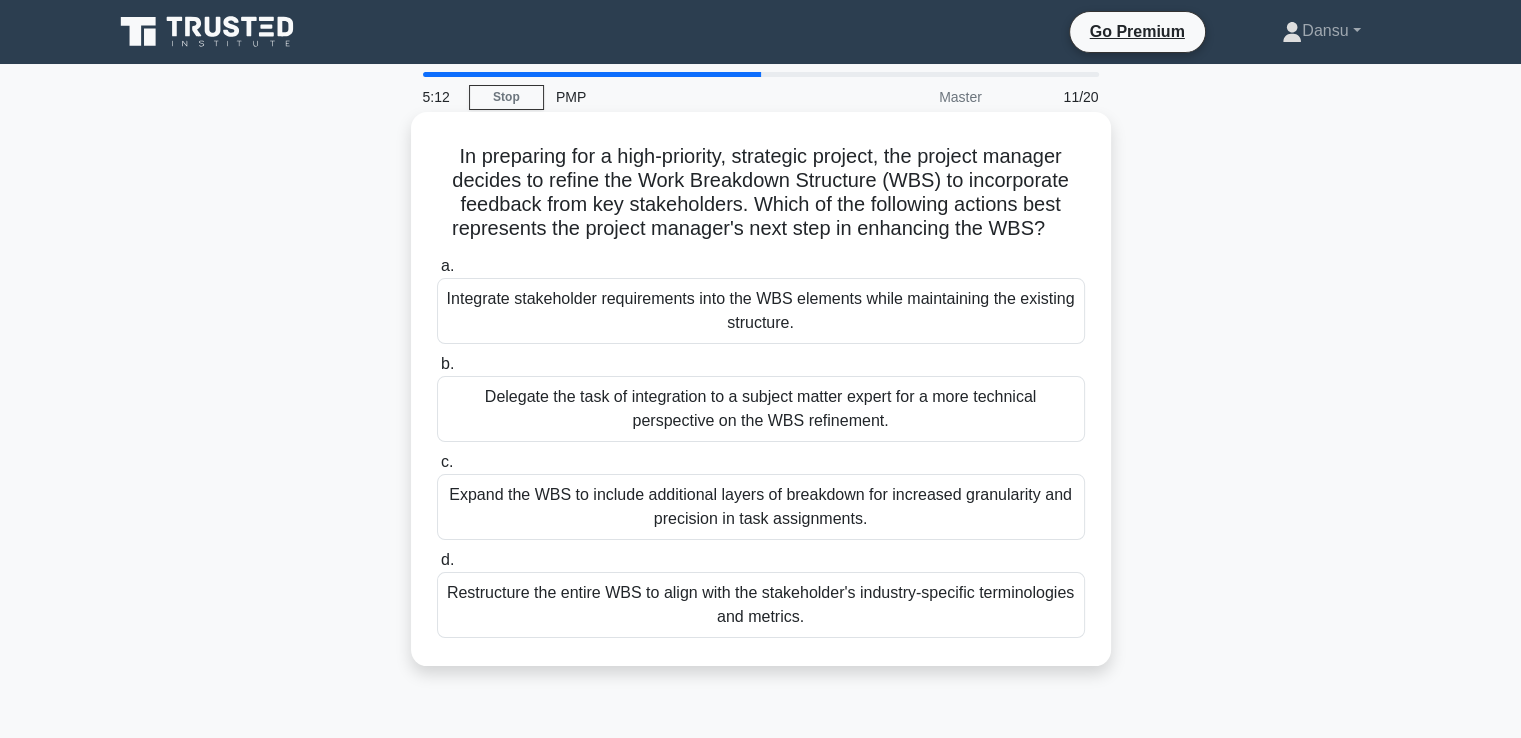 click on "Expand the WBS to include additional layers of breakdown for increased granularity and precision in task assignments." at bounding box center (761, 507) 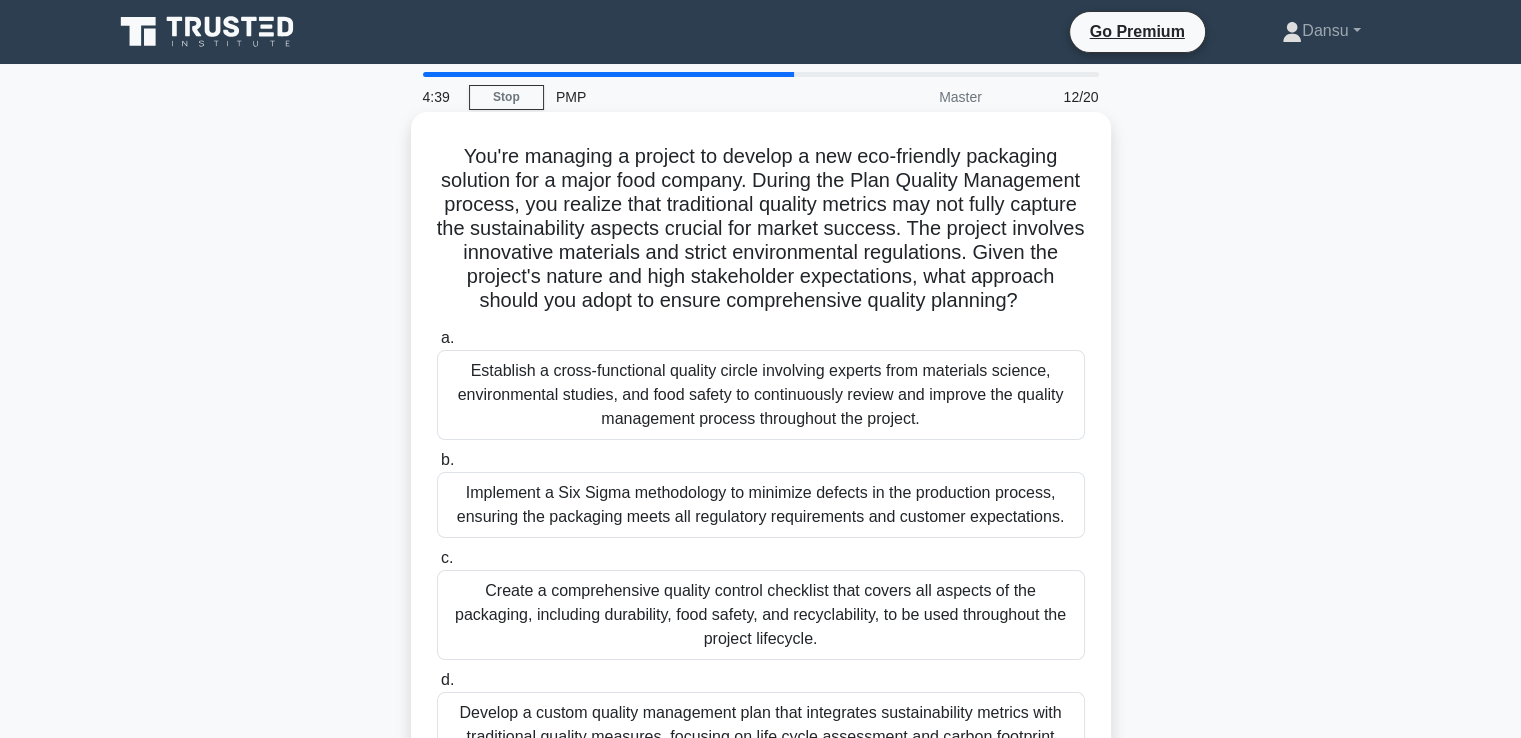 scroll, scrollTop: 100, scrollLeft: 0, axis: vertical 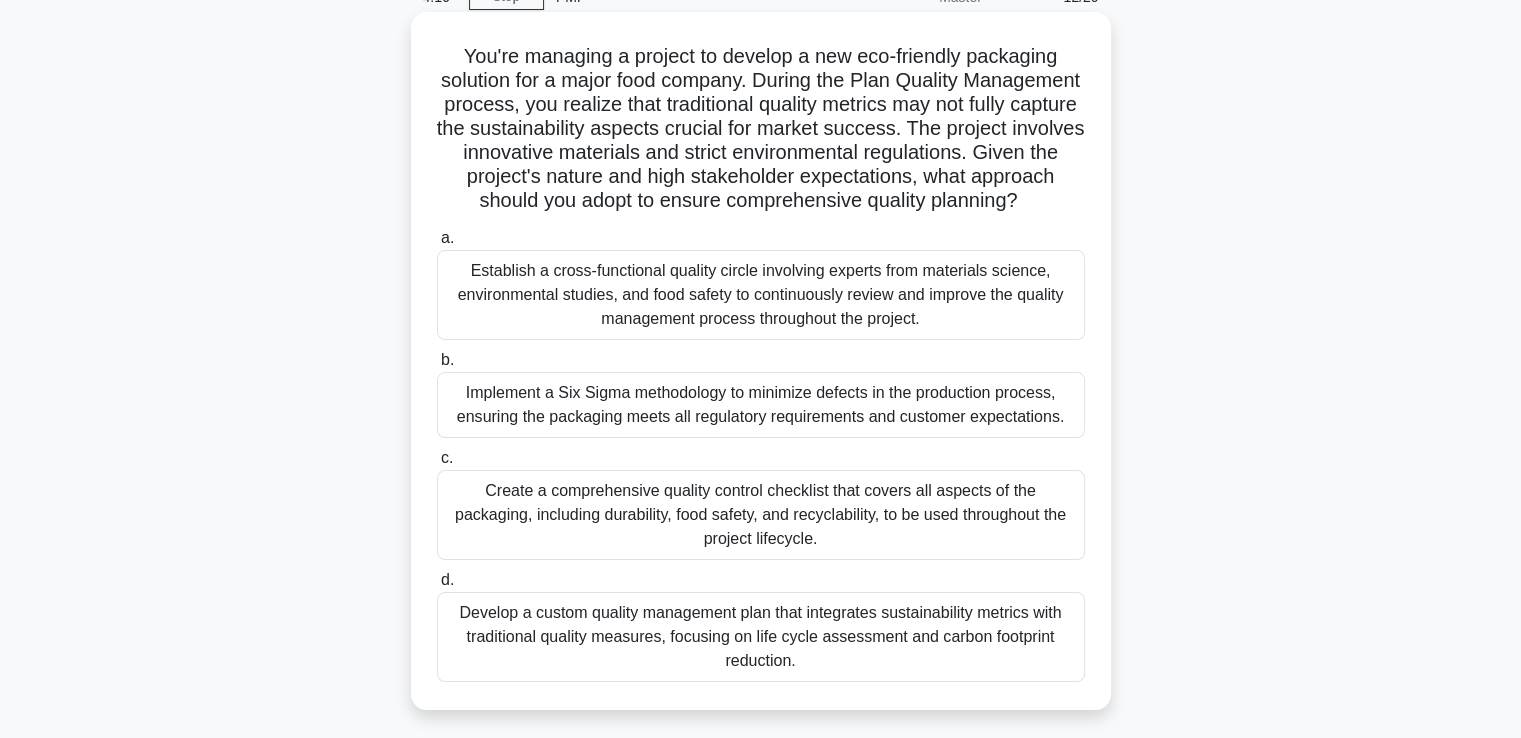click on "Establish a cross-functional quality circle involving experts from materials science, environmental studies, and food safety to continuously review and improve the quality management process throughout the project." at bounding box center [761, 295] 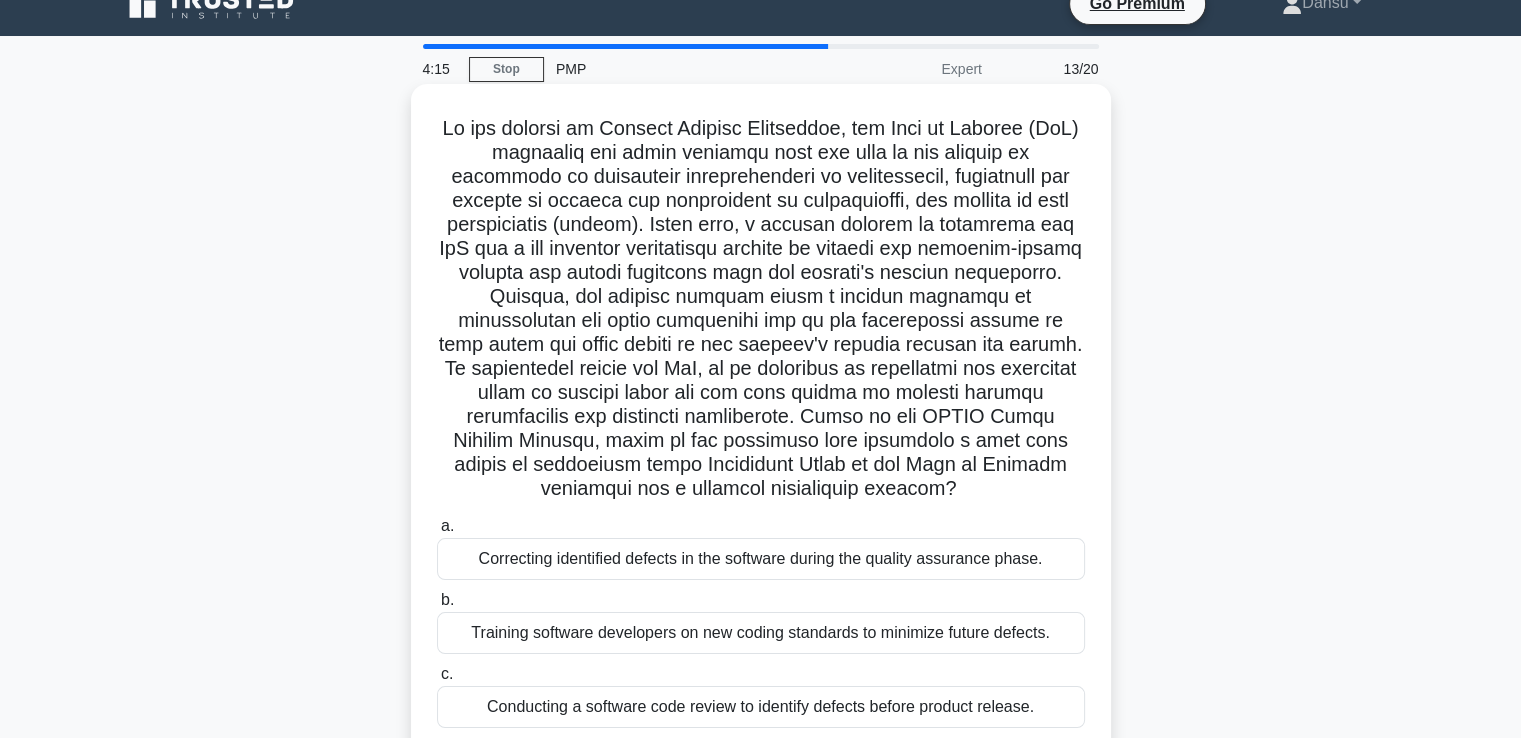 scroll, scrollTop: 0, scrollLeft: 0, axis: both 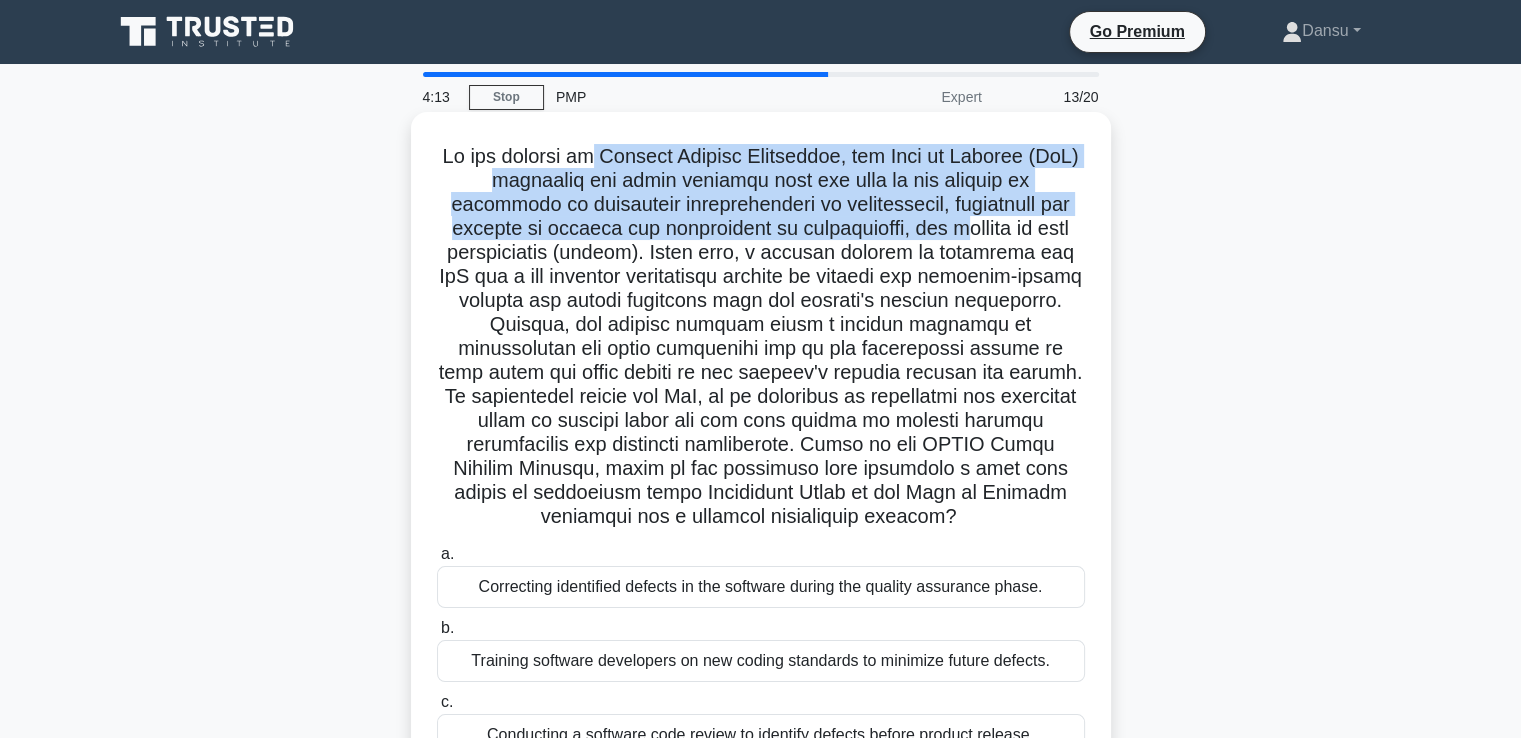 drag, startPoint x: 613, startPoint y: 165, endPoint x: 1002, endPoint y: 222, distance: 393.1539 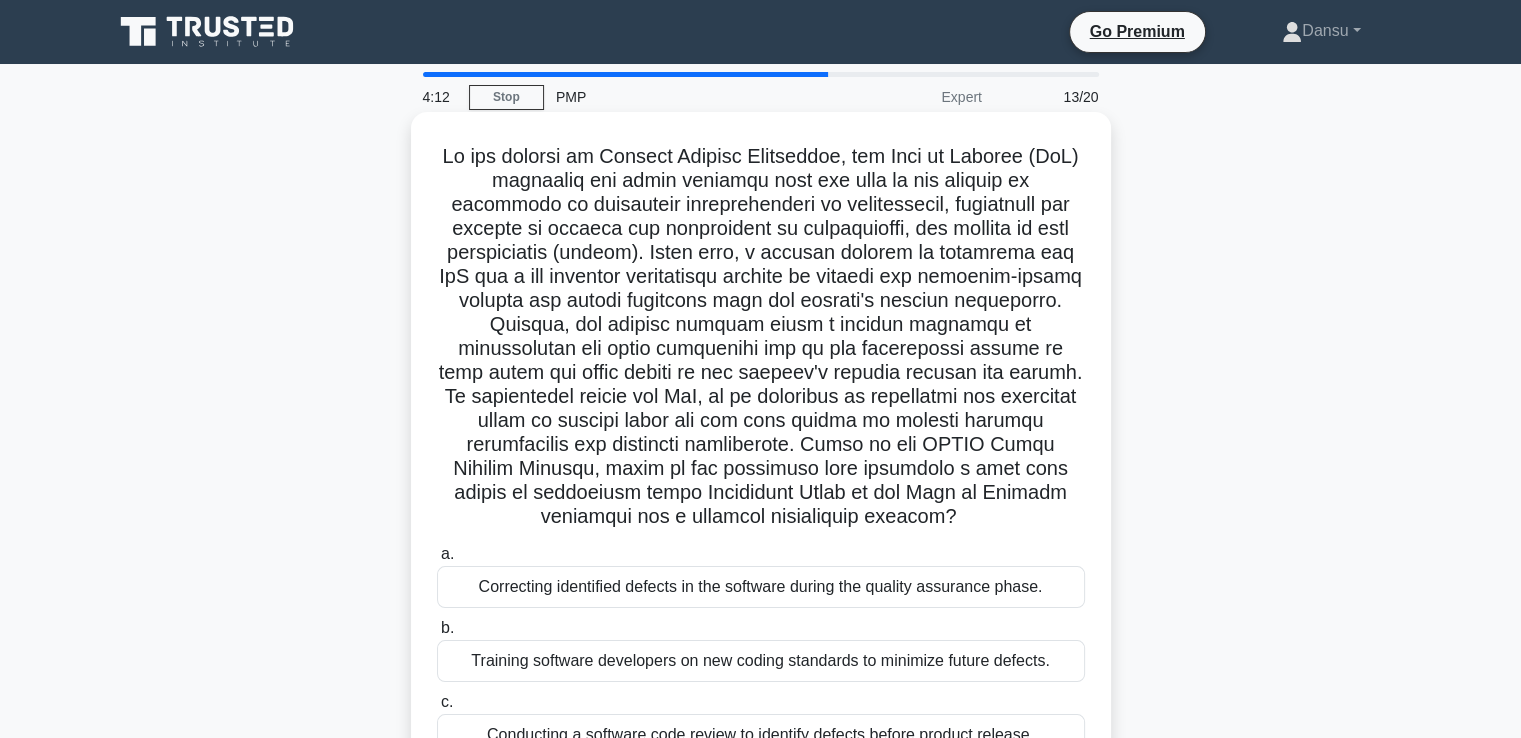 click on ".spinner_0XTQ{transform-origin:center;animation:spinner_y6GP .75s linear infinite}@keyframes spinner_y6GP{100%{transform:rotate(360deg)}}" at bounding box center [761, 337] 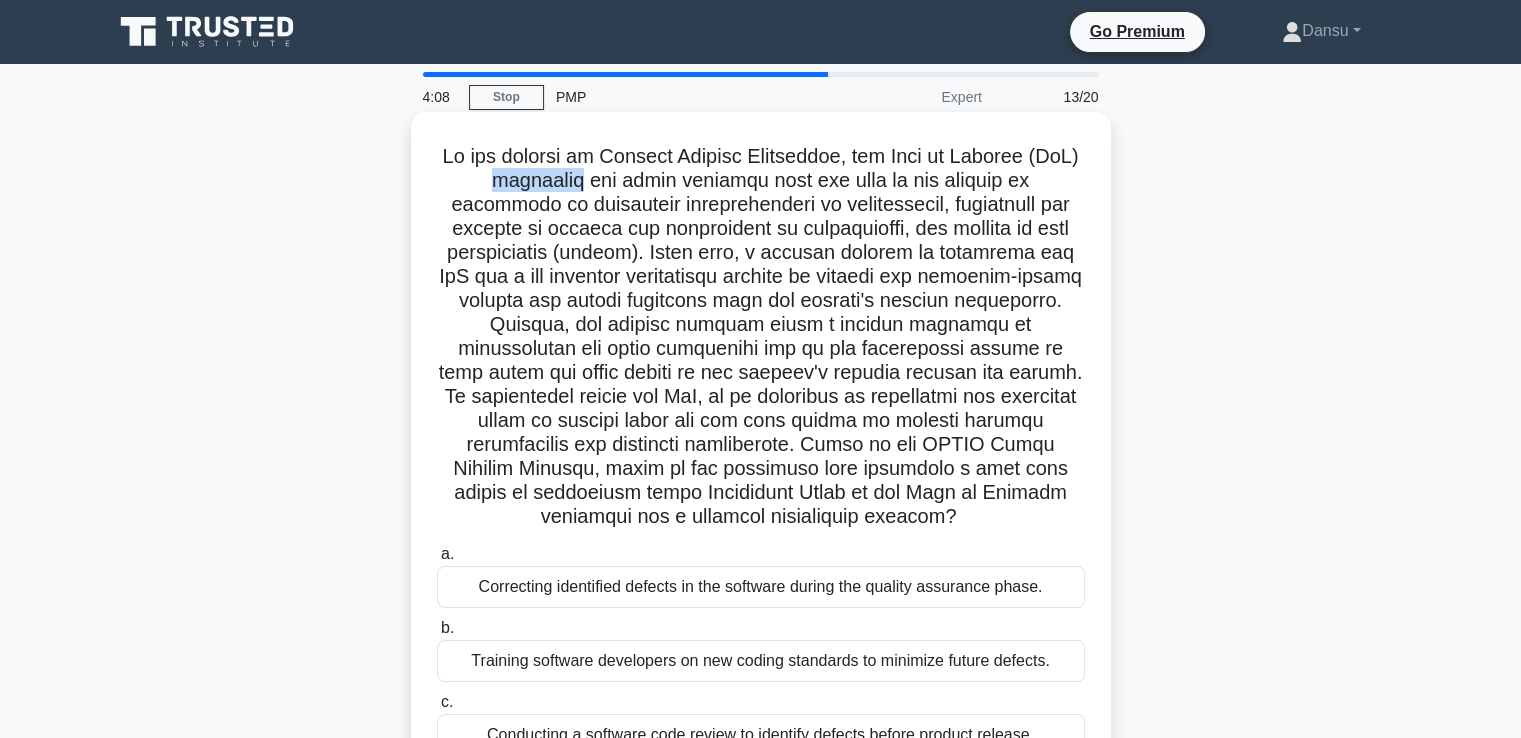 drag, startPoint x: 524, startPoint y: 182, endPoint x: 616, endPoint y: 193, distance: 92.65527 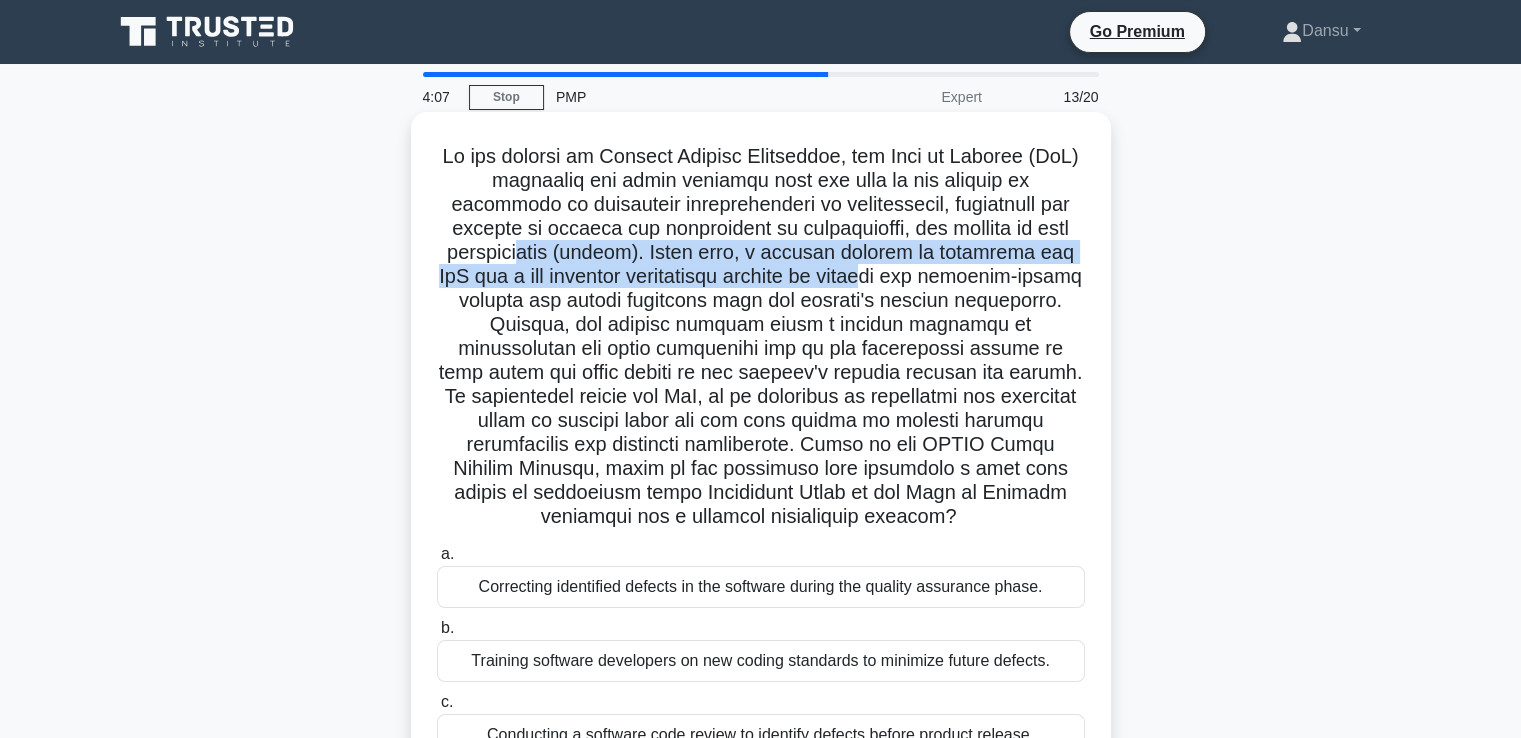 drag, startPoint x: 579, startPoint y: 253, endPoint x: 994, endPoint y: 281, distance: 415.9435 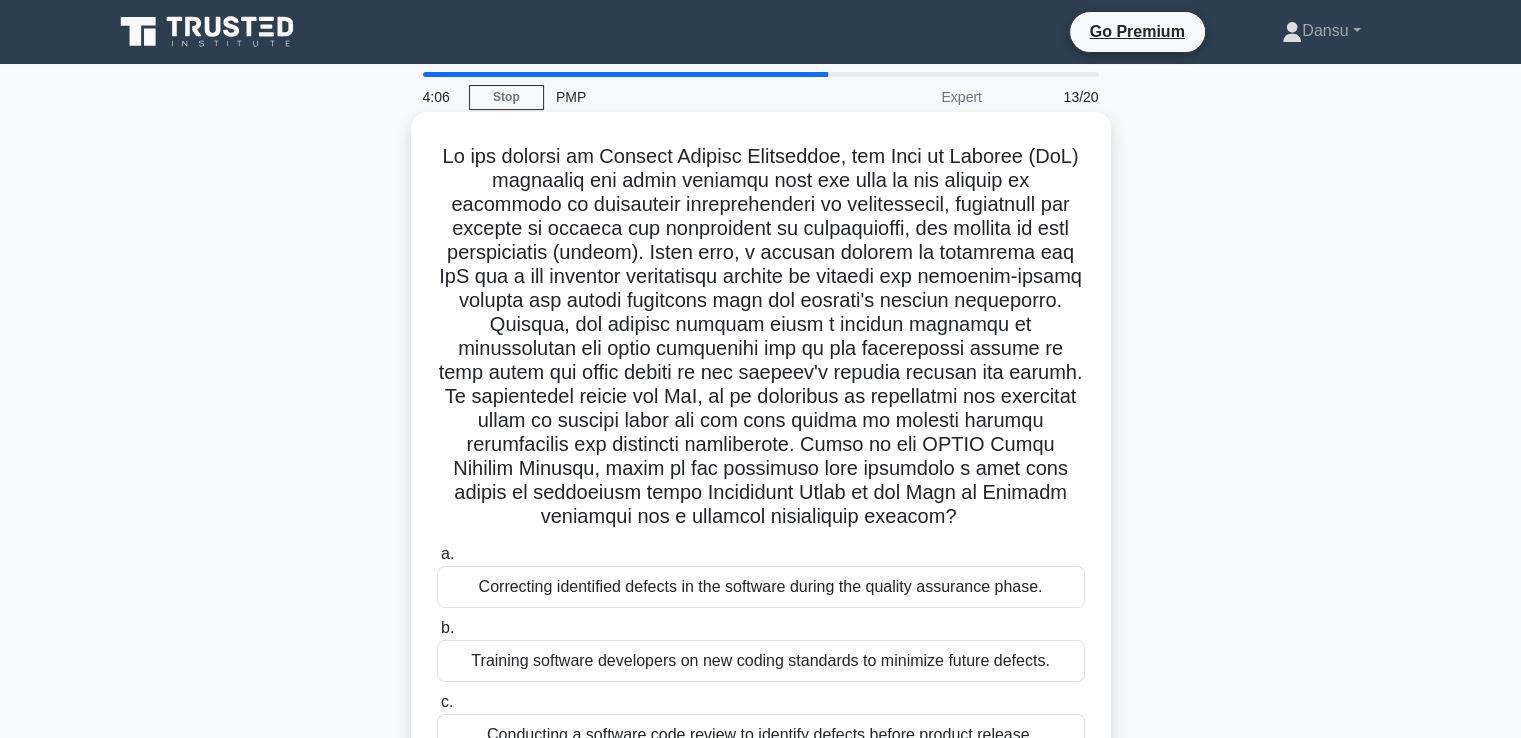 click on ".spinner_0XTQ{transform-origin:center;animation:spinner_y6GP .75s linear infinite}@keyframes spinner_y6GP{100%{transform:rotate(360deg)}}" at bounding box center [761, 337] 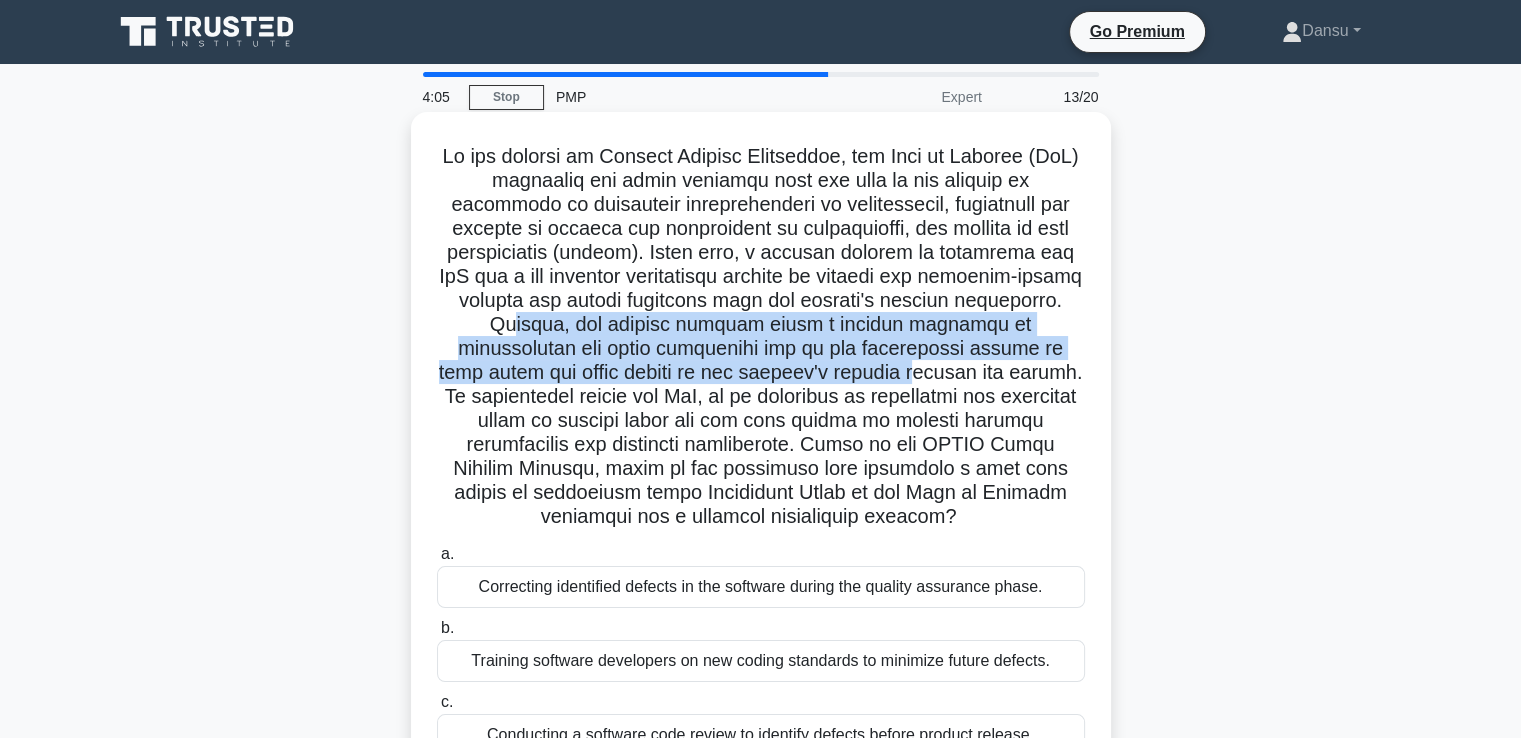 drag, startPoint x: 694, startPoint y: 321, endPoint x: 1021, endPoint y: 369, distance: 330.50415 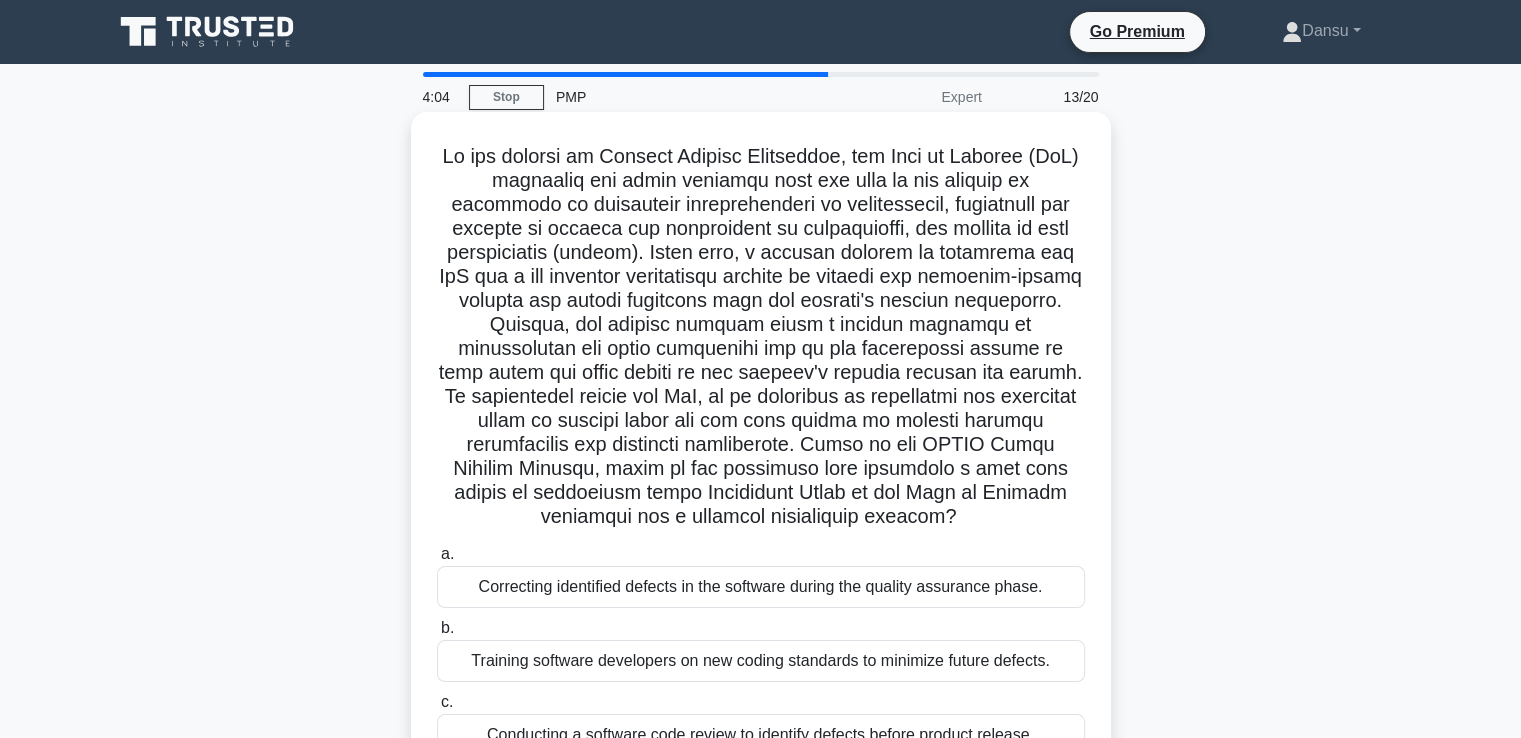 click on ".spinner_0XTQ{transform-origin:center;animation:spinner_y6GP .75s linear infinite}@keyframes spinner_y6GP{100%{transform:rotate(360deg)}}" at bounding box center (761, 337) 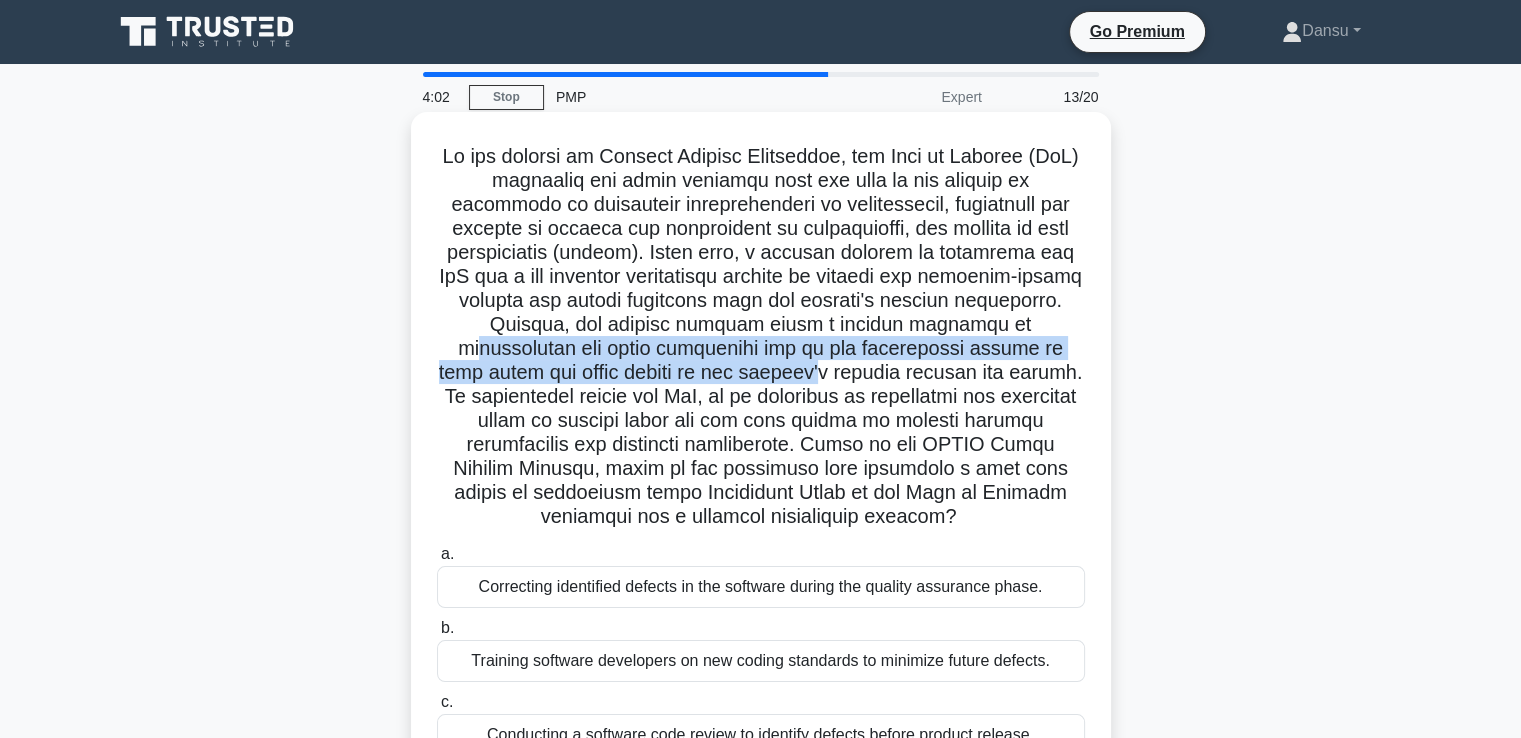 drag, startPoint x: 574, startPoint y: 360, endPoint x: 929, endPoint y: 372, distance: 355.20276 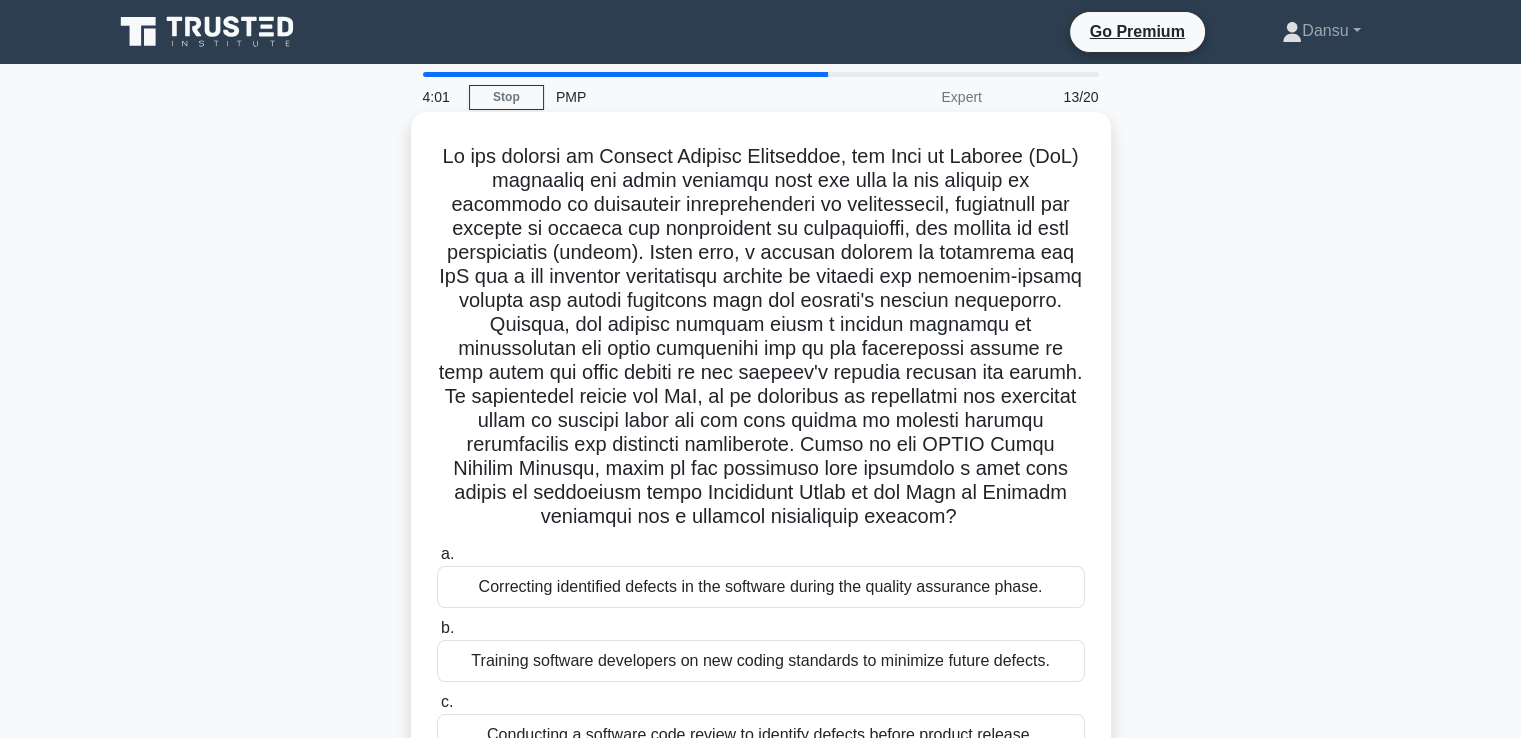 click on ".spinner_0XTQ{transform-origin:center;animation:spinner_y6GP .75s linear infinite}@keyframes spinner_y6GP{100%{transform:rotate(360deg)}}" at bounding box center (761, 337) 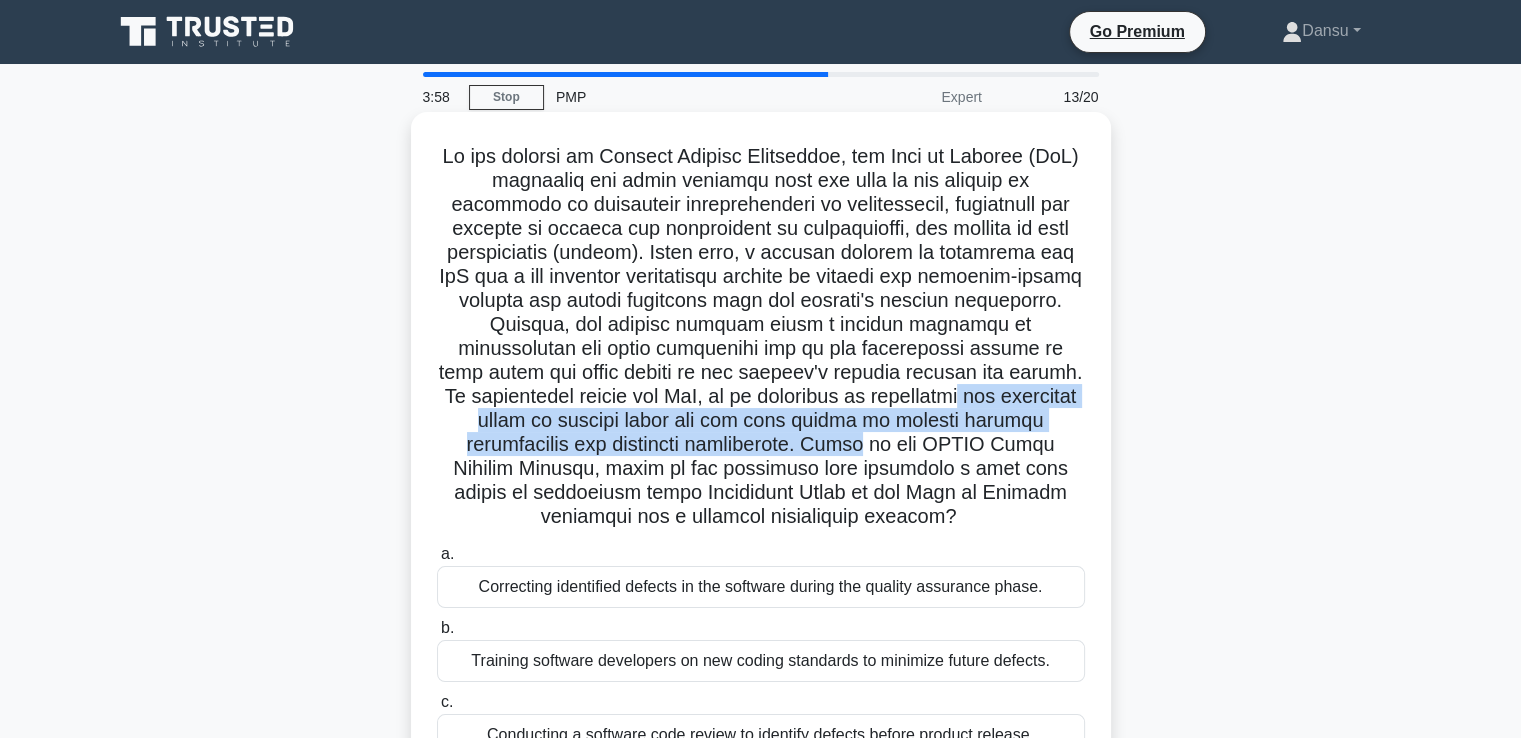 drag, startPoint x: 719, startPoint y: 429, endPoint x: 1011, endPoint y: 434, distance: 292.04282 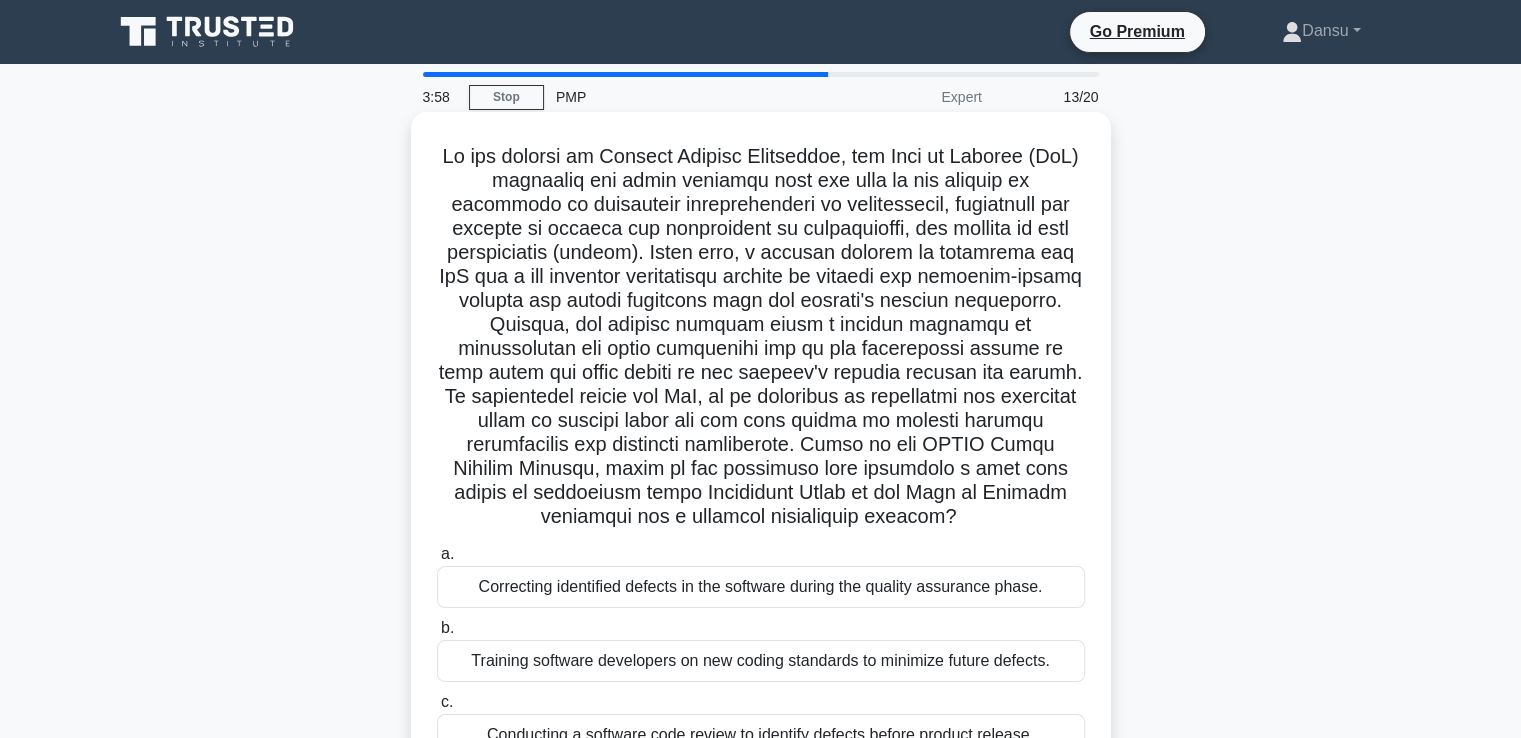 click on ".spinner_0XTQ{transform-origin:center;animation:spinner_y6GP .75s linear infinite}@keyframes spinner_y6GP{100%{transform:rotate(360deg)}}" at bounding box center (761, 337) 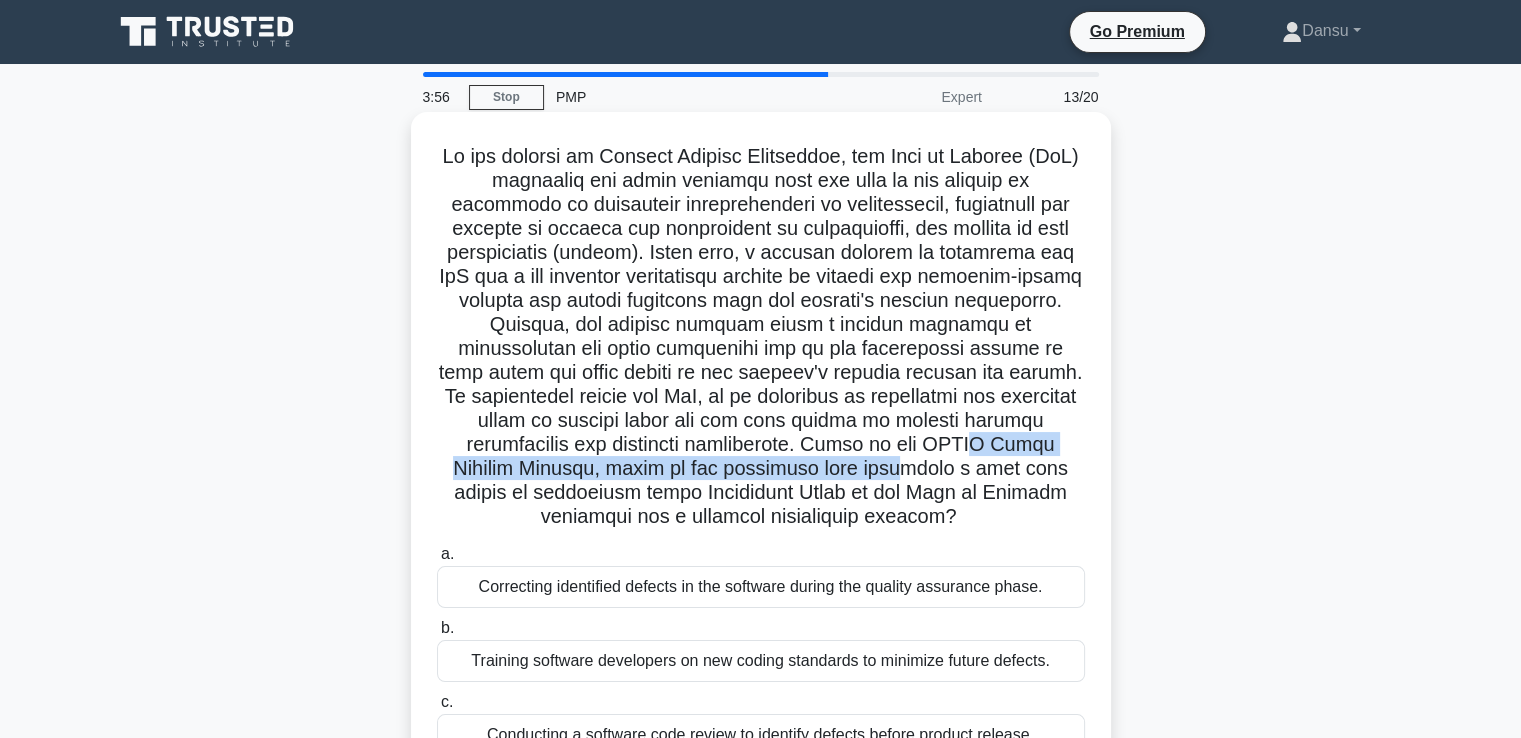 drag, startPoint x: 563, startPoint y: 465, endPoint x: 896, endPoint y: 436, distance: 334.26038 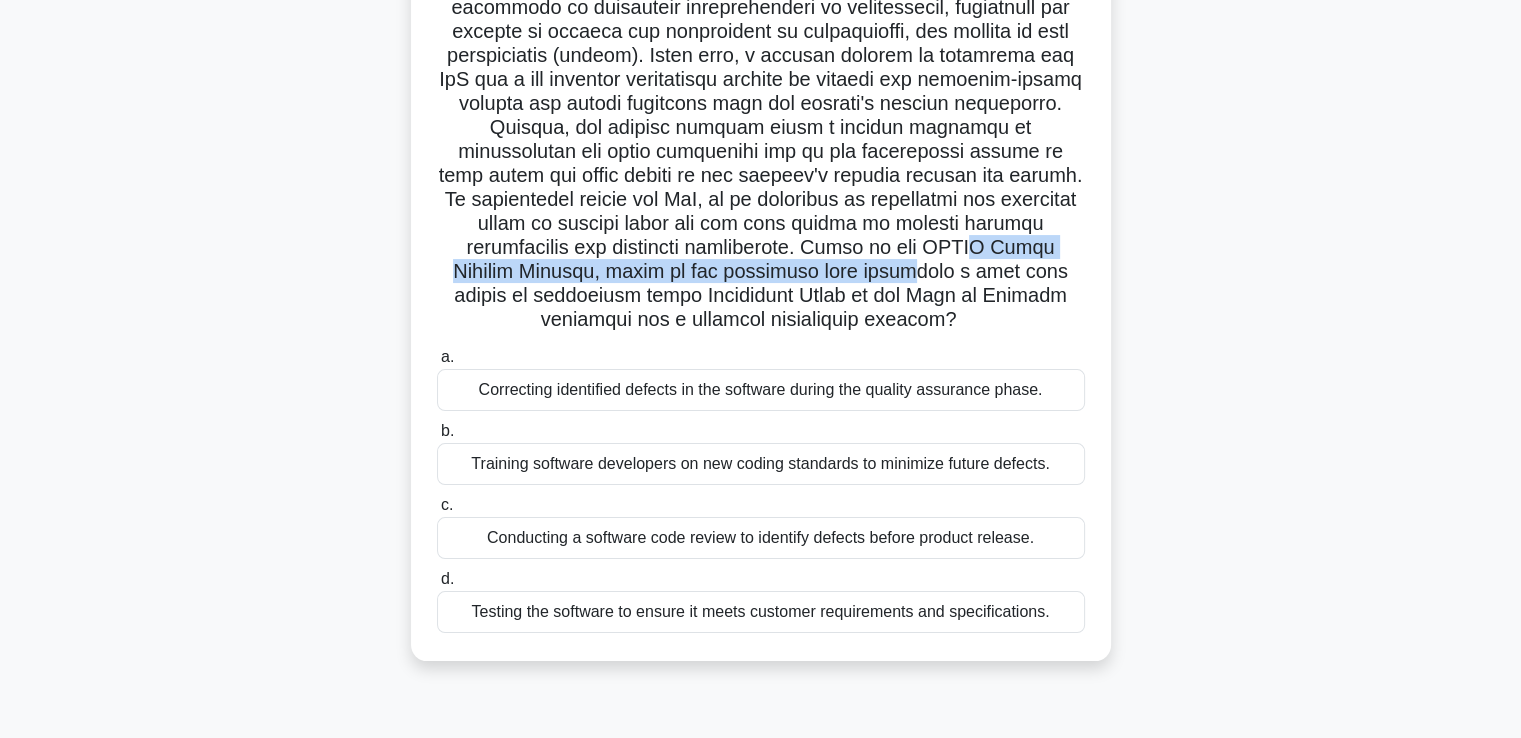 scroll, scrollTop: 200, scrollLeft: 0, axis: vertical 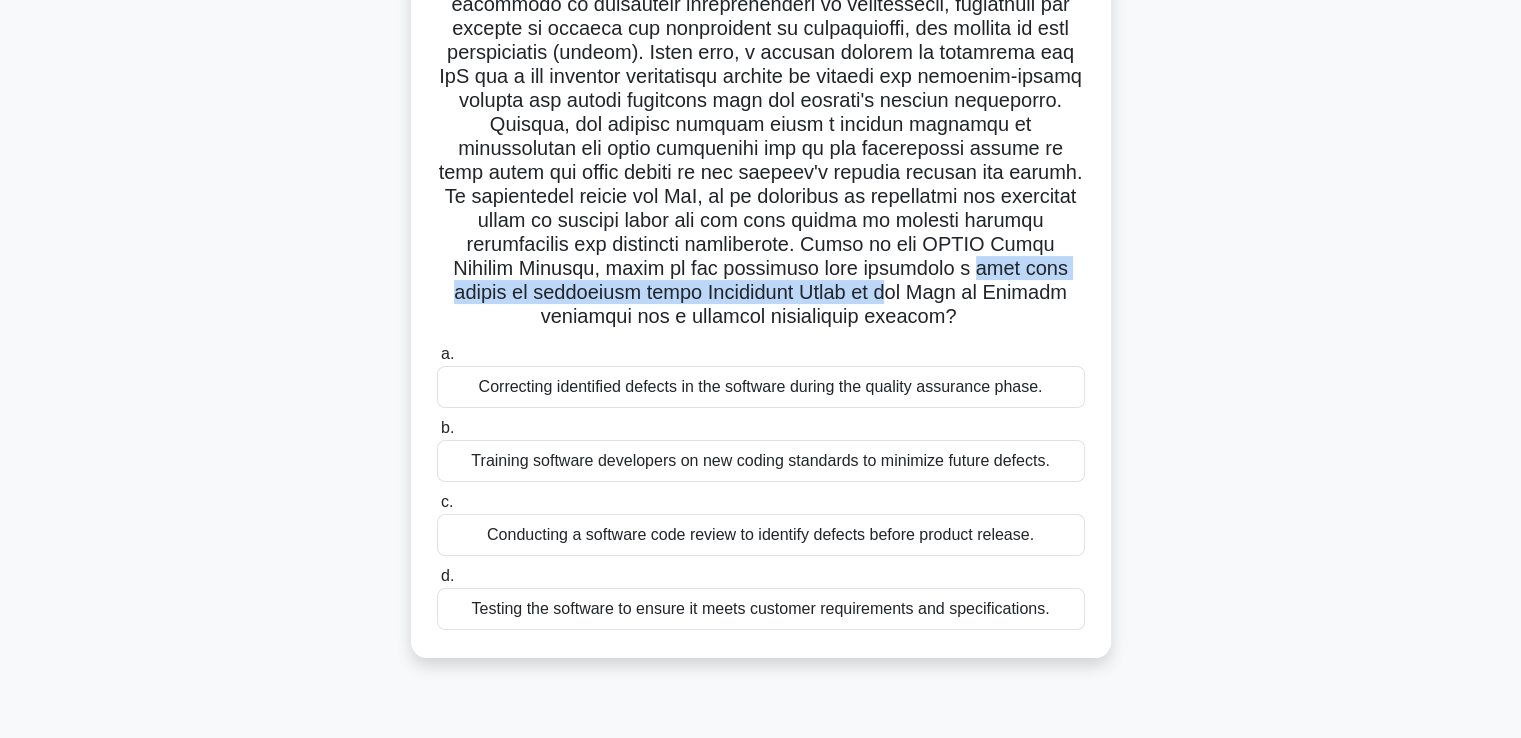 drag, startPoint x: 444, startPoint y: 288, endPoint x: 968, endPoint y: 296, distance: 524.06104 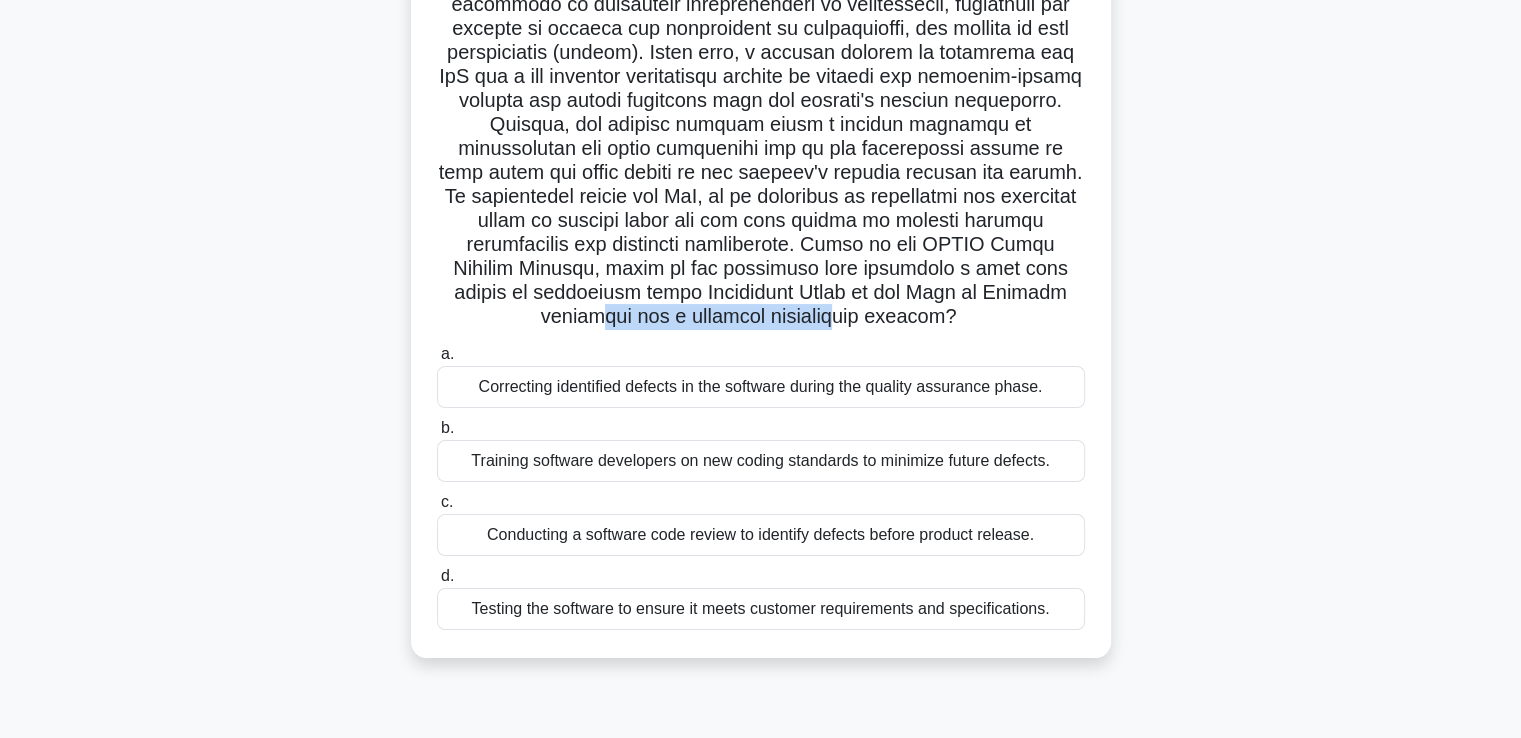 drag, startPoint x: 627, startPoint y: 321, endPoint x: 887, endPoint y: 323, distance: 260.0077 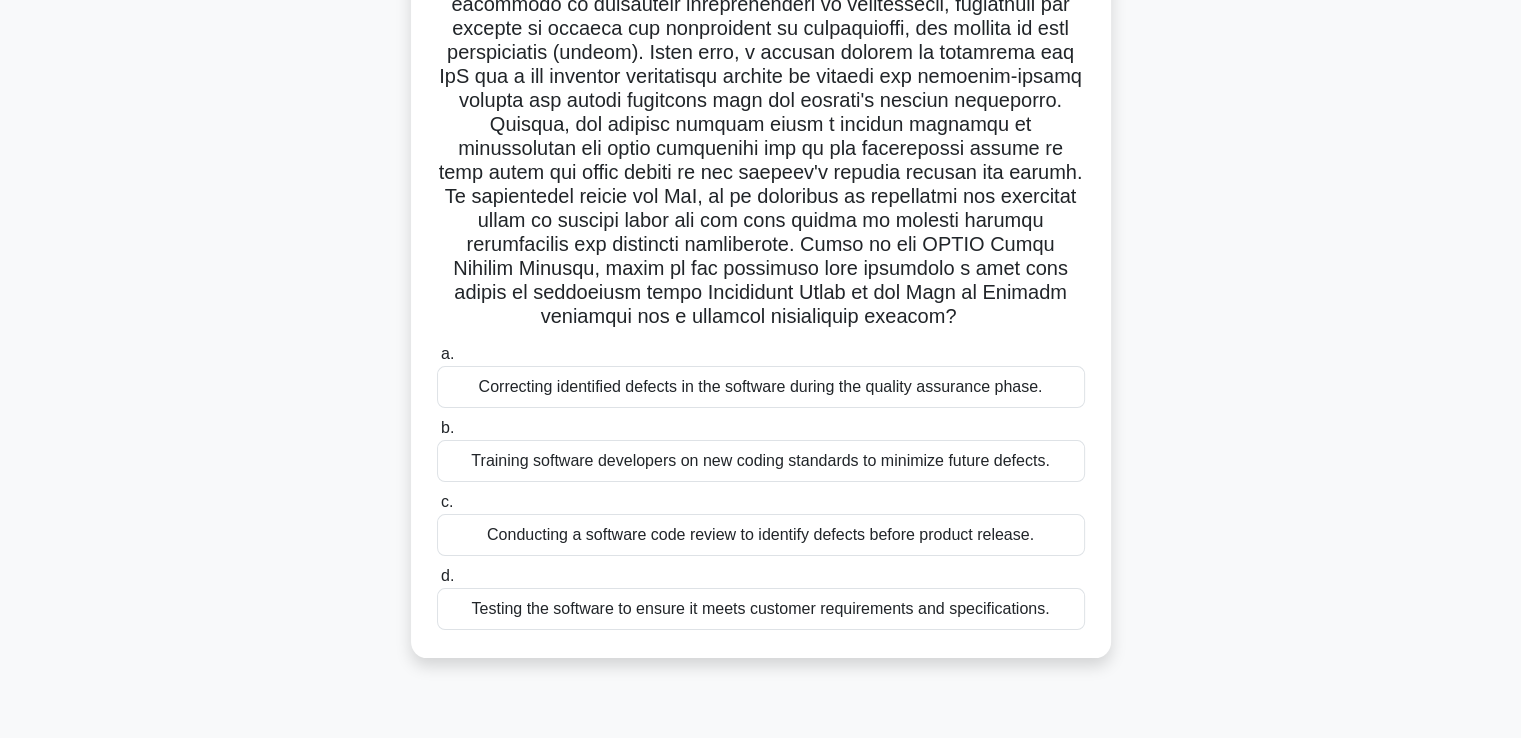 click on "Training software developers on new coding standards to minimize future defects." at bounding box center (761, 461) 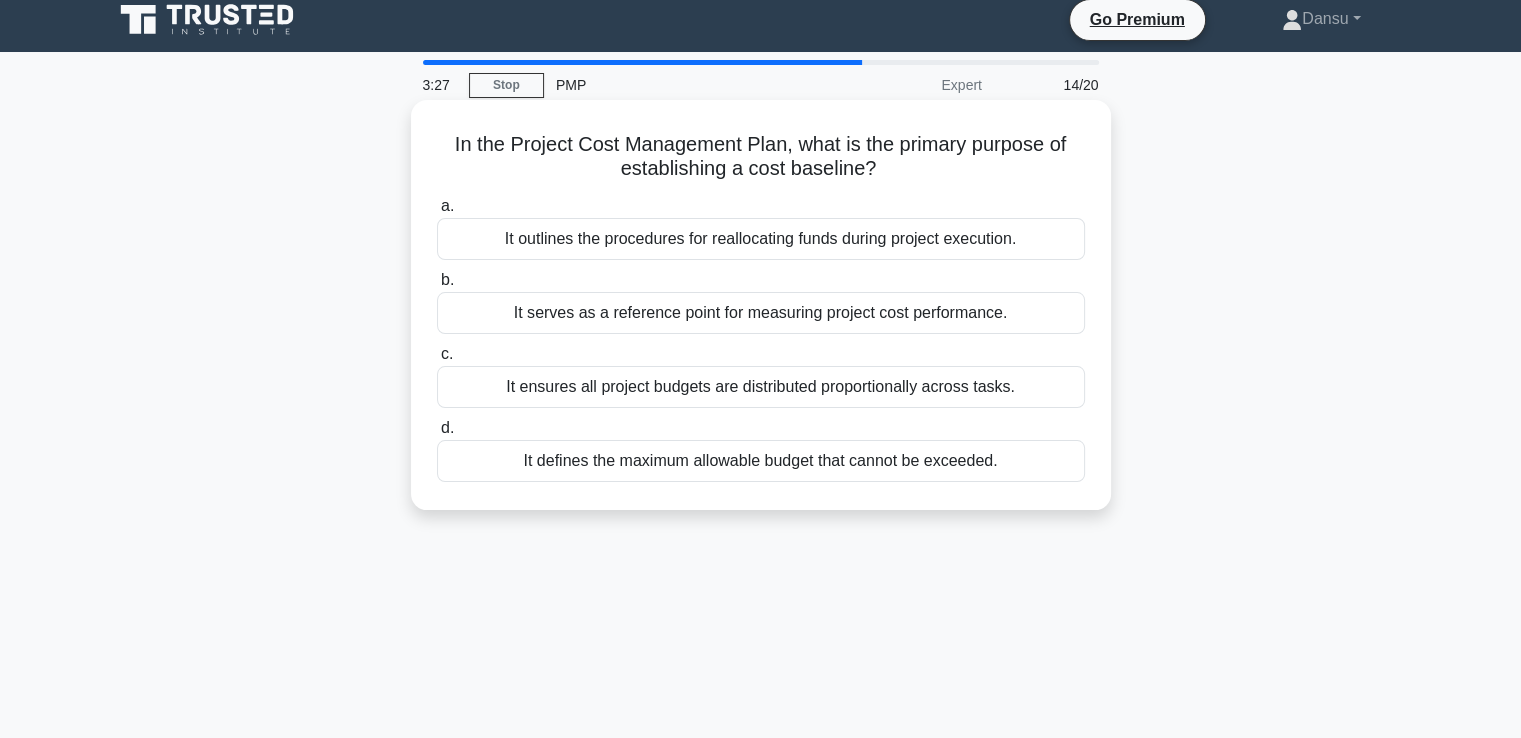 scroll, scrollTop: 0, scrollLeft: 0, axis: both 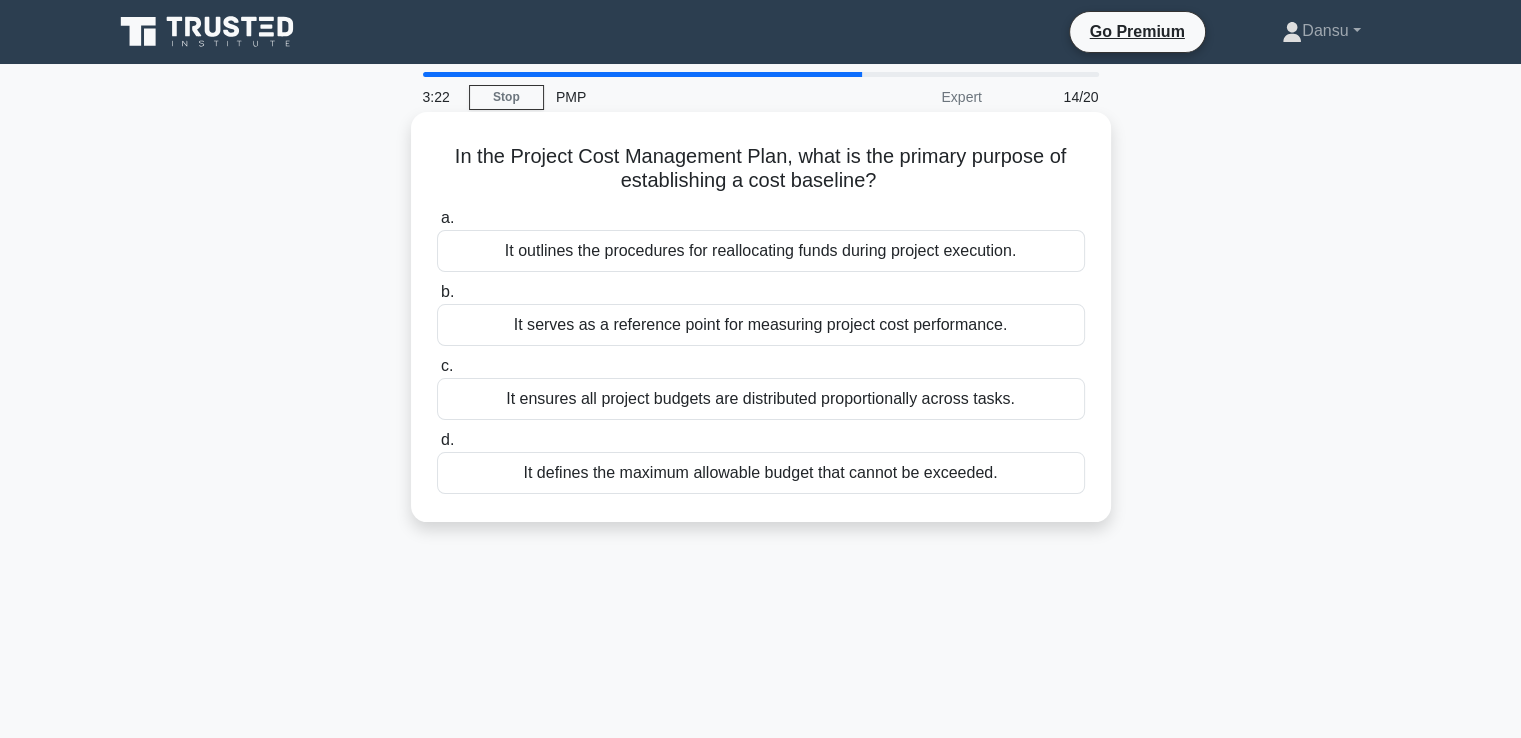 drag, startPoint x: 452, startPoint y: 151, endPoint x: 909, endPoint y: 177, distance: 457.739 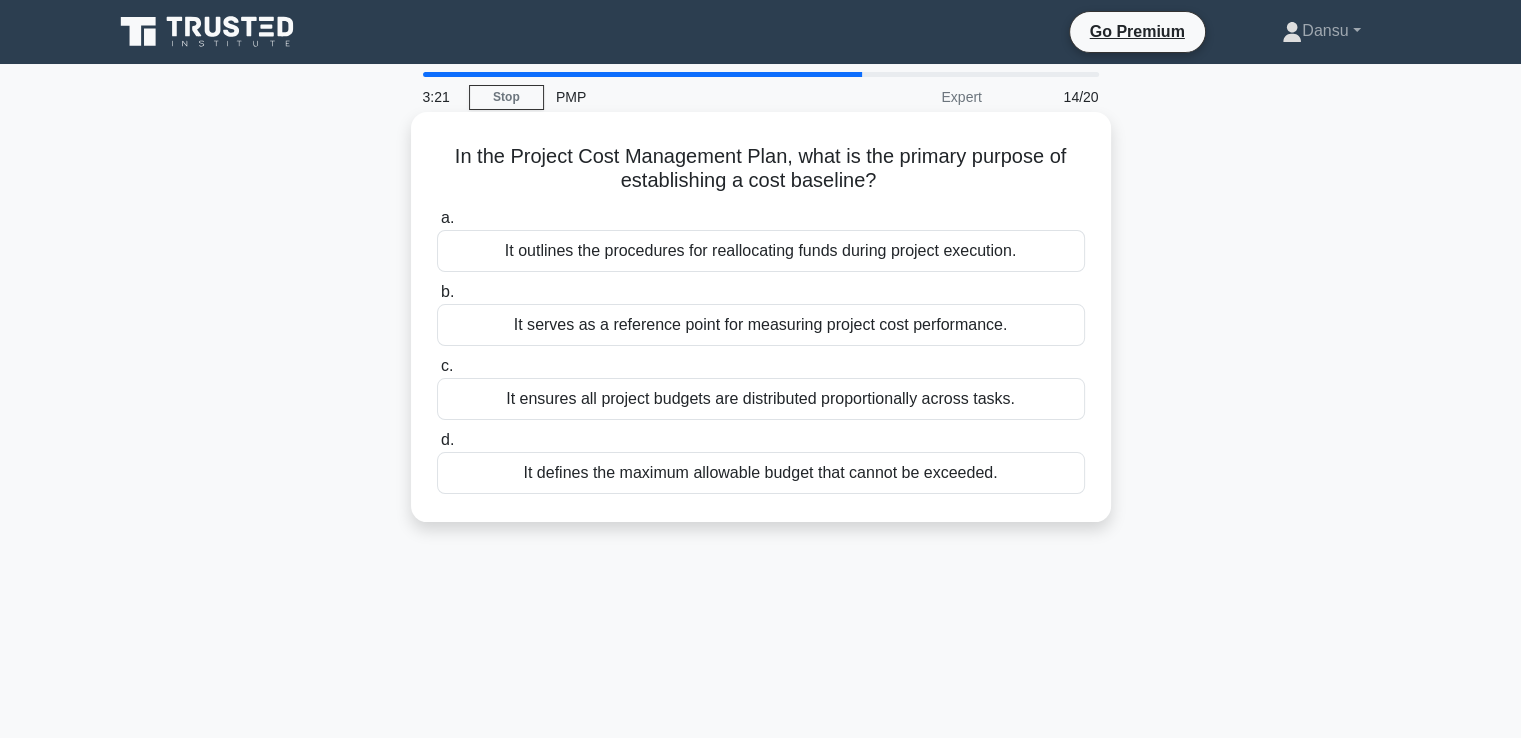 click on "In the Project Cost Management Plan, what is the primary purpose of establishing a cost baseline?
.spinner_0XTQ{transform-origin:center;animation:spinner_y6GP .75s linear infinite}@keyframes spinner_y6GP{100%{transform:rotate(360deg)}}" at bounding box center (761, 169) 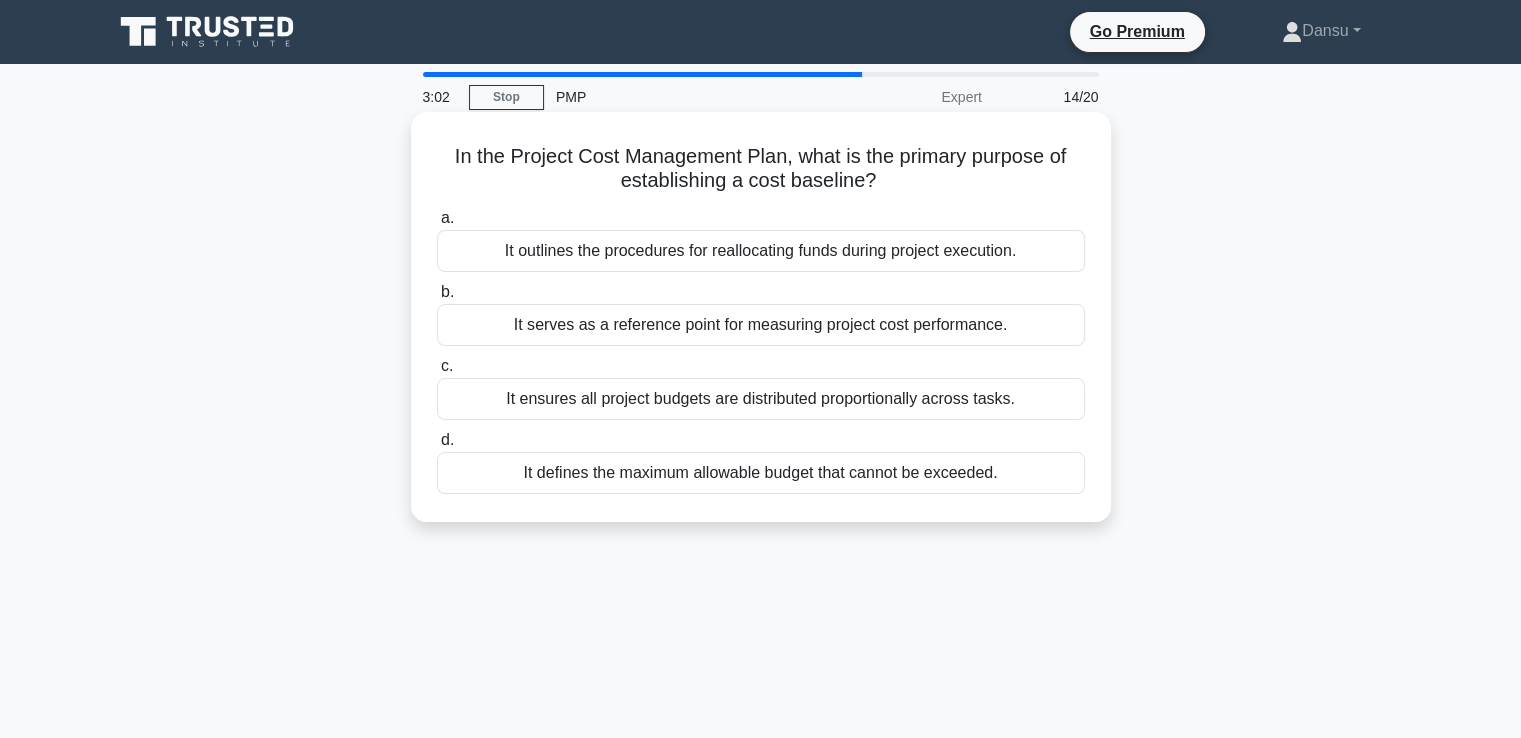 click on "It serves as a reference point for measuring project cost performance." at bounding box center [761, 325] 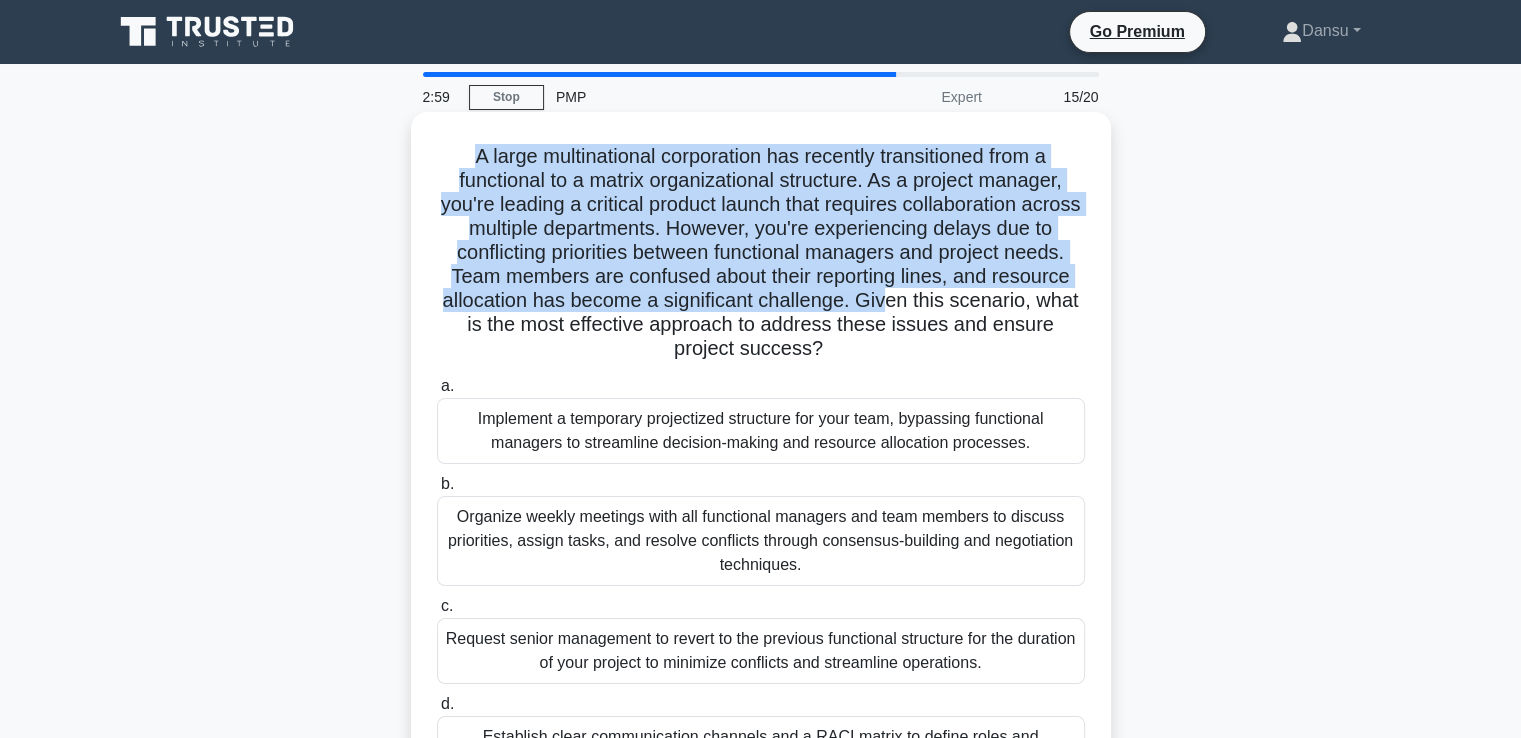 drag, startPoint x: 448, startPoint y: 148, endPoint x: 995, endPoint y: 293, distance: 565.8922 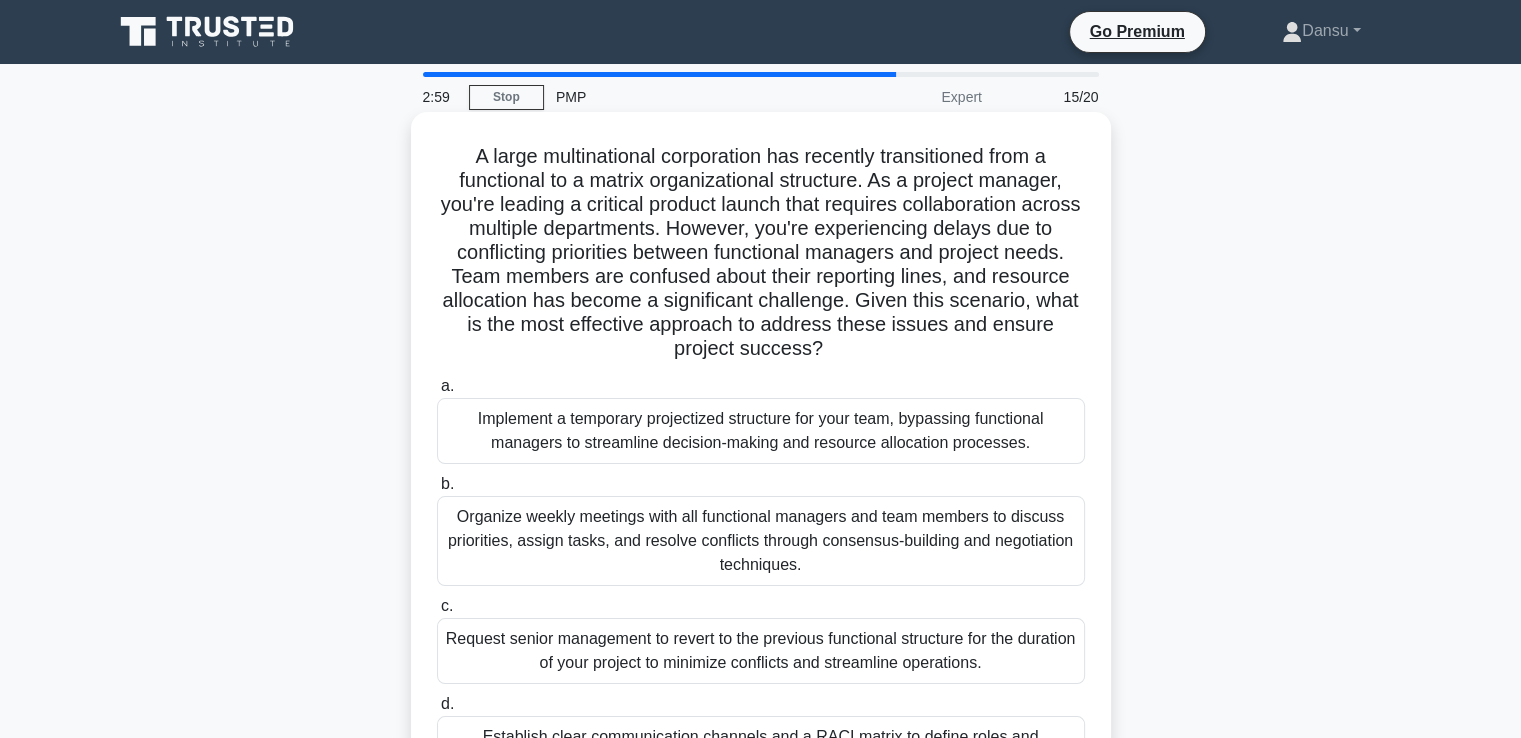 click on "A large multinational corporation has recently transitioned from a functional to a matrix organizational structure. As a project manager, you're leading a critical product launch that requires collaboration across multiple departments. However, you're experiencing delays due to conflicting priorities between functional managers and project needs. Team members are confused about their reporting lines, and resource allocation has become a significant challenge. Given this scenario, what is the most effective approach to address these issues and ensure project success?
.spinner_0XTQ{transform-origin:center;animation:spinner_y6GP .75s linear infinite}@keyframes spinner_y6GP{100%{transform:rotate(360deg)}}" at bounding box center (761, 253) 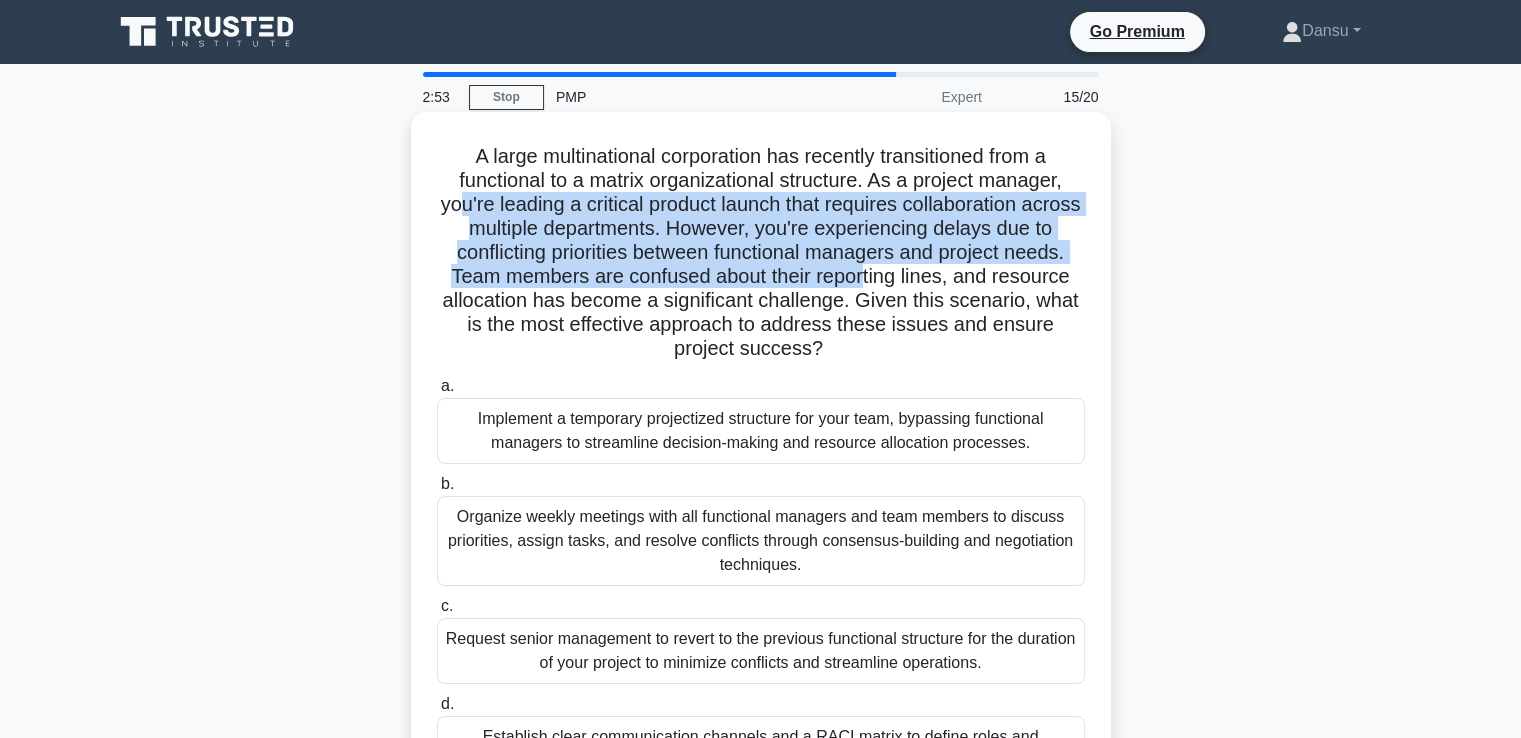 drag, startPoint x: 488, startPoint y: 202, endPoint x: 939, endPoint y: 276, distance: 457.03064 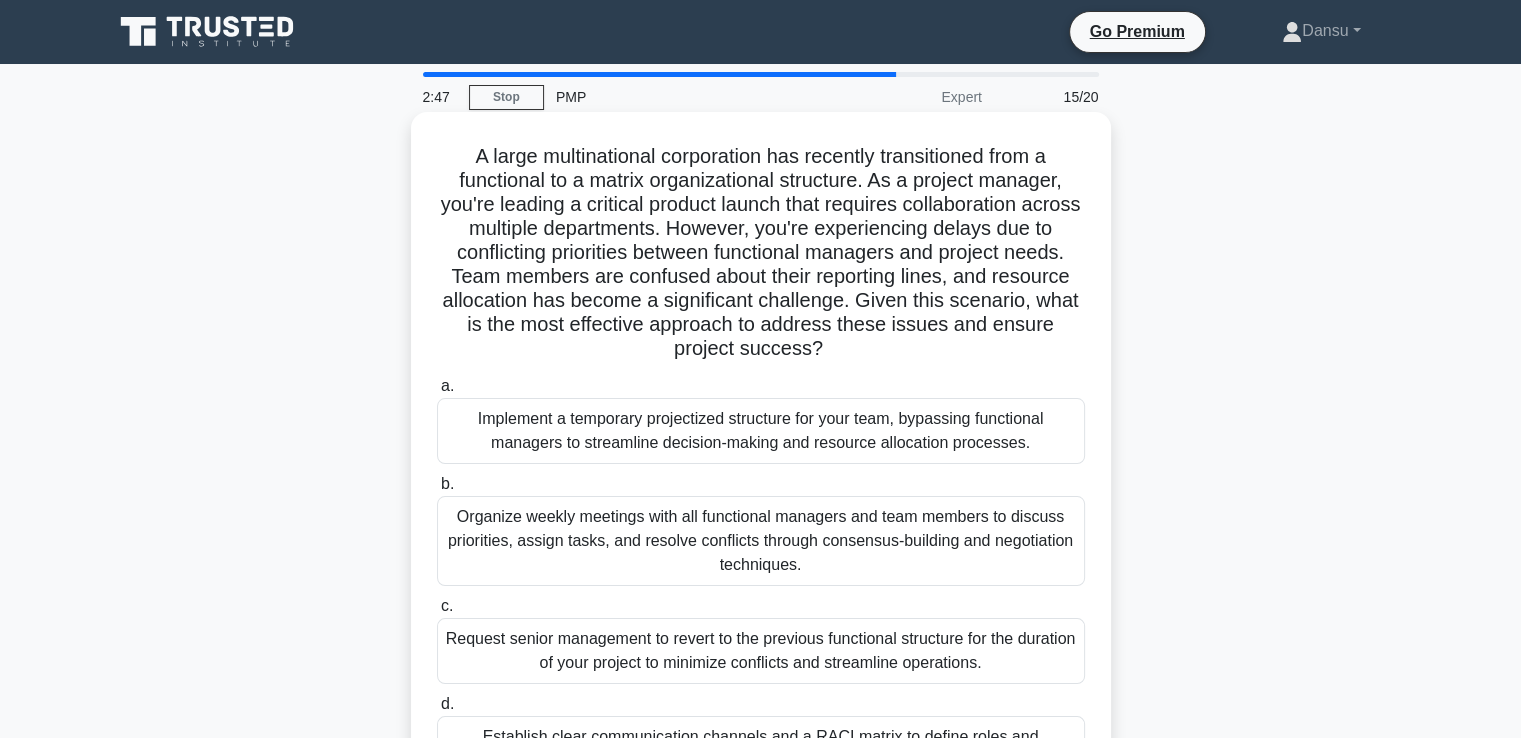 click on "A large multinational corporation has recently transitioned from a functional to a matrix organizational structure. As a project manager, you're leading a critical product launch that requires collaboration across multiple departments. However, you're experiencing delays due to conflicting priorities between functional managers and project needs. Team members are confused about their reporting lines, and resource allocation has become a significant challenge. Given this scenario, what is the most effective approach to address these issues and ensure project success?
.spinner_0XTQ{transform-origin:center;animation:spinner_y6GP .75s linear infinite}@keyframes spinner_y6GP{100%{transform:rotate(360deg)}}
a. b. c." at bounding box center (761, 461) 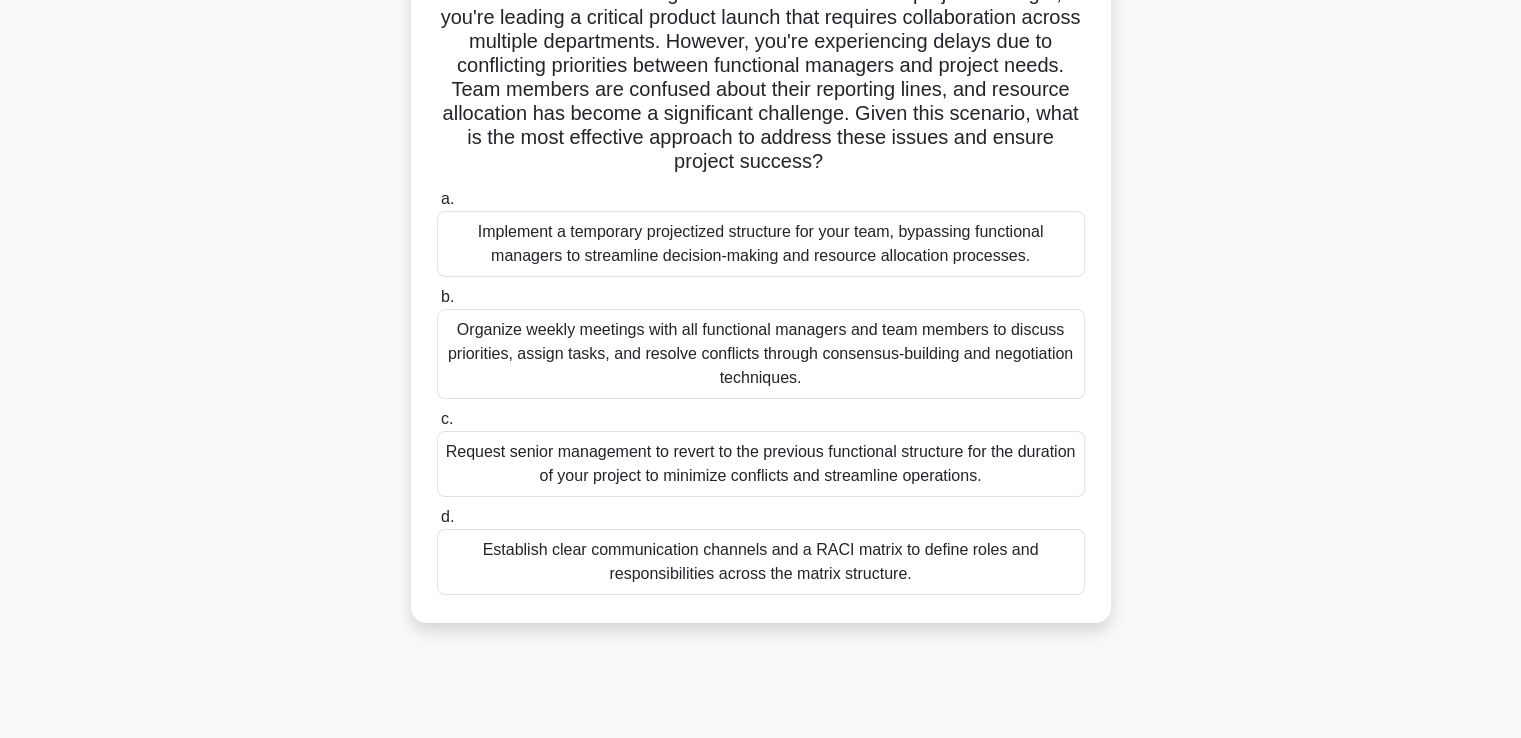 scroll, scrollTop: 200, scrollLeft: 0, axis: vertical 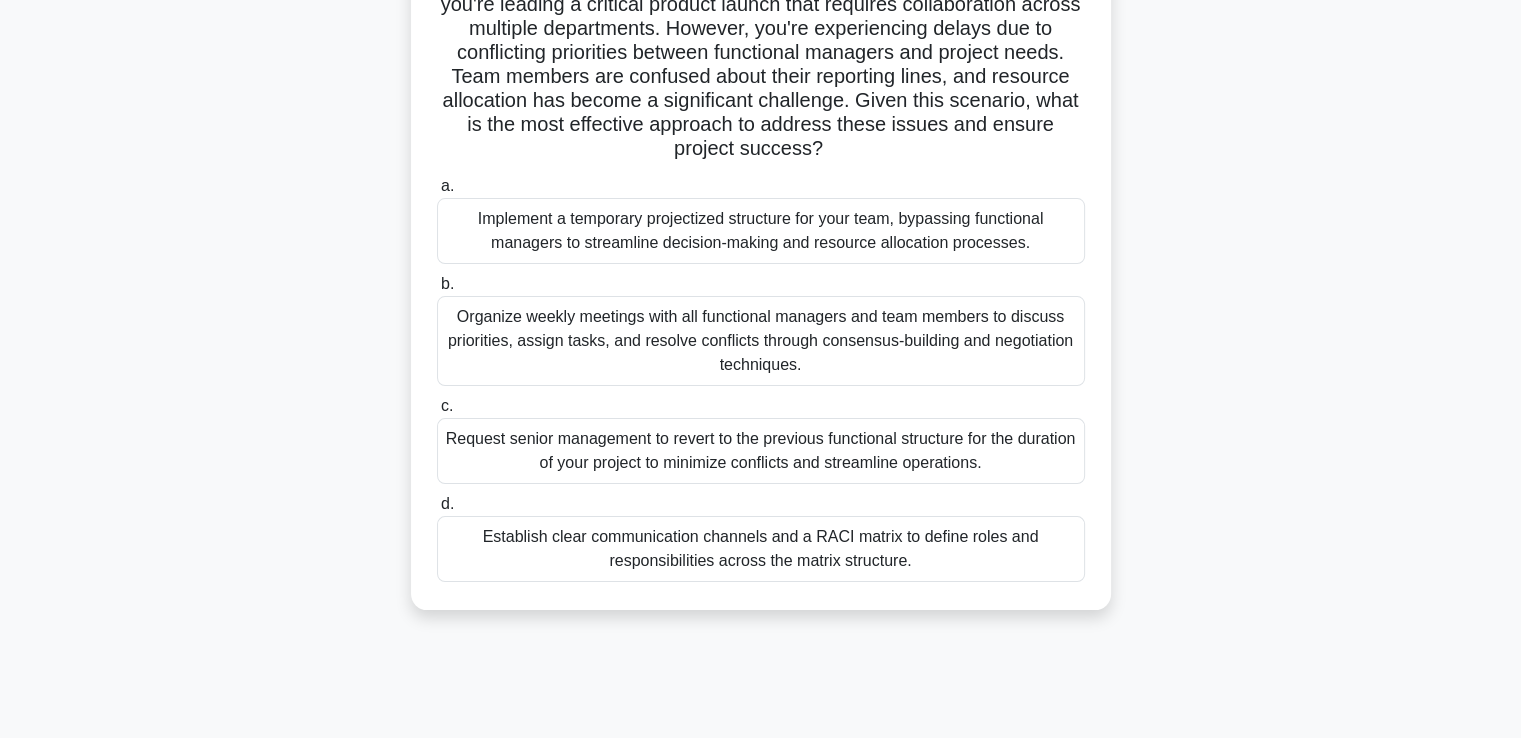 click on "Establish clear communication channels and a RACI matrix to define roles and responsibilities across the matrix structure." at bounding box center (761, 549) 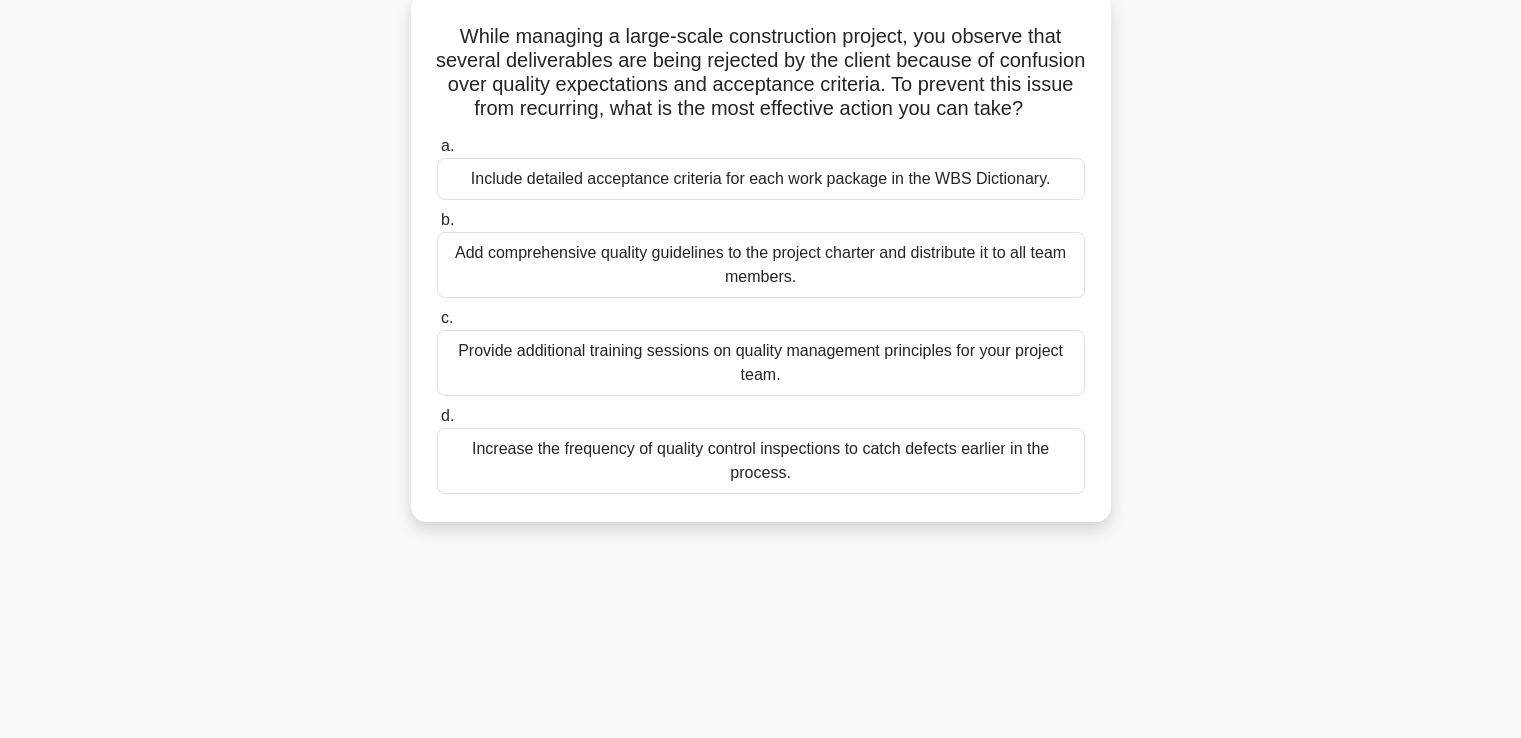 scroll, scrollTop: 0, scrollLeft: 0, axis: both 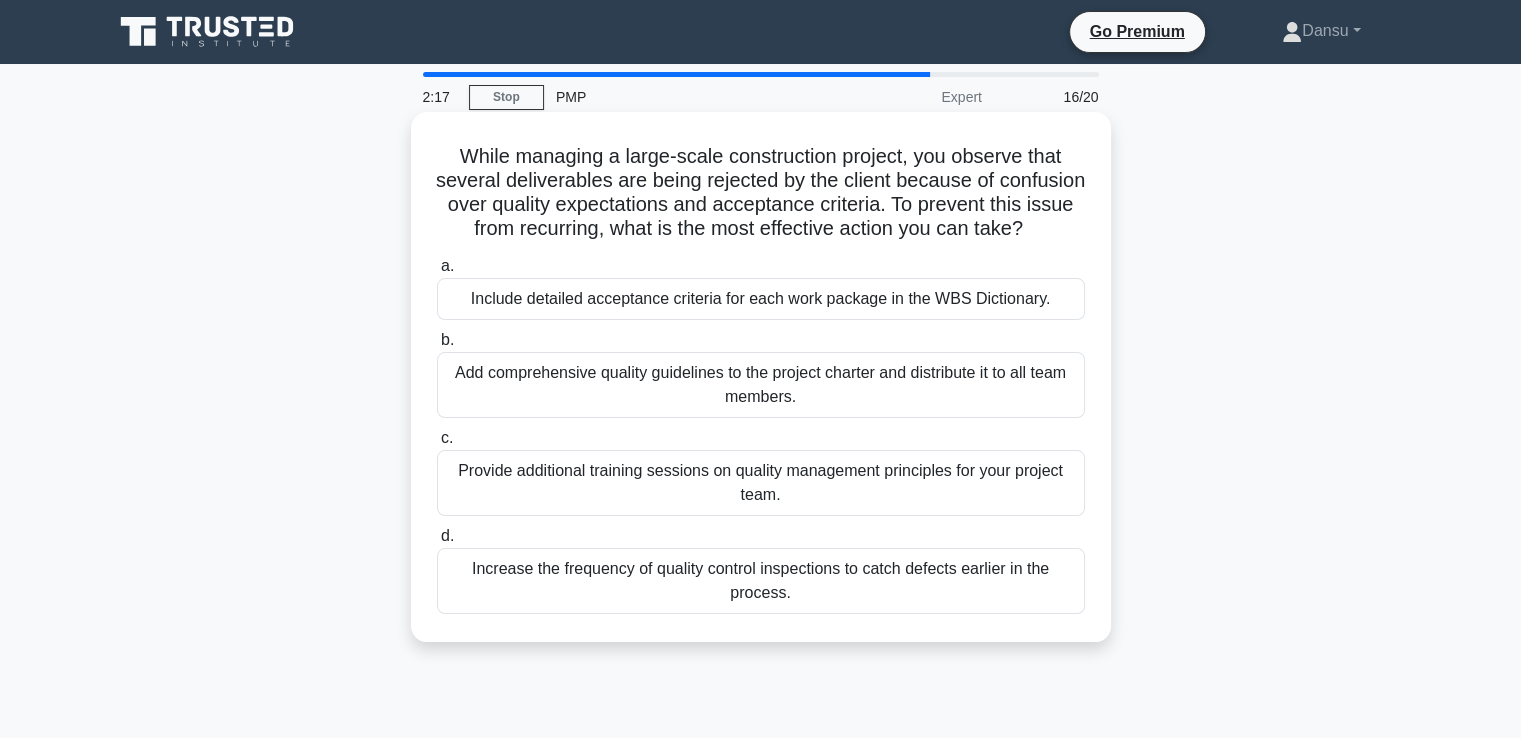 click on "Include detailed acceptance criteria for each work package in the WBS Dictionary." at bounding box center (761, 299) 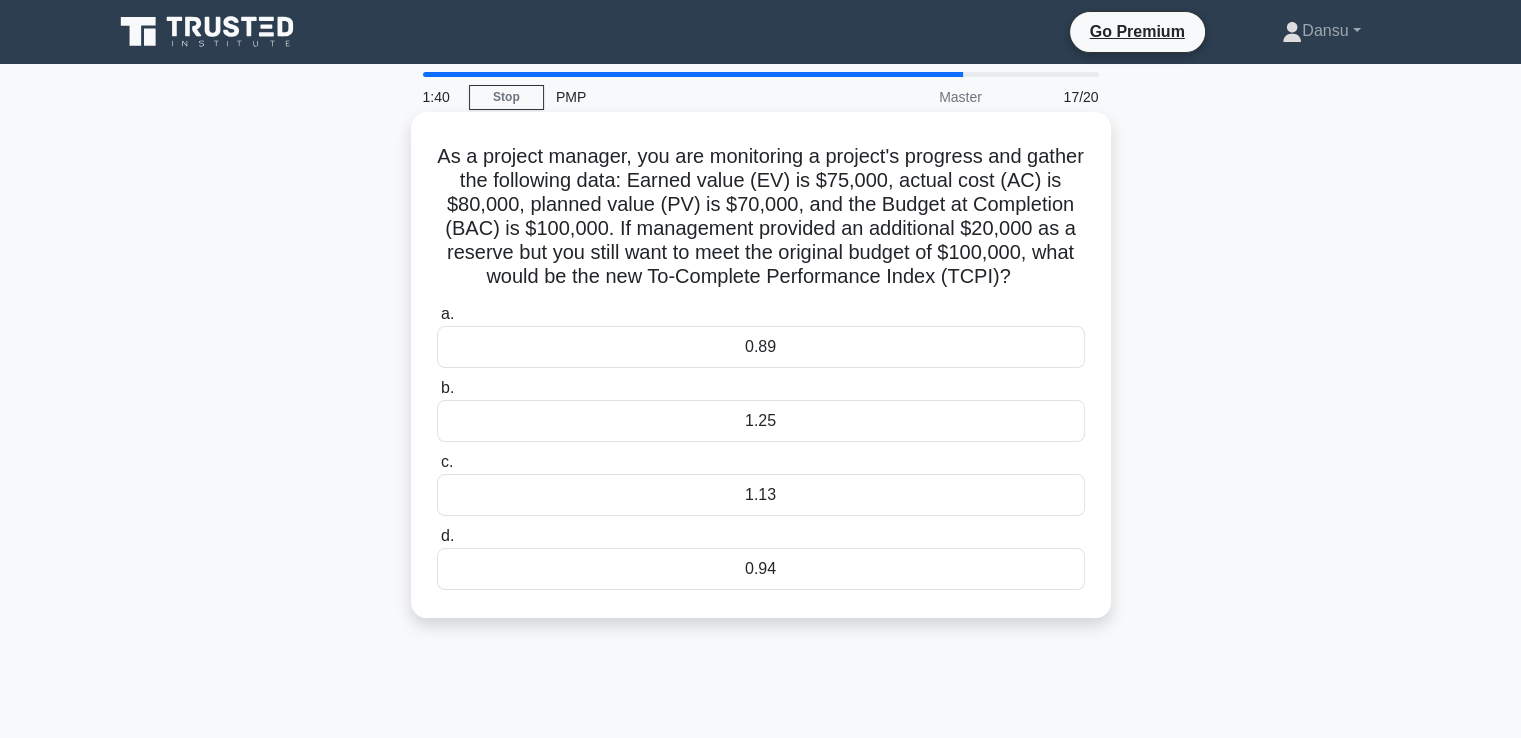 click on "1.13" at bounding box center (761, 495) 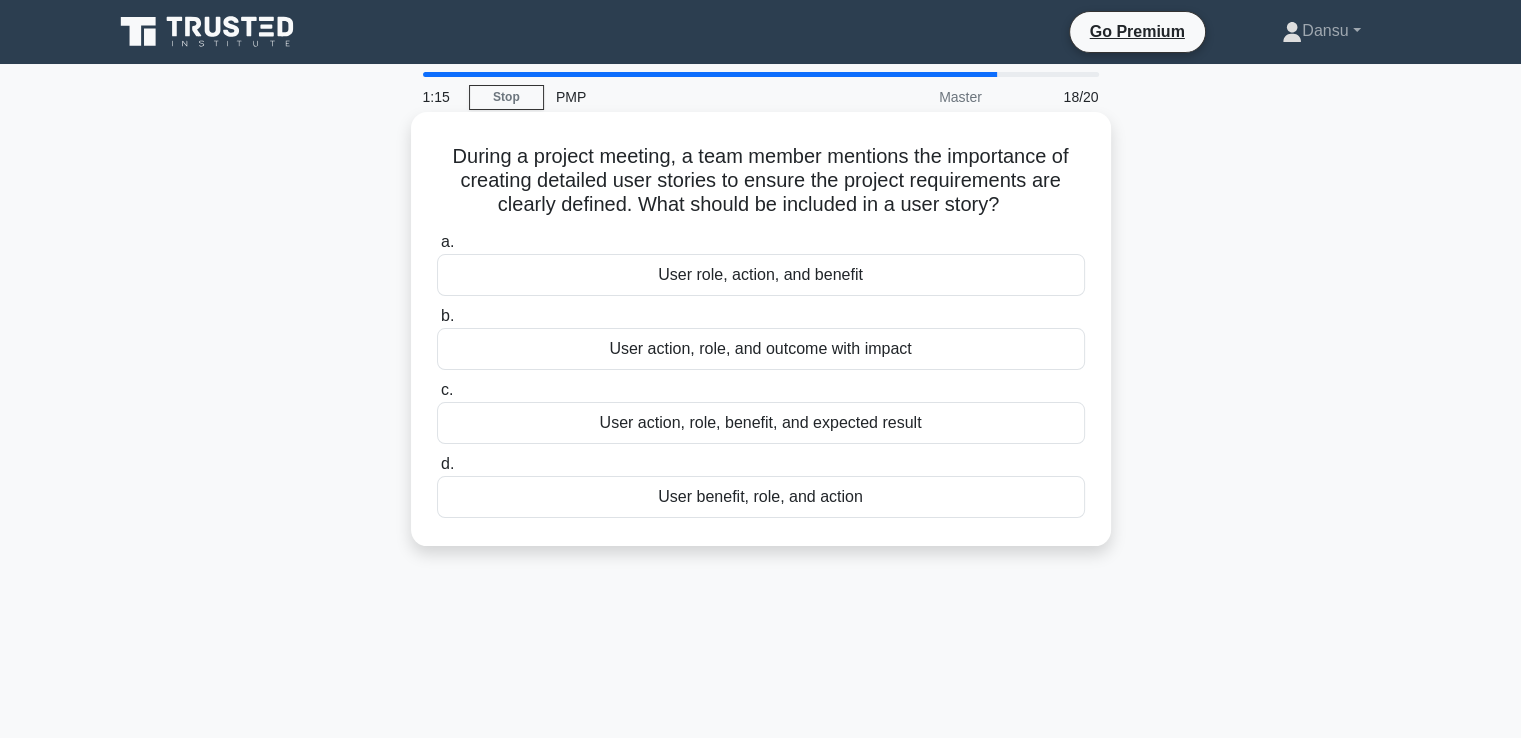 click on "User action, role, benefit, and expected result" at bounding box center (761, 423) 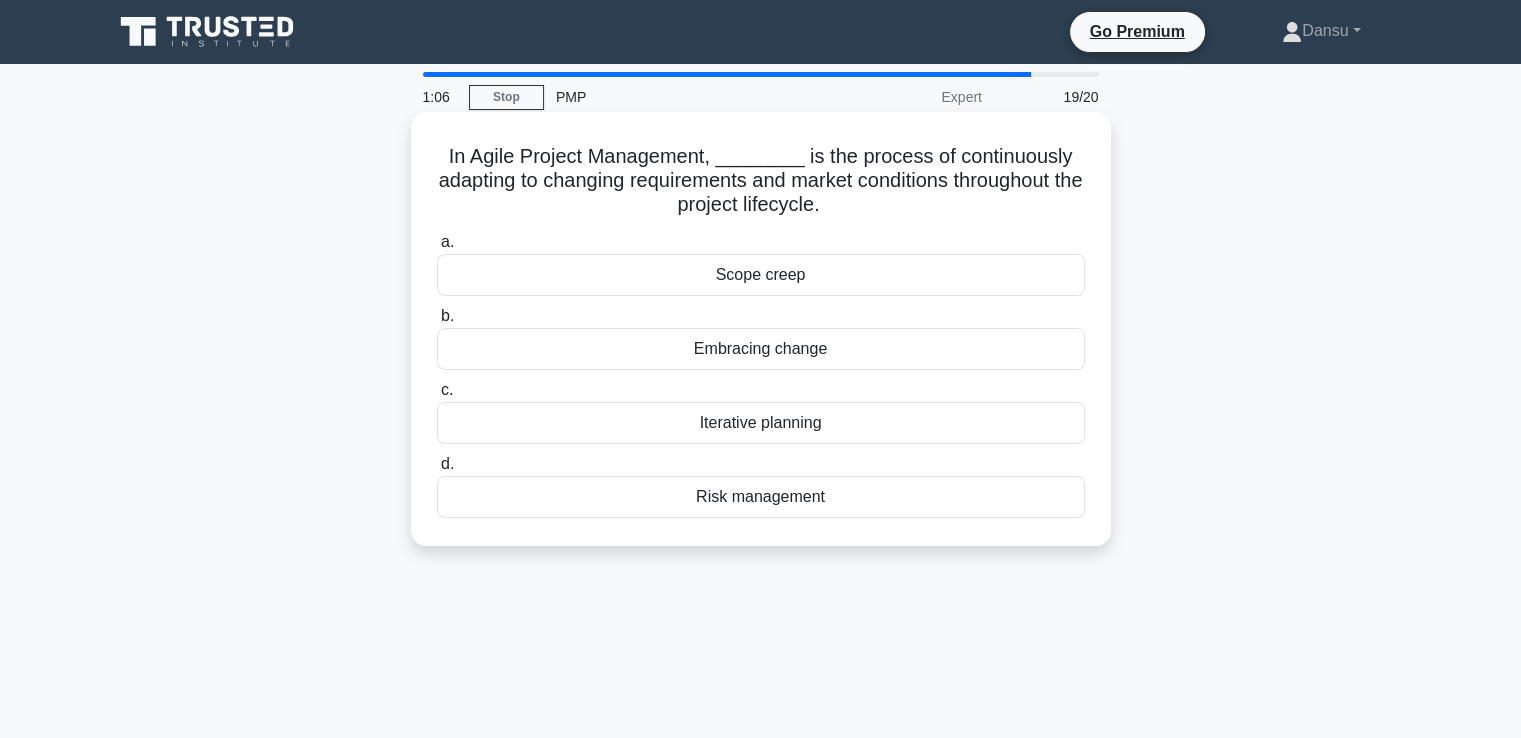 click on "Iterative planning" at bounding box center [761, 423] 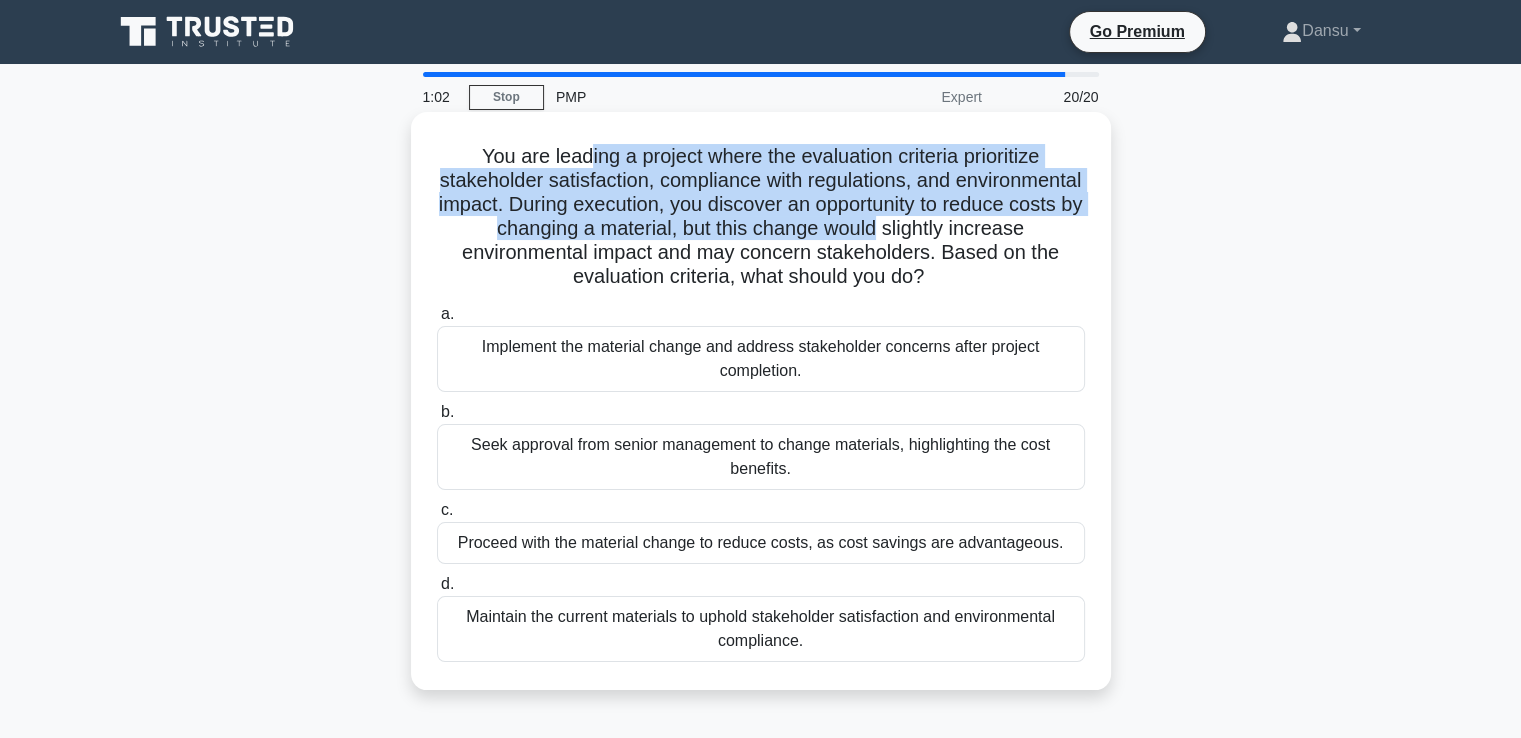 drag, startPoint x: 577, startPoint y: 144, endPoint x: 1004, endPoint y: 240, distance: 437.65854 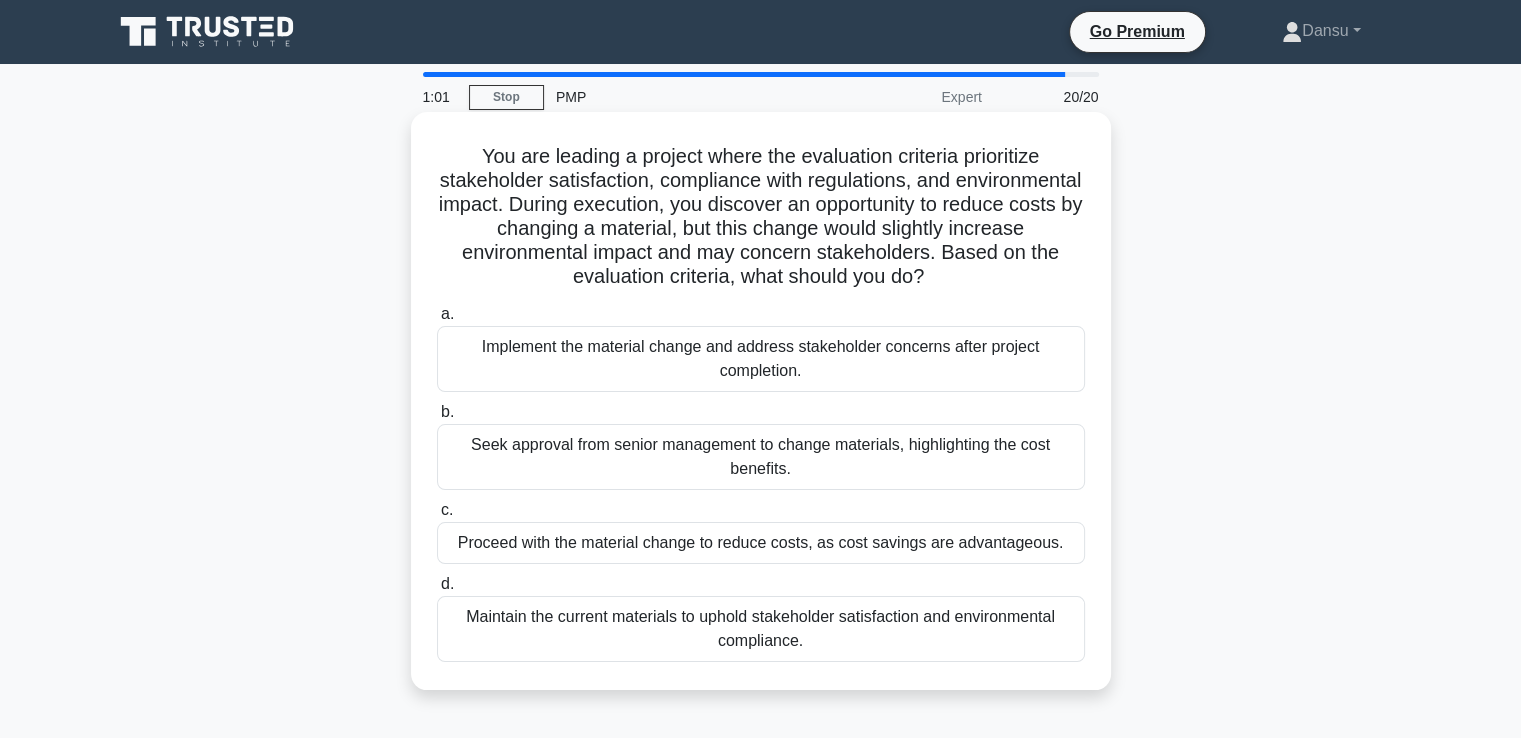 click on "You are leading a project where the evaluation criteria prioritize stakeholder satisfaction, compliance with regulations, and environmental impact. During execution, you discover an opportunity to reduce costs by changing a material, but this change would slightly increase environmental impact and may concern stakeholders. Based on the evaluation criteria, what should you do?
.spinner_0XTQ{transform-origin:center;animation:spinner_y6GP .75s linear infinite}@keyframes spinner_y6GP{100%{transform:rotate(360deg)}}" at bounding box center (761, 217) 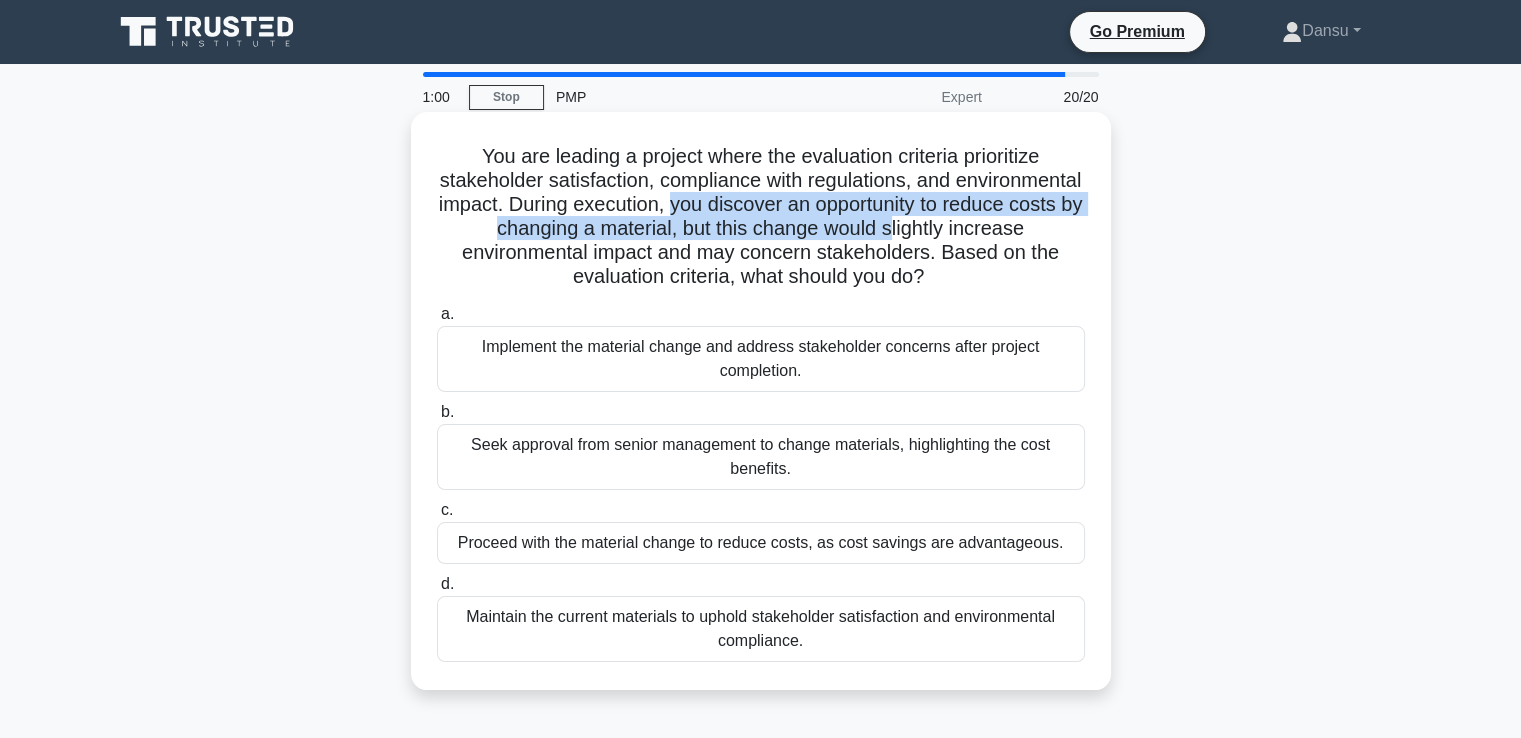 drag, startPoint x: 848, startPoint y: 200, endPoint x: 1018, endPoint y: 239, distance: 174.41617 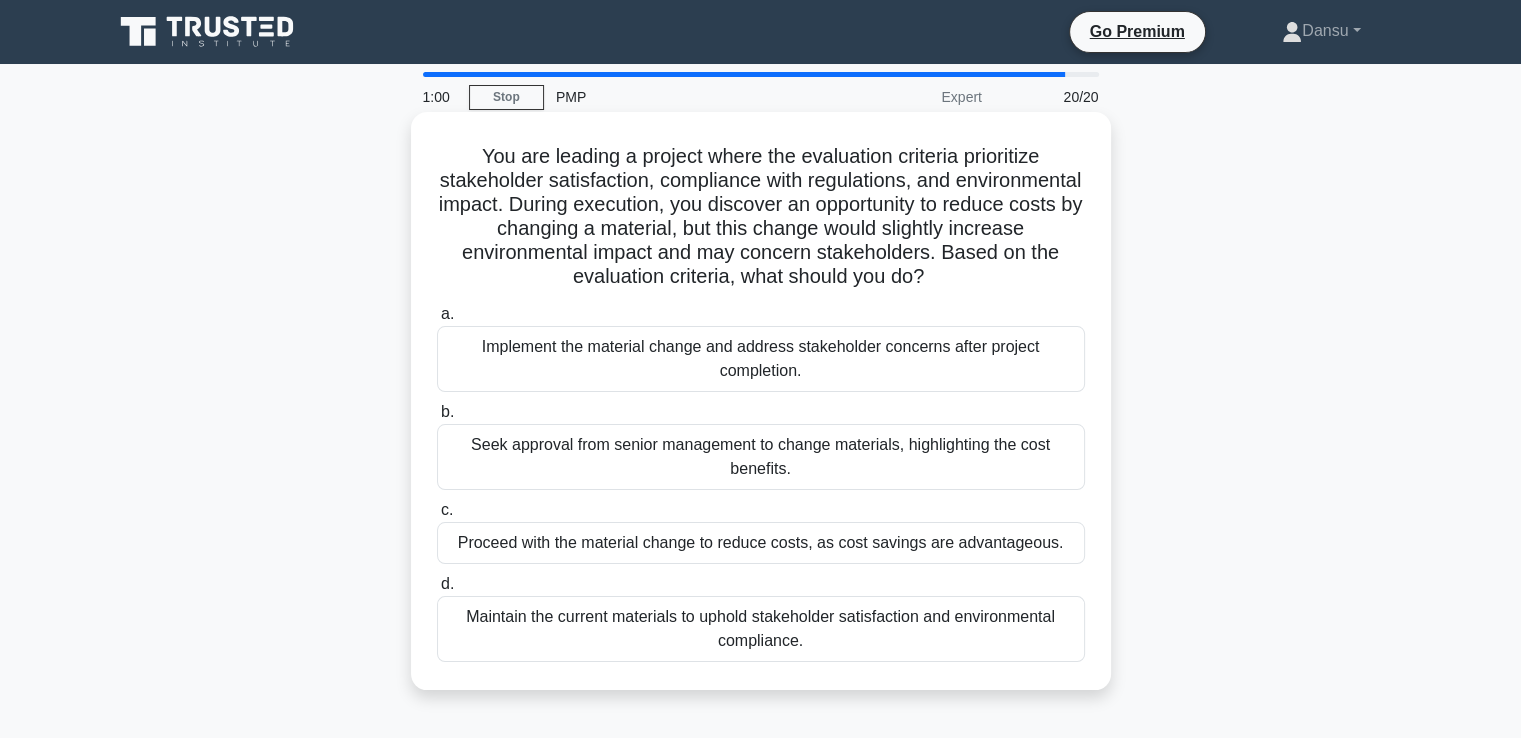 click on "You are leading a project where the evaluation criteria prioritize stakeholder satisfaction, compliance with regulations, and environmental impact. During execution, you discover an opportunity to reduce costs by changing a material, but this change would slightly increase environmental impact and may concern stakeholders. Based on the evaluation criteria, what should you do?
.spinner_0XTQ{transform-origin:center;animation:spinner_y6GP .75s linear infinite}@keyframes spinner_y6GP{100%{transform:rotate(360deg)}}" at bounding box center (761, 217) 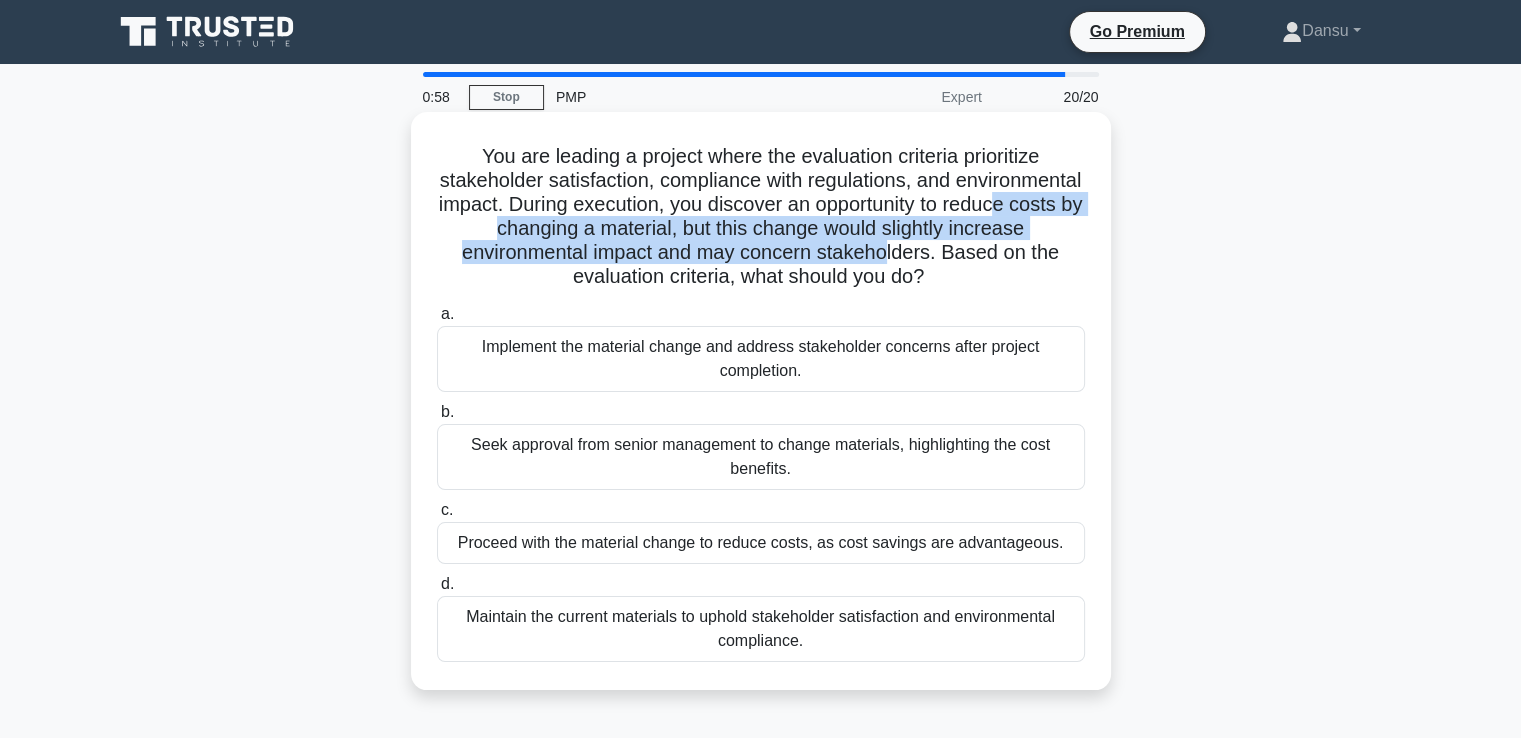 drag, startPoint x: 516, startPoint y: 229, endPoint x: 962, endPoint y: 249, distance: 446.4482 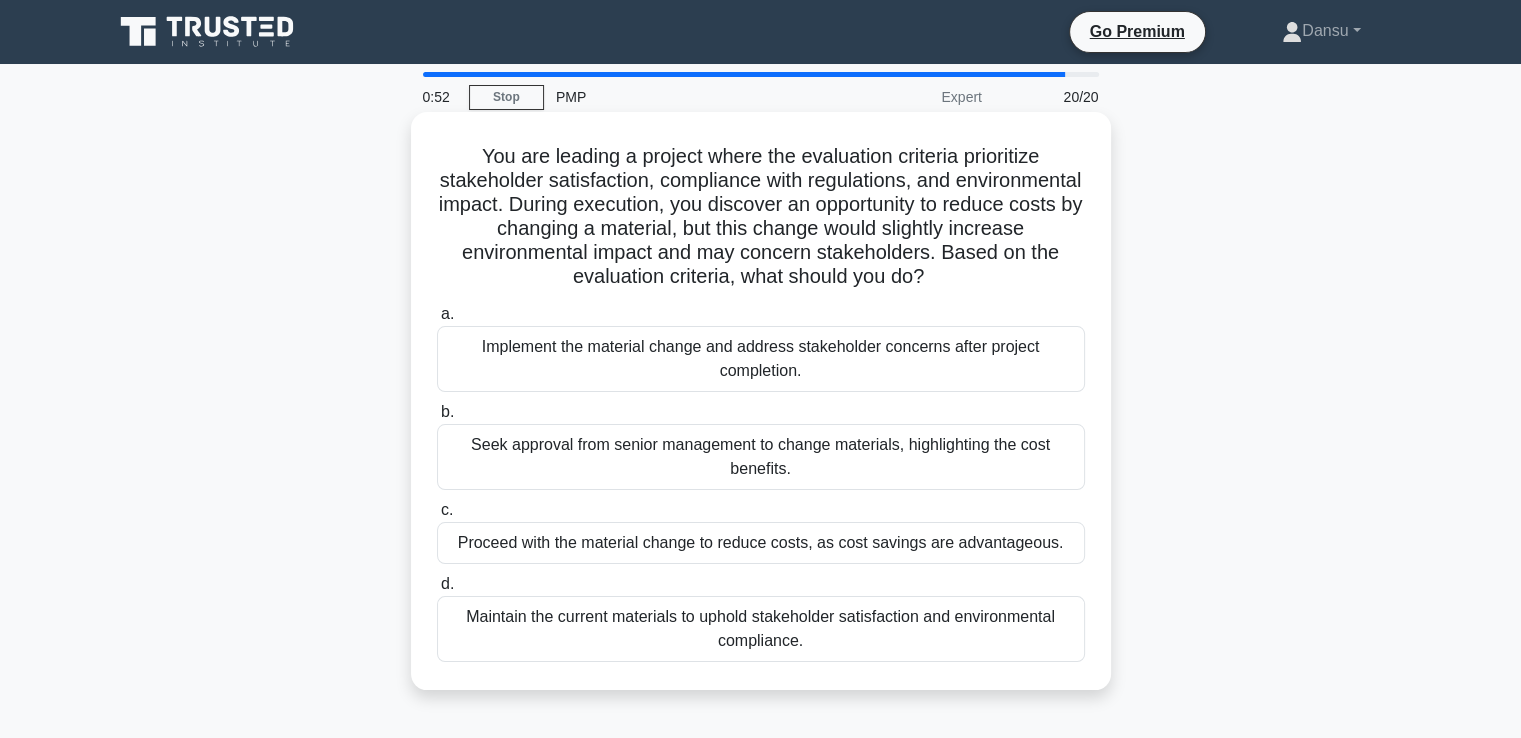 click on "Seek approval from senior management to change materials, highlighting the cost benefits." at bounding box center (761, 457) 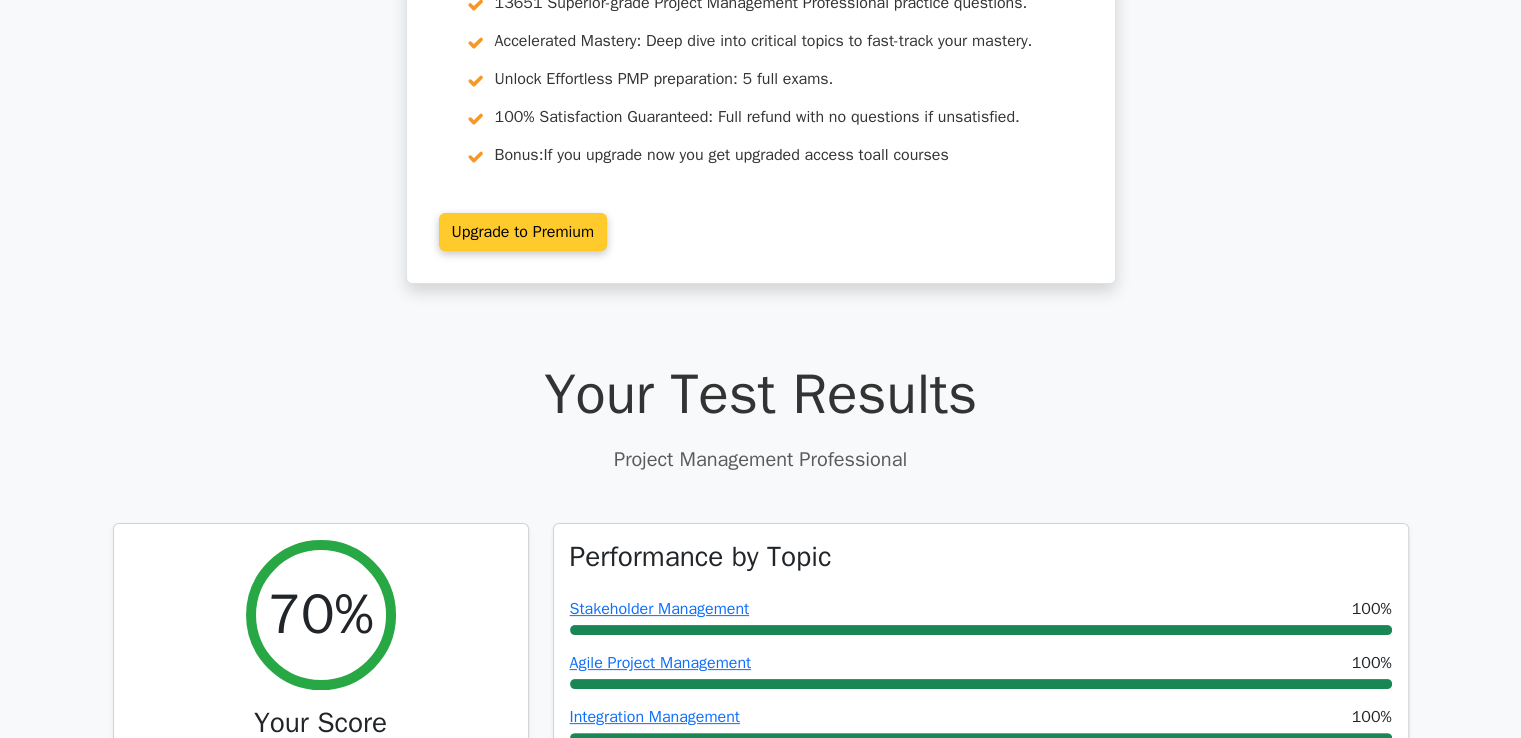 scroll, scrollTop: 0, scrollLeft: 0, axis: both 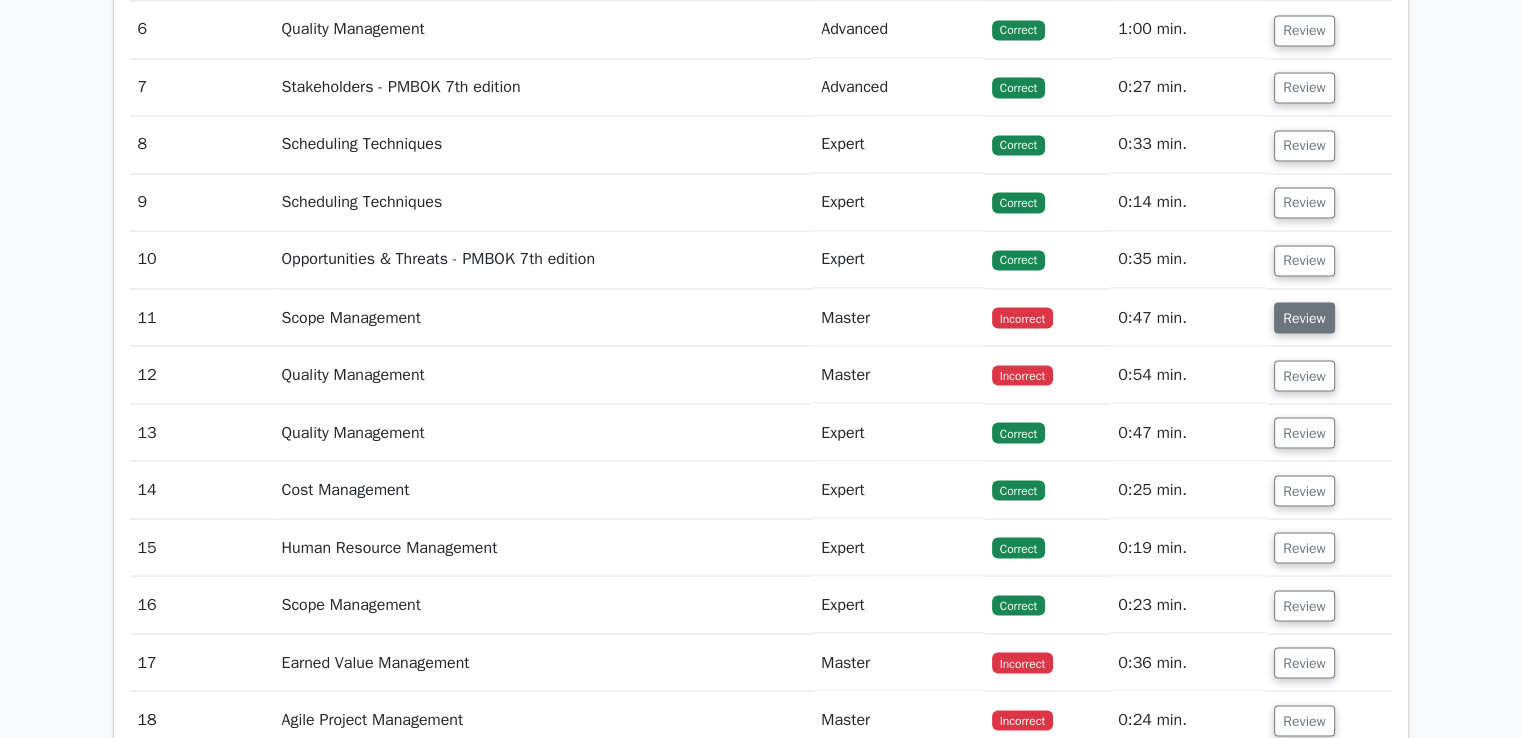 click on "Review" at bounding box center (1304, 317) 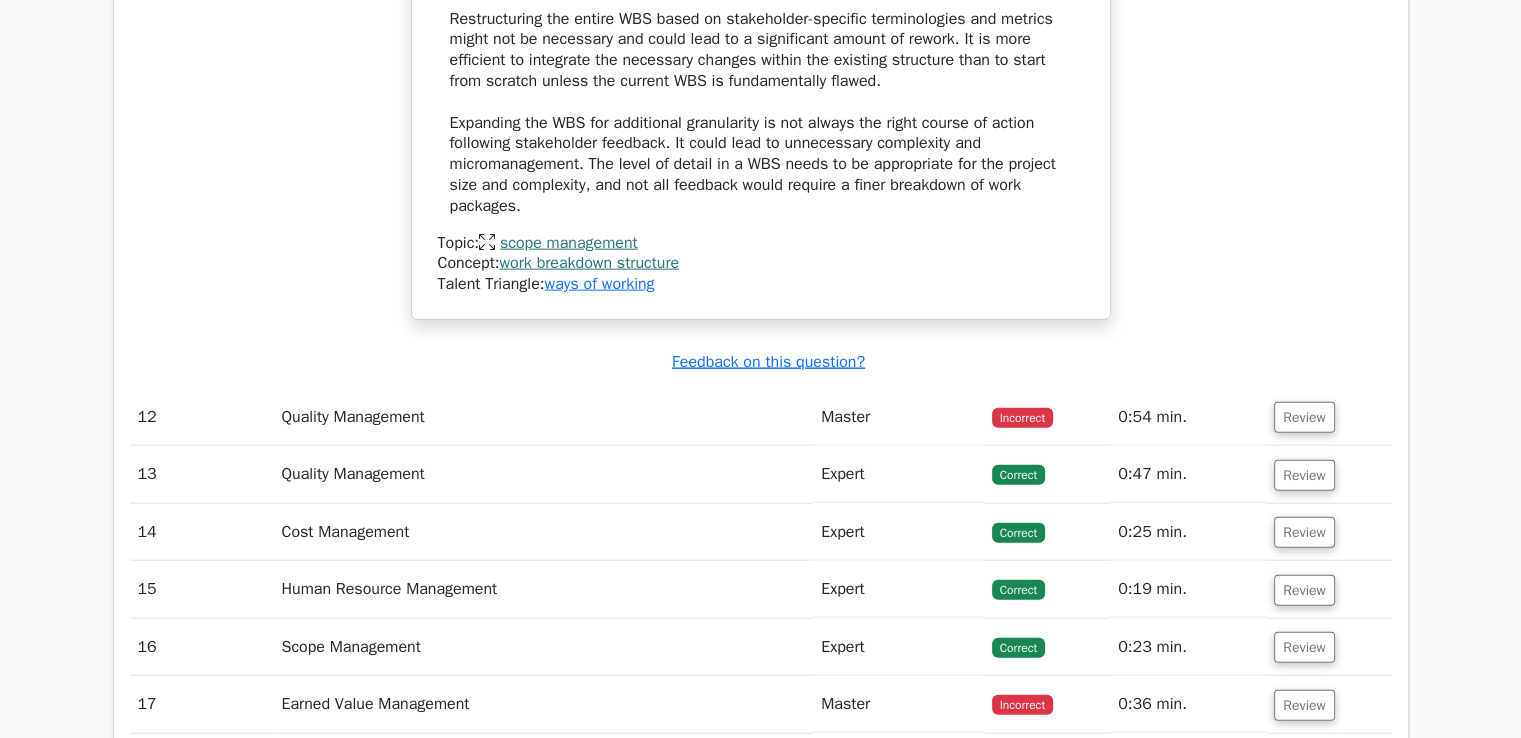 scroll, scrollTop: 4700, scrollLeft: 0, axis: vertical 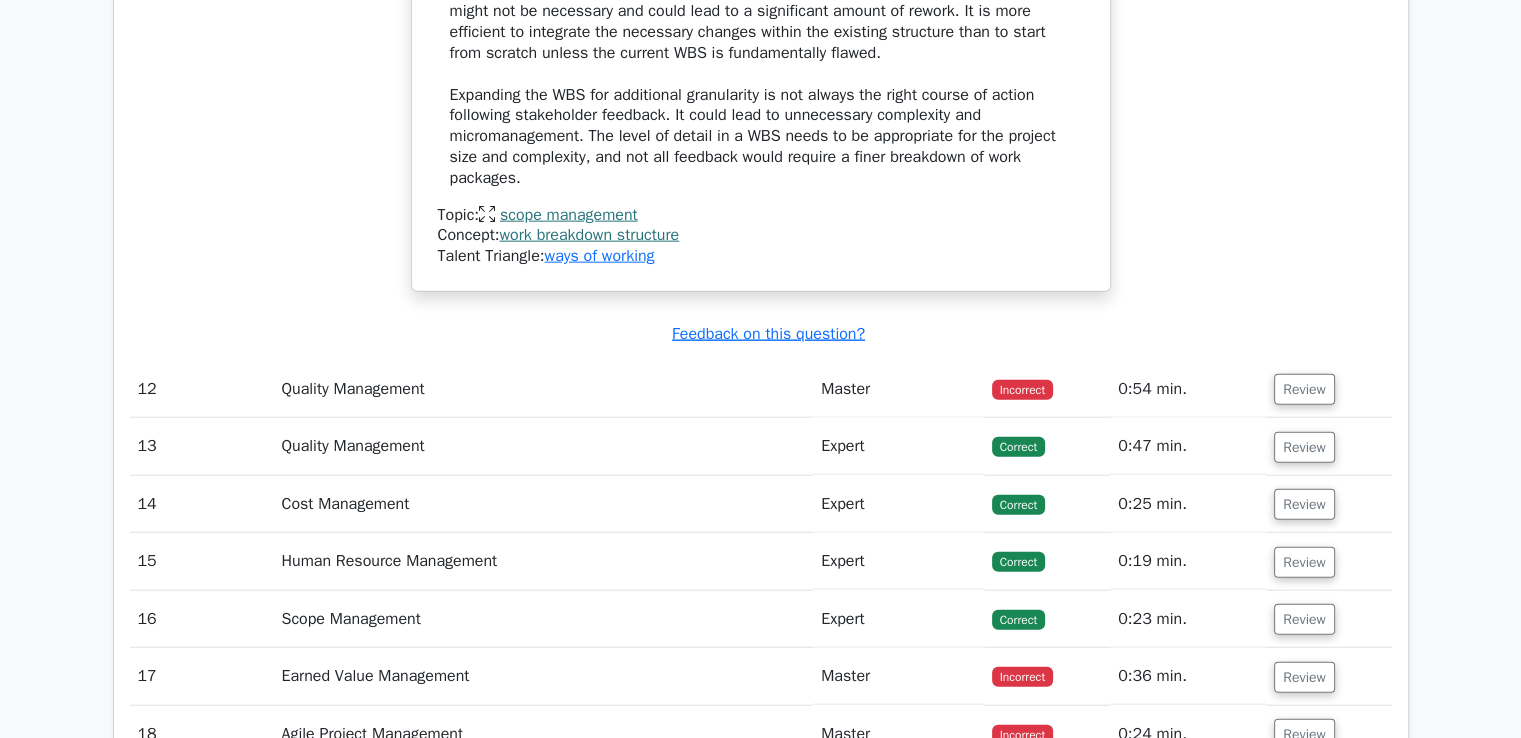 click on "Review" at bounding box center [1328, 389] 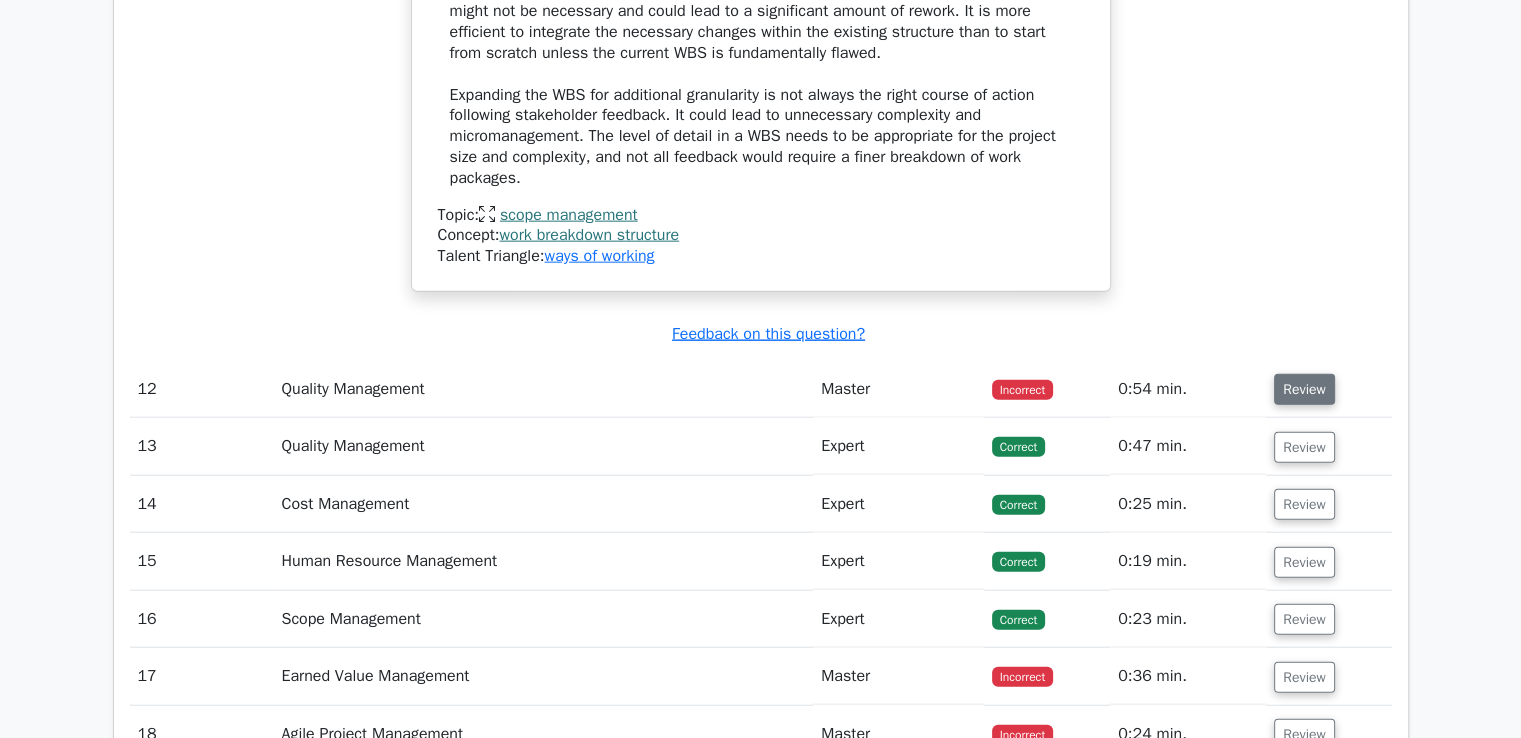 click on "Review" at bounding box center [1304, 389] 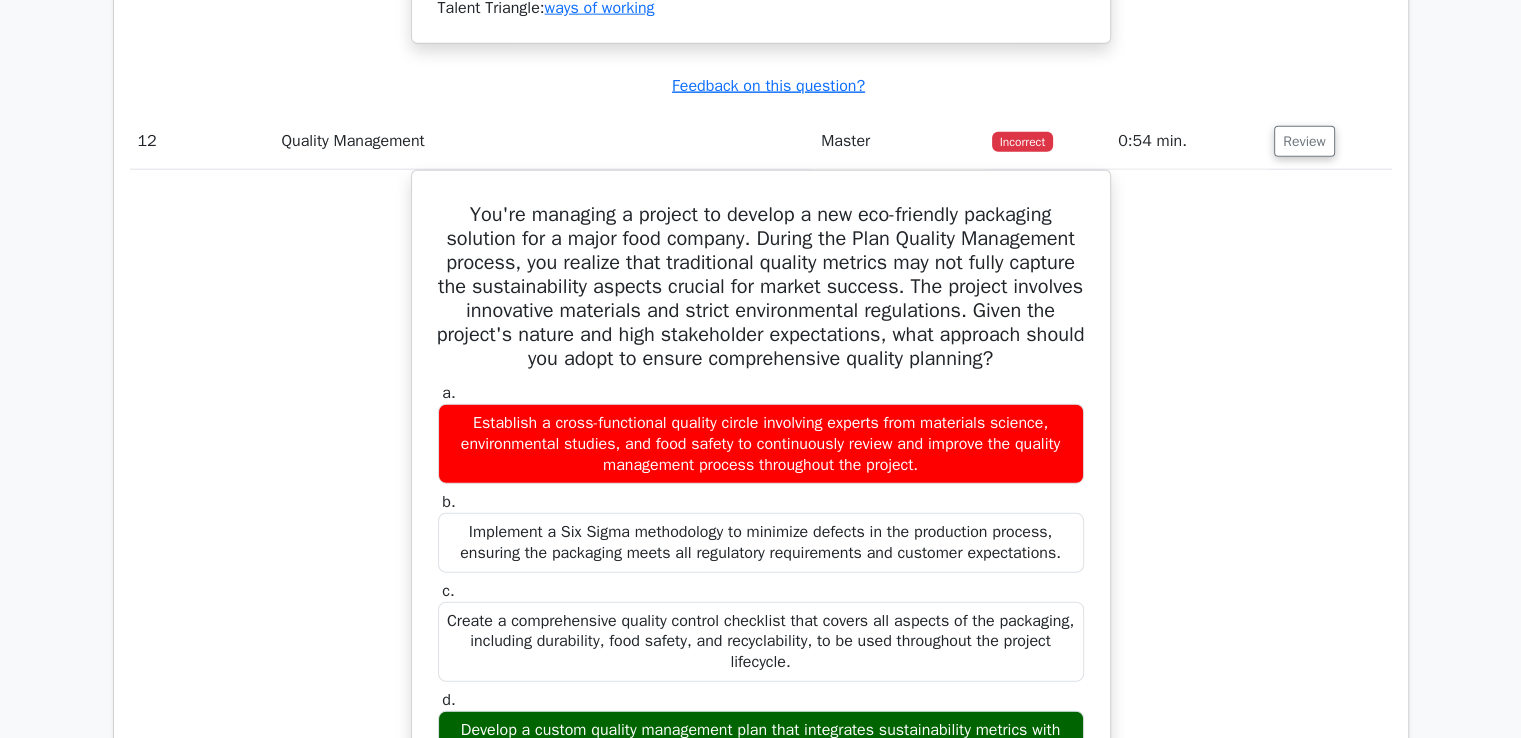 scroll, scrollTop: 4900, scrollLeft: 0, axis: vertical 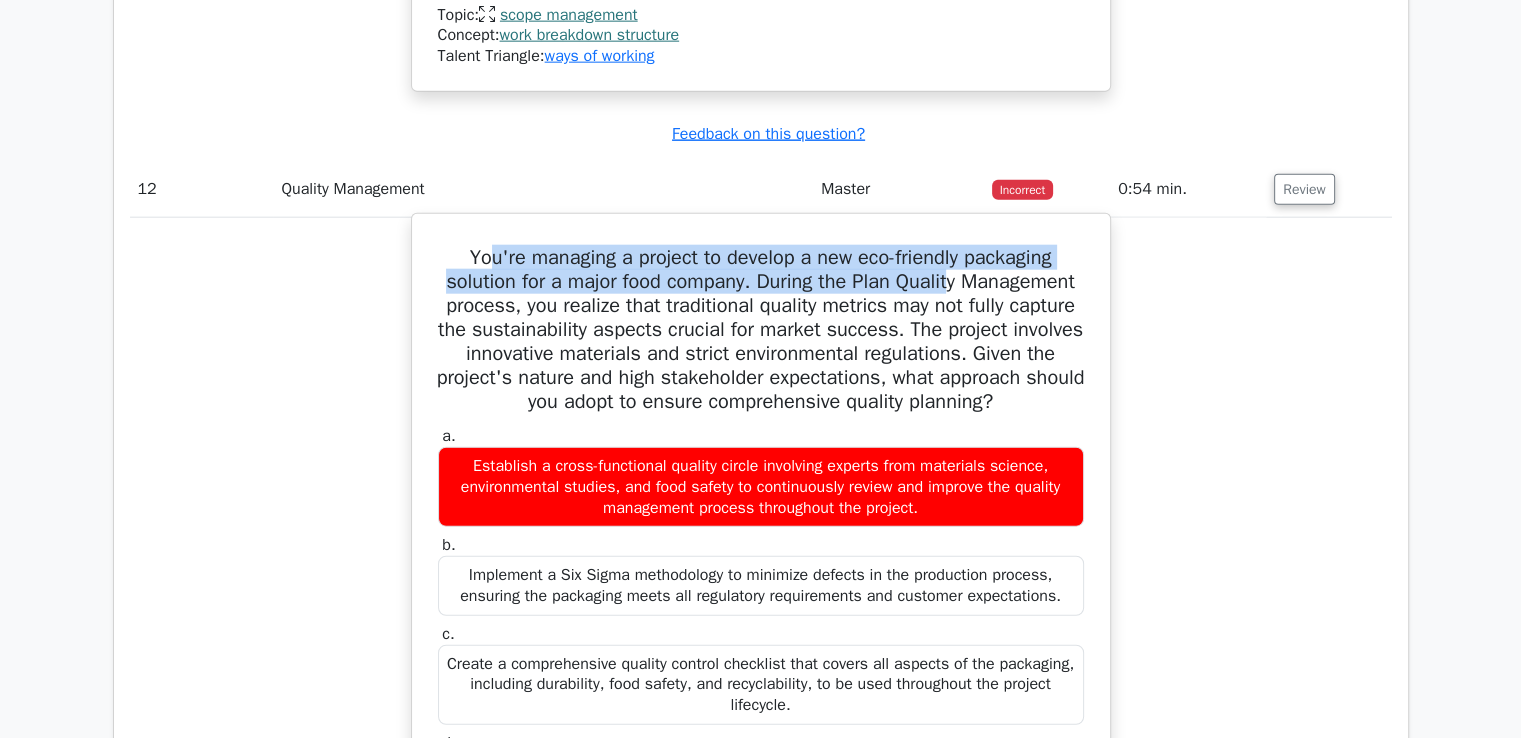 drag, startPoint x: 480, startPoint y: 253, endPoint x: 1024, endPoint y: 265, distance: 544.1323 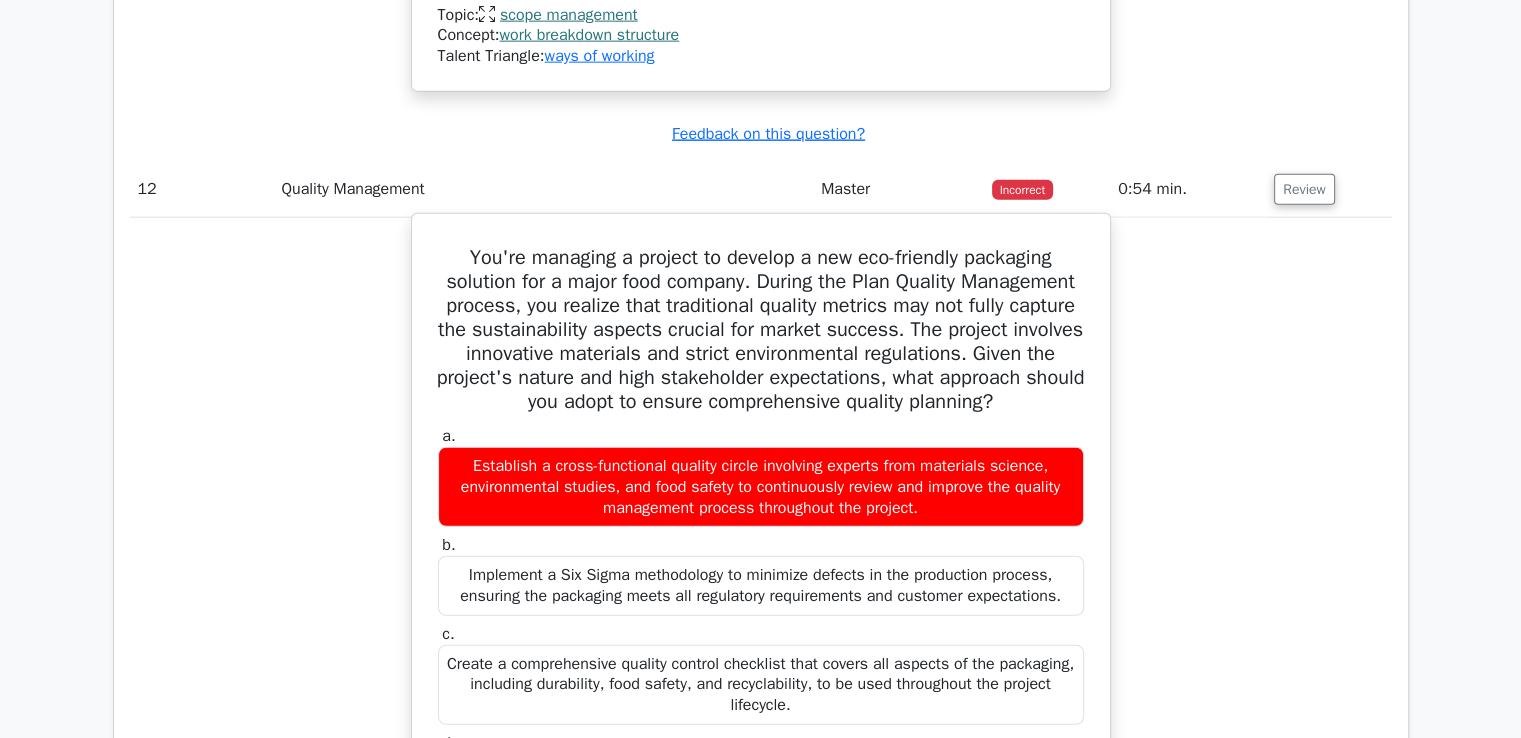 click on "You're managing a project to develop a new eco-friendly packaging solution for a major food company. During the Plan Quality Management process, you realize that traditional quality metrics may not fully capture the sustainability aspects crucial for market success. The project involves innovative materials and strict environmental regulations. Given the project's nature and high stakeholder expectations, what approach should you adopt to ensure comprehensive quality planning?" at bounding box center [761, 330] 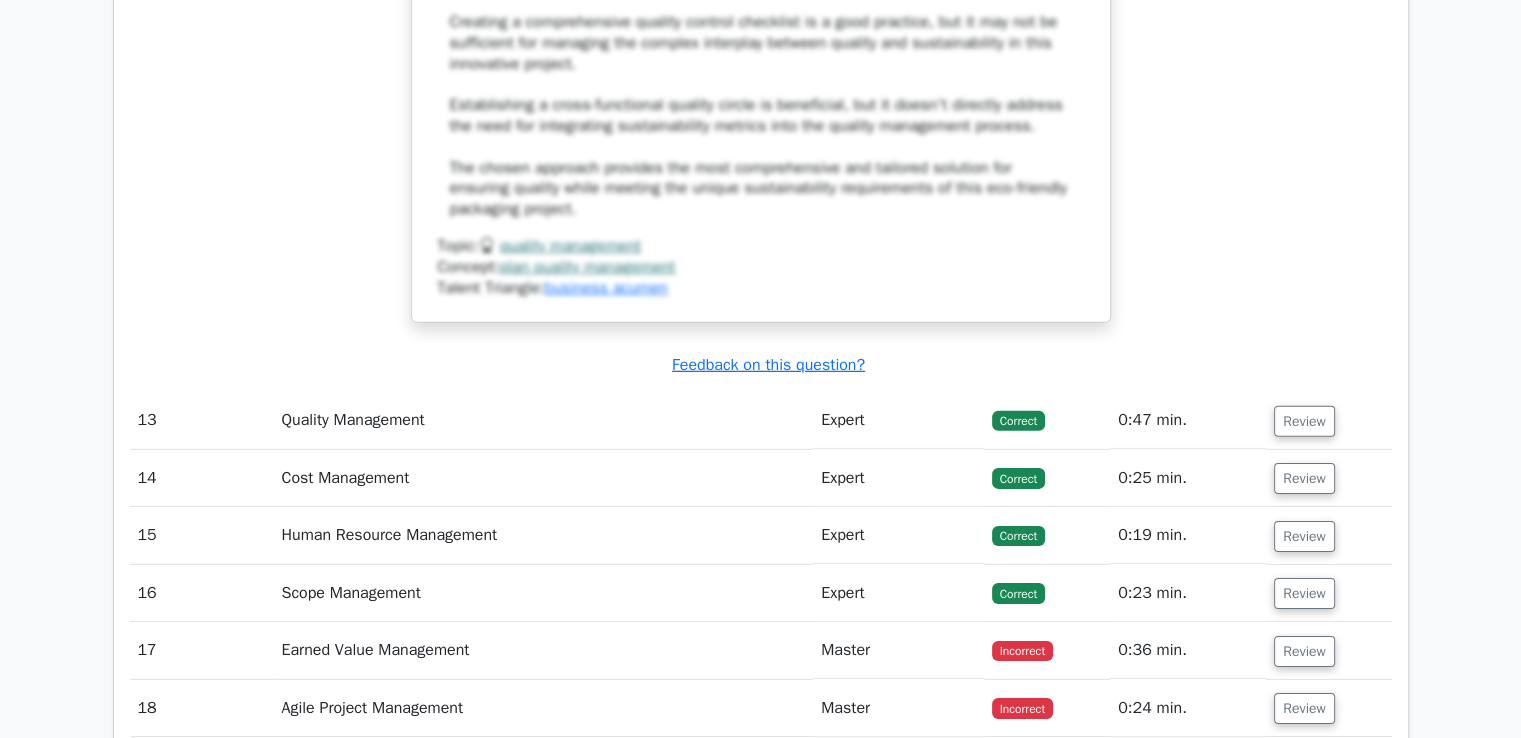 scroll, scrollTop: 6400, scrollLeft: 0, axis: vertical 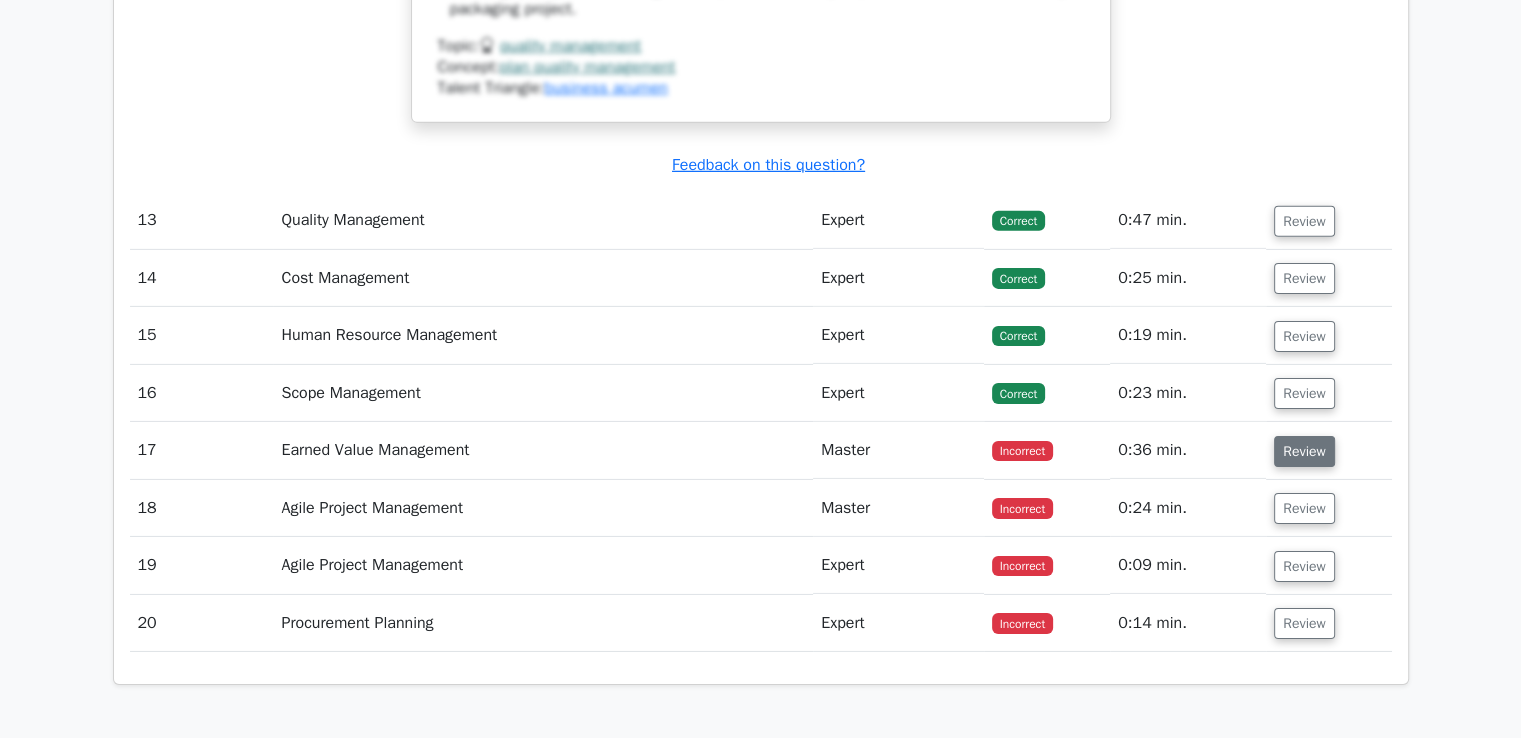 click on "Review" at bounding box center [1304, 451] 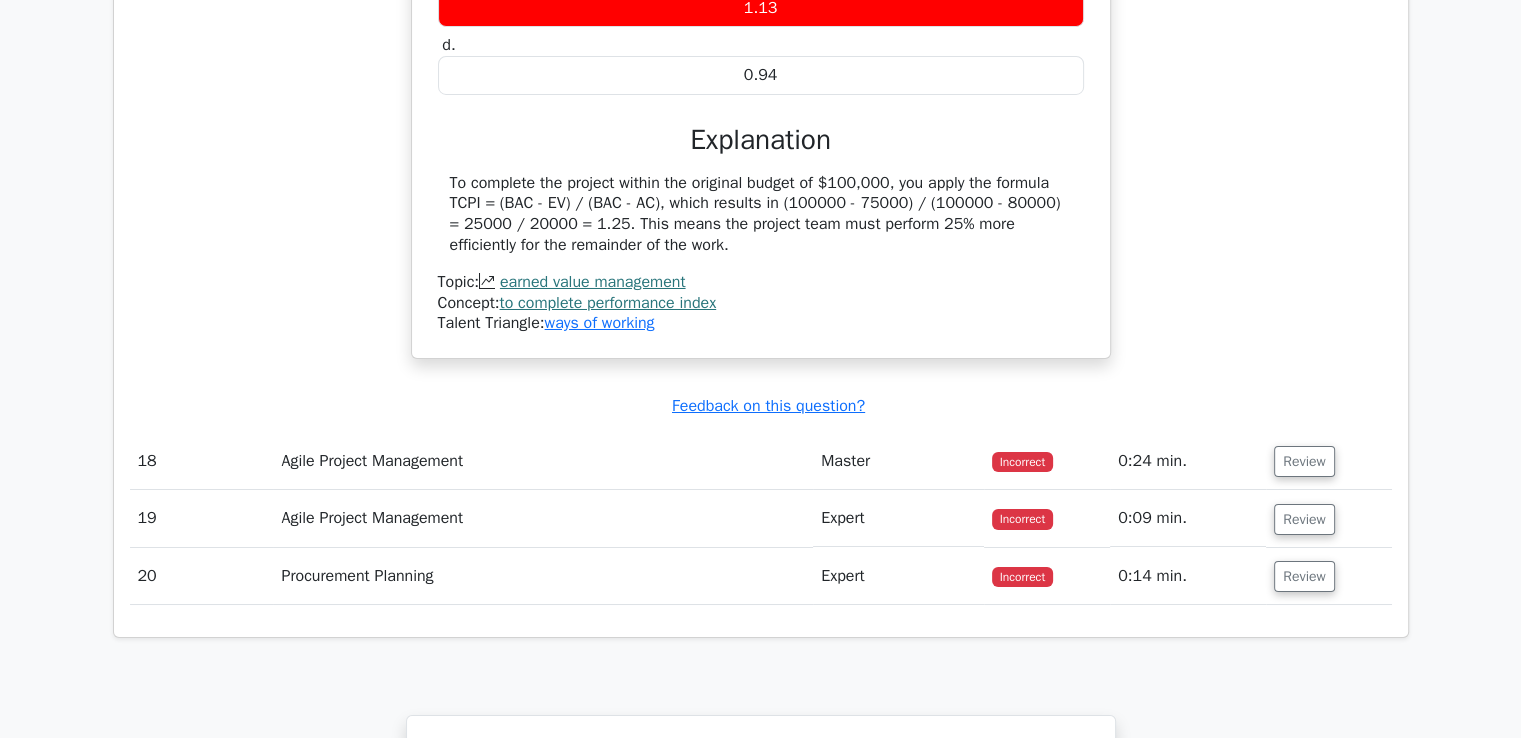 scroll, scrollTop: 7500, scrollLeft: 0, axis: vertical 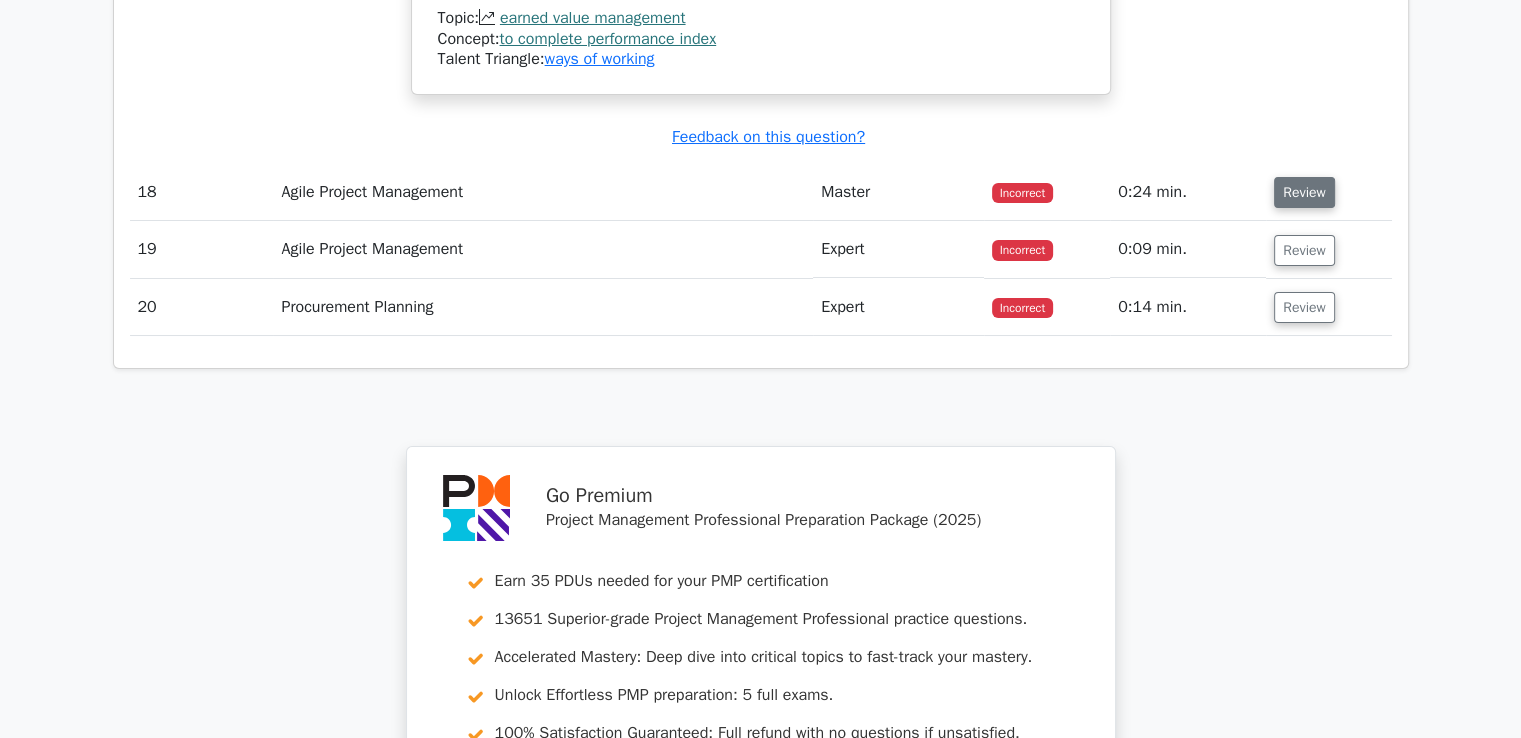 click on "Review" at bounding box center (1304, 192) 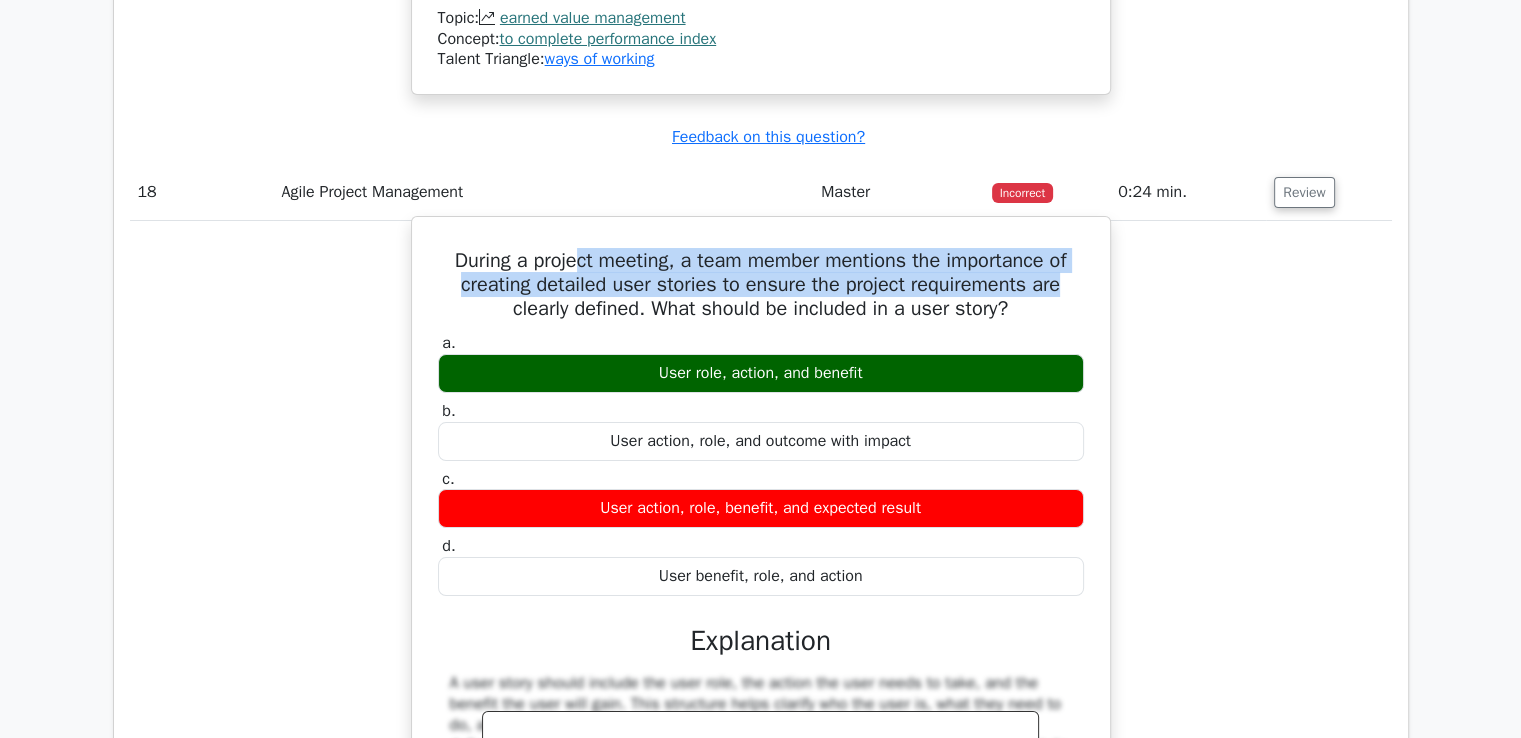 drag, startPoint x: 584, startPoint y: 296, endPoint x: 1080, endPoint y: 315, distance: 496.36377 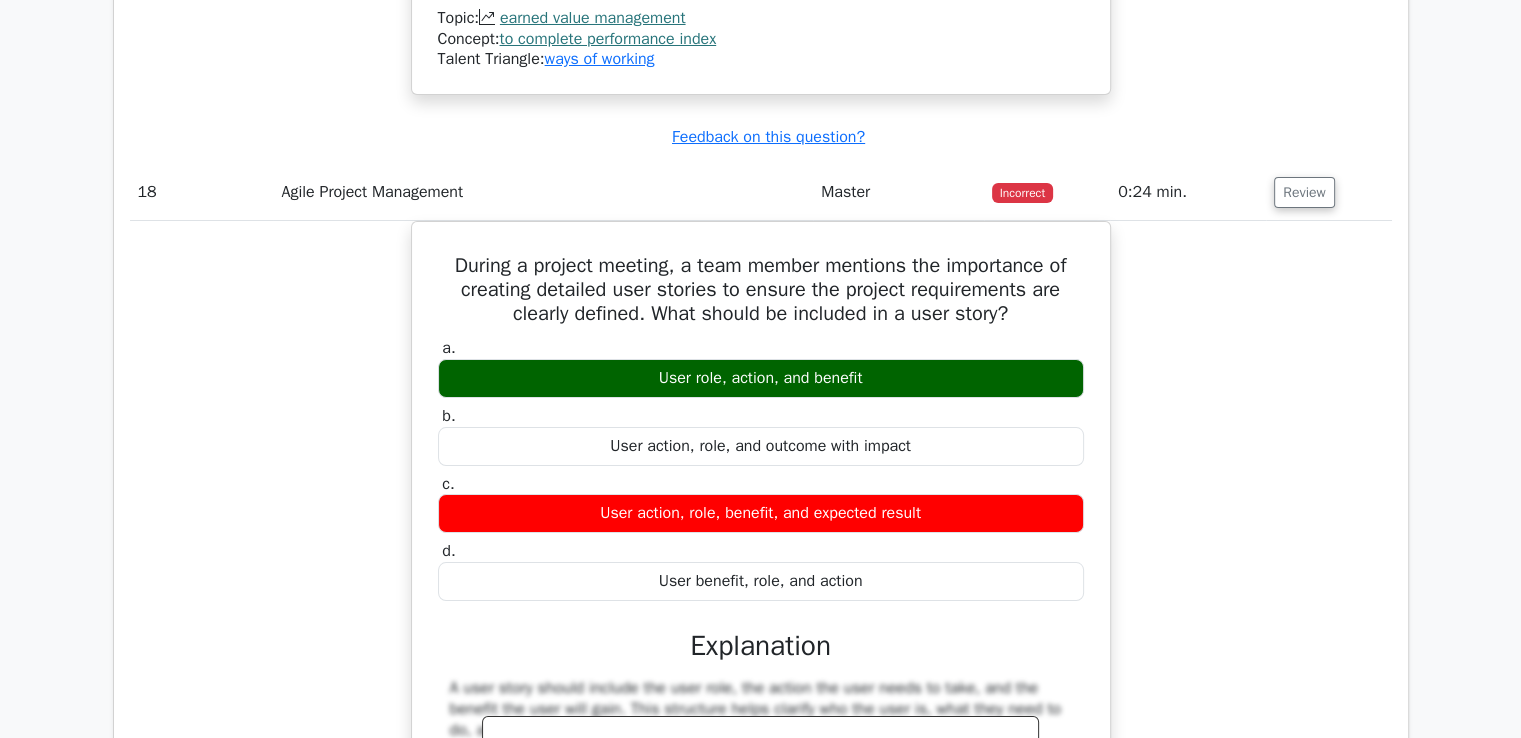 click on "During a project meeting, a team member mentions the importance of creating detailed user stories to ensure the project requirements are clearly defined. What should be included in a user story?
a.
User role, action, and benefit
b.
c. d." at bounding box center (761, 614) 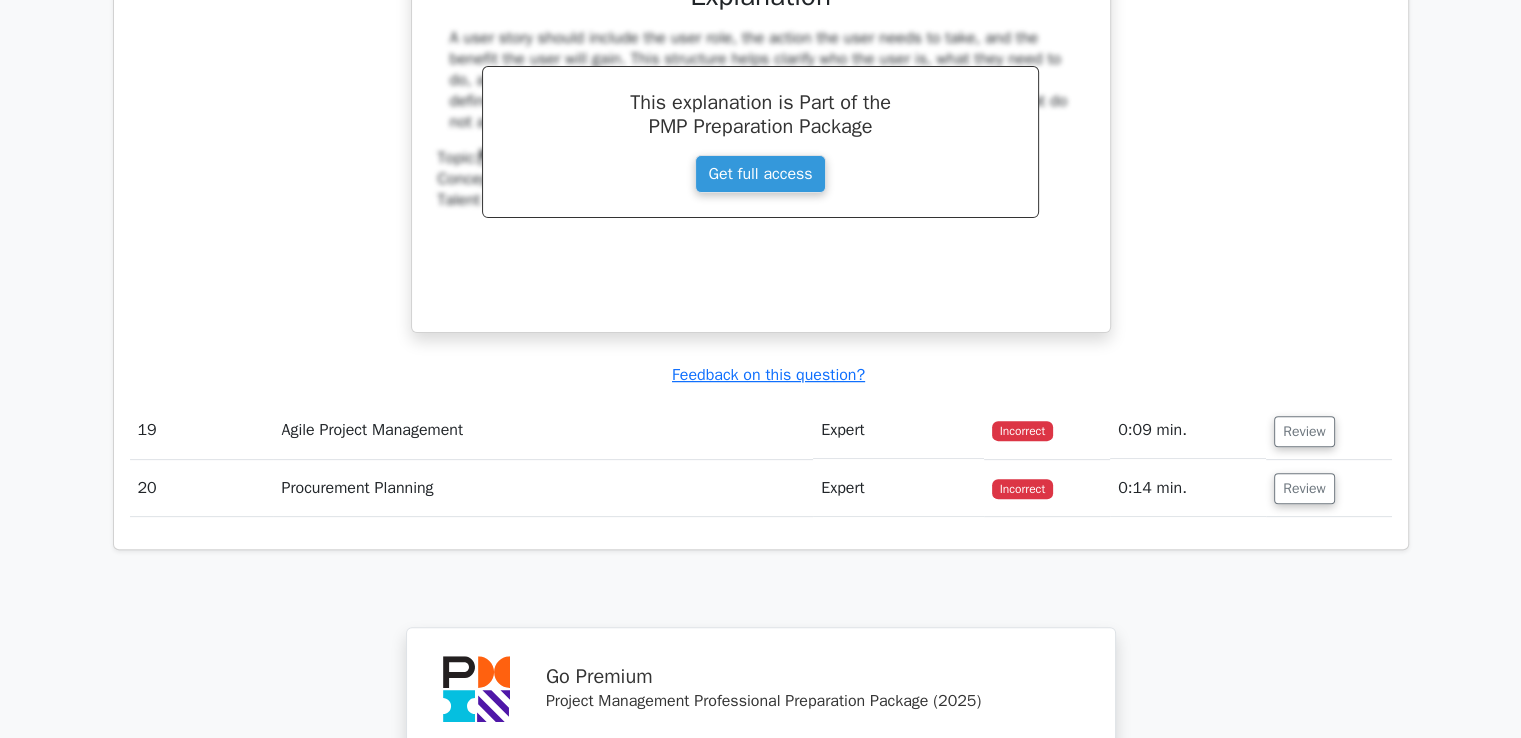 scroll, scrollTop: 8400, scrollLeft: 0, axis: vertical 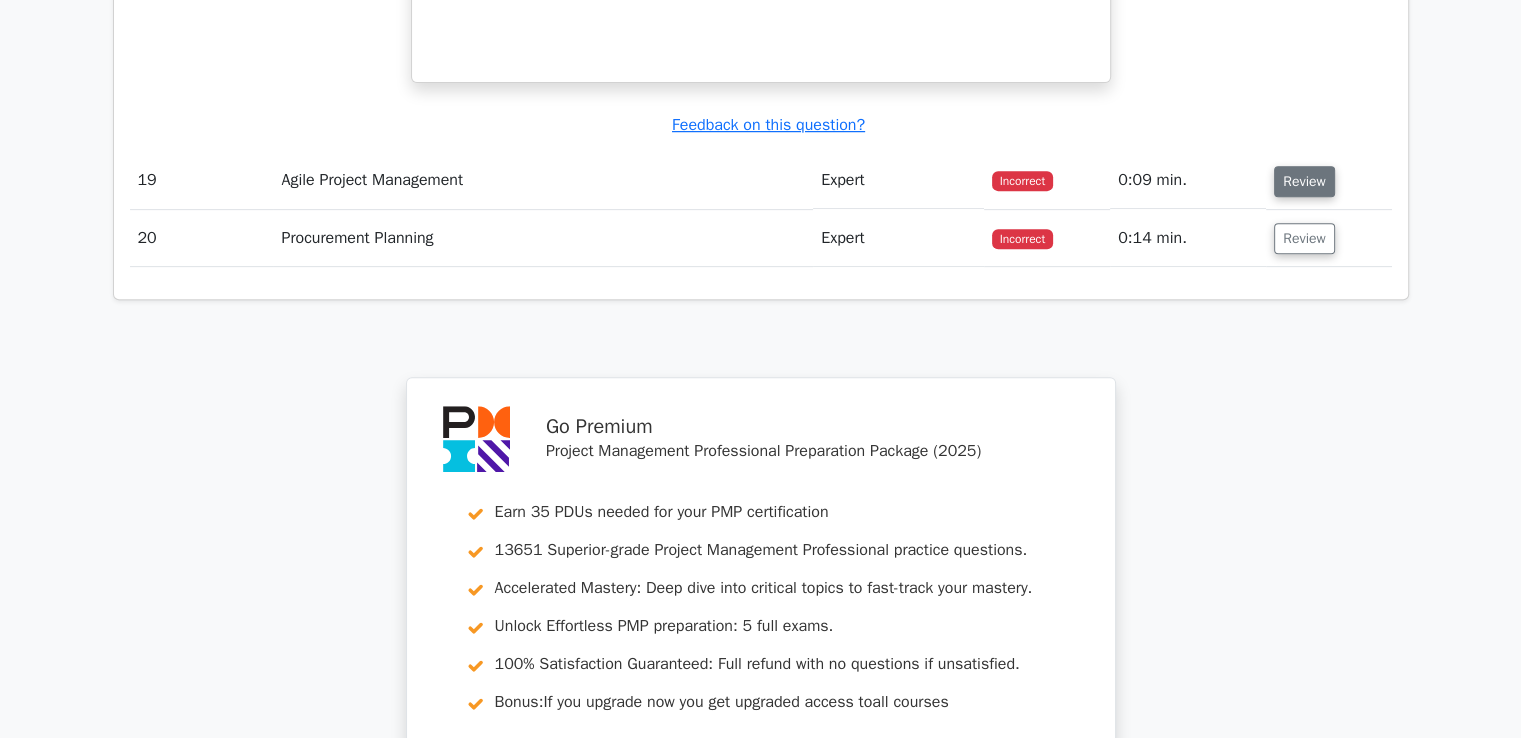 click on "Review" at bounding box center [1304, 181] 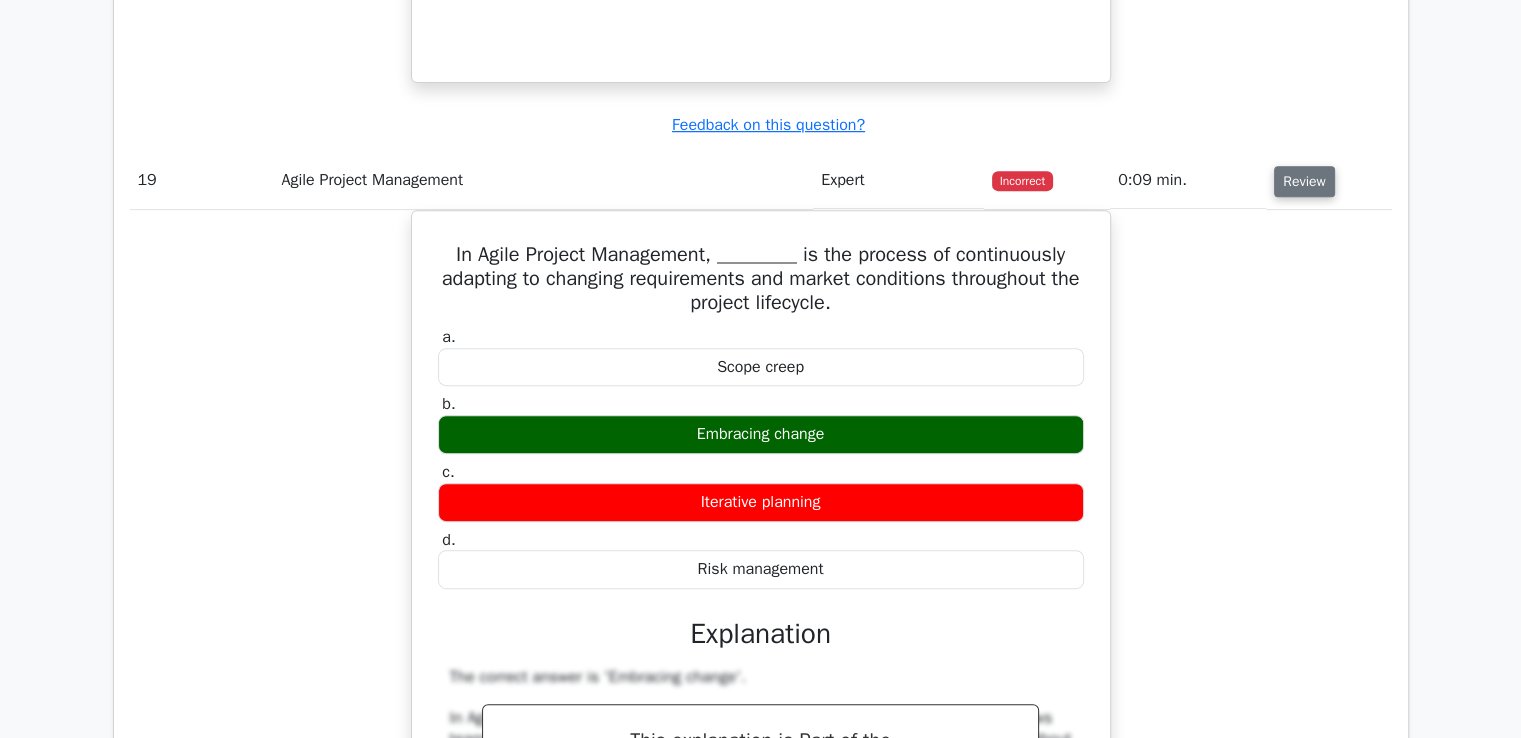 click on "Review" at bounding box center (1304, 181) 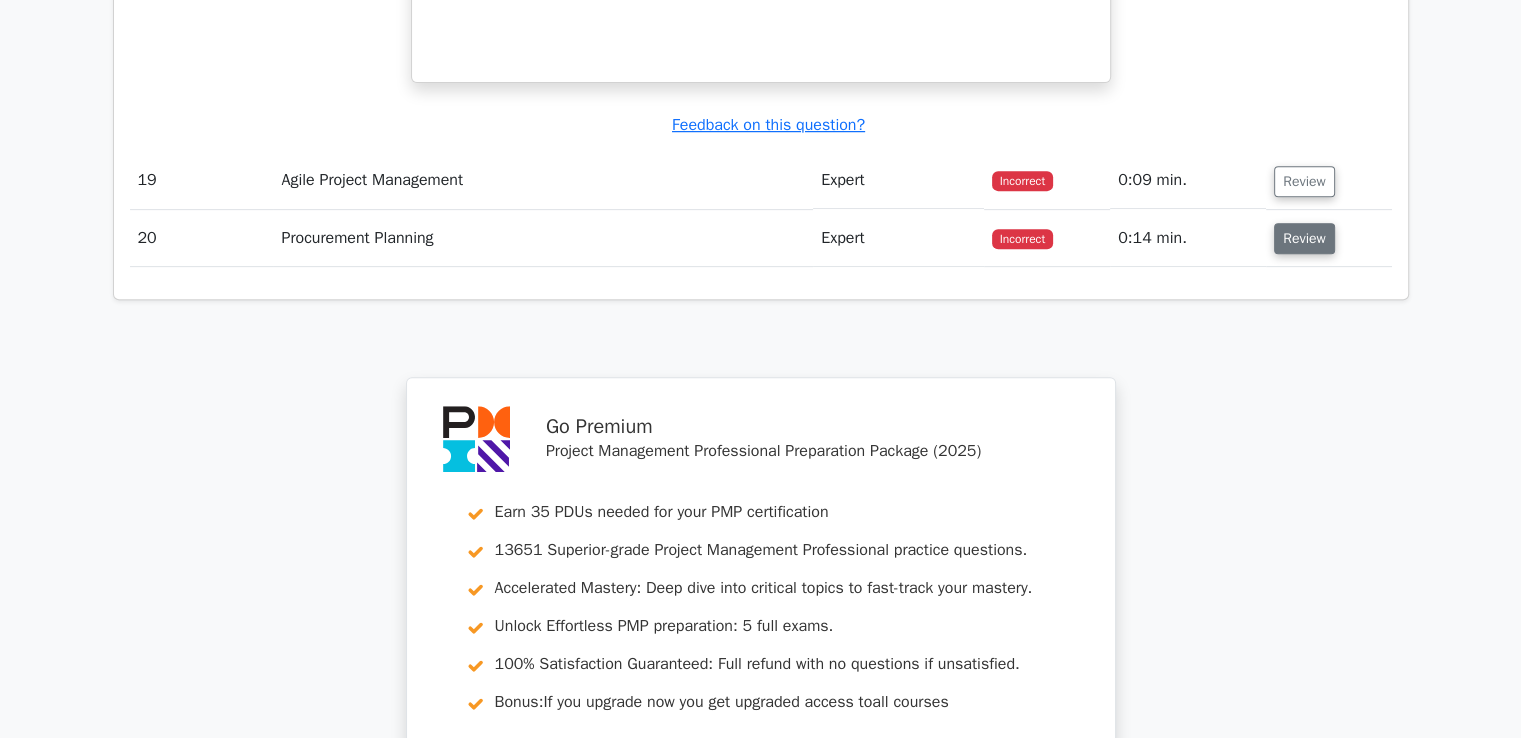 click on "Review" at bounding box center [1304, 238] 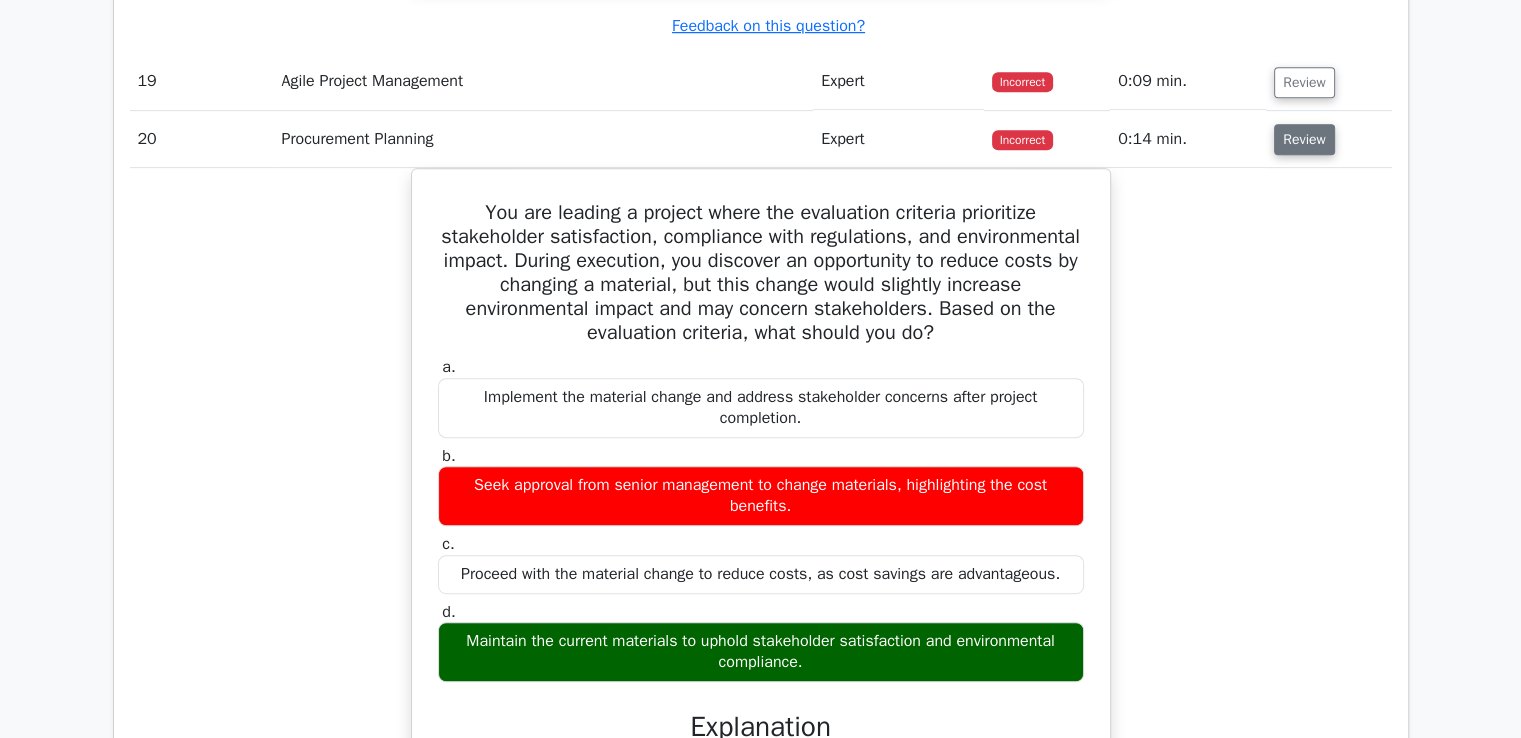 scroll, scrollTop: 8500, scrollLeft: 0, axis: vertical 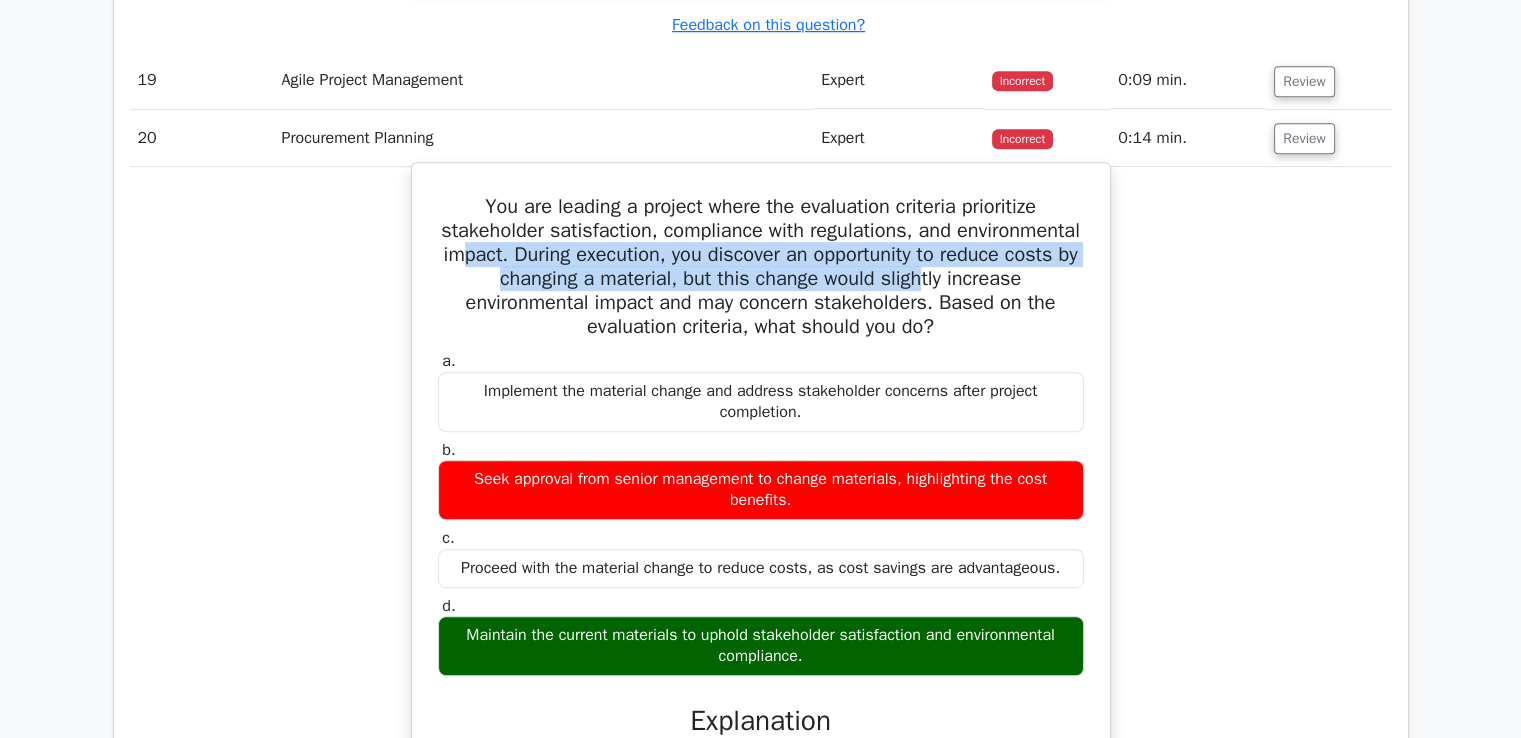 drag, startPoint x: 598, startPoint y: 284, endPoint x: 1040, endPoint y: 345, distance: 446.18942 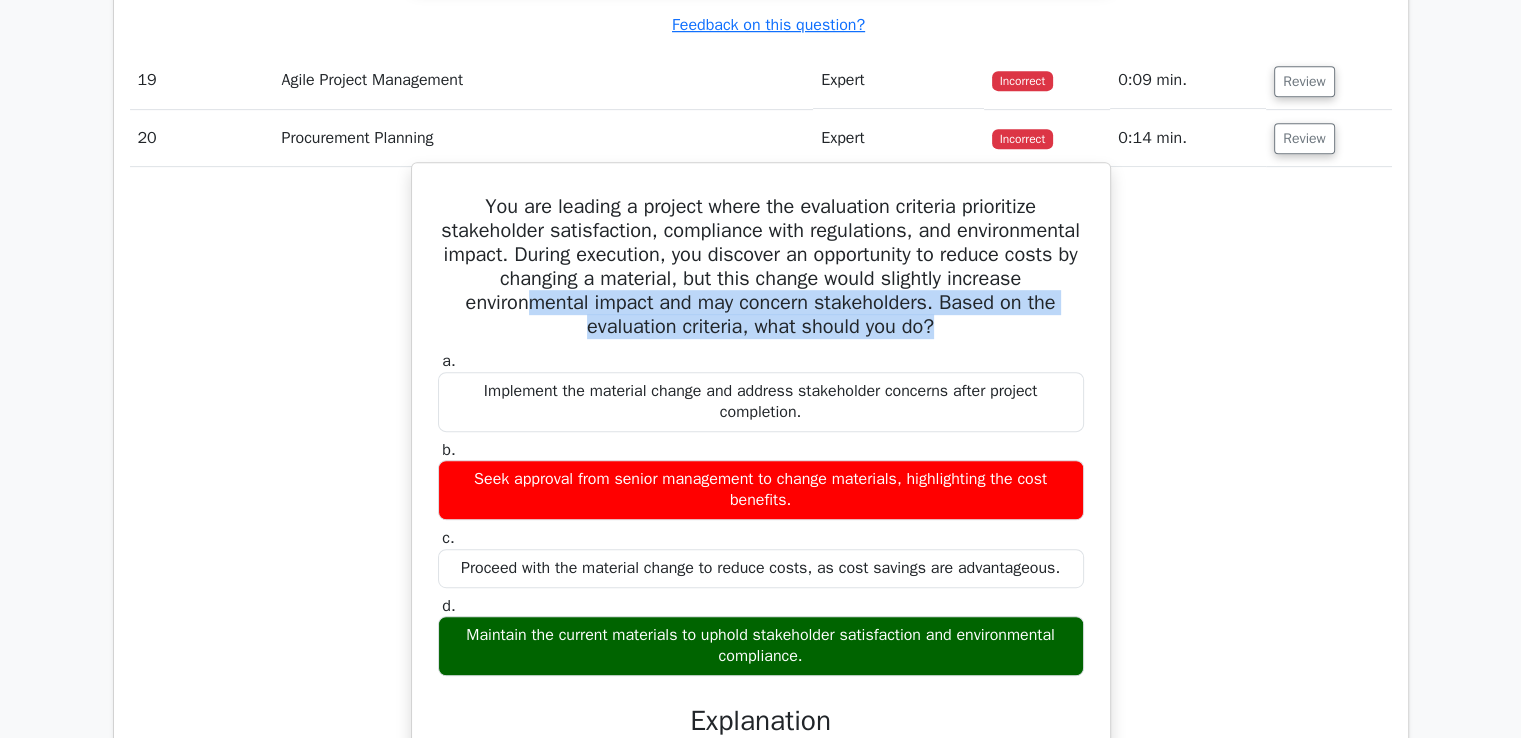 drag, startPoint x: 599, startPoint y: 337, endPoint x: 1036, endPoint y: 366, distance: 437.96118 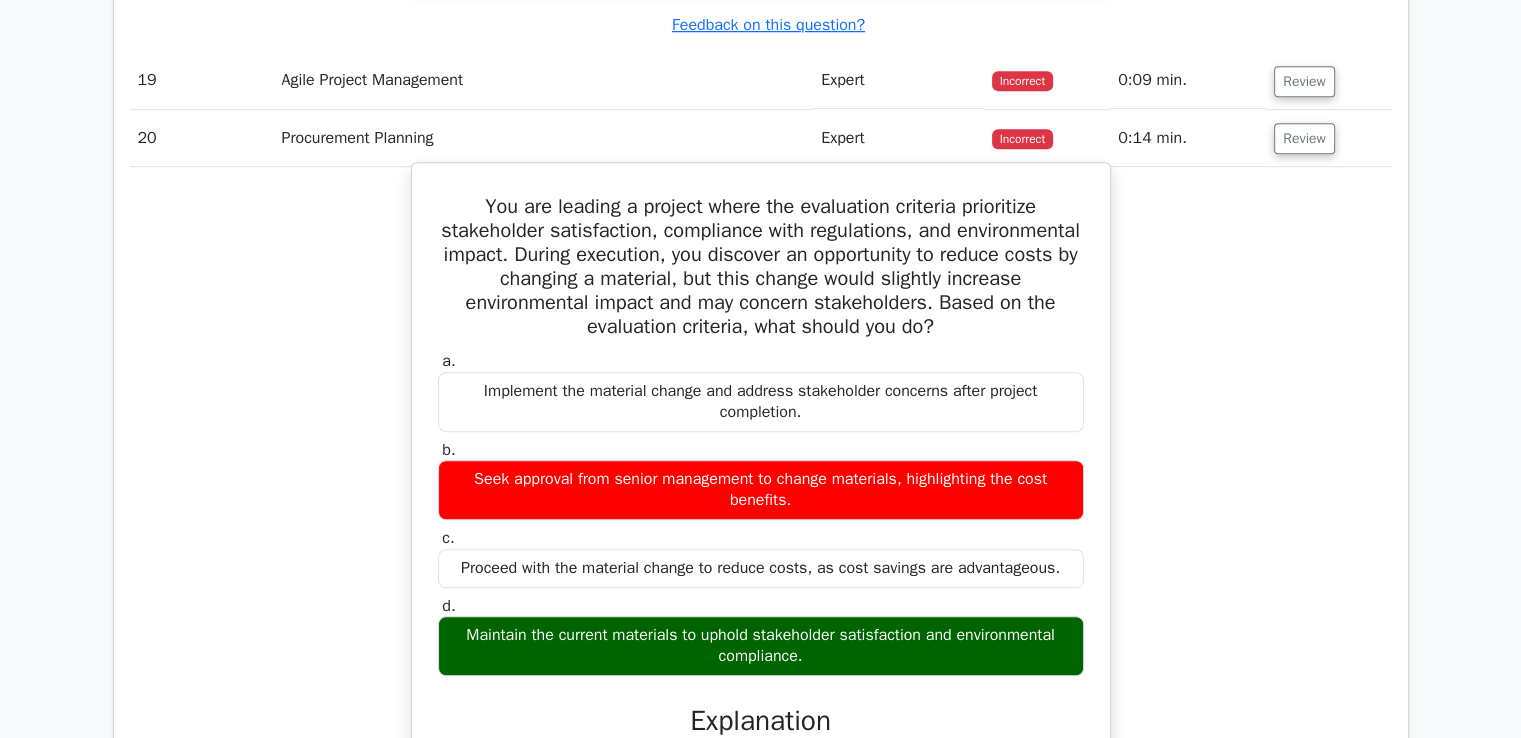 click on "a.
Implement the material change and address stakeholder concerns after project completion.
b.
Seek approval from senior management to change materials, highlighting the cost benefits.
c. d." at bounding box center (761, 513) 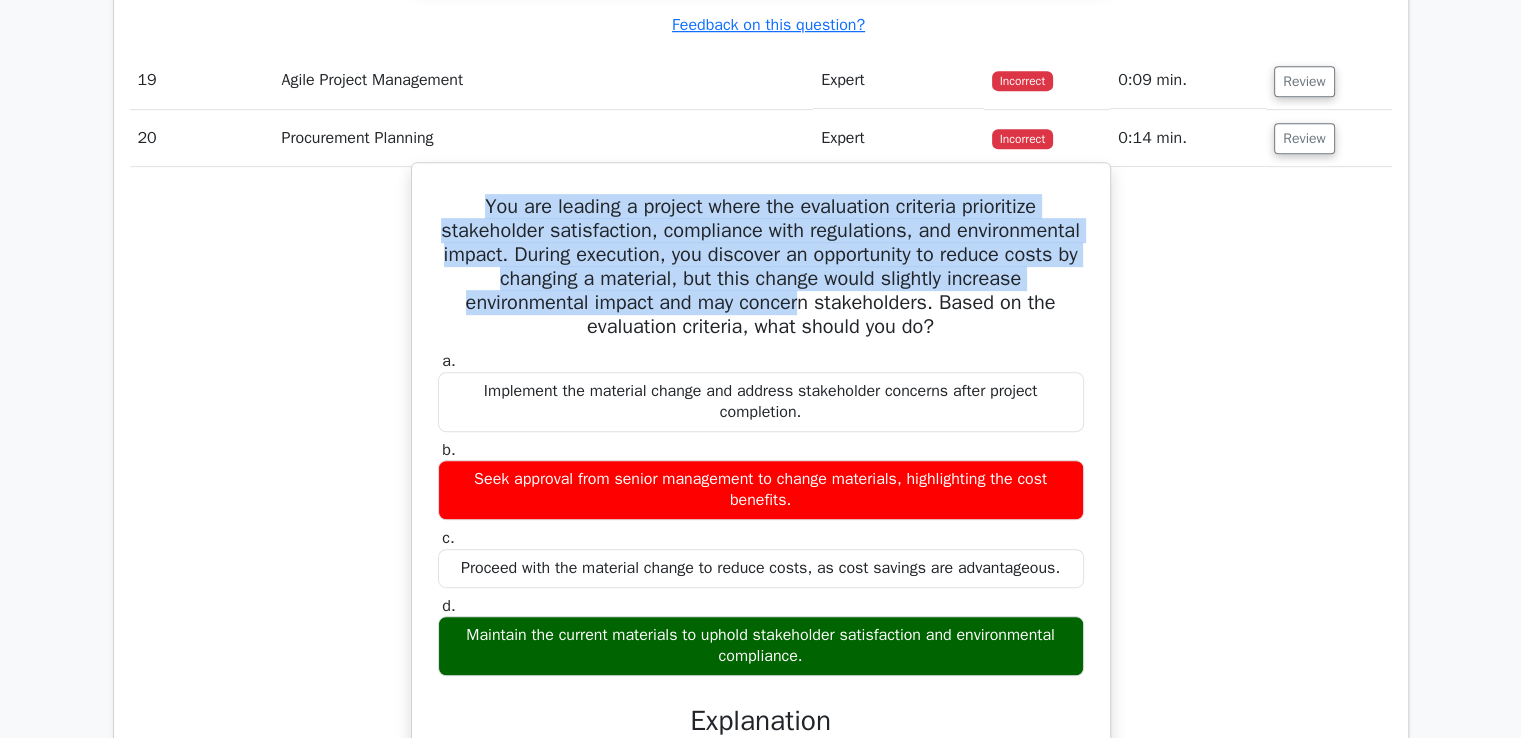 drag, startPoint x: 464, startPoint y: 244, endPoint x: 890, endPoint y: 341, distance: 436.90387 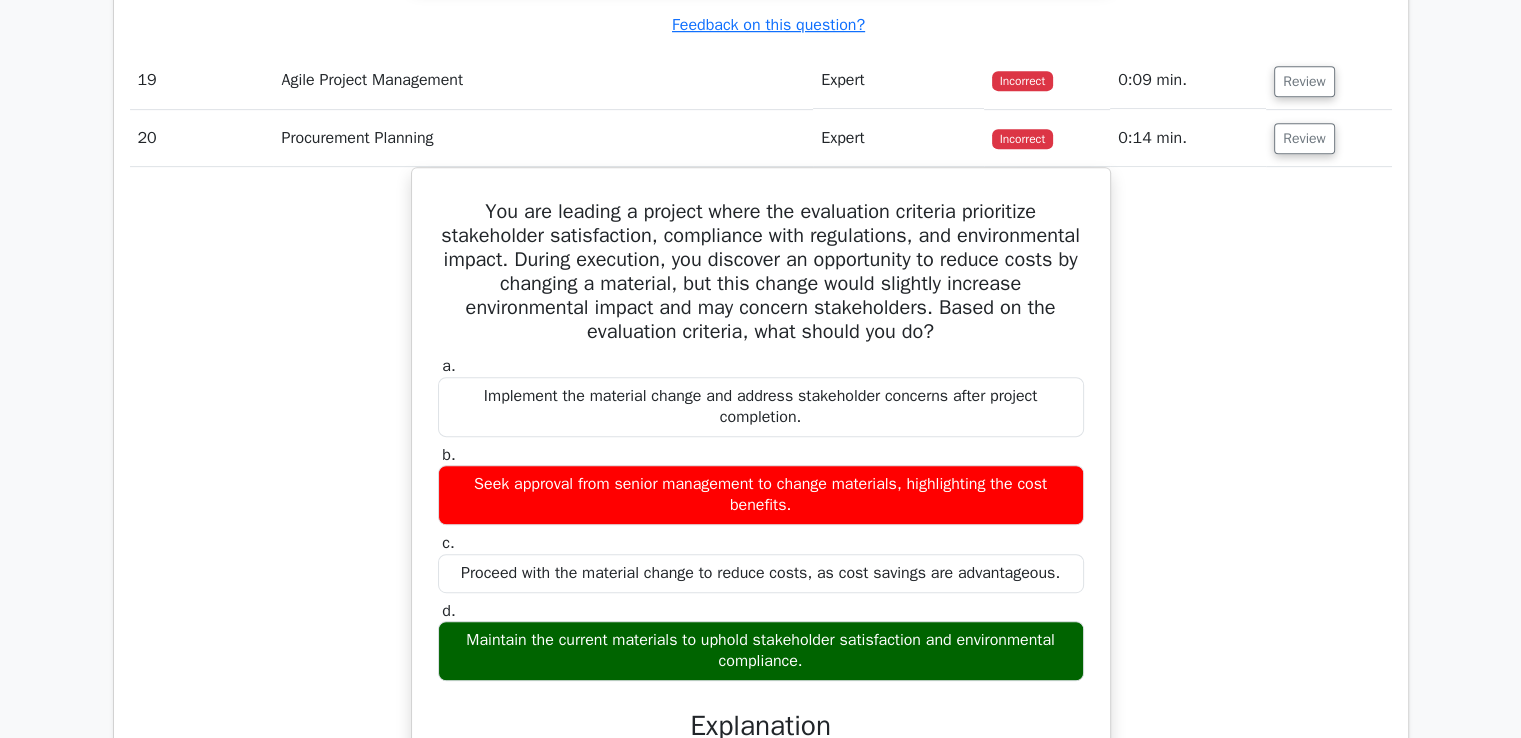 click on "You are leading a project where the evaluation criteria prioritize stakeholder satisfaction, compliance with regulations, and environmental impact. During execution, you discover an opportunity to reduce costs by changing a material, but this change would slightly increase environmental impact and may concern stakeholders. Based on the evaluation criteria, what should you do?
a.
Implement the material change and address stakeholder concerns after project completion.
b. c. d." at bounding box center (761, 661) 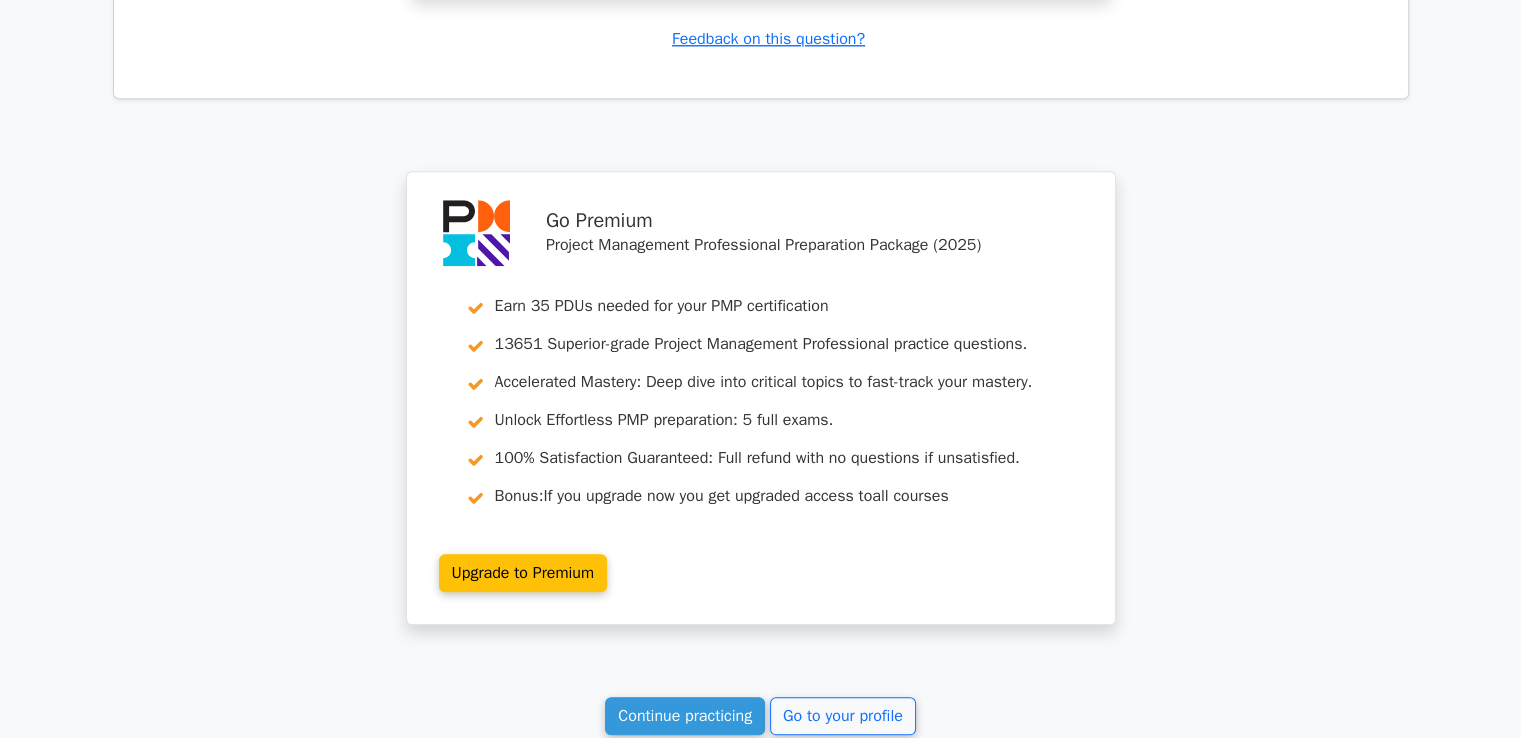 scroll, scrollTop: 9964, scrollLeft: 0, axis: vertical 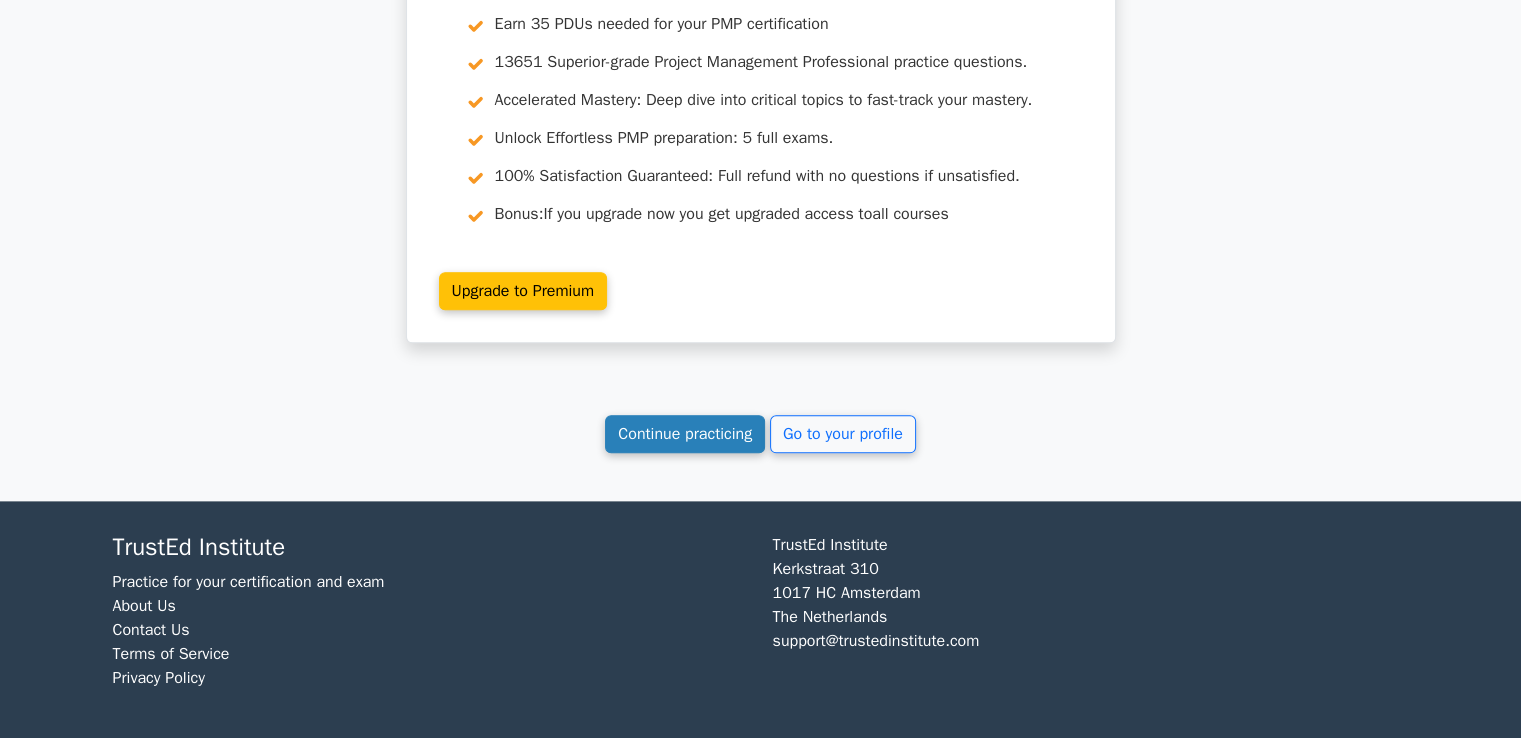 click on "Continue practicing" at bounding box center (685, 434) 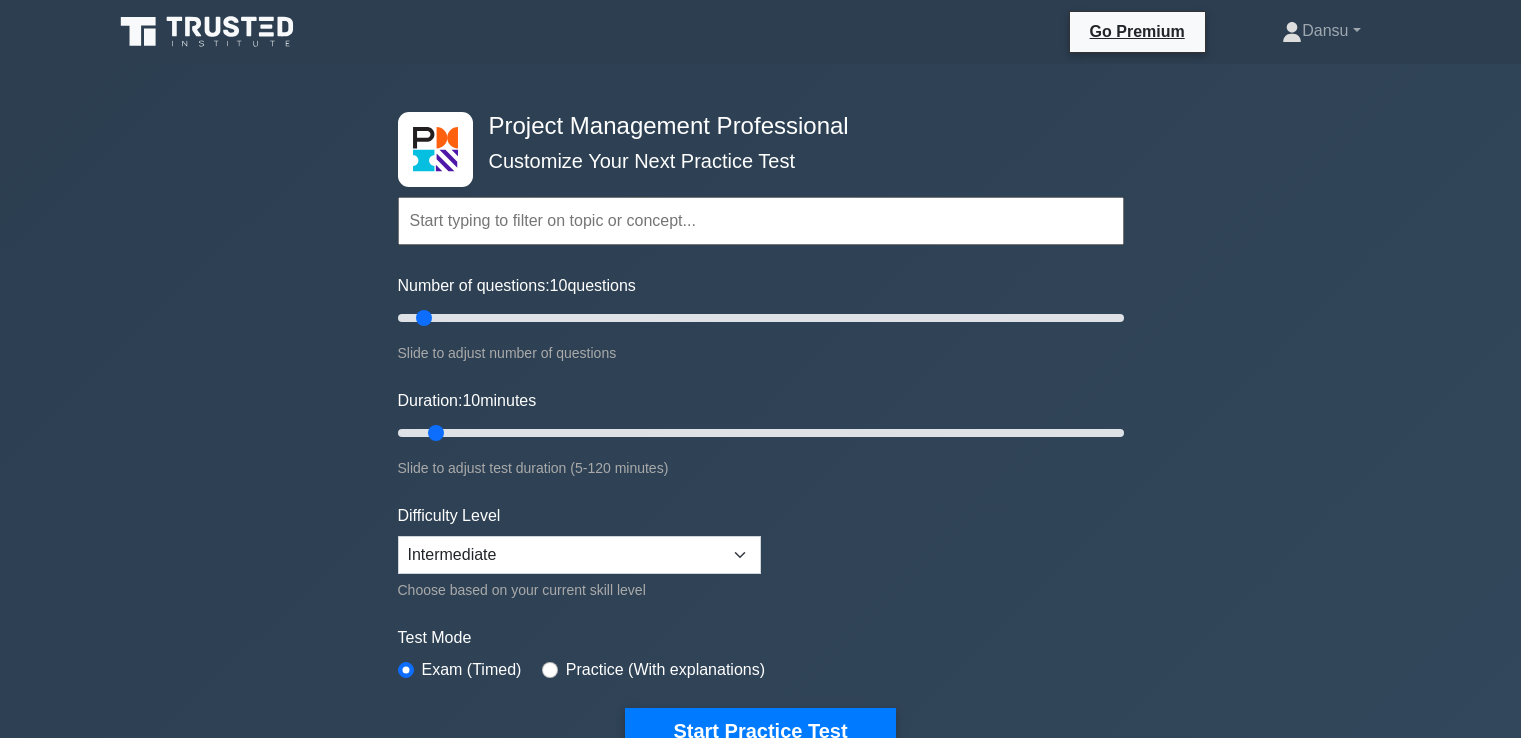 scroll, scrollTop: 0, scrollLeft: 0, axis: both 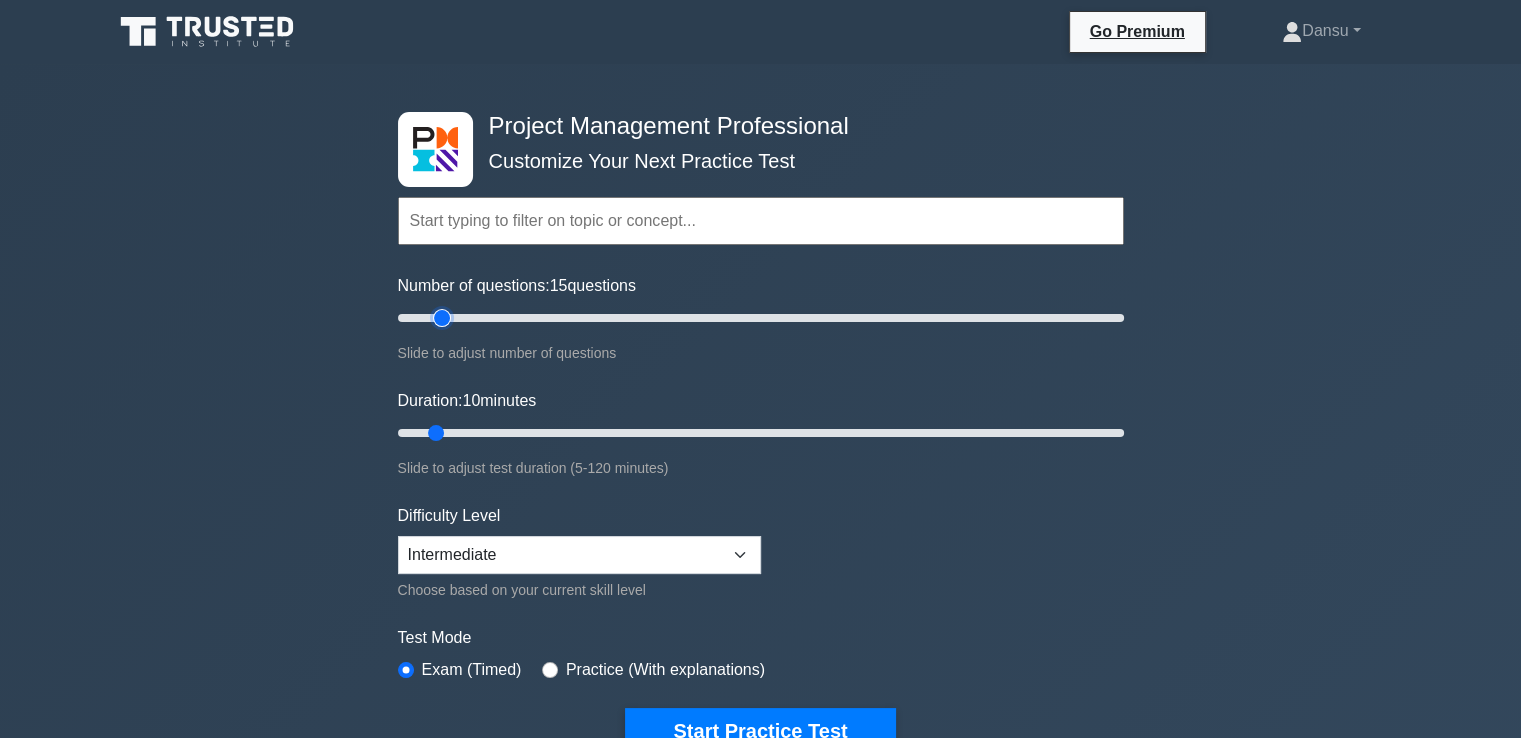 click on "Number of questions:  15  questions" at bounding box center (761, 318) 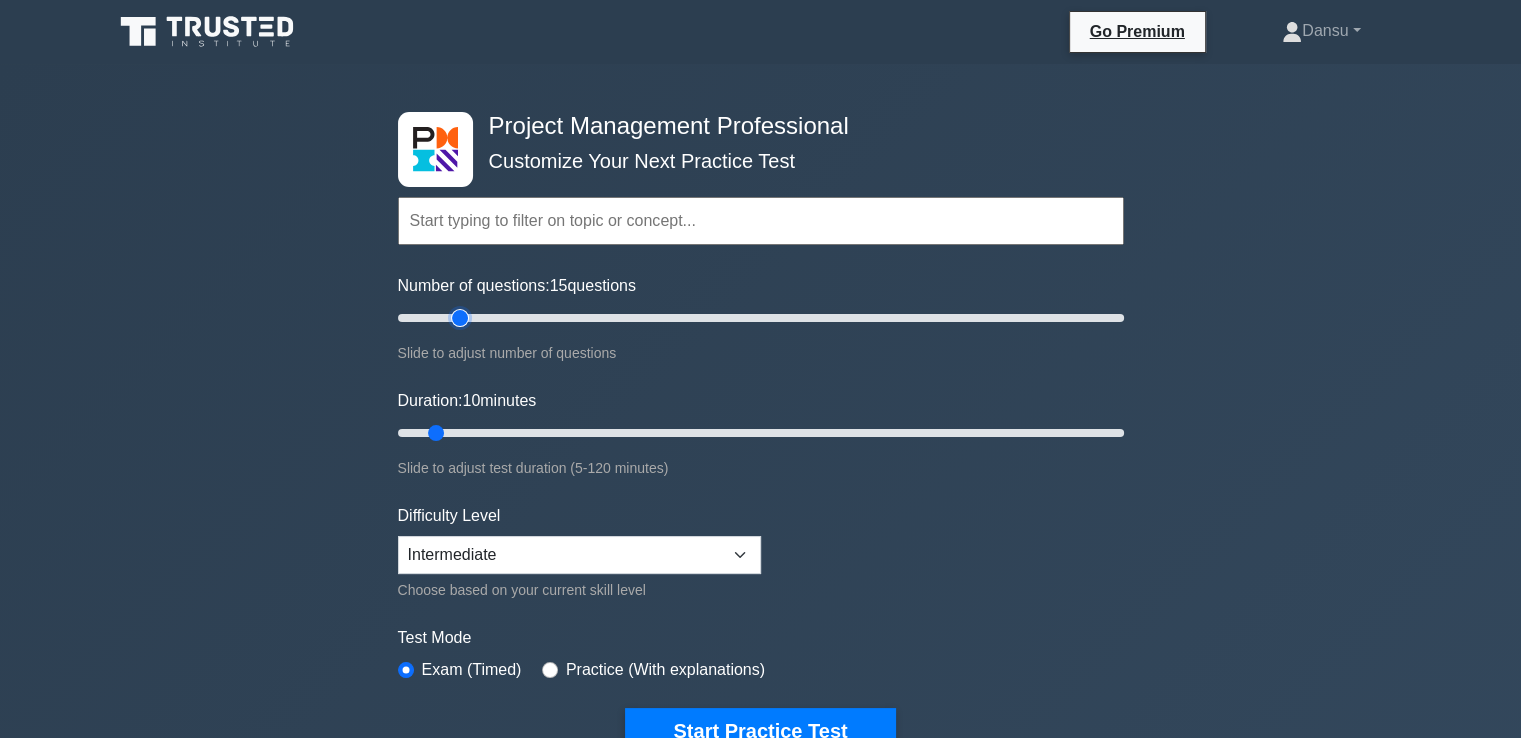 type on "20" 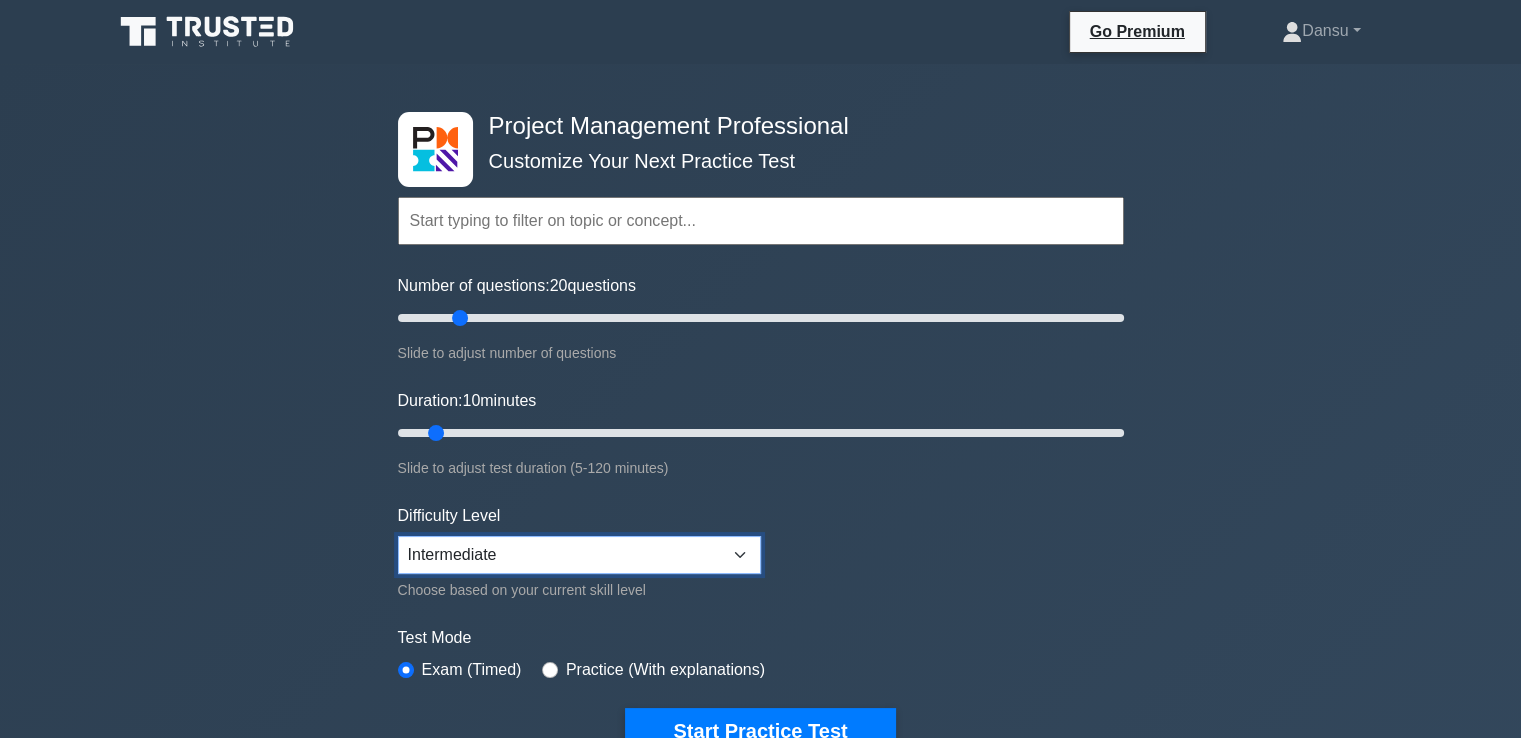 click on "Beginner
Intermediate
Expert" at bounding box center [579, 555] 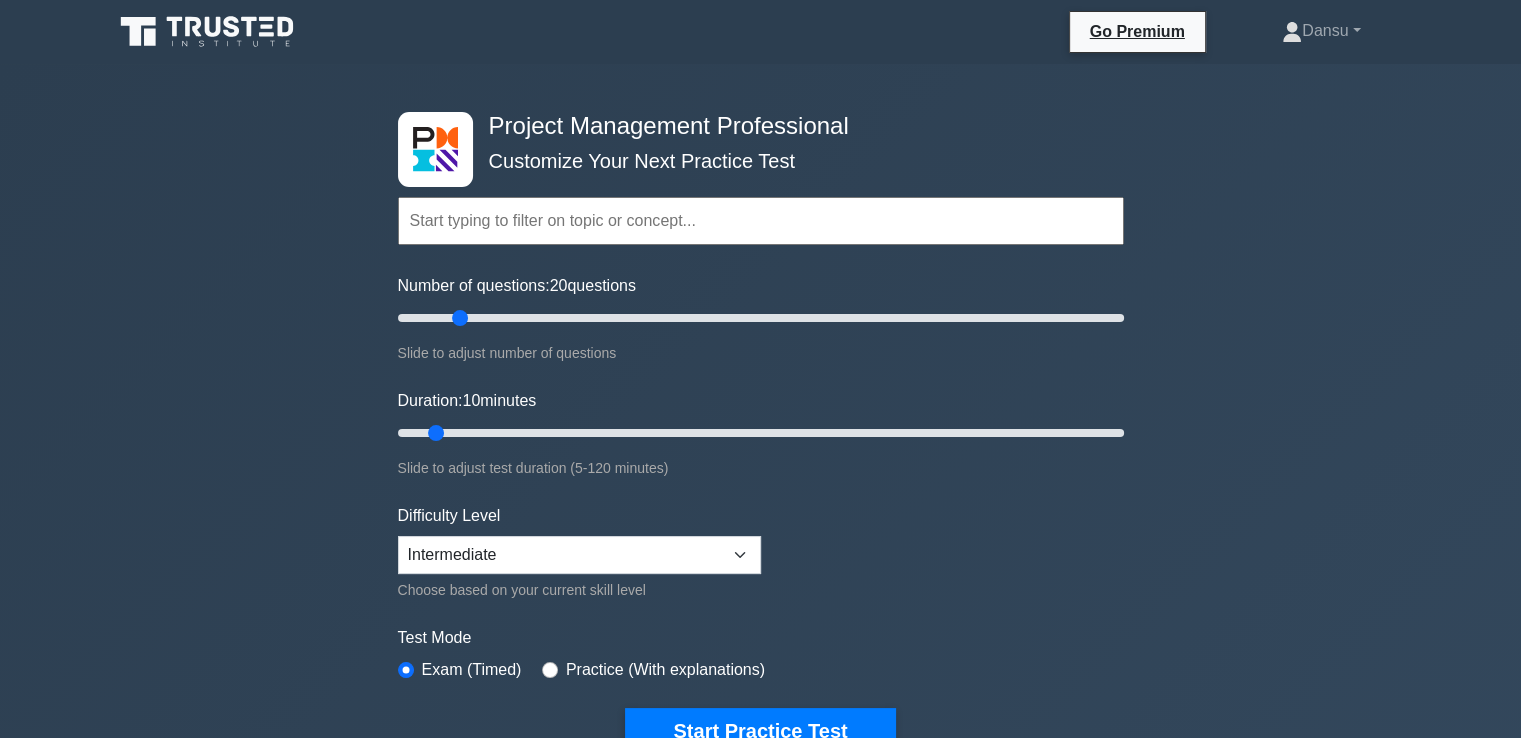click on "Topics
Scope Management
Time Management
Cost Management
Quality Management
Risk Management
Integration Management
Human Resource Management
Communication Management
Procurement Management" at bounding box center [761, 445] 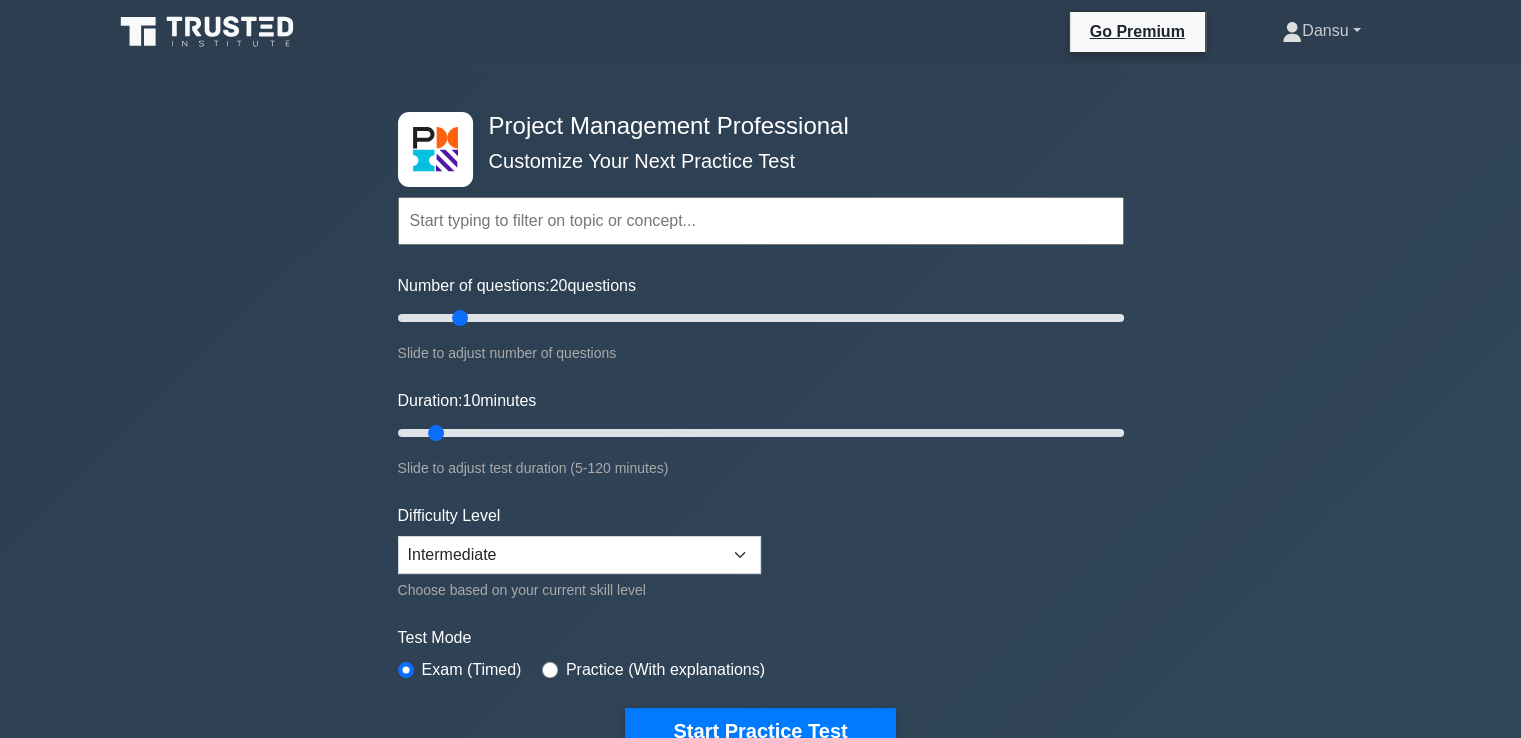 click on "Dansu" at bounding box center (1321, 31) 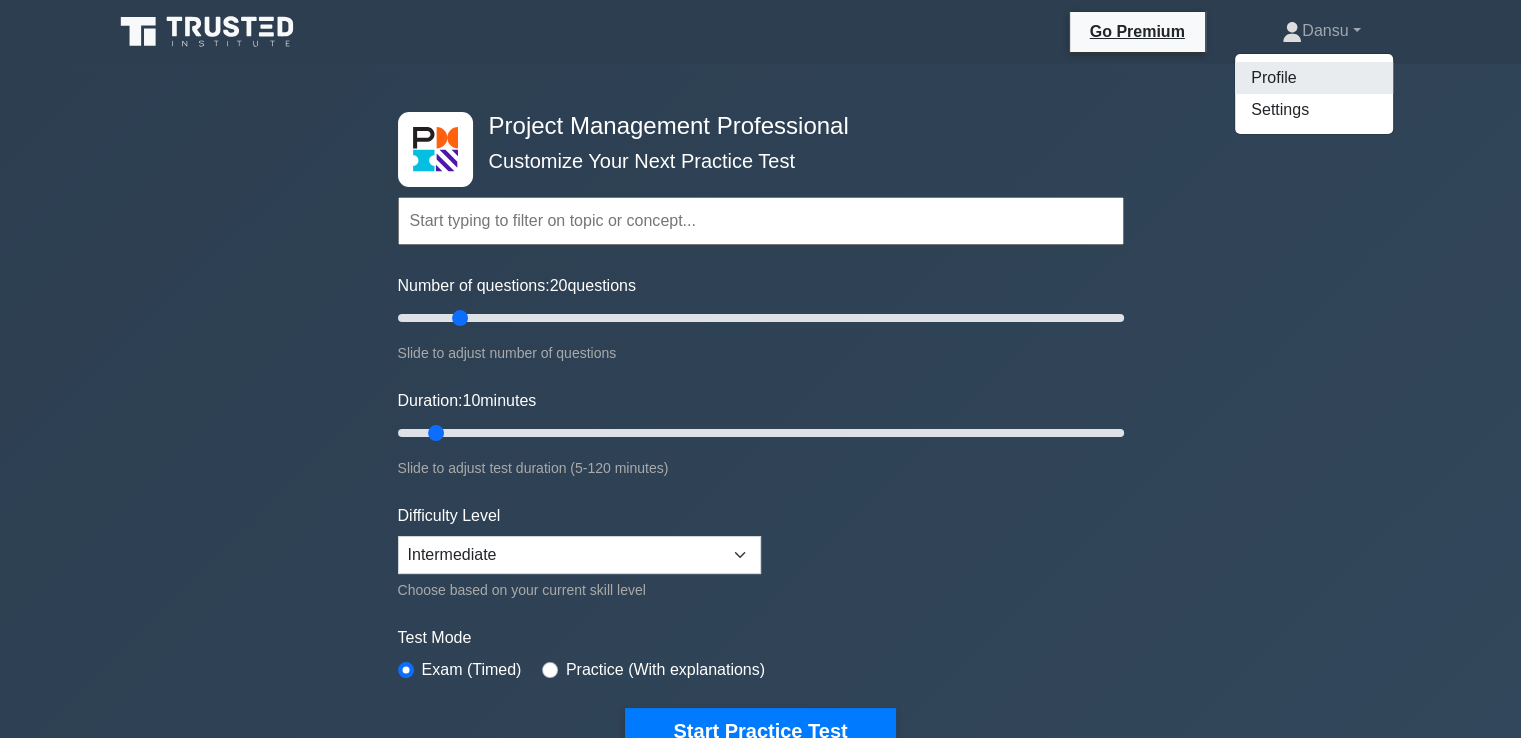 click on "Profile" at bounding box center (1314, 78) 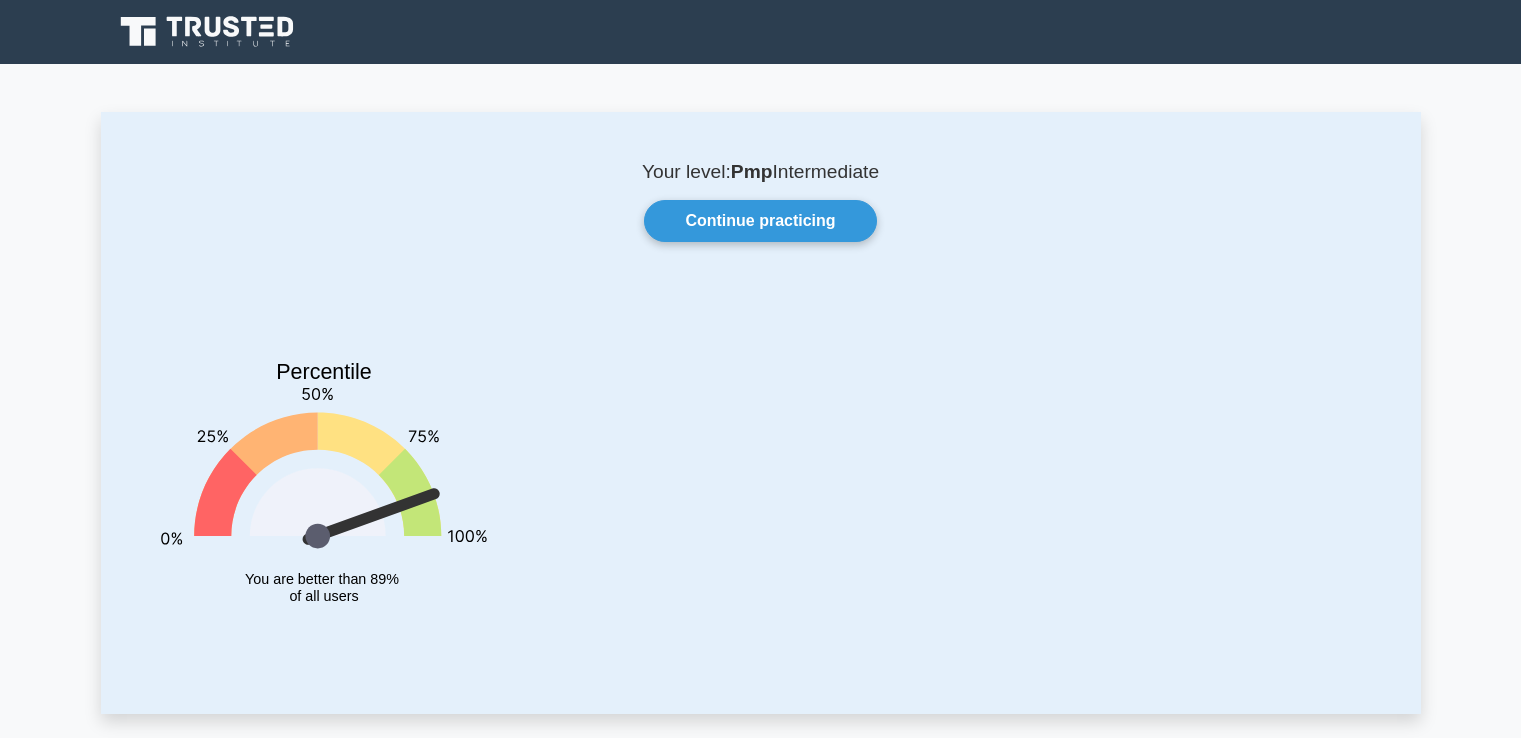 scroll, scrollTop: 0, scrollLeft: 0, axis: both 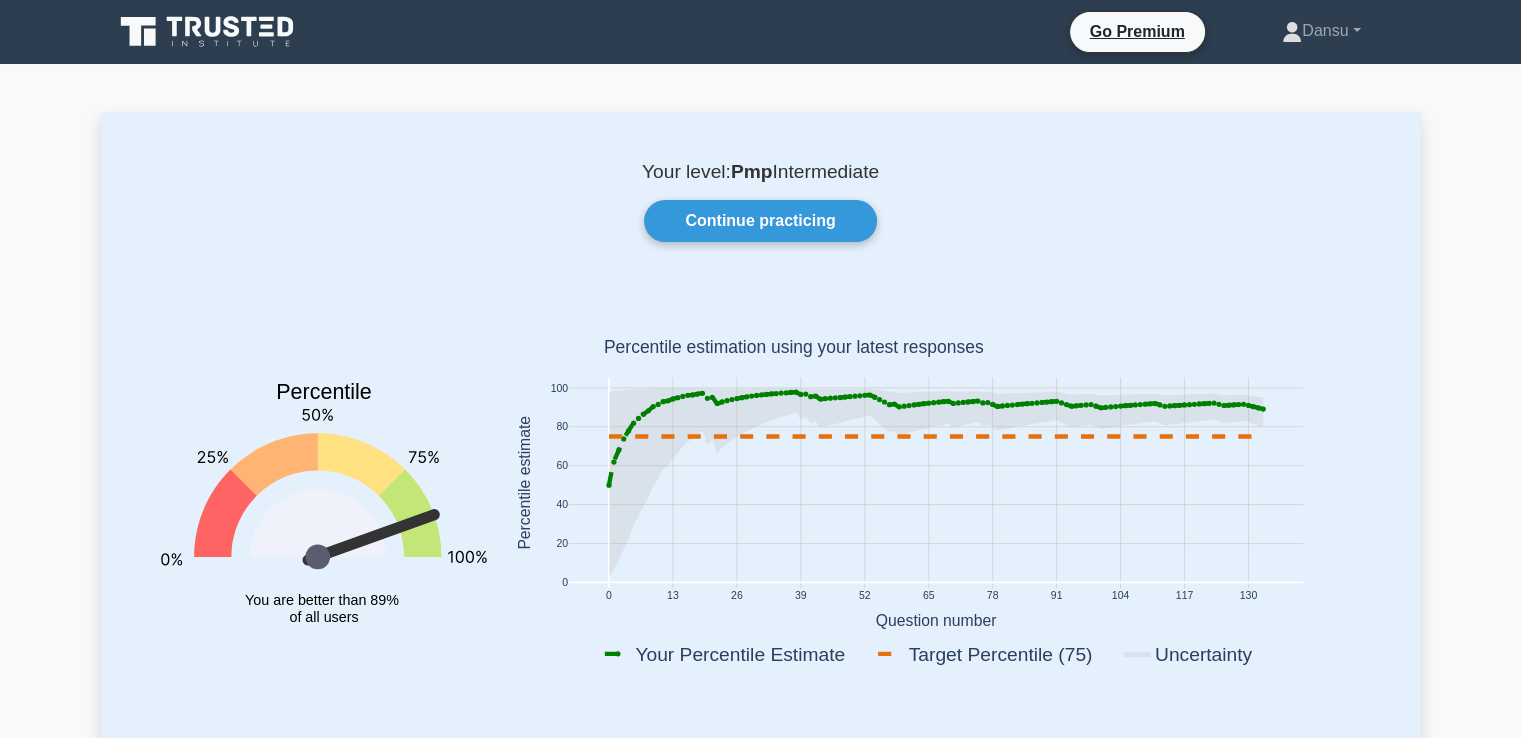 drag, startPoint x: 431, startPoint y: 518, endPoint x: 434, endPoint y: 538, distance: 20.22375 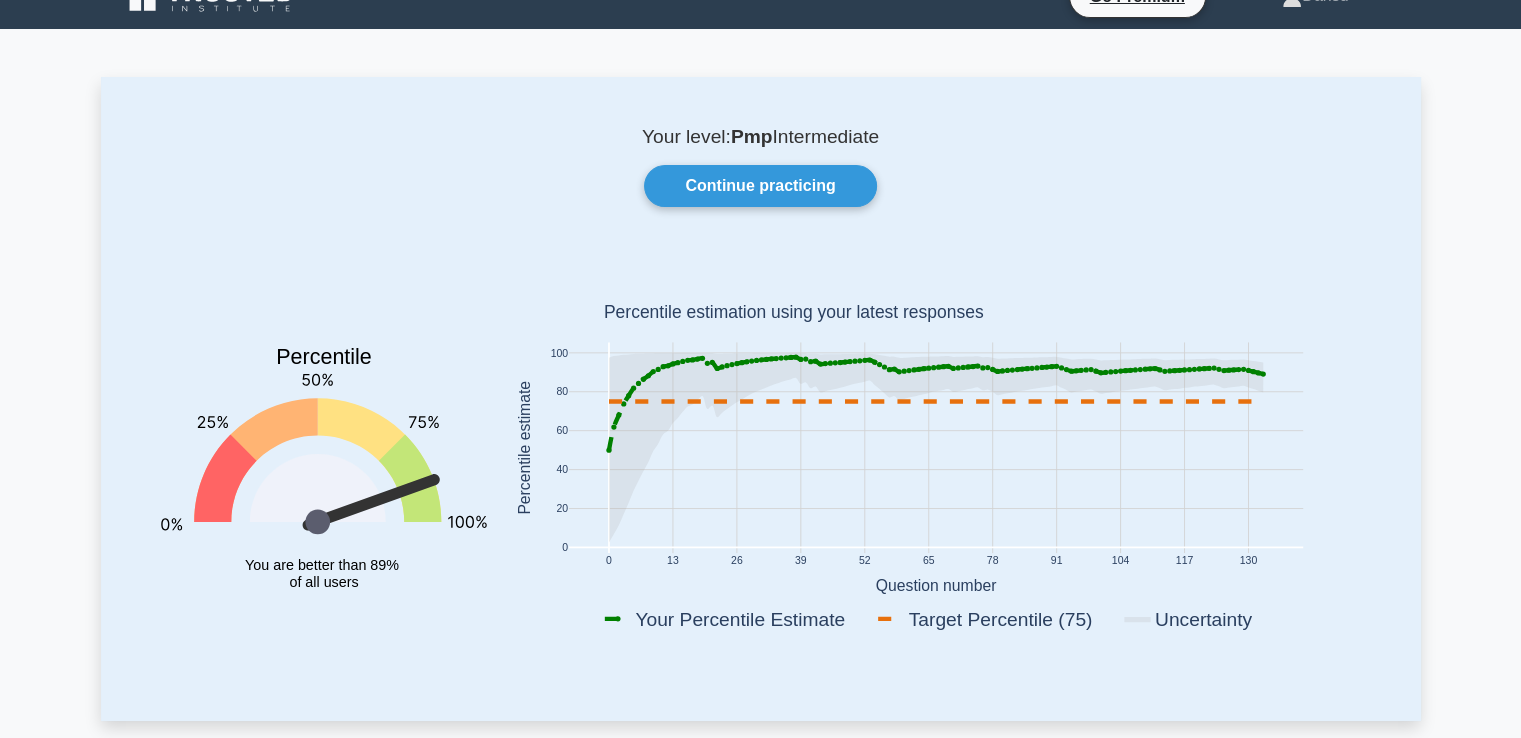 scroll, scrollTop: 0, scrollLeft: 0, axis: both 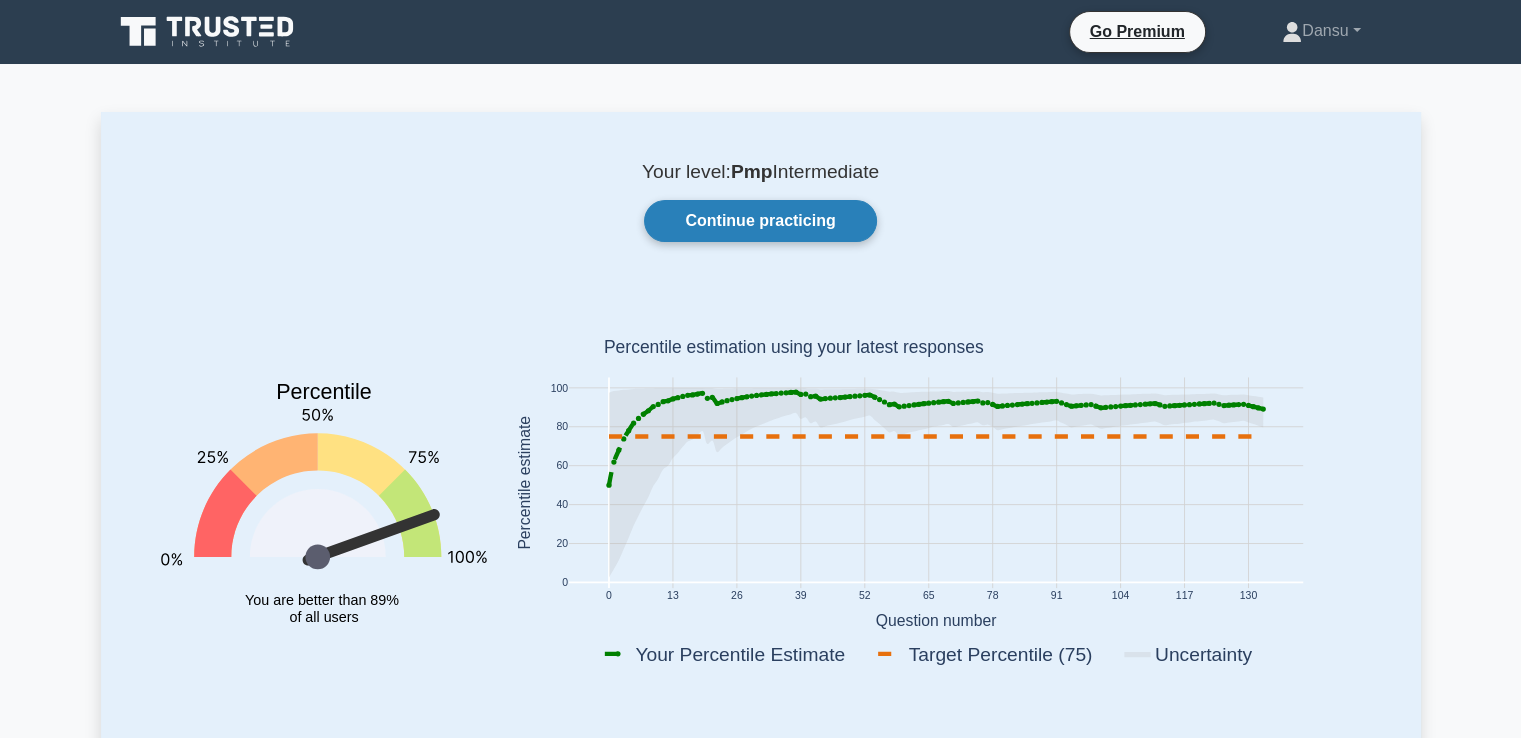 click on "Continue practicing" at bounding box center [760, 221] 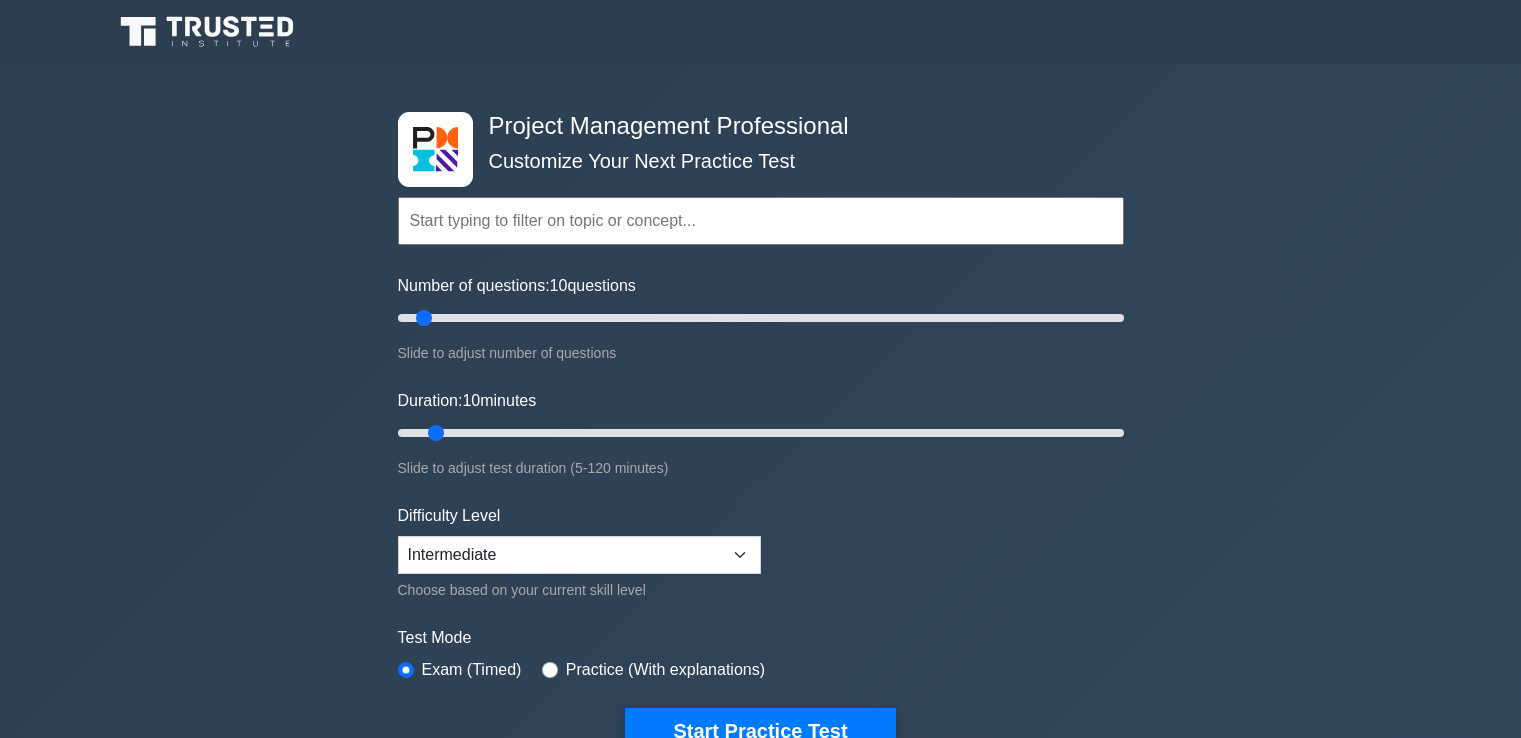 scroll, scrollTop: 0, scrollLeft: 0, axis: both 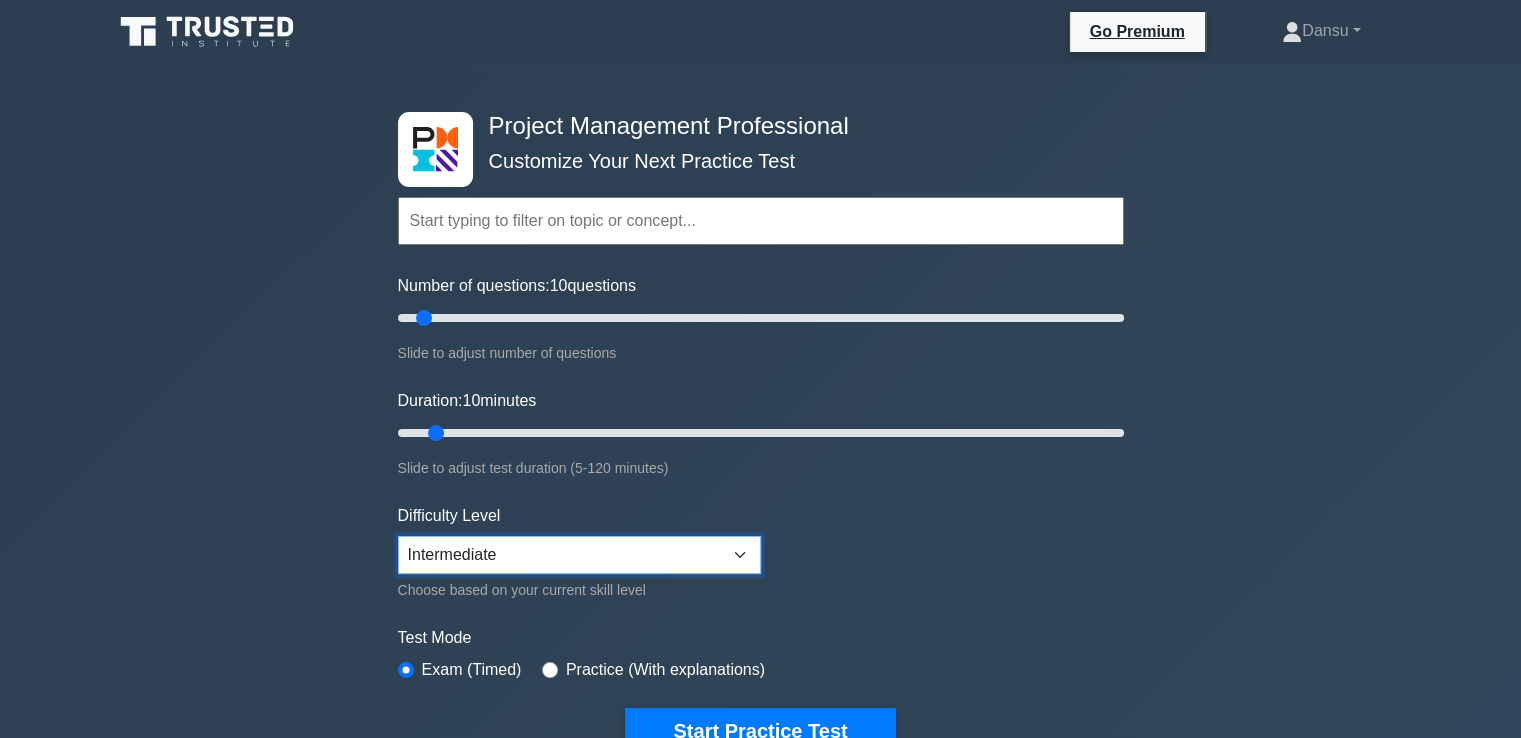 click on "Beginner
Intermediate
Expert" at bounding box center (579, 555) 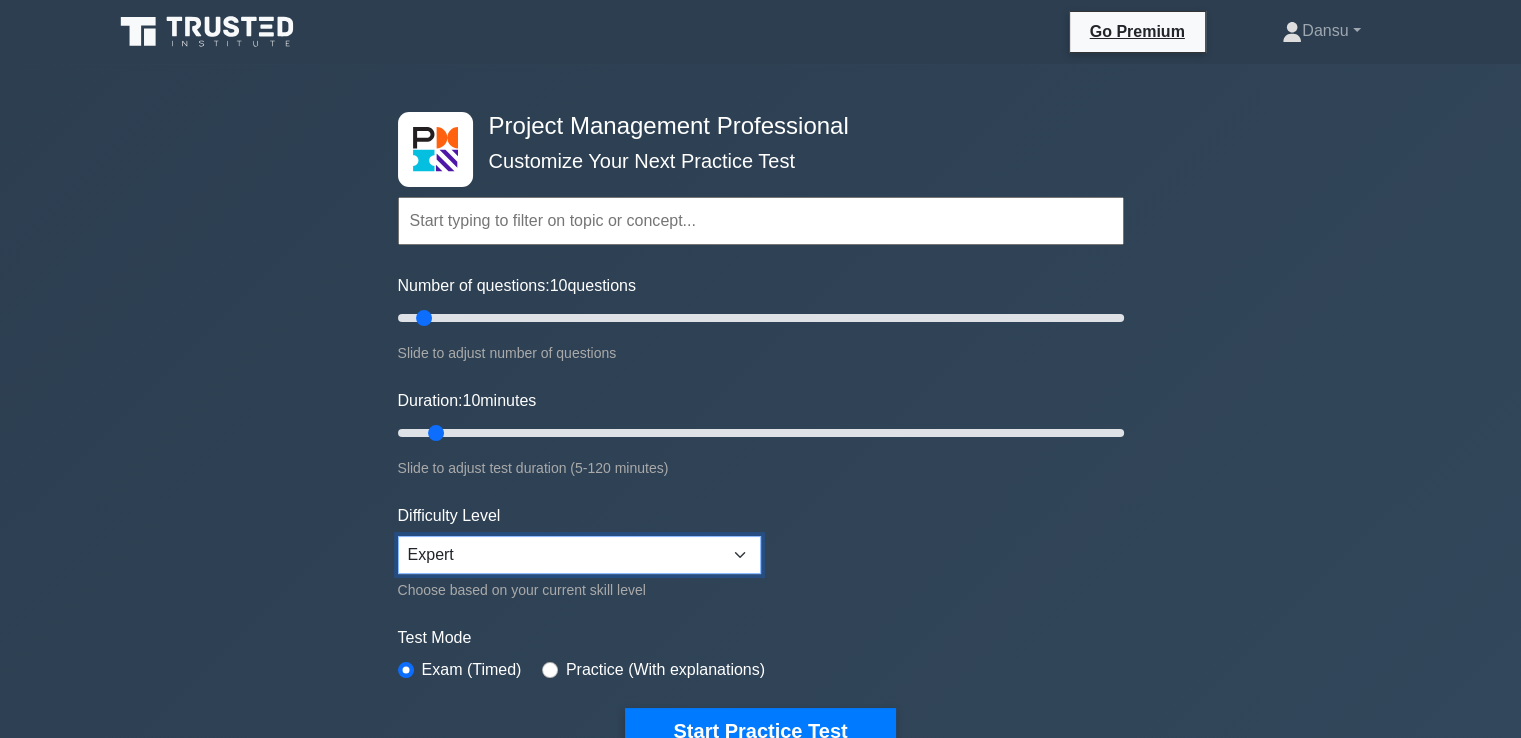 click on "Beginner
Intermediate
Expert" at bounding box center (579, 555) 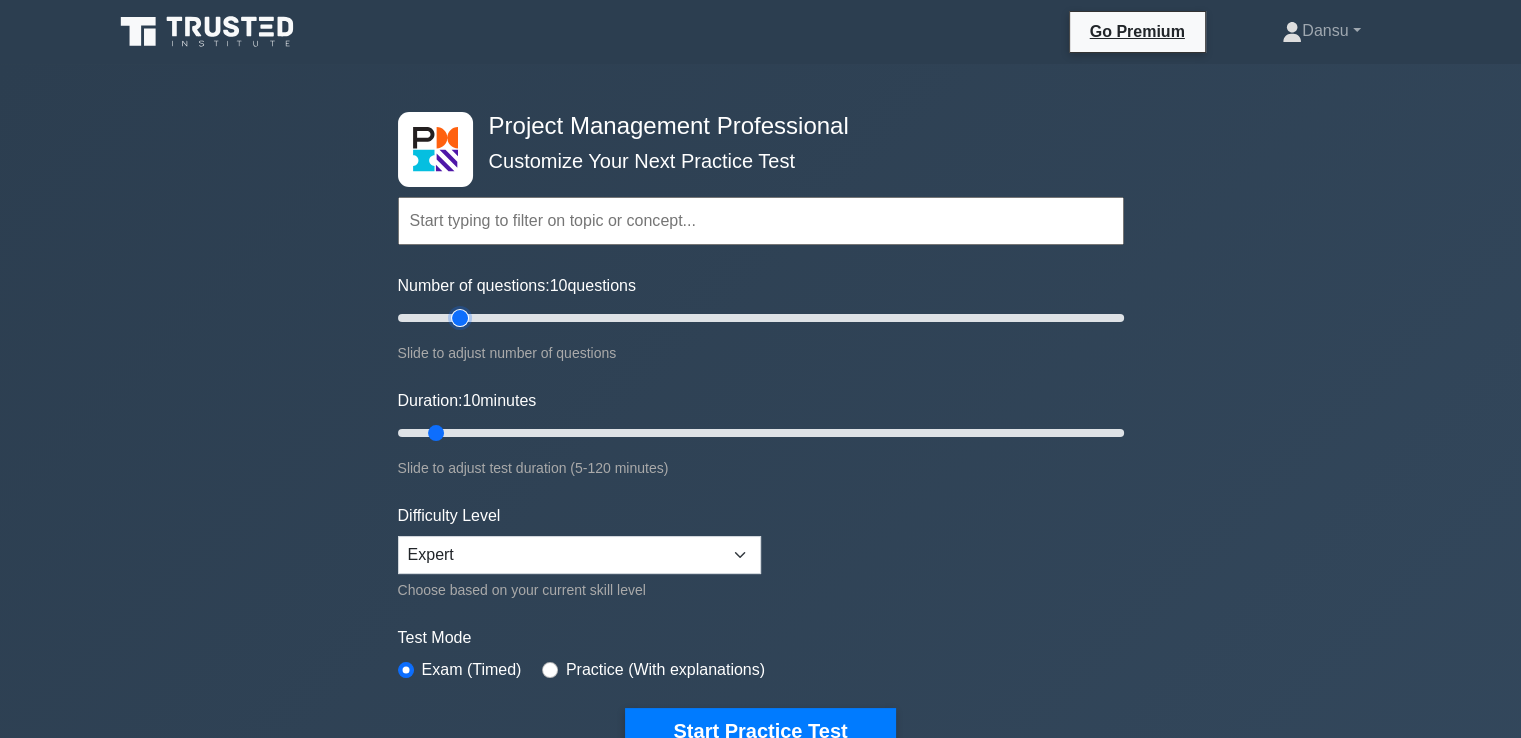 type on "20" 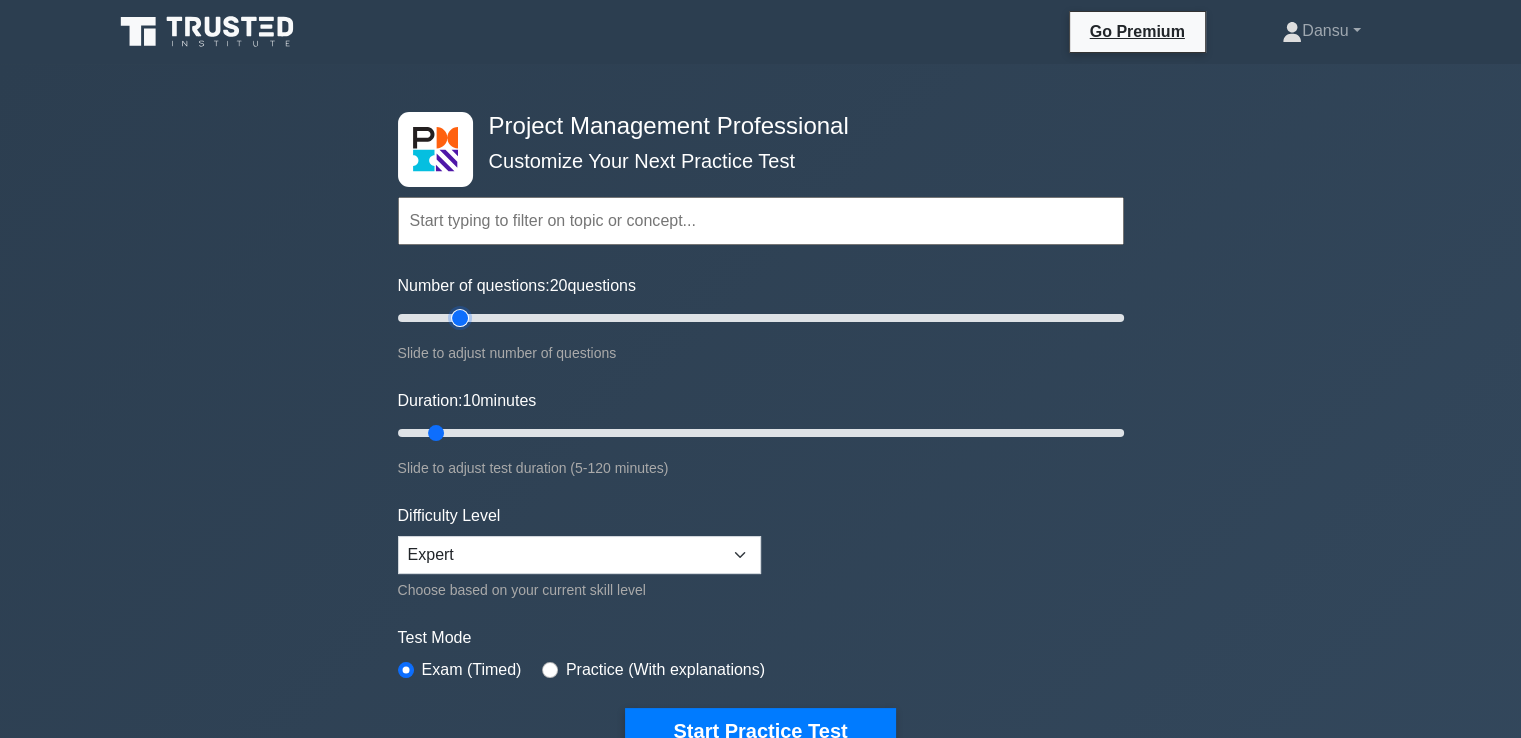 click on "Number of questions:  20  questions" at bounding box center (761, 318) 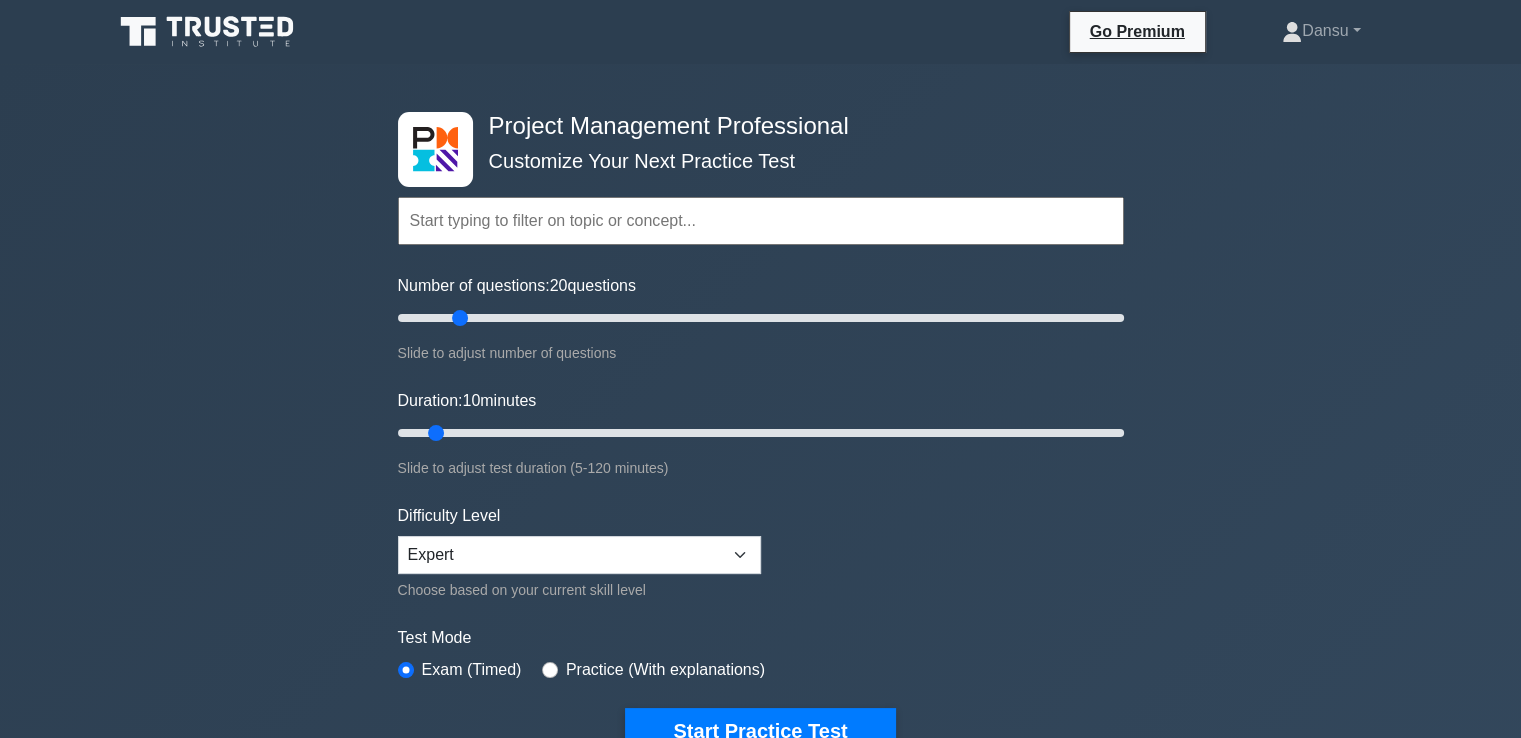 click on "Topics
Scope Management
Time Management
Cost Management
Quality Management
Risk Management
Integration Management
Human Resource Management
Communication Management
Procurement Management" at bounding box center (761, 445) 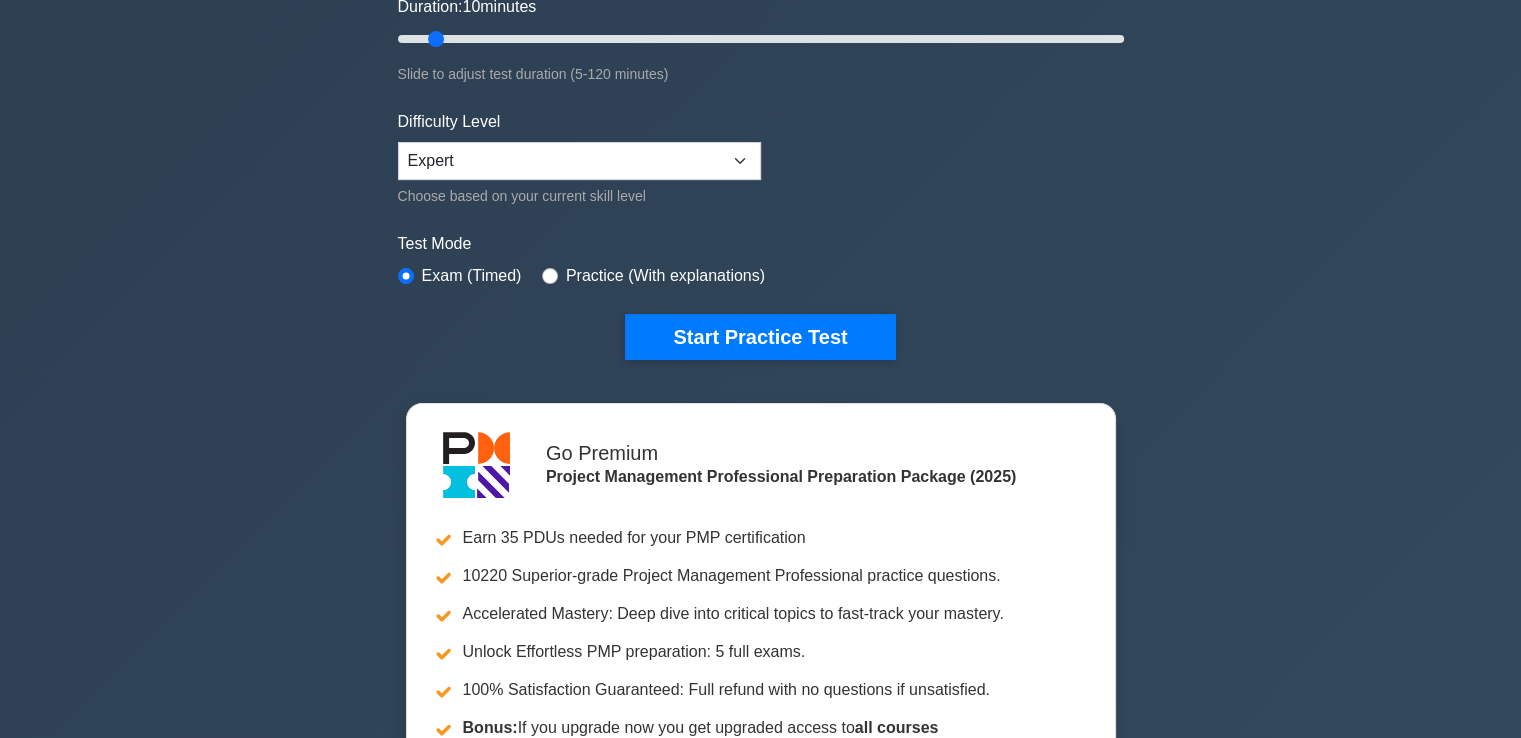 scroll, scrollTop: 400, scrollLeft: 0, axis: vertical 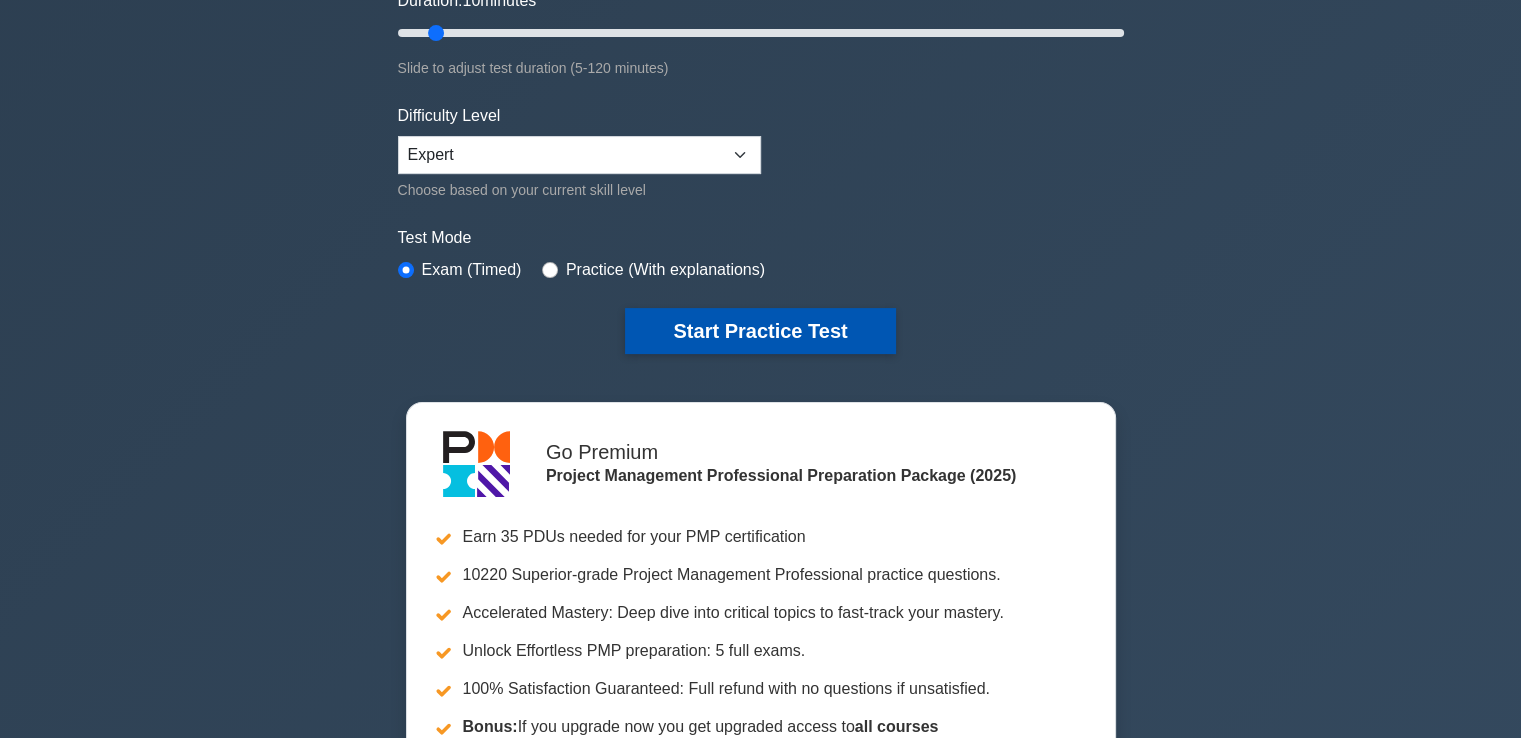 click on "Start Practice Test" at bounding box center [760, 331] 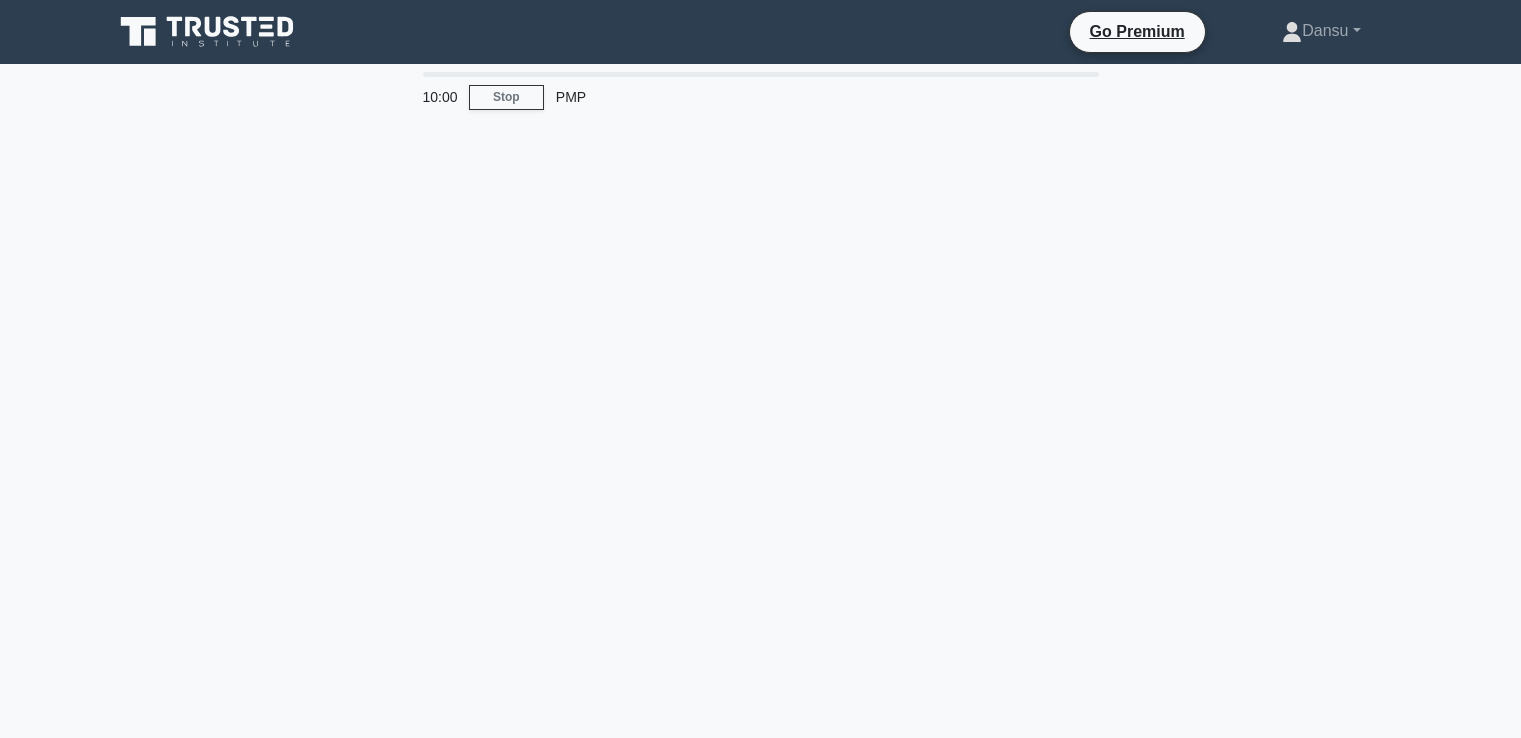 scroll, scrollTop: 0, scrollLeft: 0, axis: both 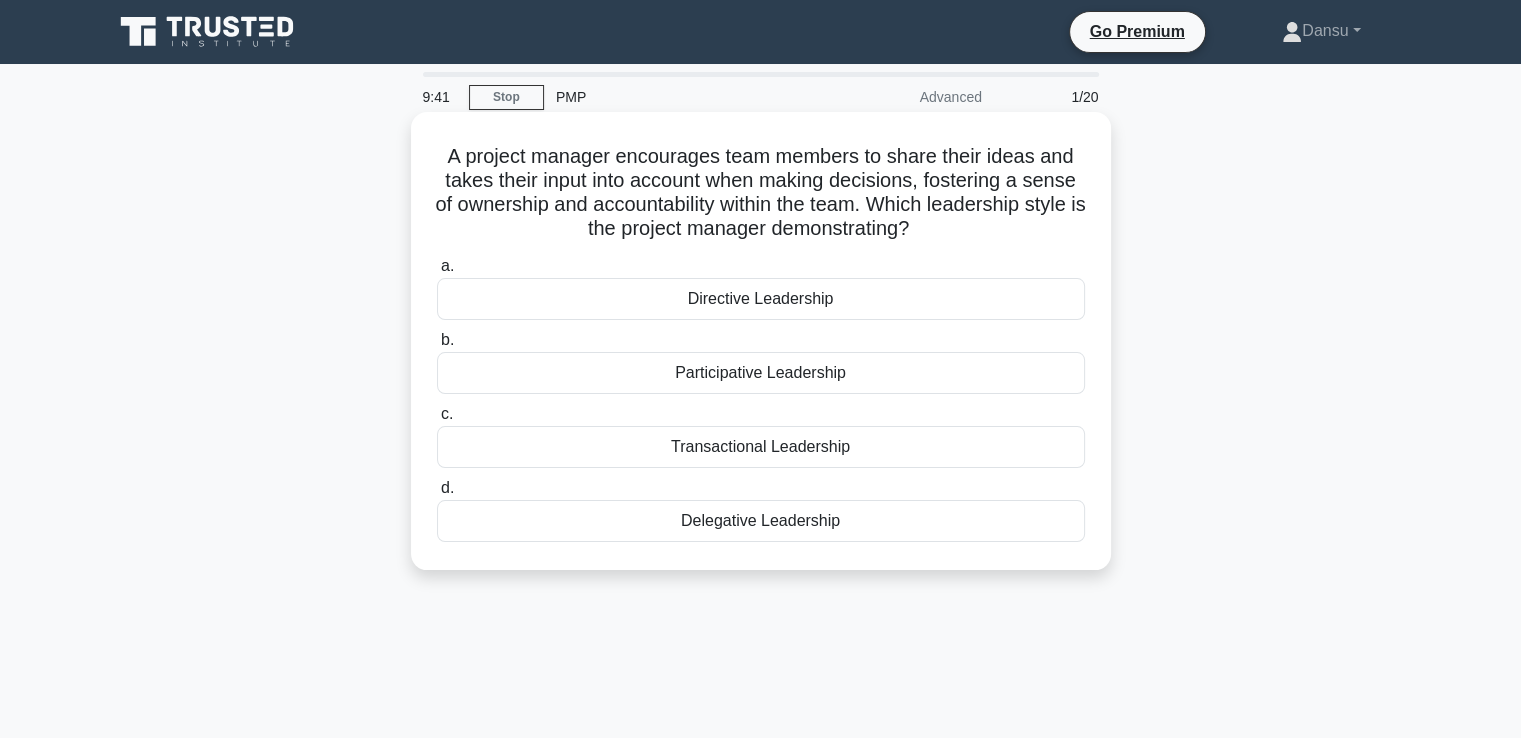 click on "Transactional Leadership" at bounding box center (761, 447) 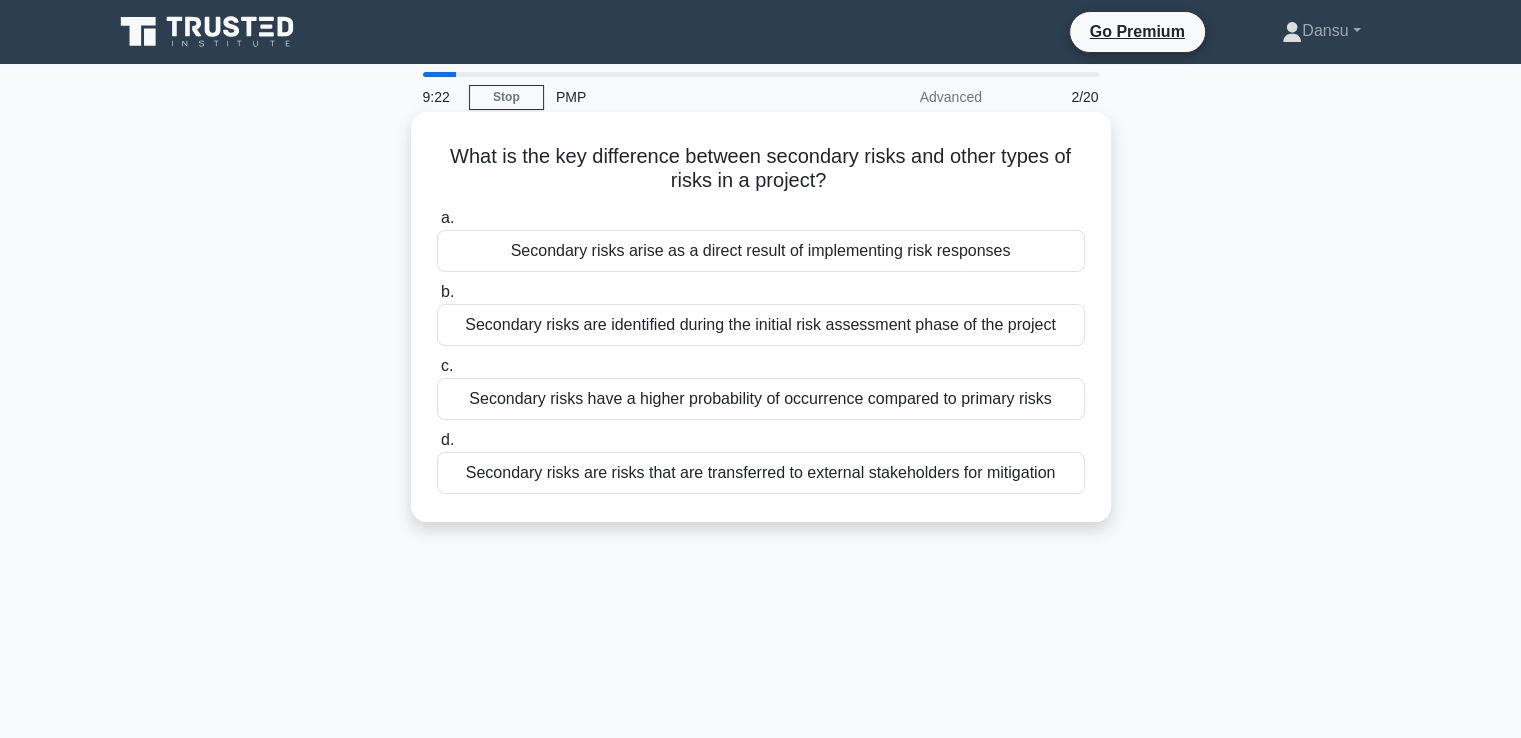 click on "Secondary risks arise as a direct result of implementing risk responses" at bounding box center [761, 251] 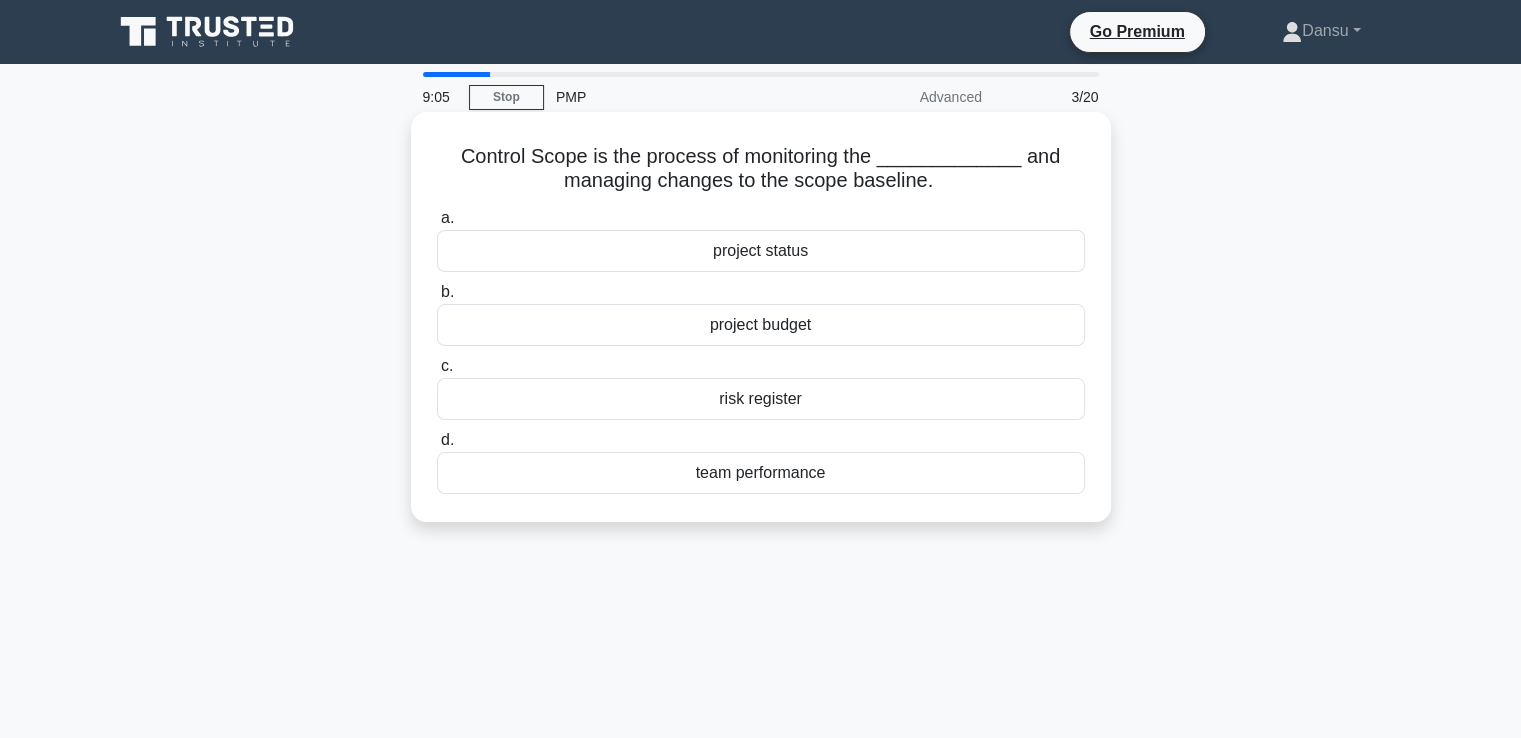 click on "project status" at bounding box center [761, 251] 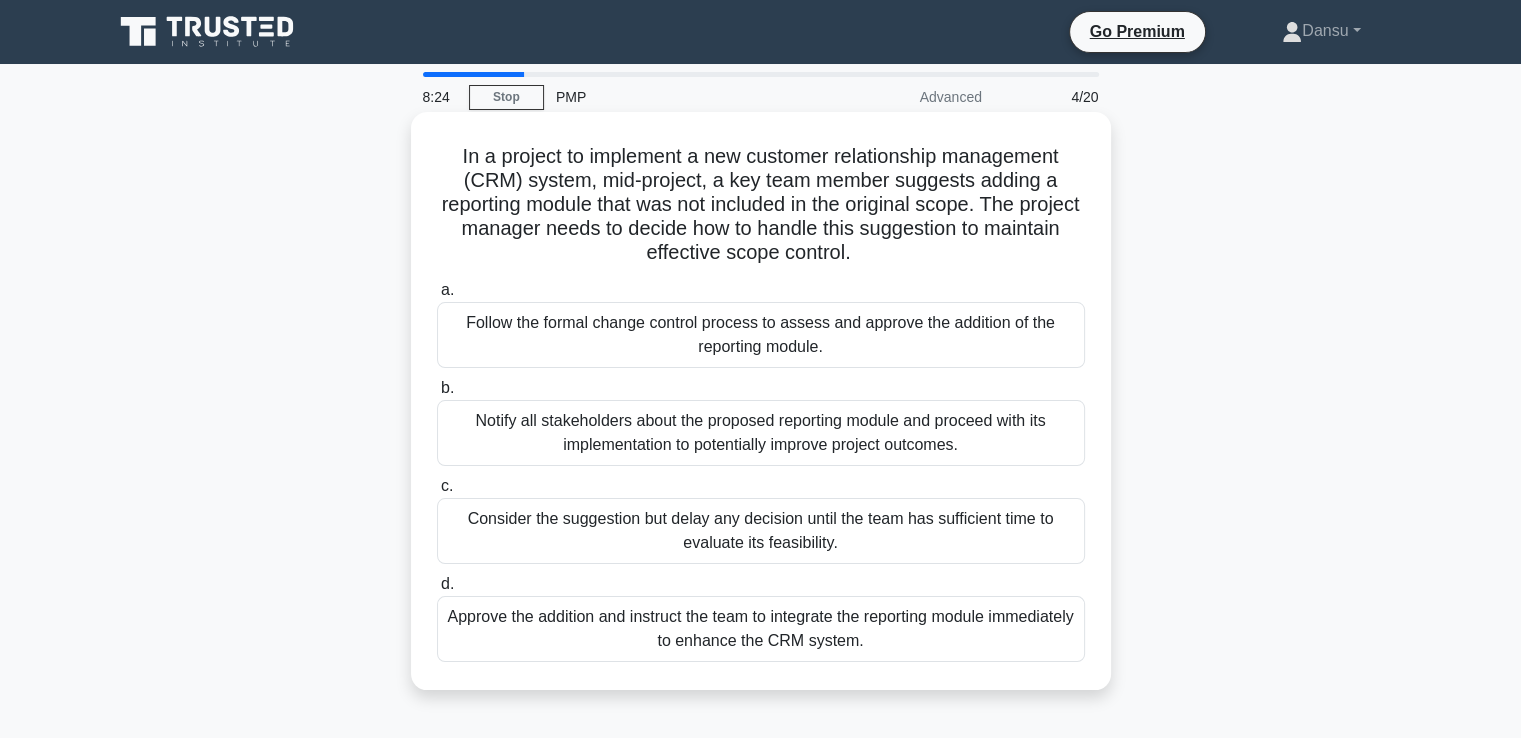 click on "Consider the suggestion but delay any decision until the team has sufficient time to evaluate its feasibility." at bounding box center [761, 531] 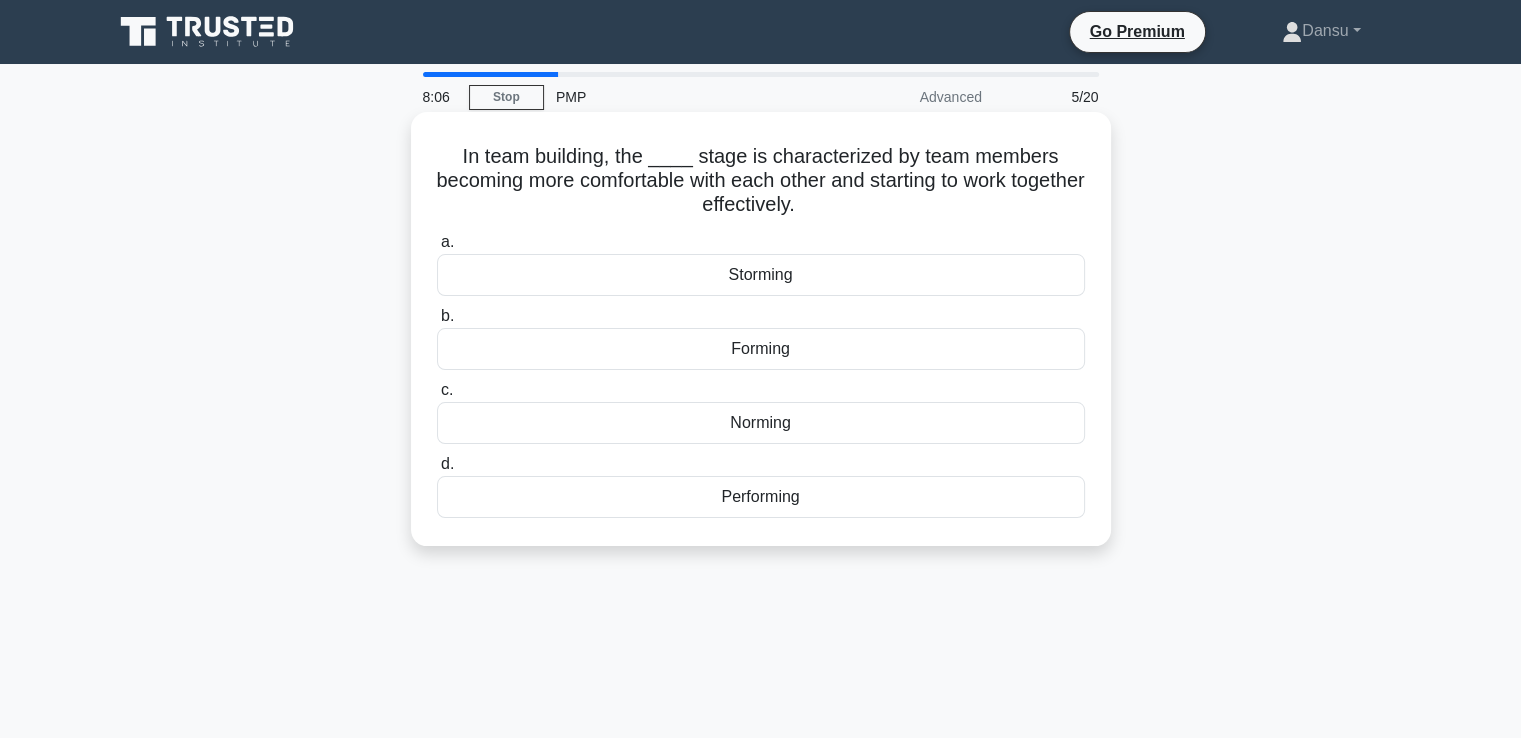 click on "Norming" at bounding box center (761, 423) 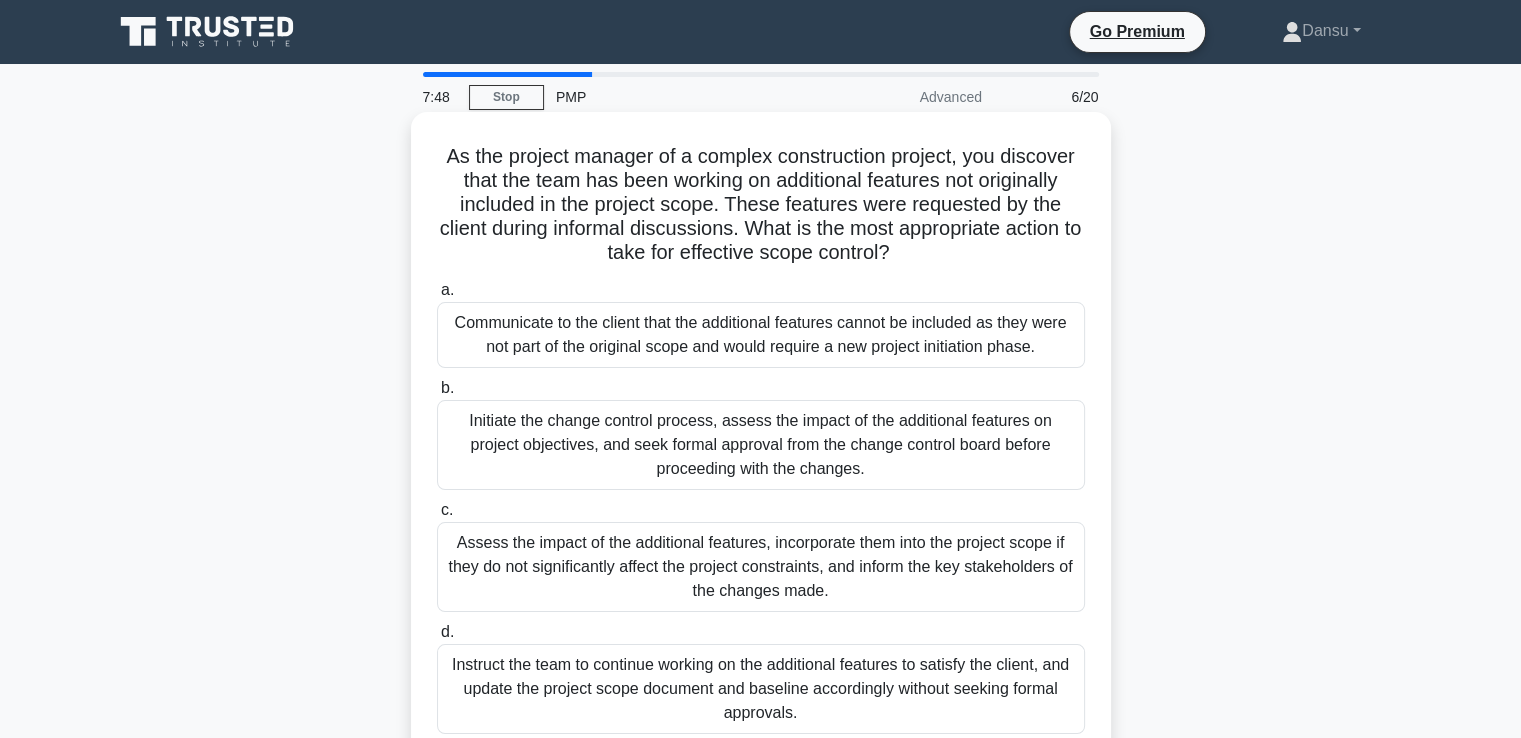 scroll, scrollTop: 100, scrollLeft: 0, axis: vertical 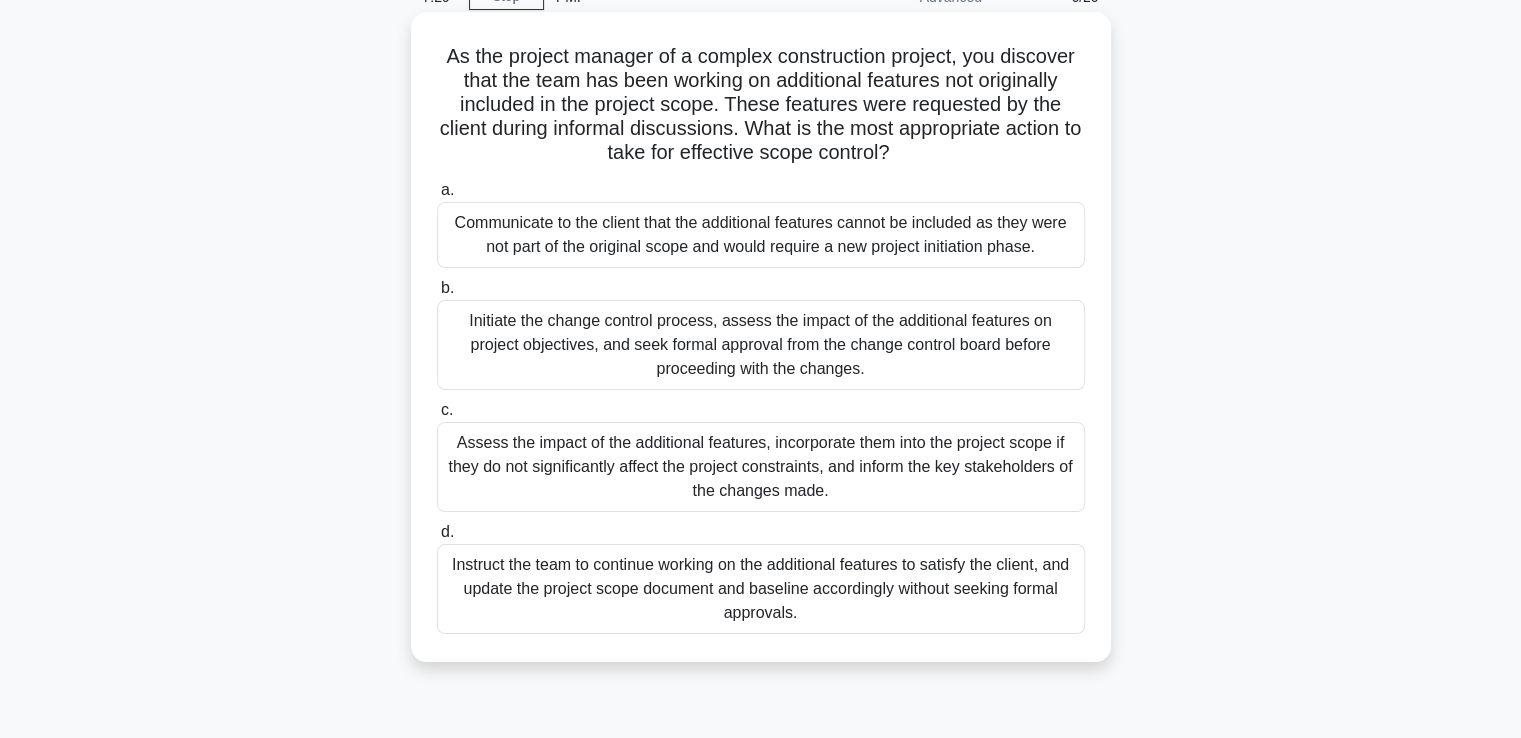click on "Initiate the change control process, assess the impact of the additional features on project objectives, and seek formal approval from the change control board before proceeding with the changes." at bounding box center (761, 345) 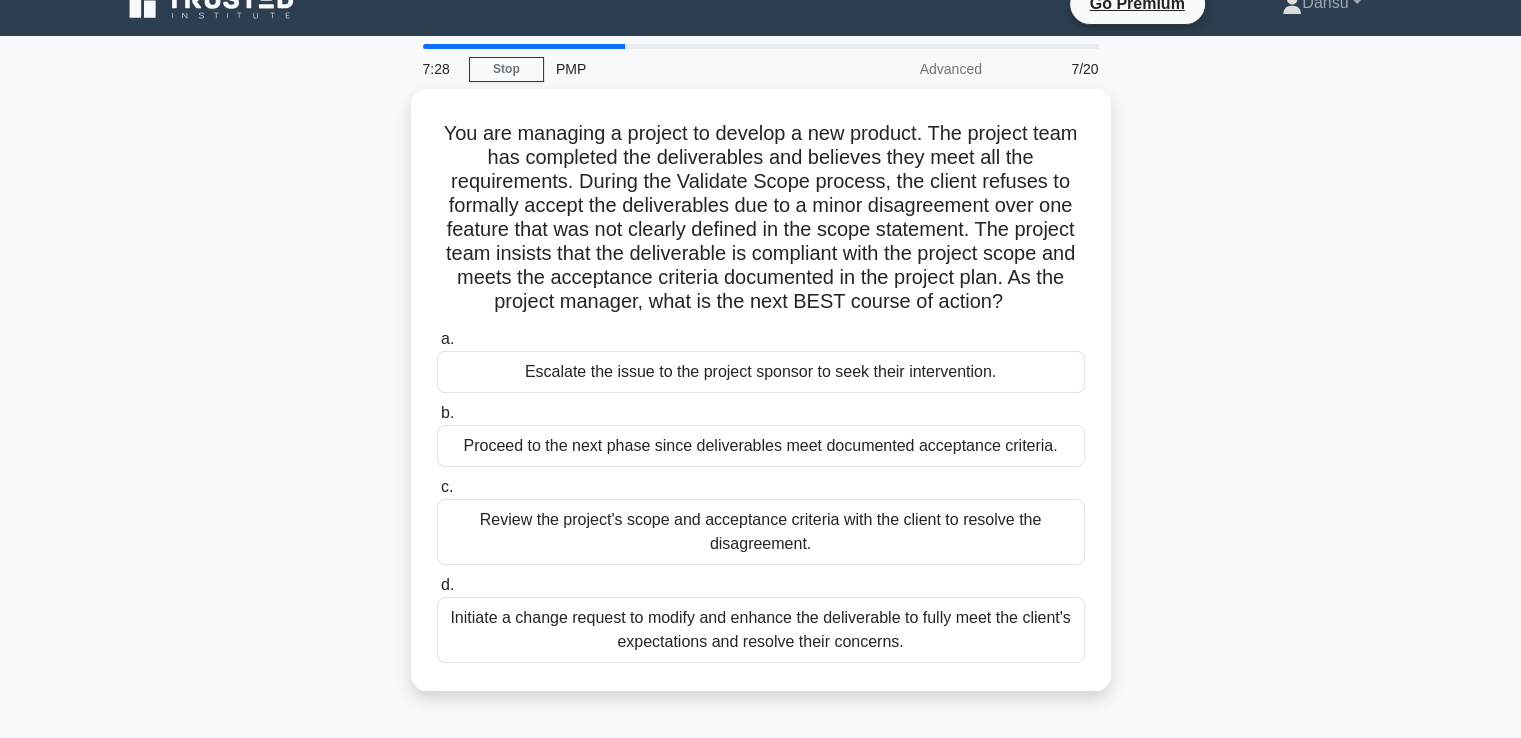 scroll, scrollTop: 0, scrollLeft: 0, axis: both 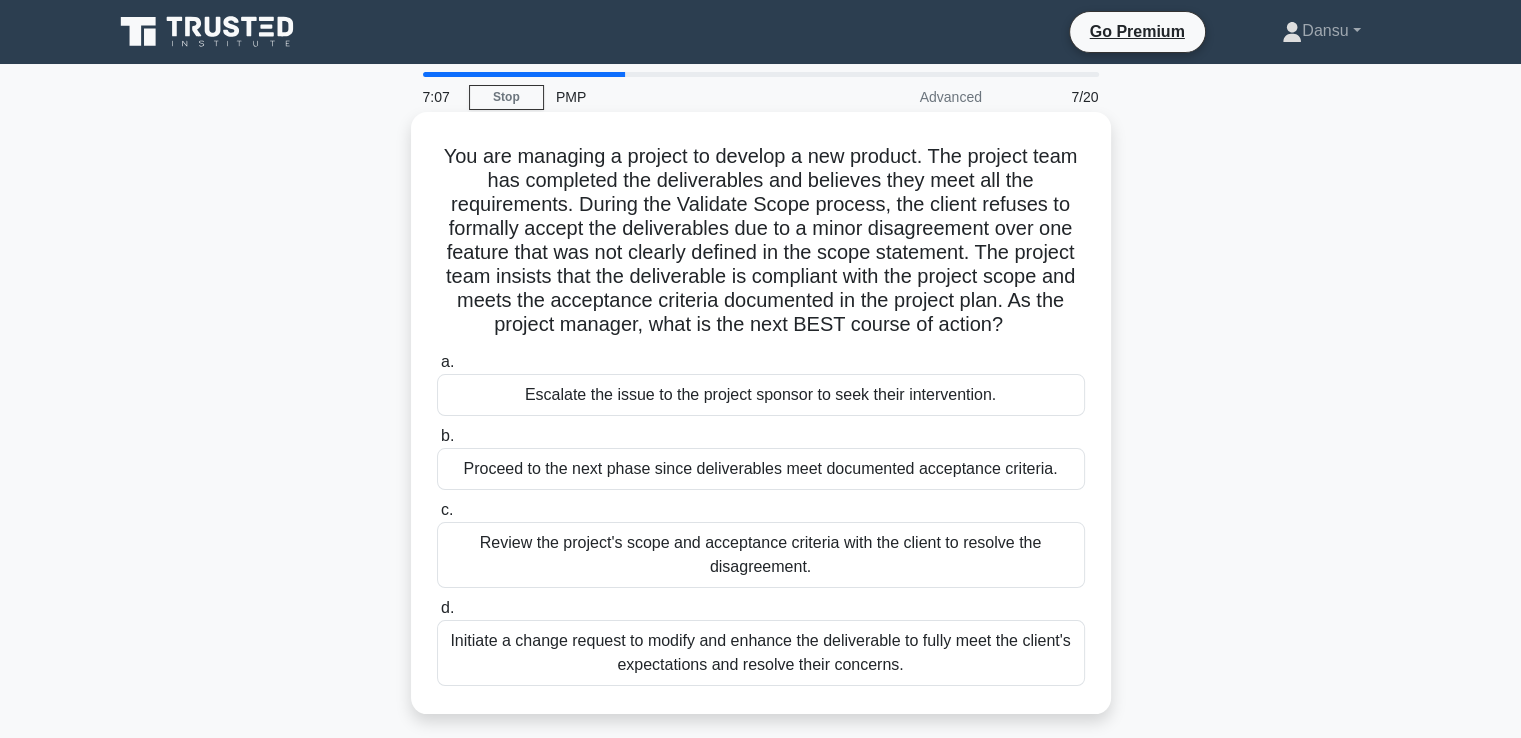 click on "Review the project's scope and acceptance criteria with the client to resolve the disagreement." at bounding box center [761, 555] 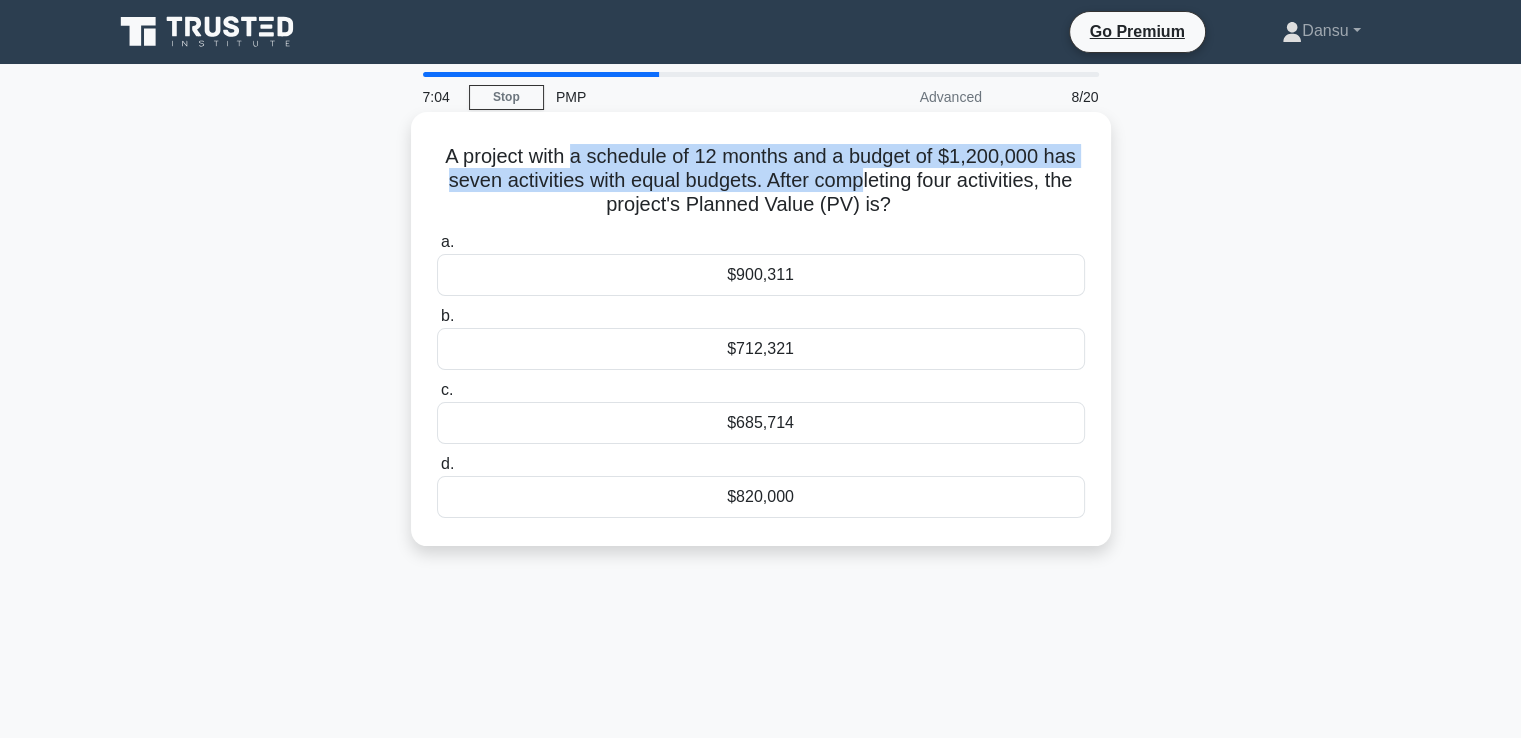 drag, startPoint x: 573, startPoint y: 158, endPoint x: 864, endPoint y: 174, distance: 291.43954 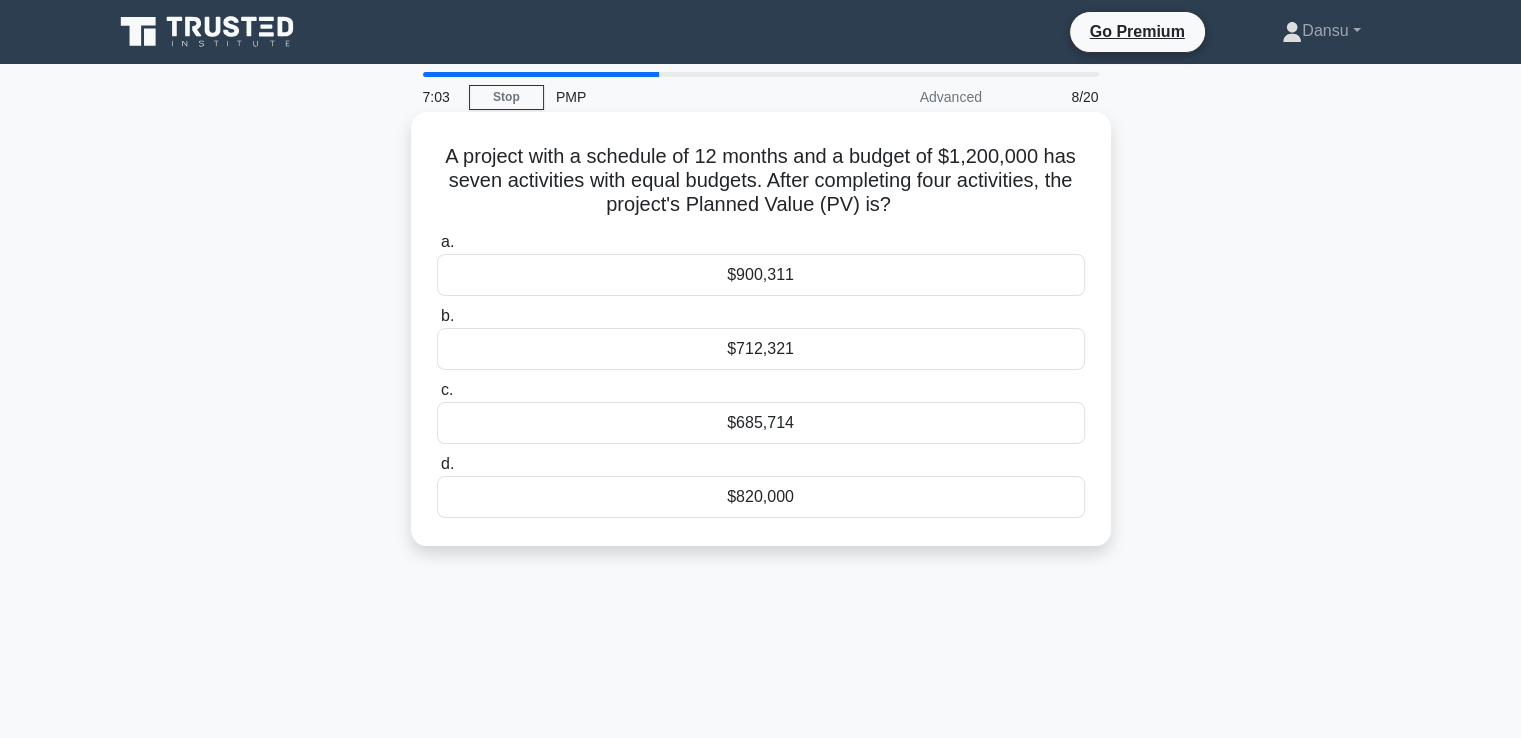 click on "A project with a schedule of 12 months and a budget of $1,200,000 has seven activities with equal budgets. After completing four activities, the project's Planned Value (PV) is?
.spinner_0XTQ{transform-origin:center;animation:spinner_y6GP .75s linear infinite}@keyframes spinner_y6GP{100%{transform:rotate(360deg)}}" at bounding box center (761, 181) 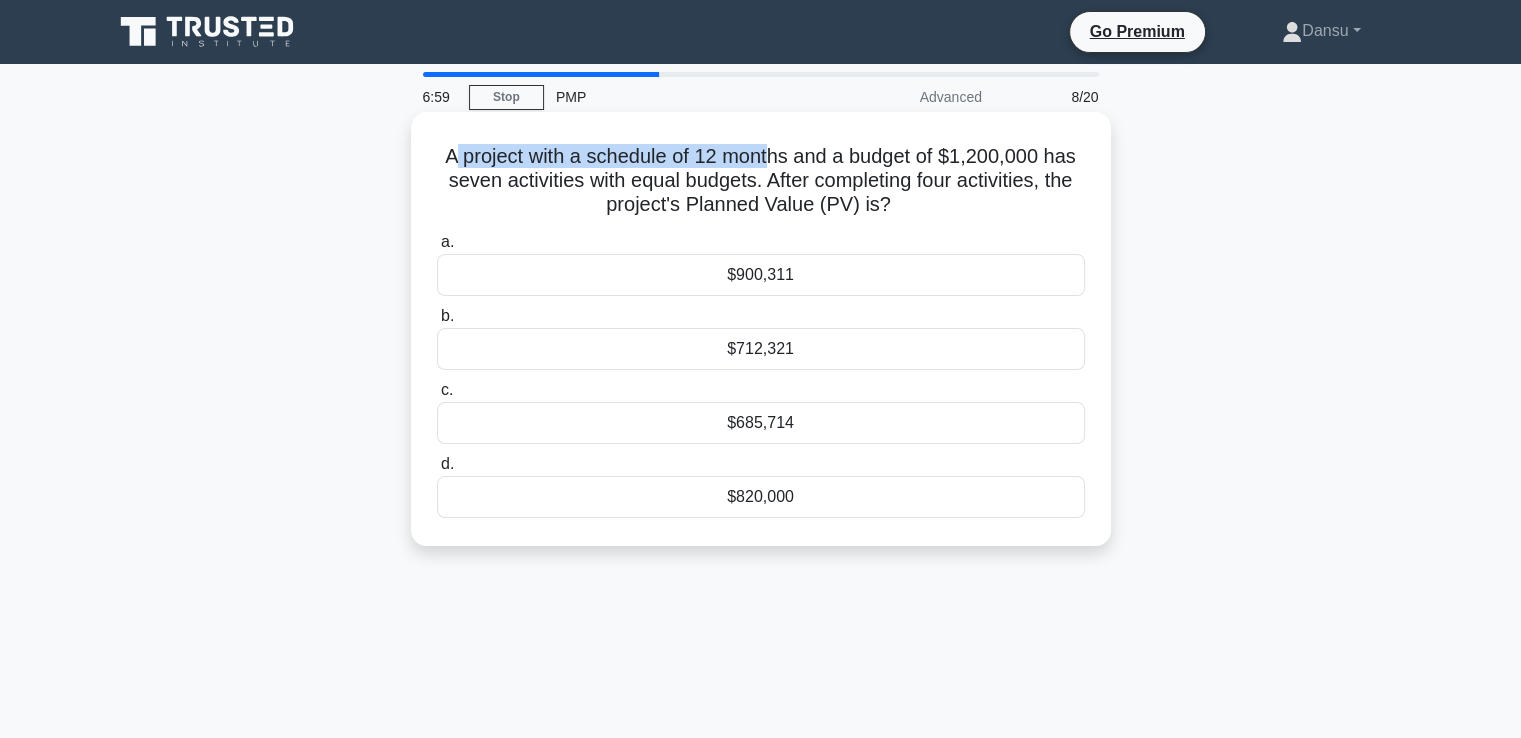 drag, startPoint x: 456, startPoint y: 150, endPoint x: 769, endPoint y: 148, distance: 313.00638 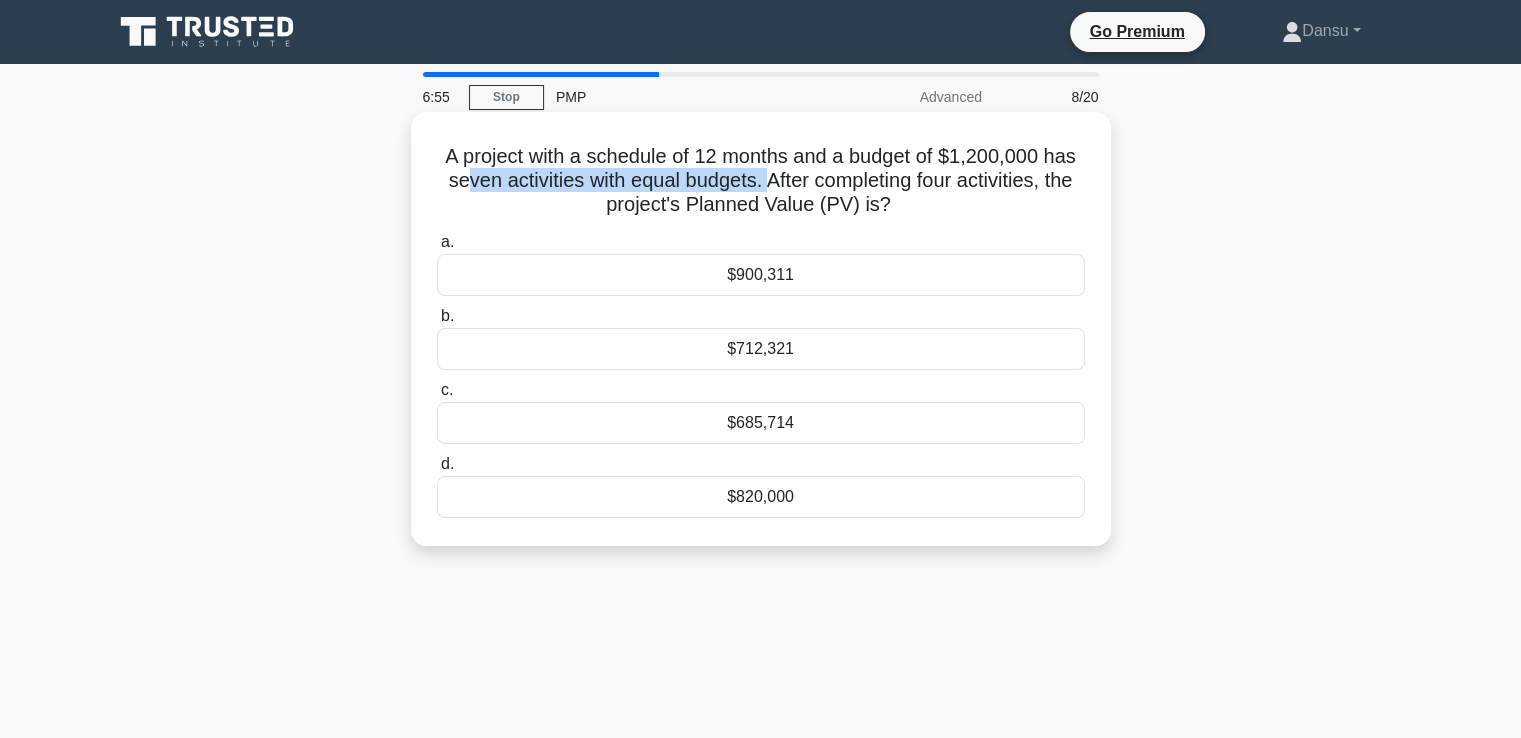 drag, startPoint x: 455, startPoint y: 176, endPoint x: 763, endPoint y: 192, distance: 308.4153 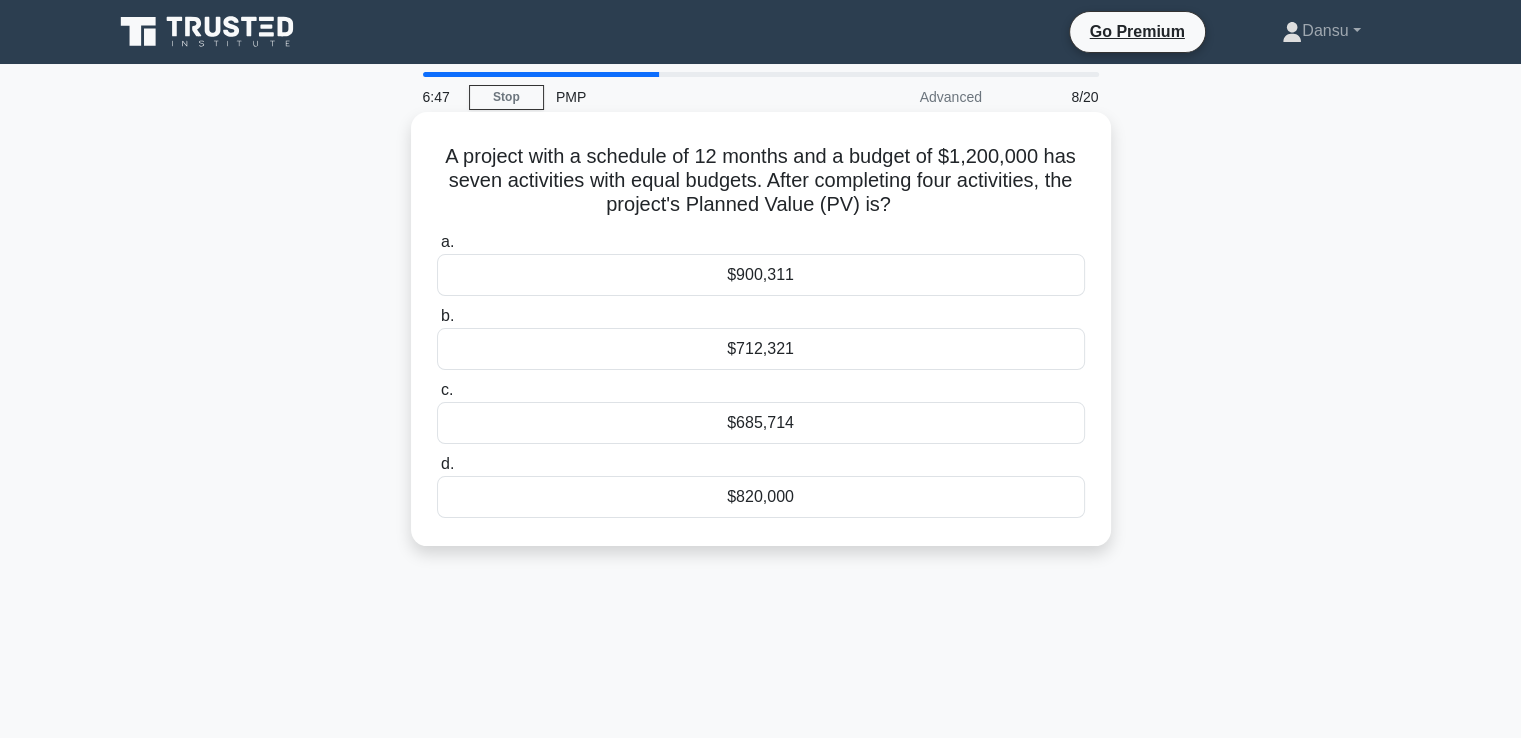 click on "A project with a schedule of 12 months and a budget of $1,200,000 has seven activities with equal budgets. After completing four activities, the project's Planned Value (PV) is?
.spinner_0XTQ{transform-origin:center;animation:spinner_y6GP .75s linear infinite}@keyframes spinner_y6GP{100%{transform:rotate(360deg)}}" at bounding box center [761, 181] 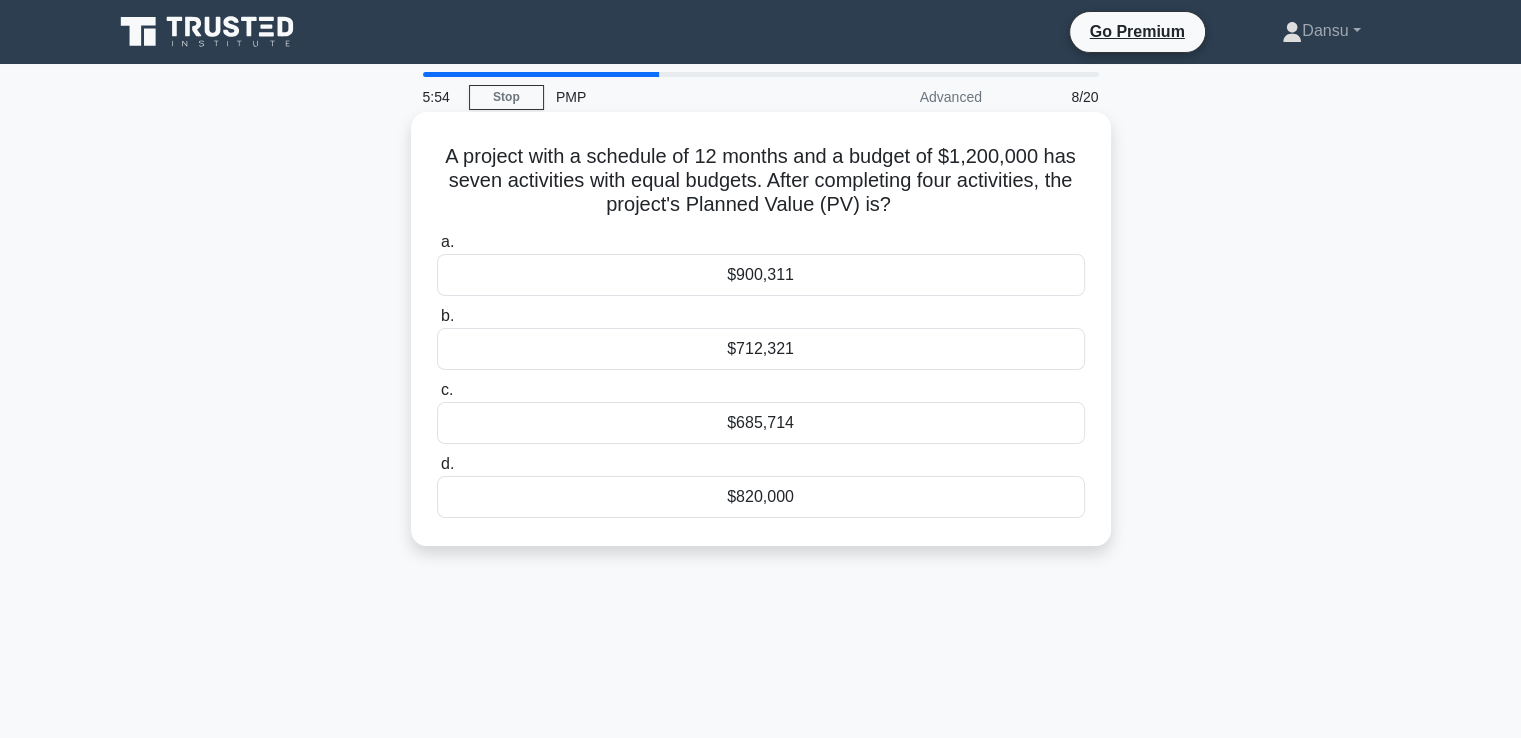 click on "$685,714" at bounding box center (761, 423) 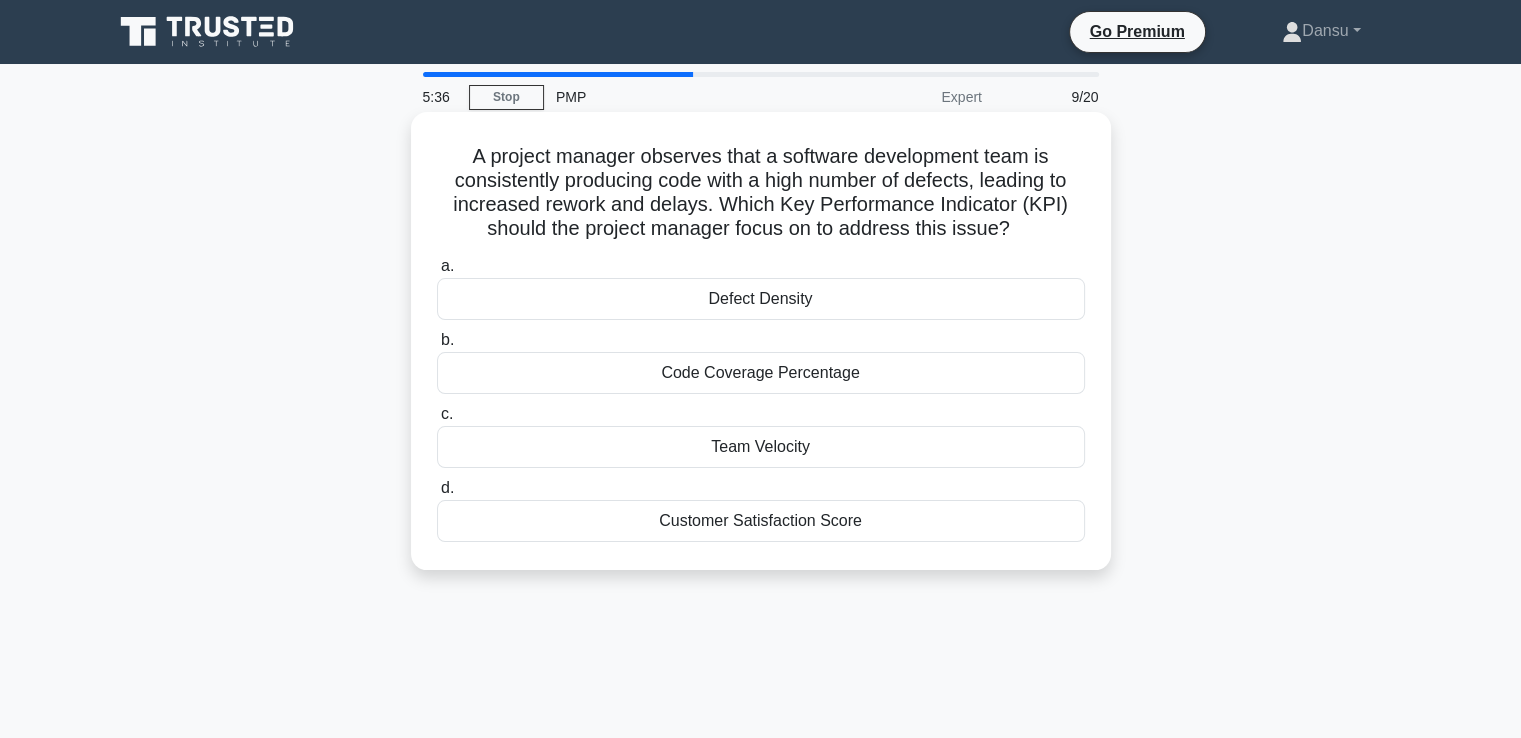 click on "Defect Density" at bounding box center (761, 299) 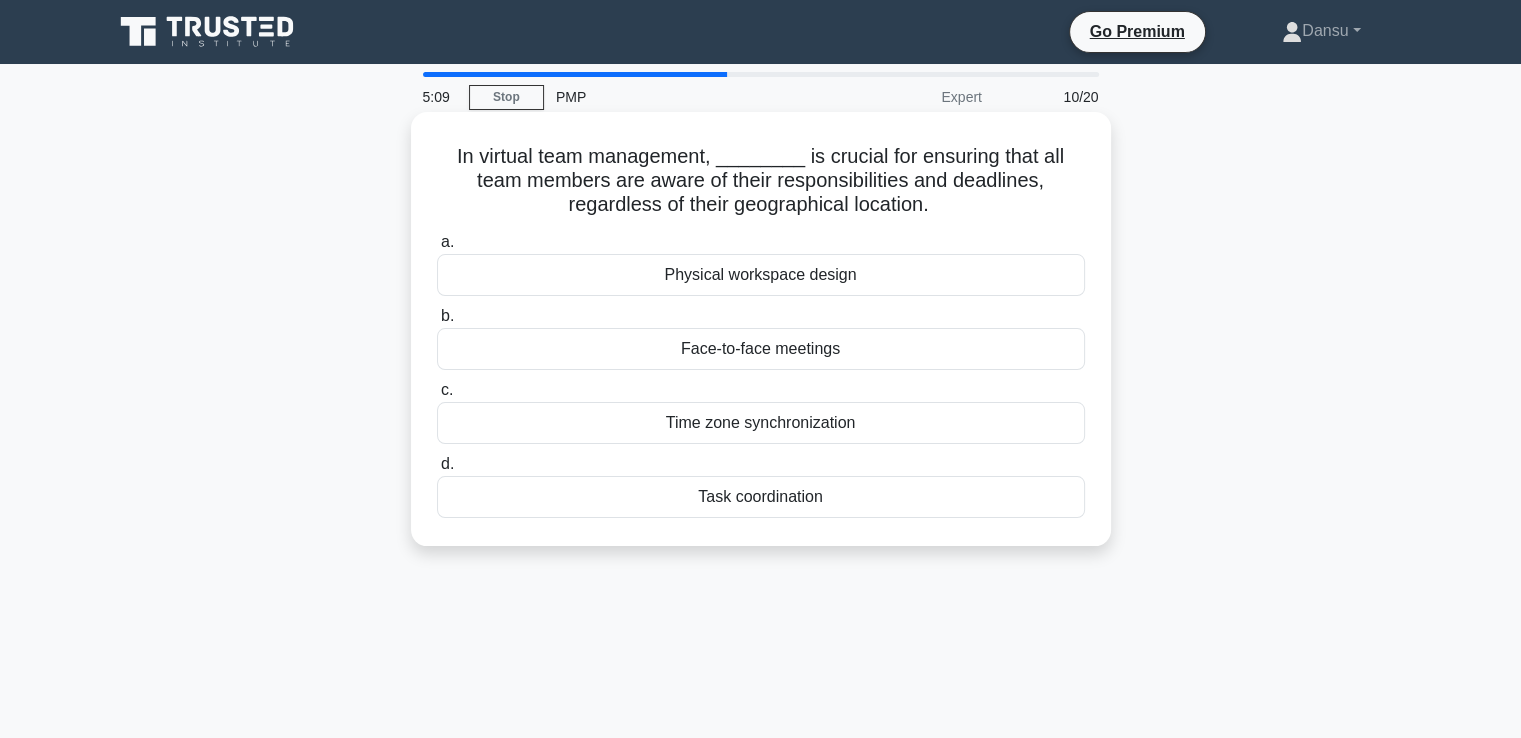 click on "Task coordination" at bounding box center [761, 497] 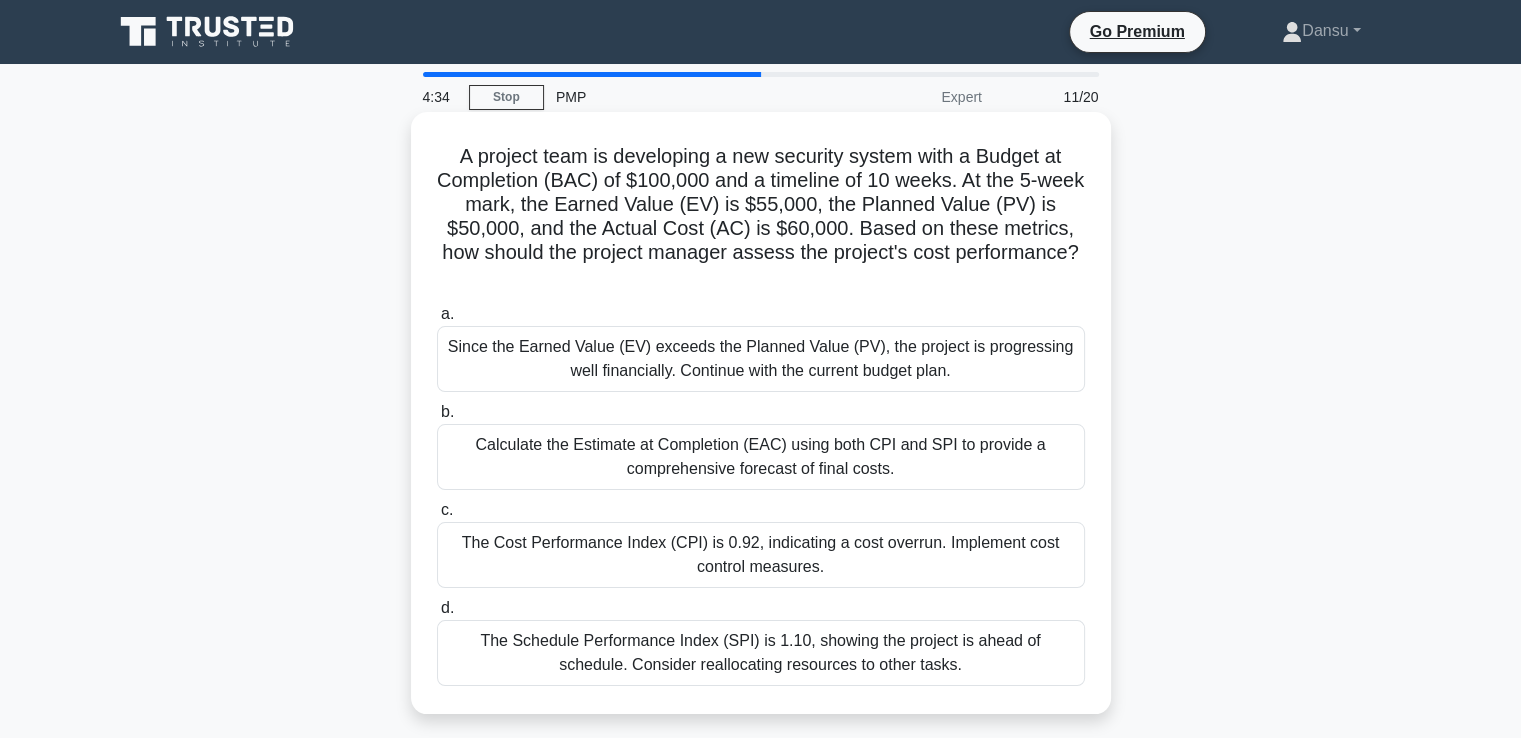 click on "The Cost Performance Index (CPI) is 0.92, indicating a cost overrun. Implement cost control measures." at bounding box center (761, 555) 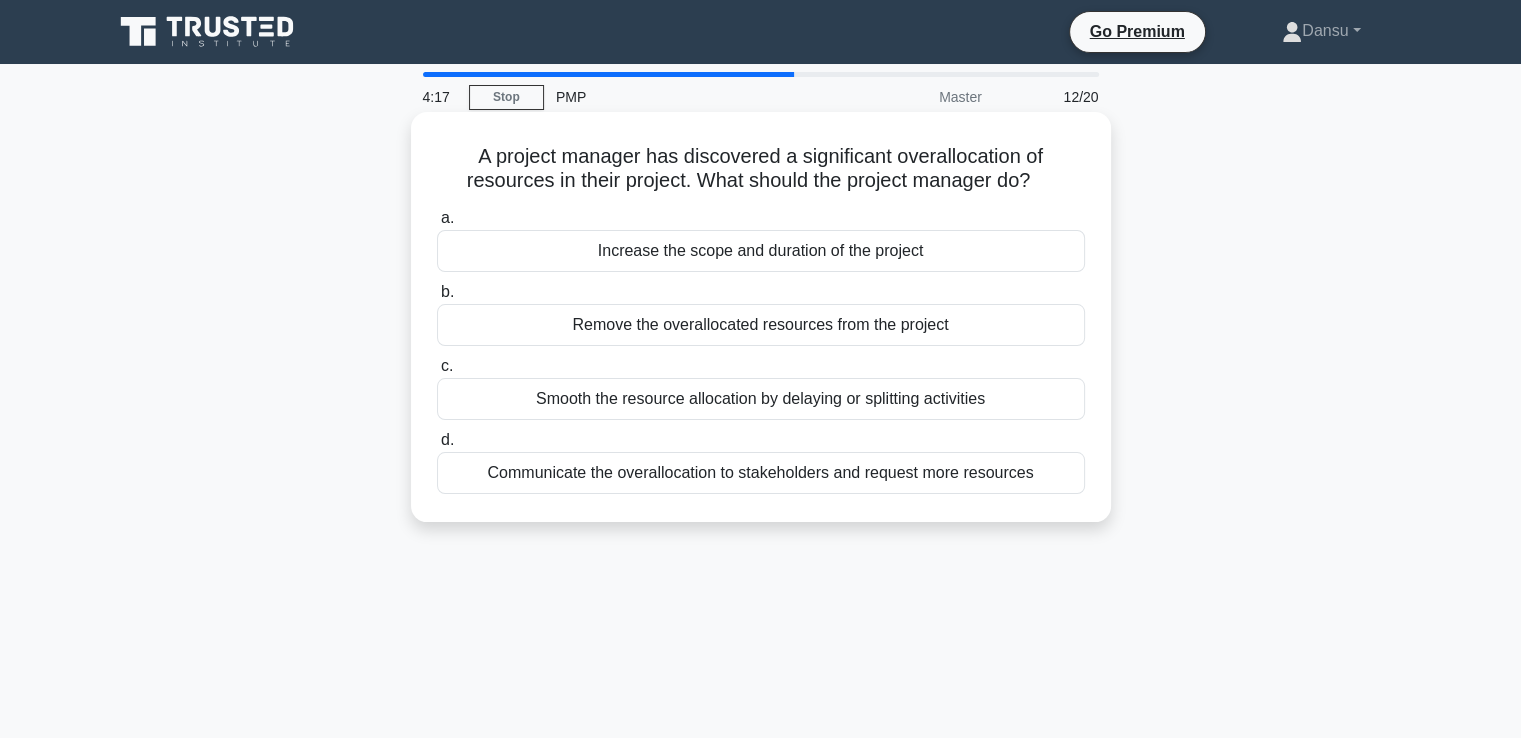 click on "Remove the overallocated resources from the project" at bounding box center [761, 325] 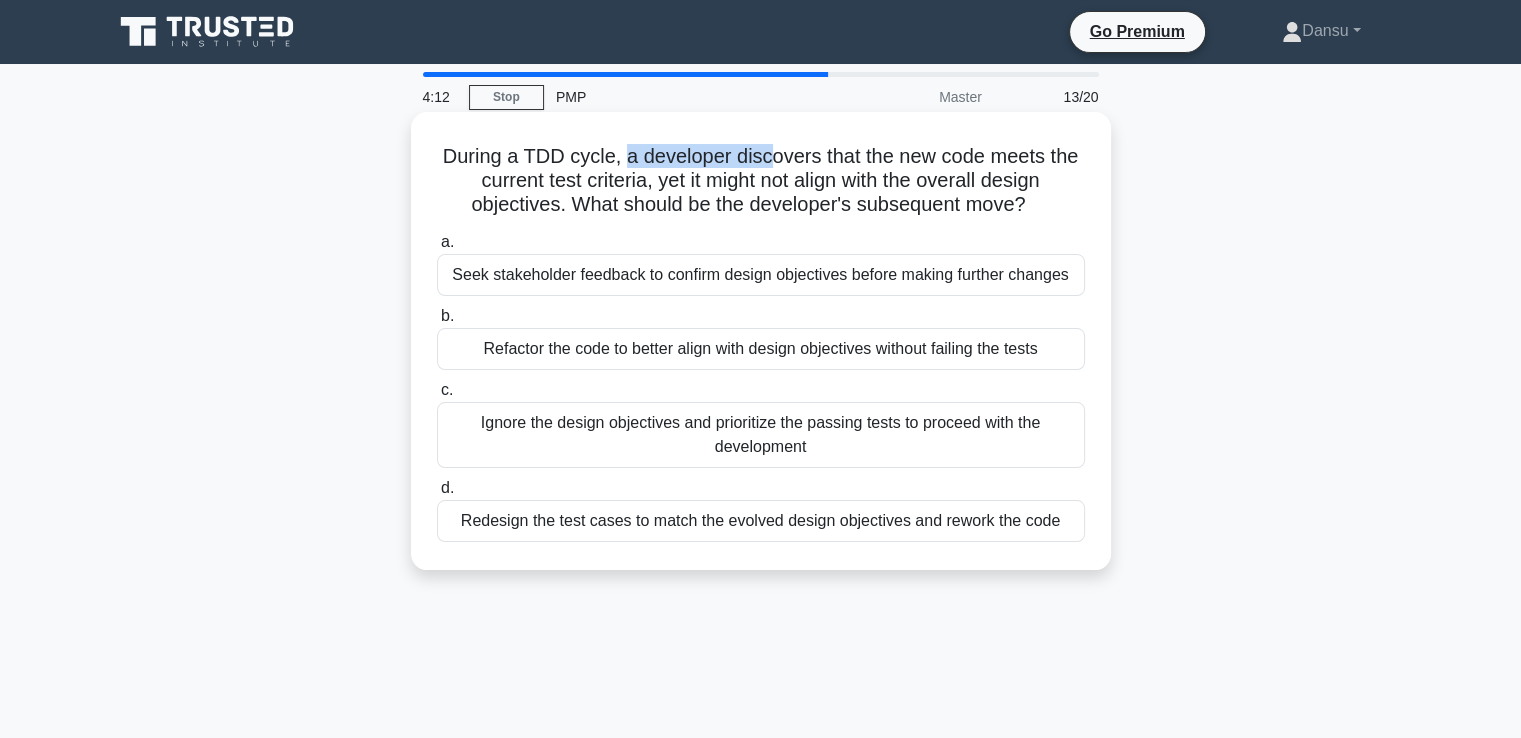 drag, startPoint x: 620, startPoint y: 156, endPoint x: 768, endPoint y: 156, distance: 148 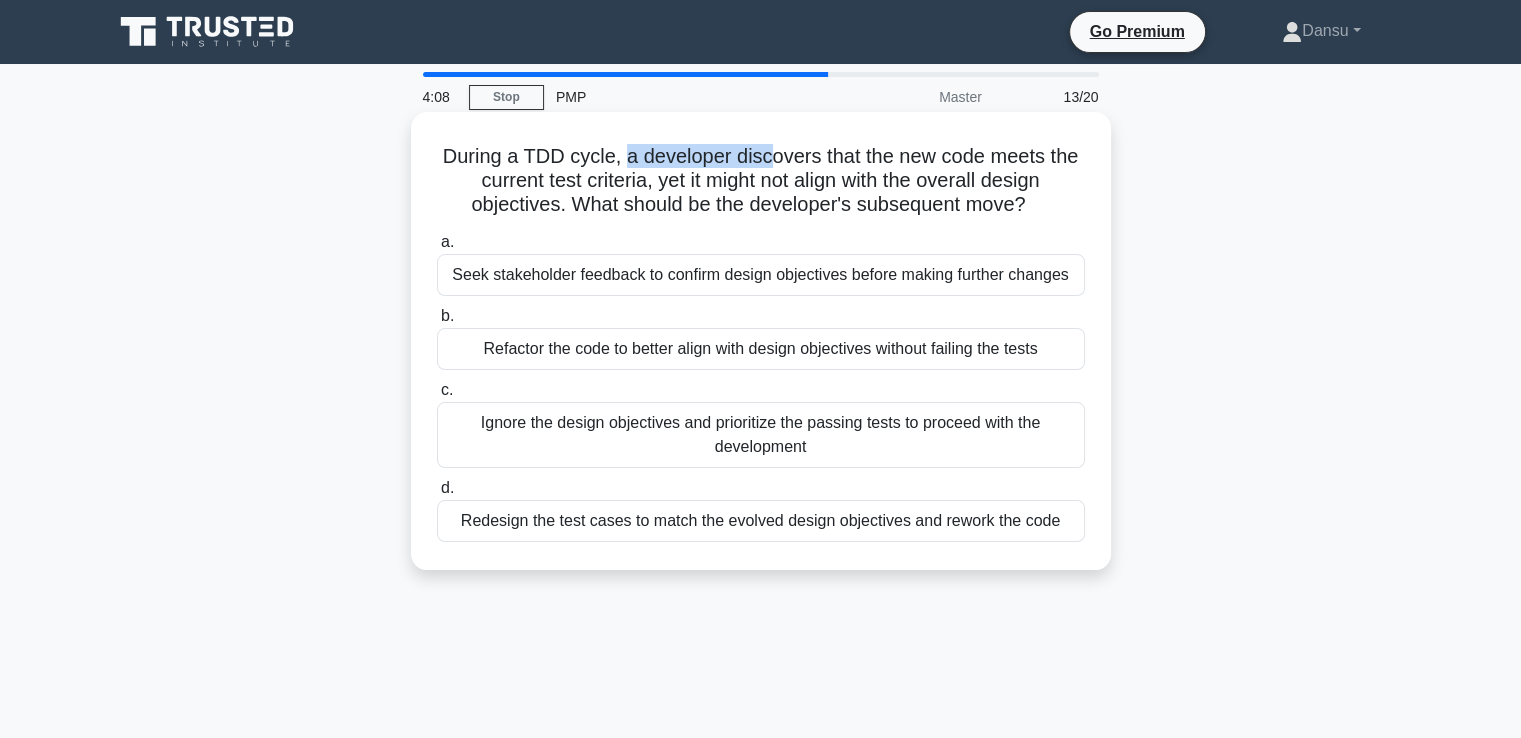 drag, startPoint x: 680, startPoint y: 185, endPoint x: 1050, endPoint y: 197, distance: 370.19455 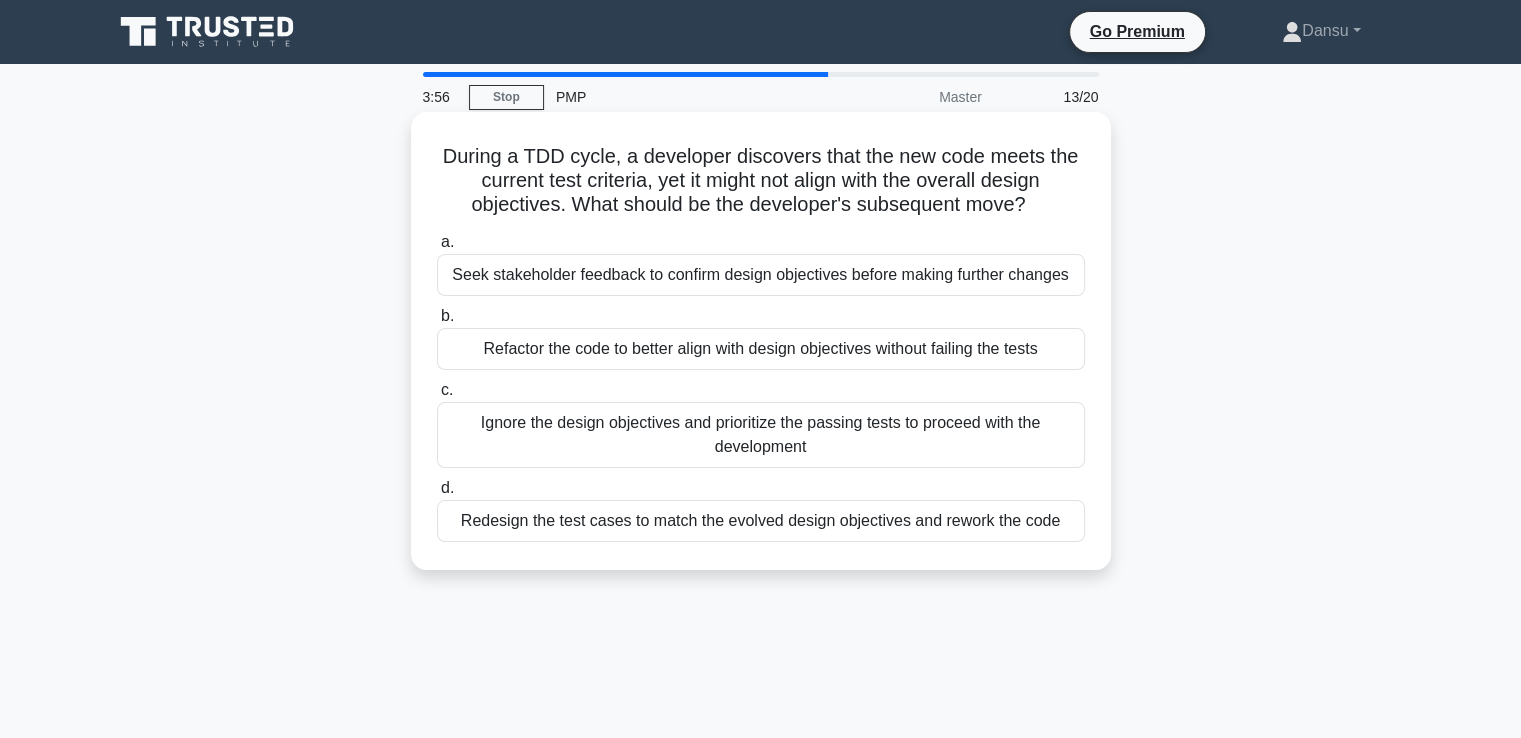 click on "a.
Seek stakeholder feedback to confirm design objectives before making further changes
b.
Refactor the code to better align with design objectives without failing the tests
c. d." at bounding box center [761, 386] 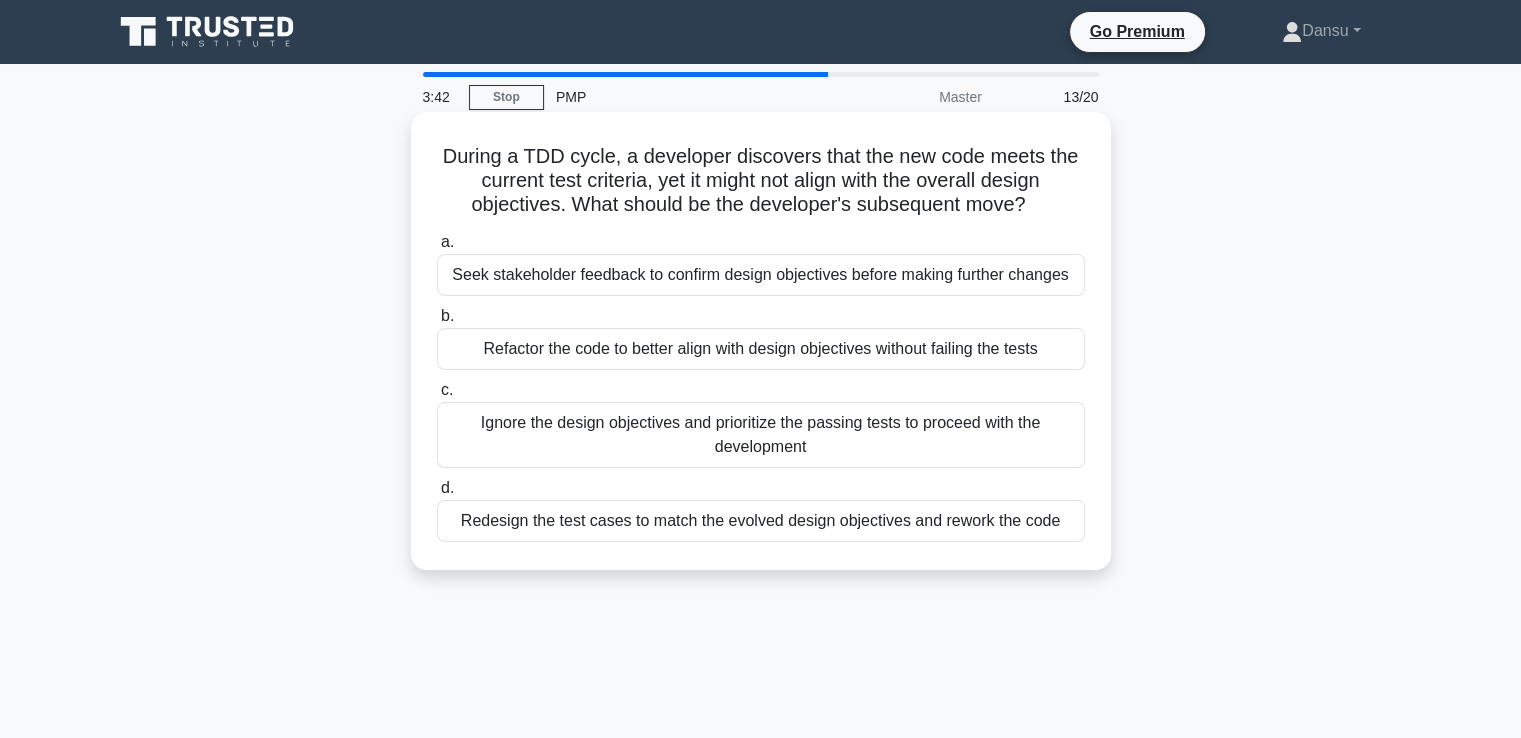 click on "Seek stakeholder feedback to confirm design objectives before making further changes" at bounding box center [761, 275] 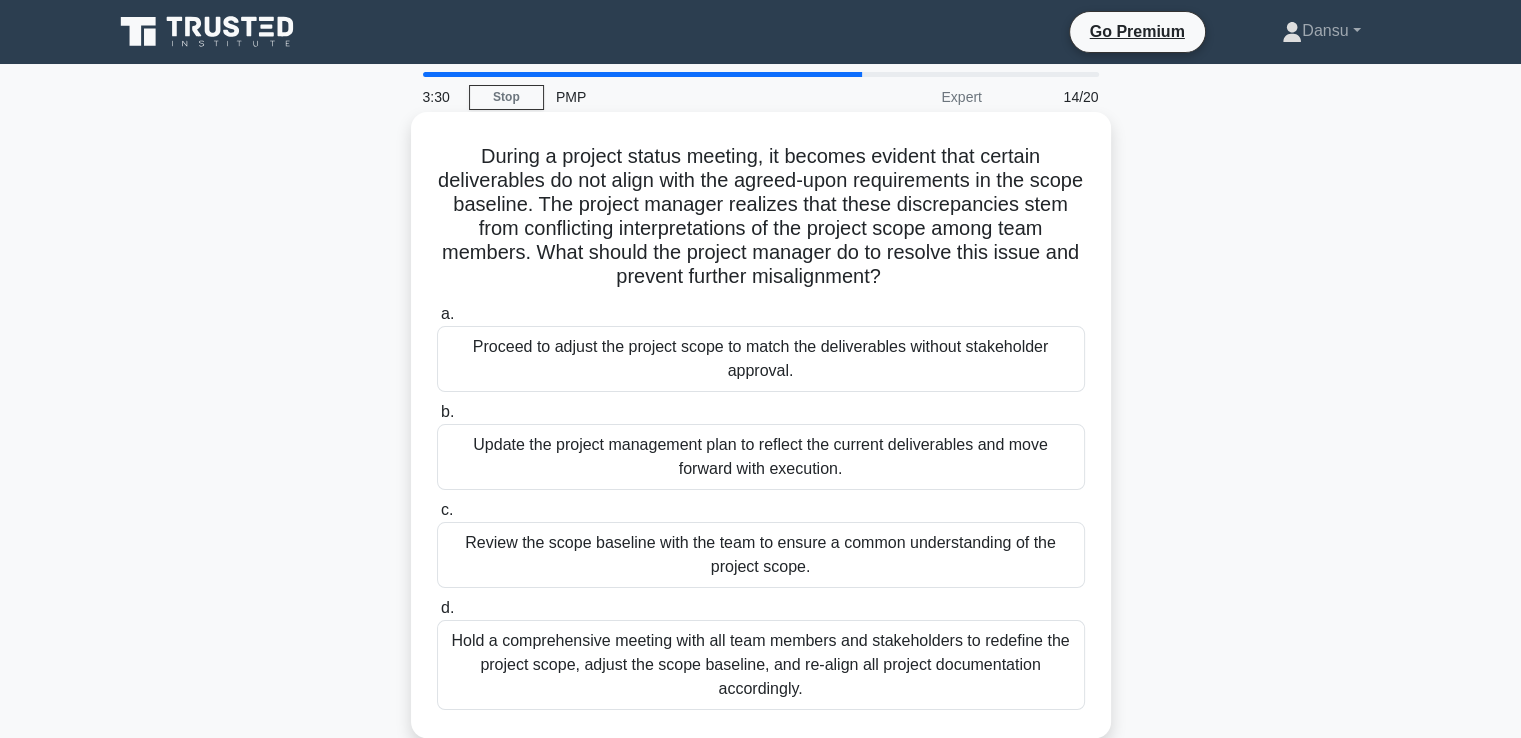 scroll, scrollTop: 100, scrollLeft: 0, axis: vertical 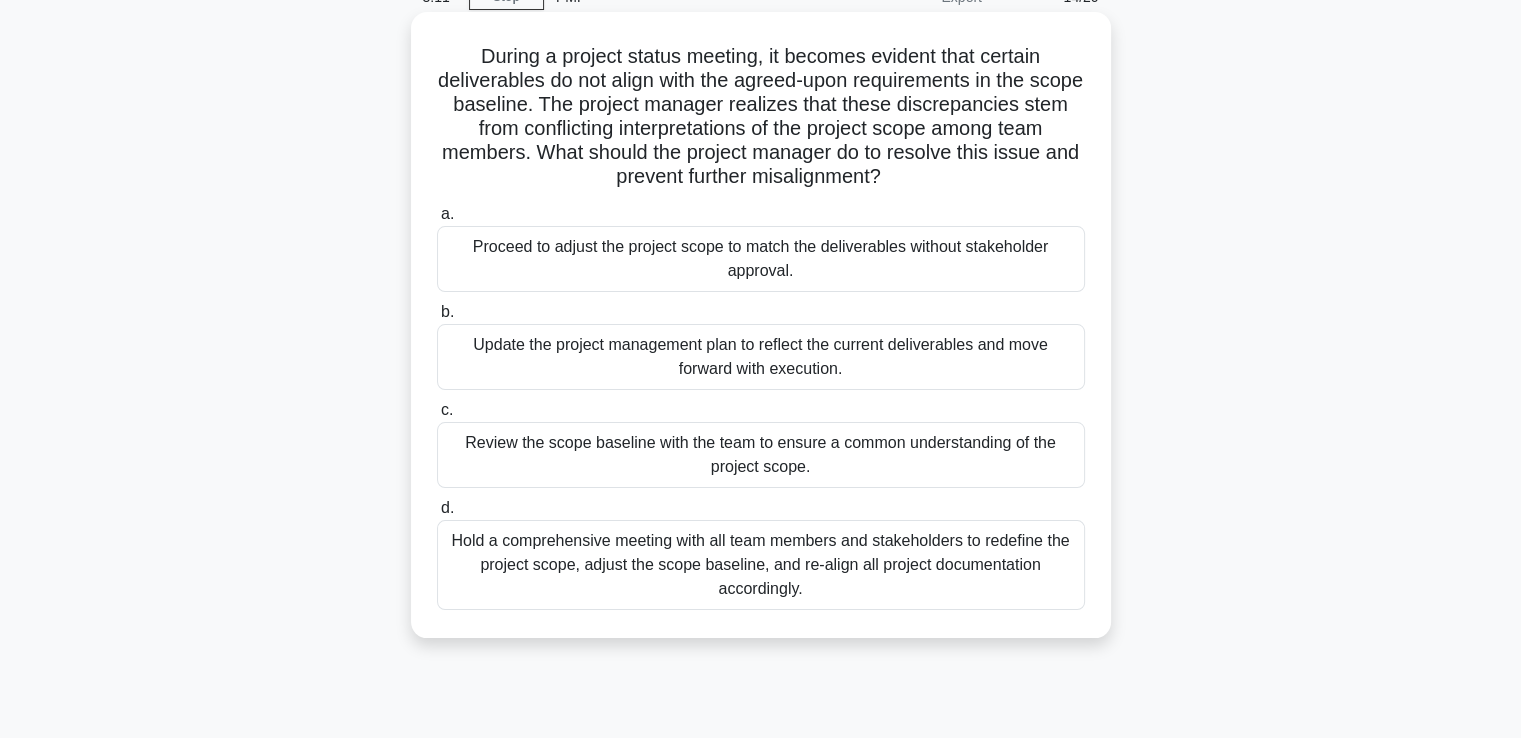 click on "Review the scope baseline with the team to ensure a common understanding of the project scope." at bounding box center [761, 455] 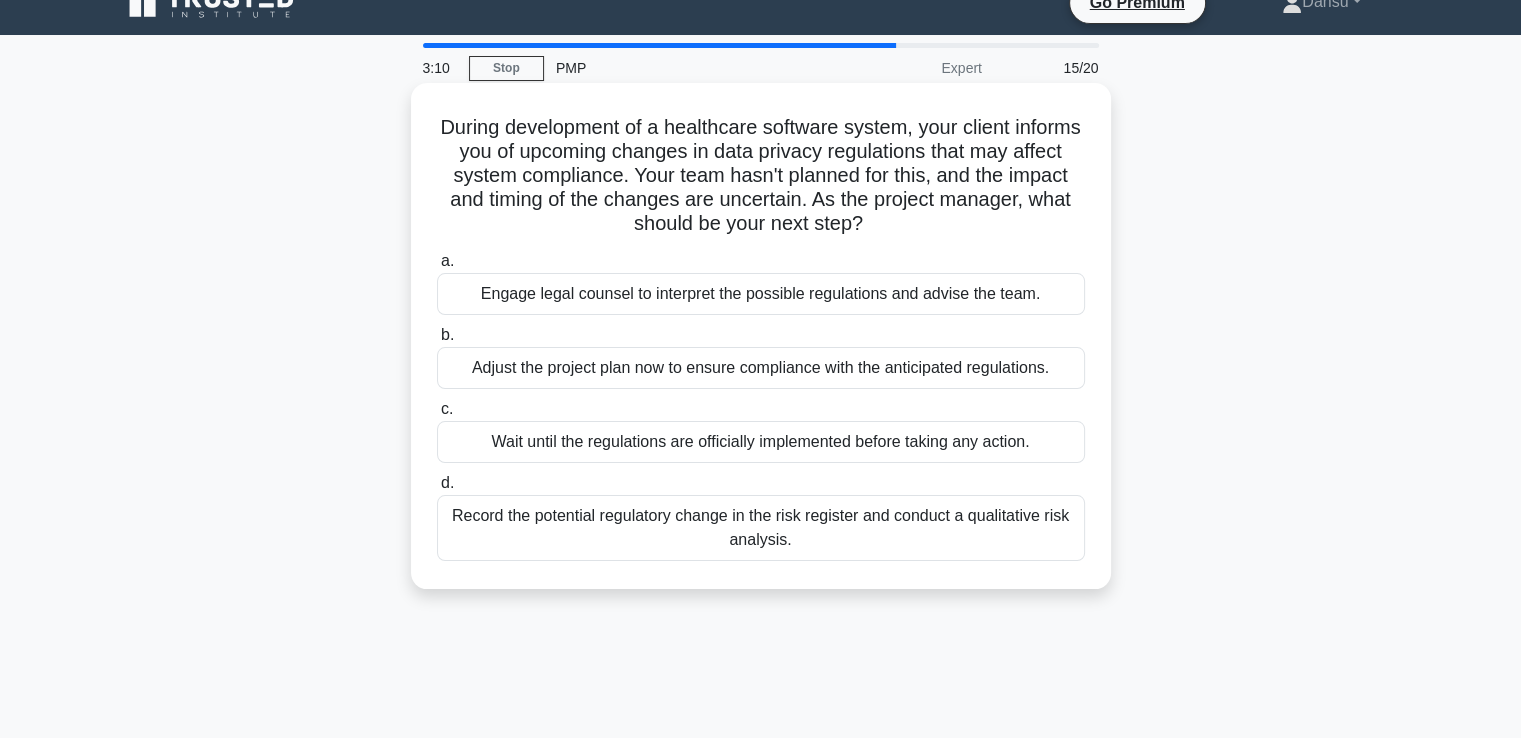 scroll, scrollTop: 0, scrollLeft: 0, axis: both 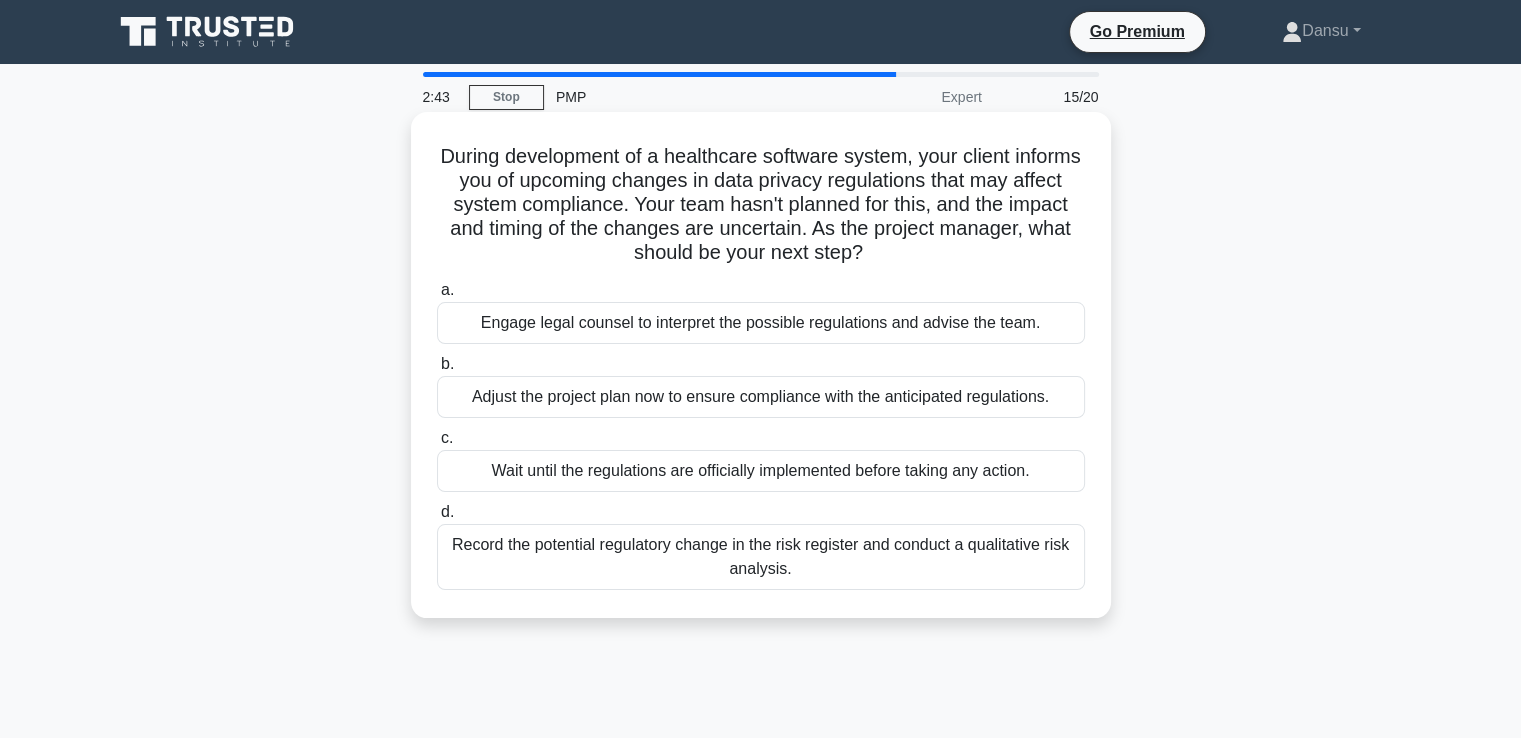 click on "Record the potential regulatory change in the risk register and conduct a qualitative risk analysis." at bounding box center [761, 557] 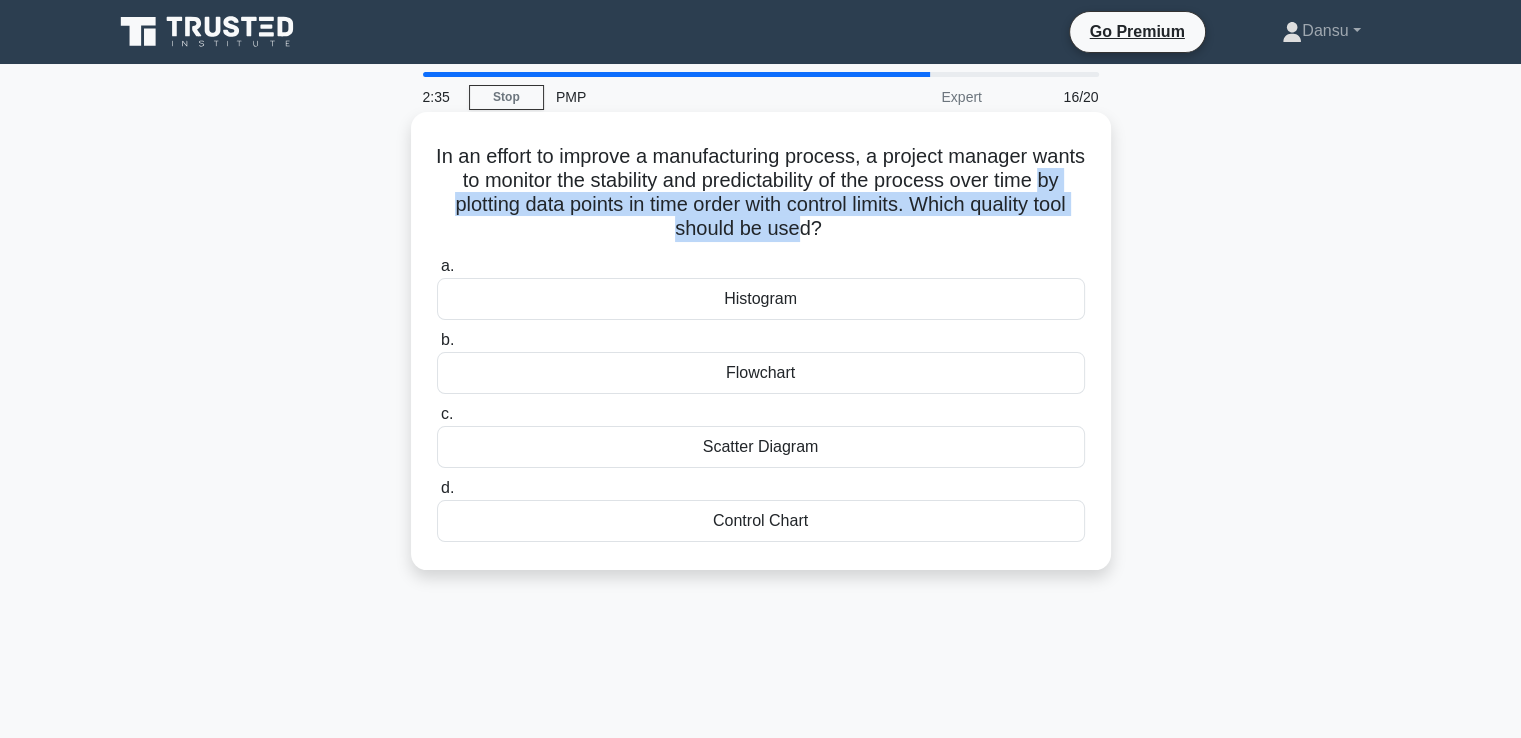 drag, startPoint x: 503, startPoint y: 204, endPoint x: 856, endPoint y: 224, distance: 353.56613 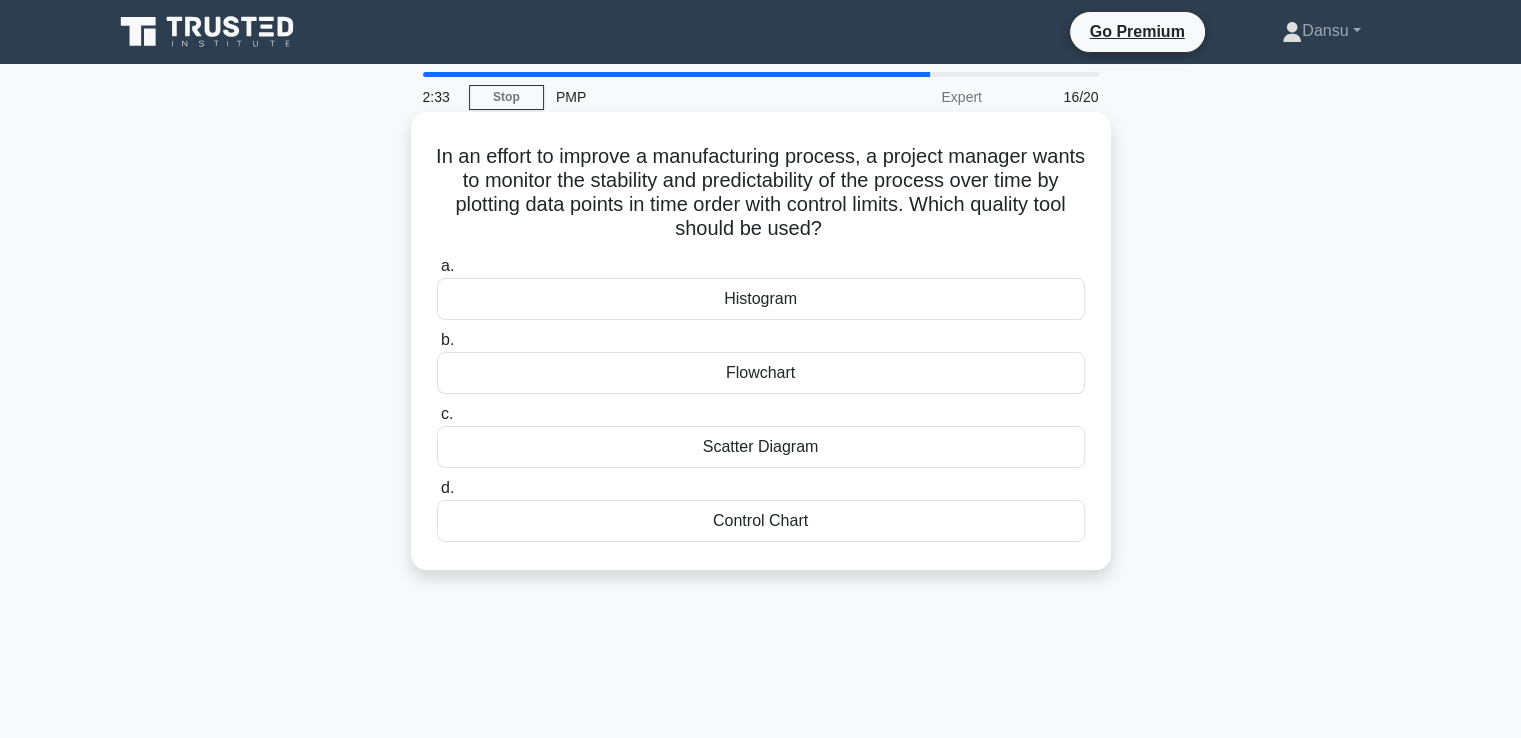 click on "Scatter Diagram" at bounding box center (761, 447) 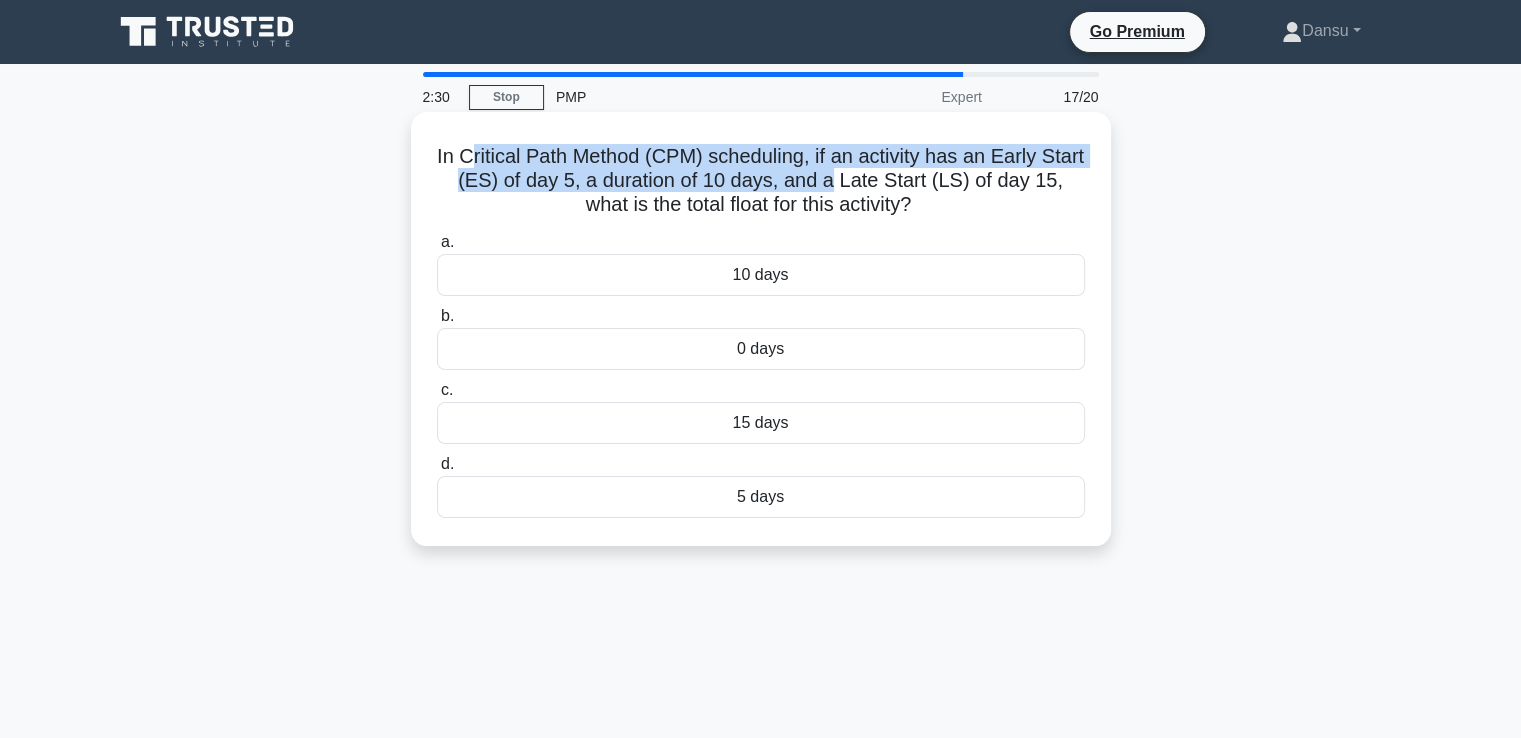 drag, startPoint x: 494, startPoint y: 155, endPoint x: 860, endPoint y: 181, distance: 366.92233 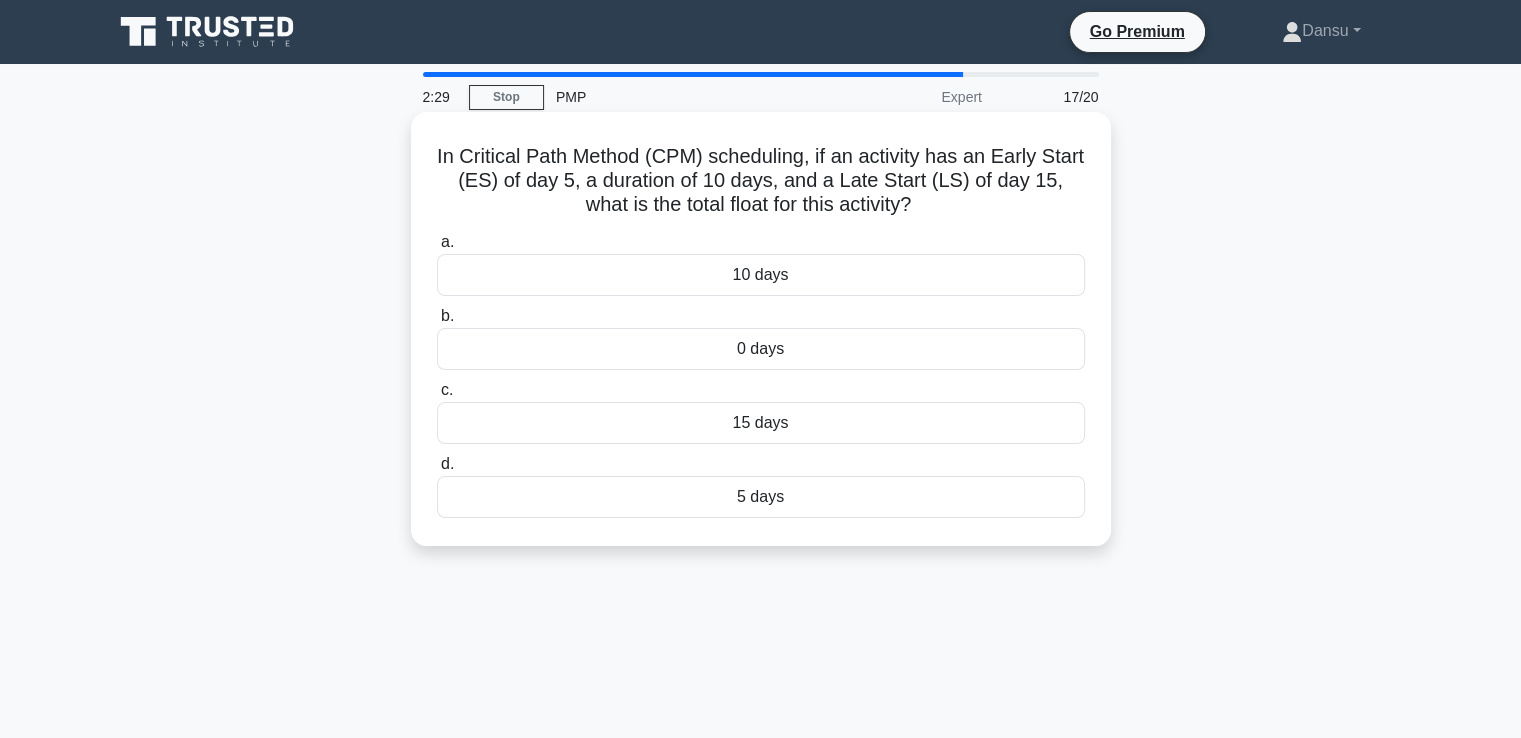 click on "In Critical Path Method (CPM) scheduling, if an activity has an Early Start (ES) of day 5, a duration of 10 days, and a Late Start (LS) of day 15, what is the total float for this activity?
.spinner_0XTQ{transform-origin:center;animation:spinner_y6GP .75s linear infinite}@keyframes spinner_y6GP{100%{transform:rotate(360deg)}}" at bounding box center (761, 181) 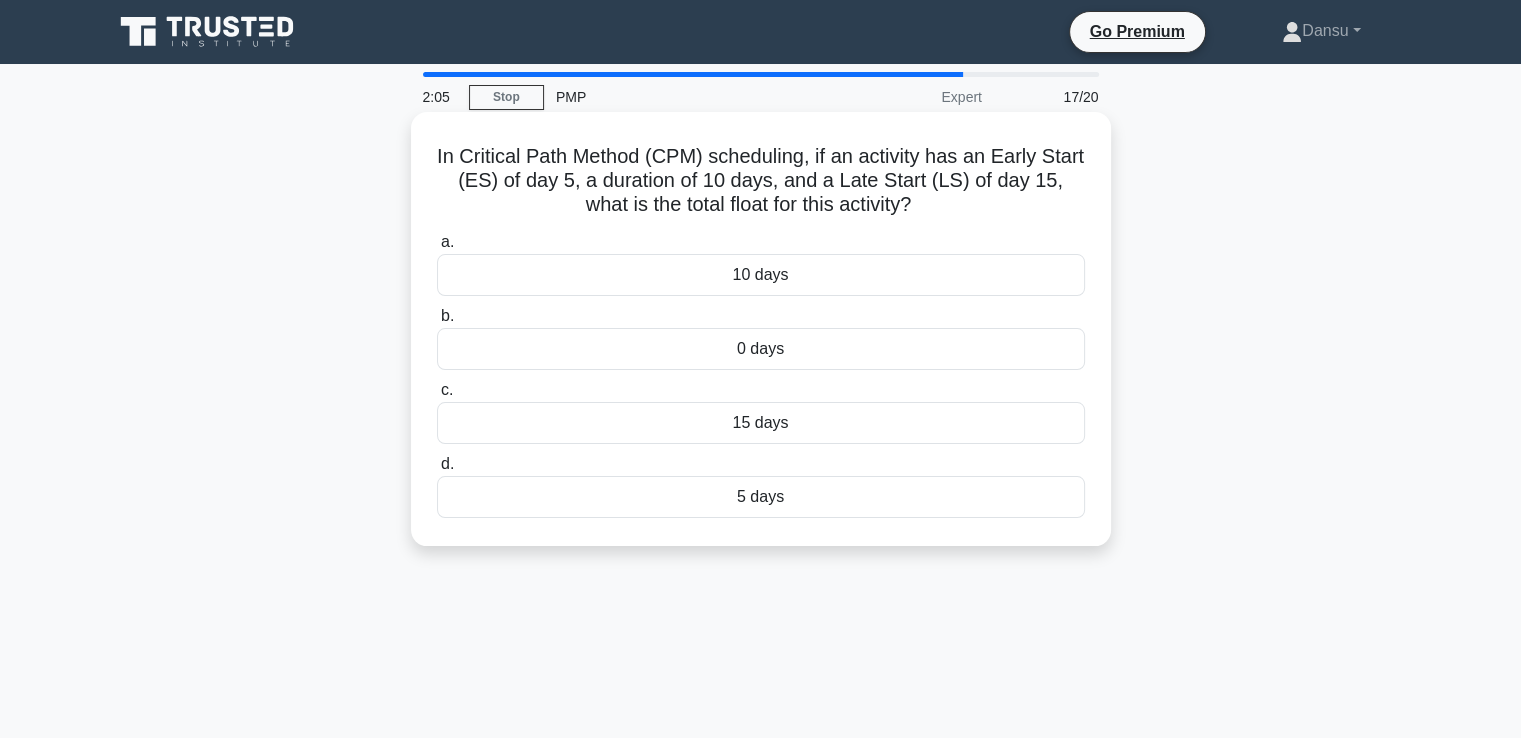 click on "0 days" at bounding box center [761, 349] 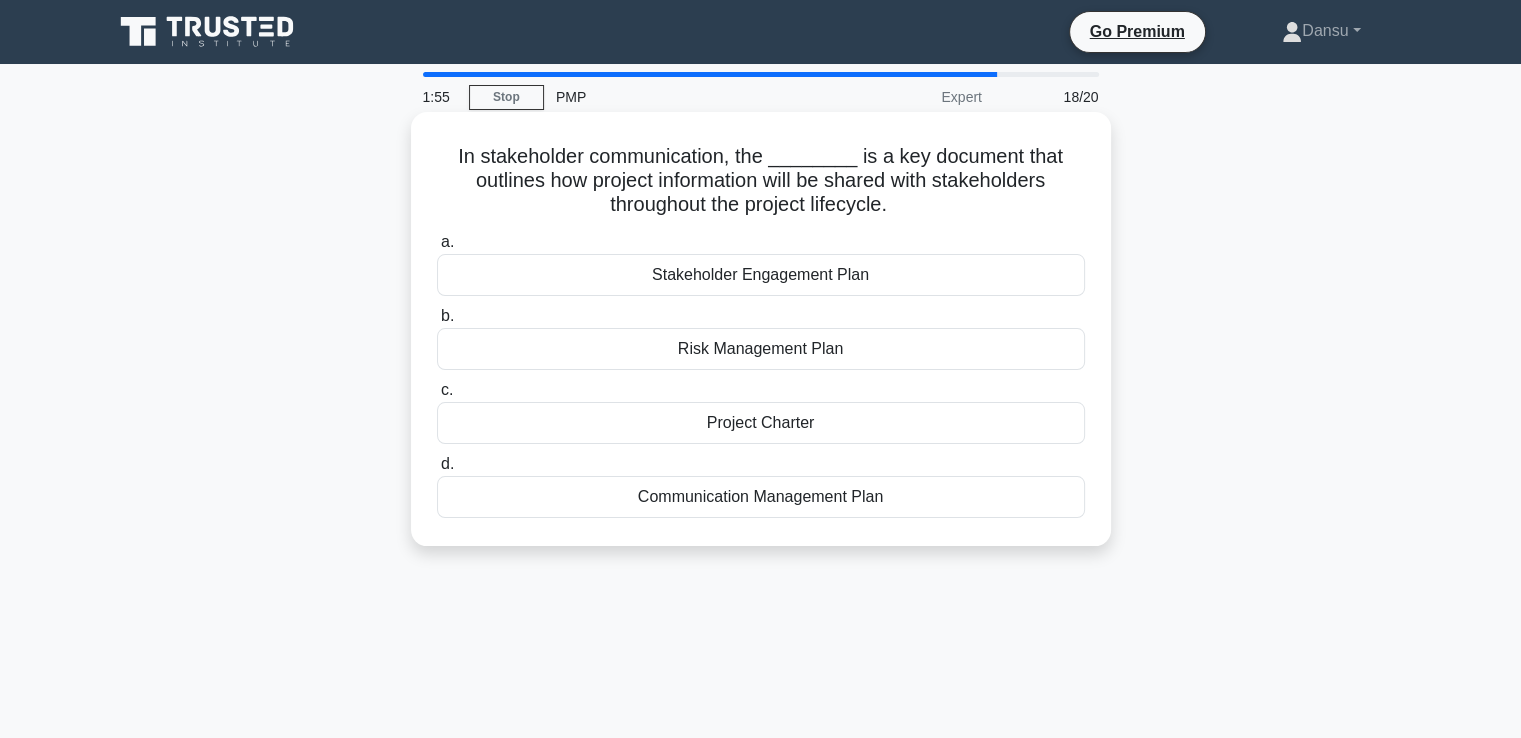 click on "Stakeholder Engagement Plan" at bounding box center (761, 275) 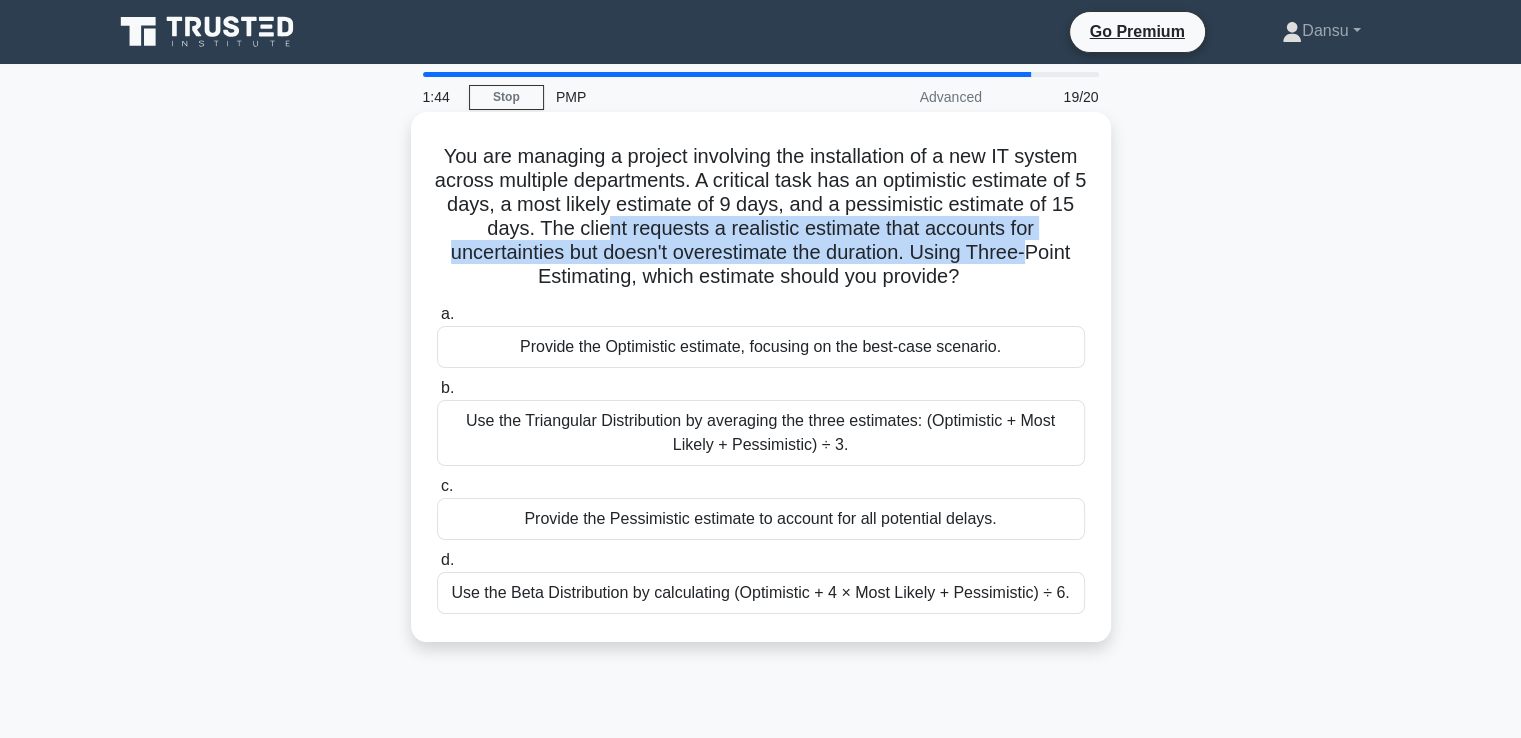 drag, startPoint x: 614, startPoint y: 231, endPoint x: 1031, endPoint y: 245, distance: 417.23495 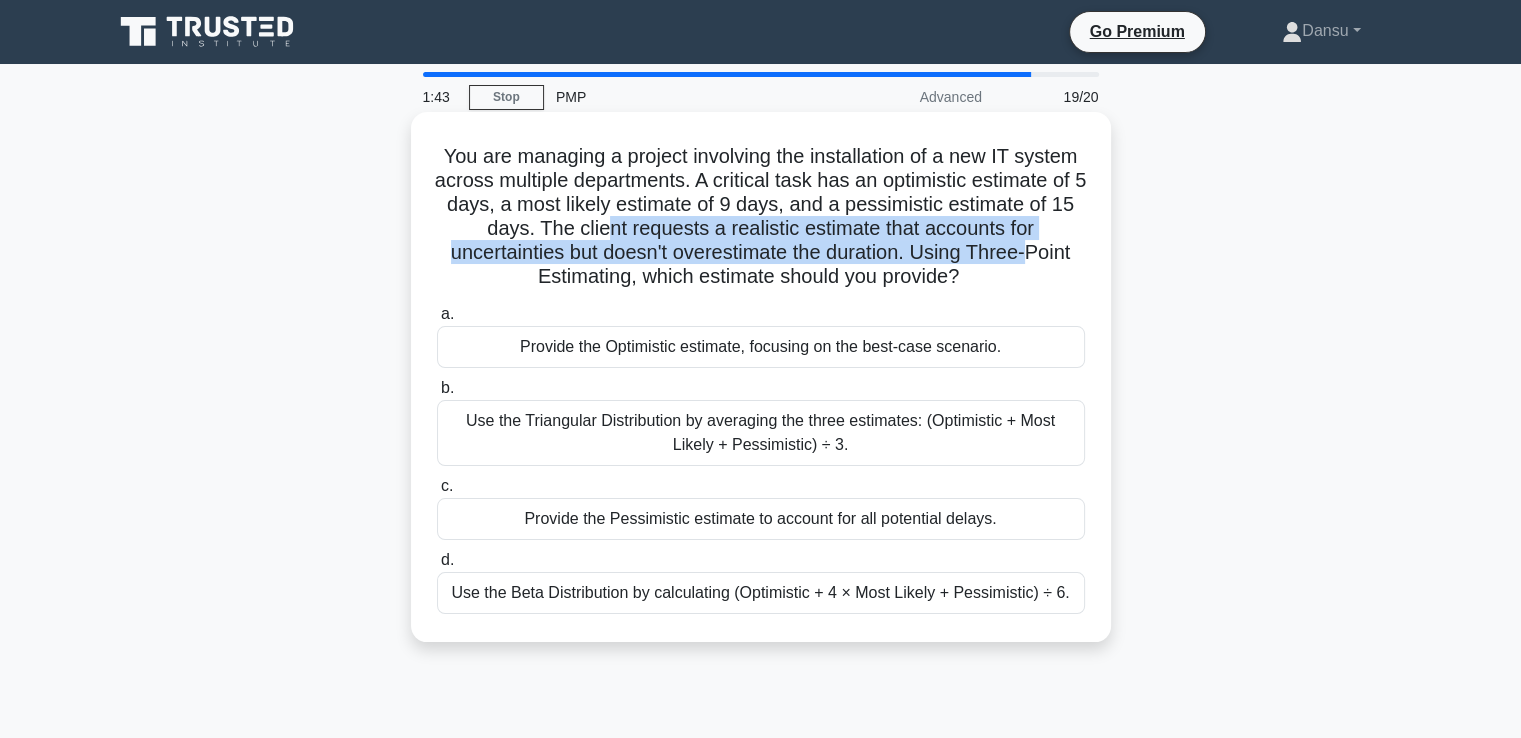 click on "You are managing a project involving the installation of a new IT system across multiple departments. A critical task has an optimistic estimate of 5 days, a most likely estimate of 9 days, and a pessimistic estimate of 15 days. The client requests a realistic estimate that accounts for uncertainties but doesn't overestimate the duration. Using Three-Point Estimating, which estimate should you provide?
.spinner_0XTQ{transform-origin:center;animation:spinner_y6GP .75s linear infinite}@keyframes spinner_y6GP{100%{transform:rotate(360deg)}}" at bounding box center (761, 217) 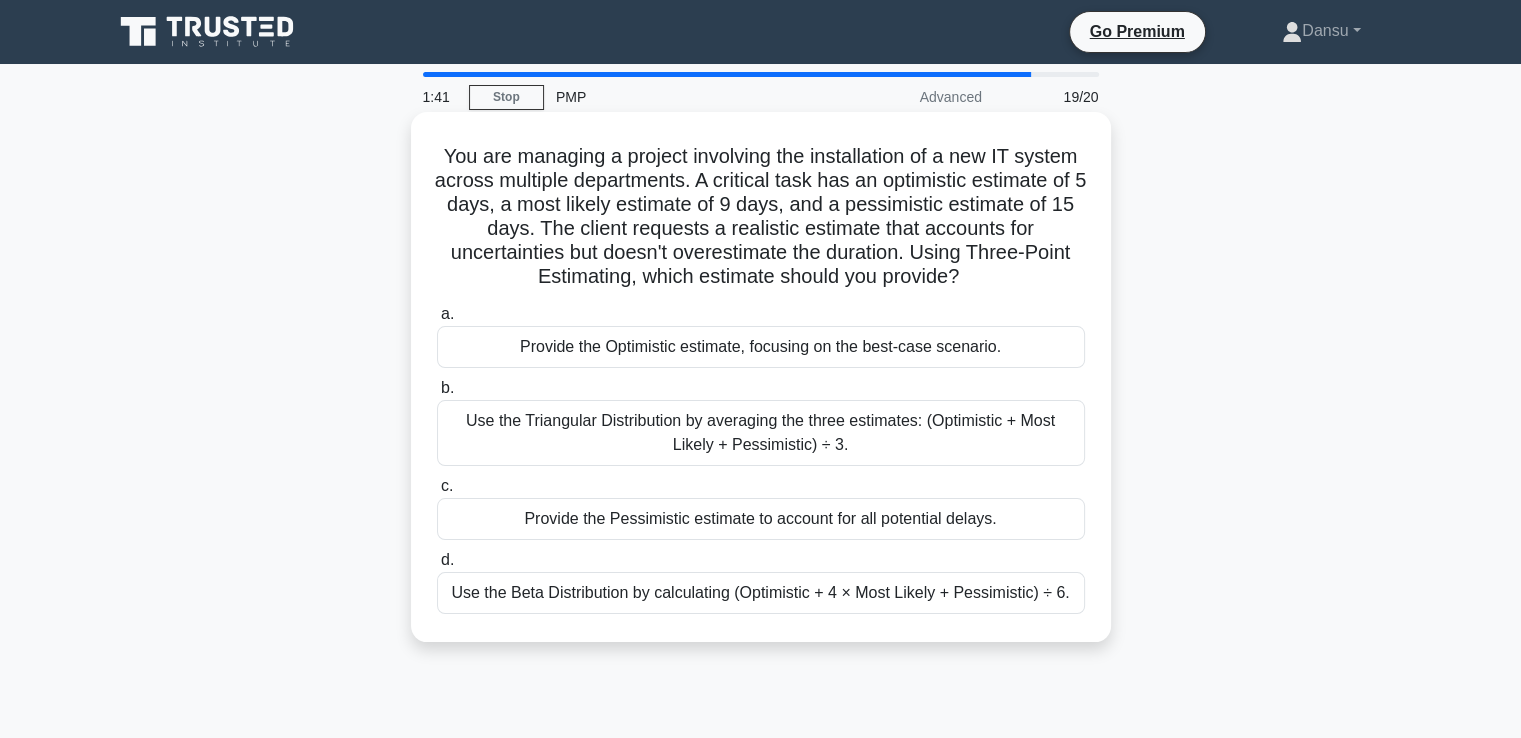 click on "You are managing a project involving the installation of a new IT system across multiple departments. A critical task has an optimistic estimate of 5 days, a most likely estimate of 9 days, and a pessimistic estimate of 15 days. The client requests a realistic estimate that accounts for uncertainties but doesn't overestimate the duration. Using Three-Point Estimating, which estimate should you provide?
.spinner_0XTQ{transform-origin:center;animation:spinner_y6GP .75s linear infinite}@keyframes spinner_y6GP{100%{transform:rotate(360deg)}}
a.
b. c. d." at bounding box center (761, 377) 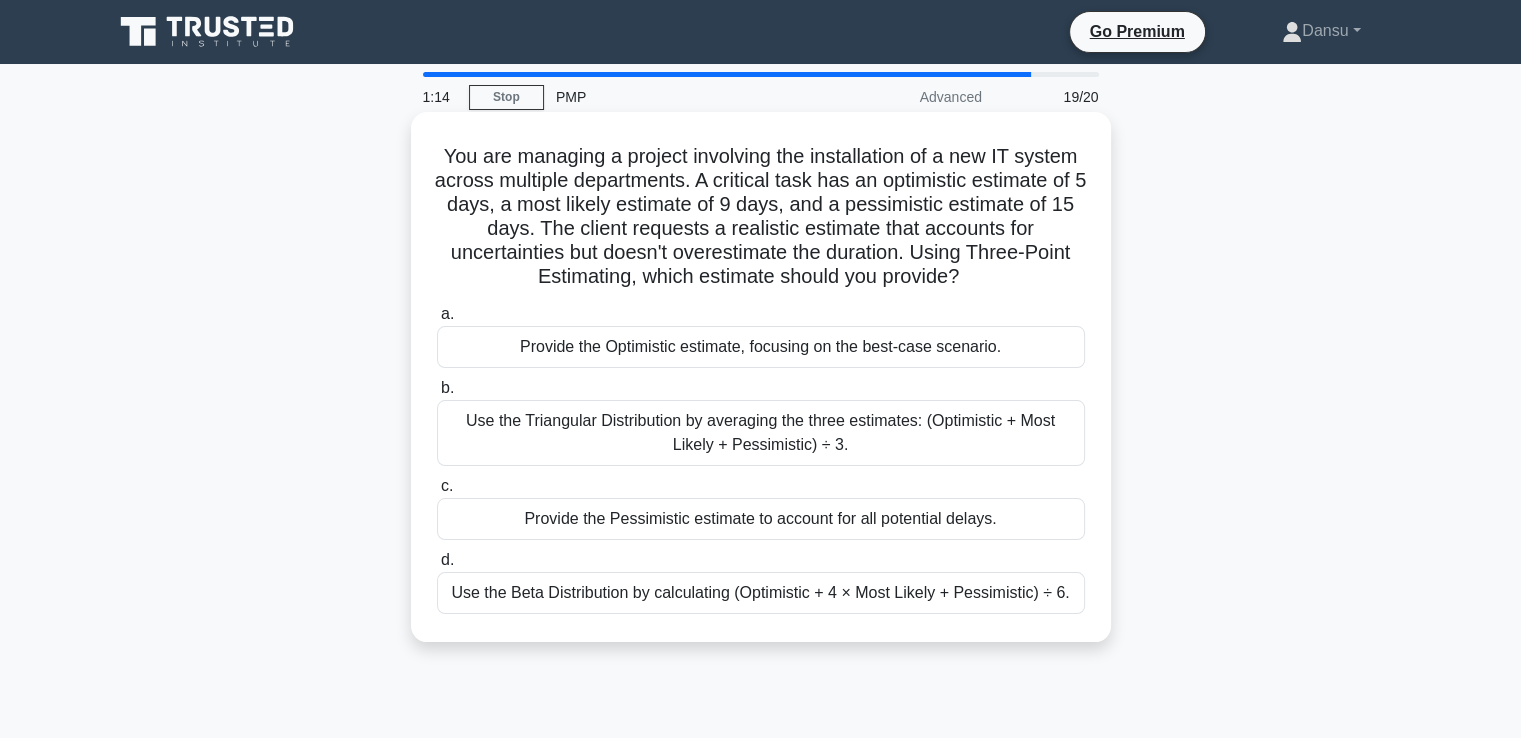 click on "Use the Triangular Distribution by averaging the three estimates: (Optimistic + Most Likely + Pessimistic) ÷ 3." at bounding box center [761, 433] 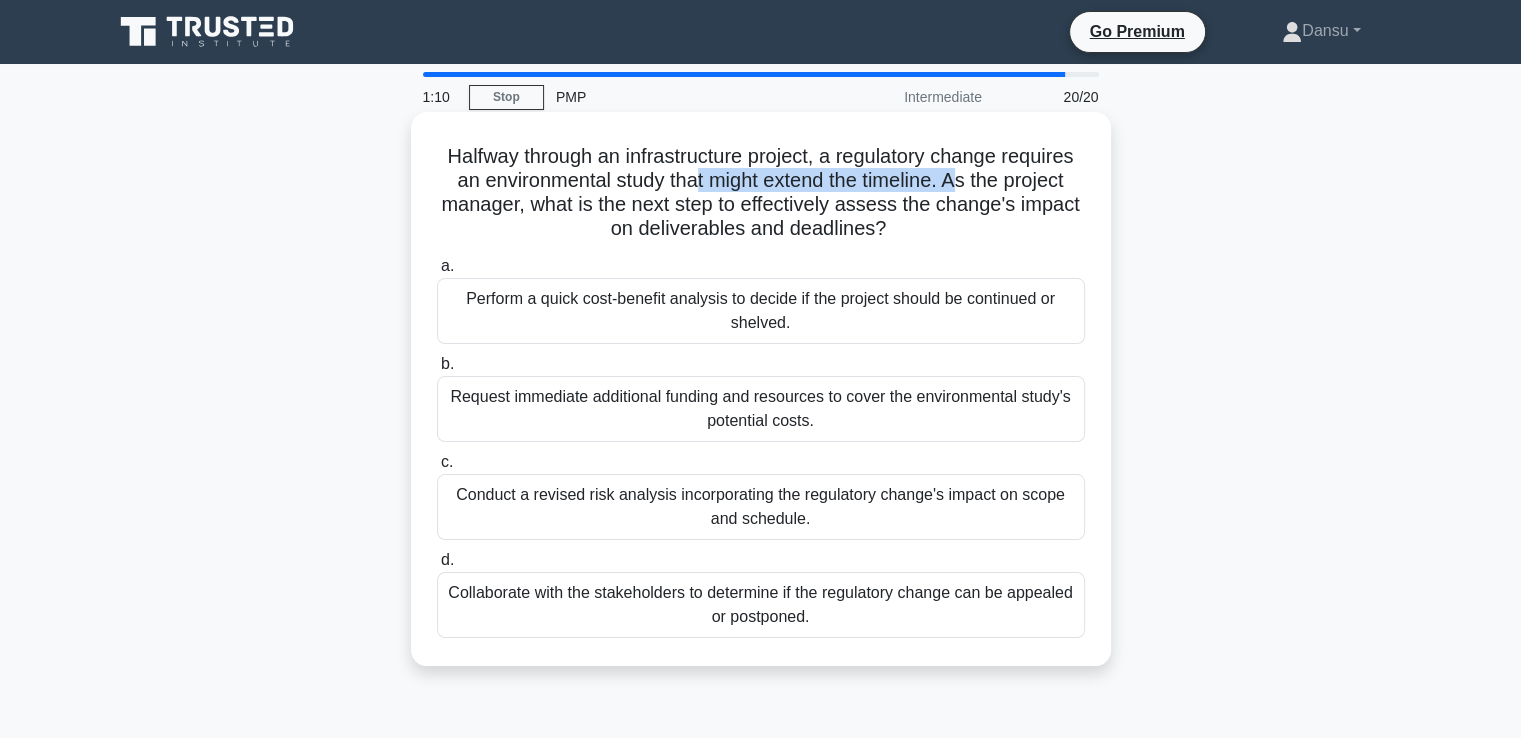 drag, startPoint x: 695, startPoint y: 181, endPoint x: 961, endPoint y: 179, distance: 266.0075 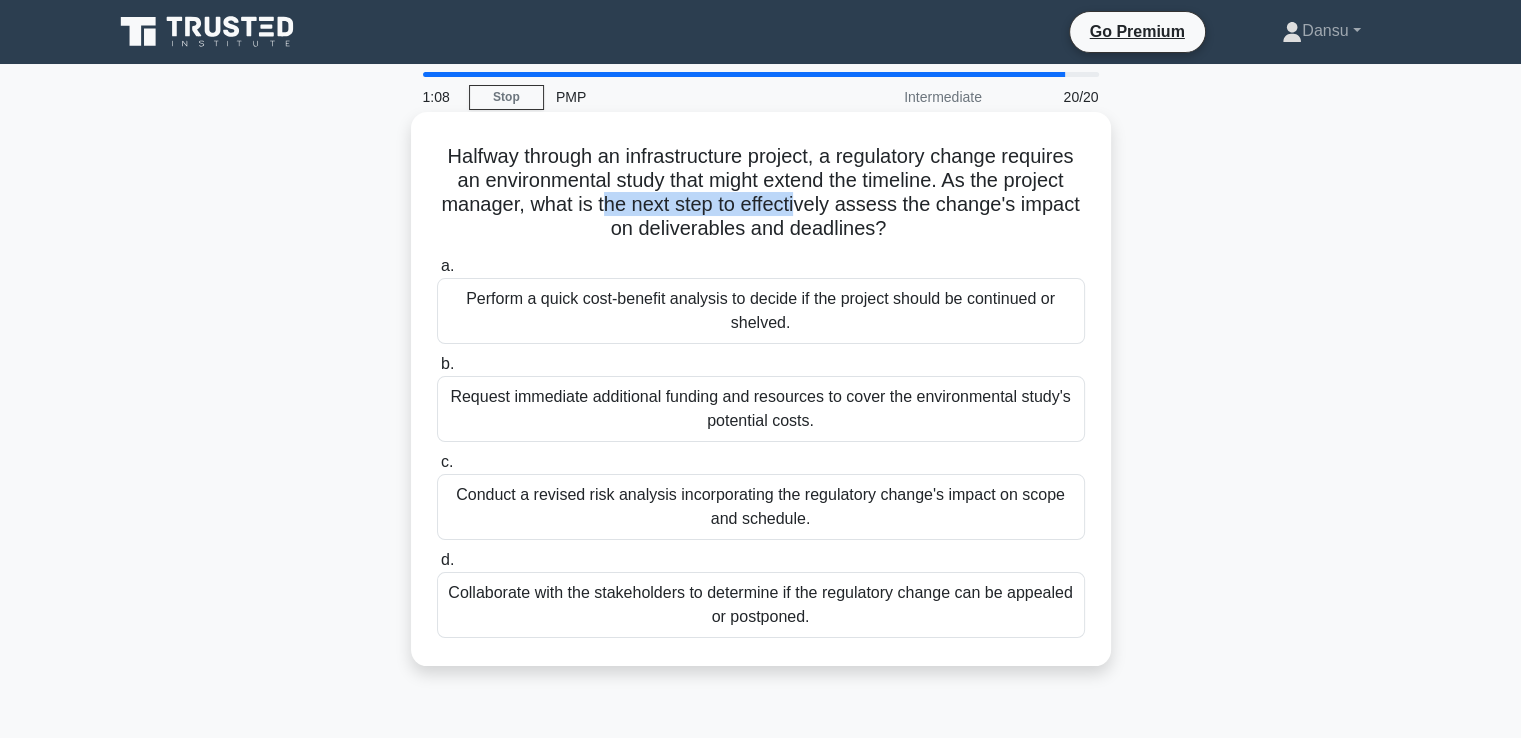 drag, startPoint x: 600, startPoint y: 204, endPoint x: 801, endPoint y: 217, distance: 201.41995 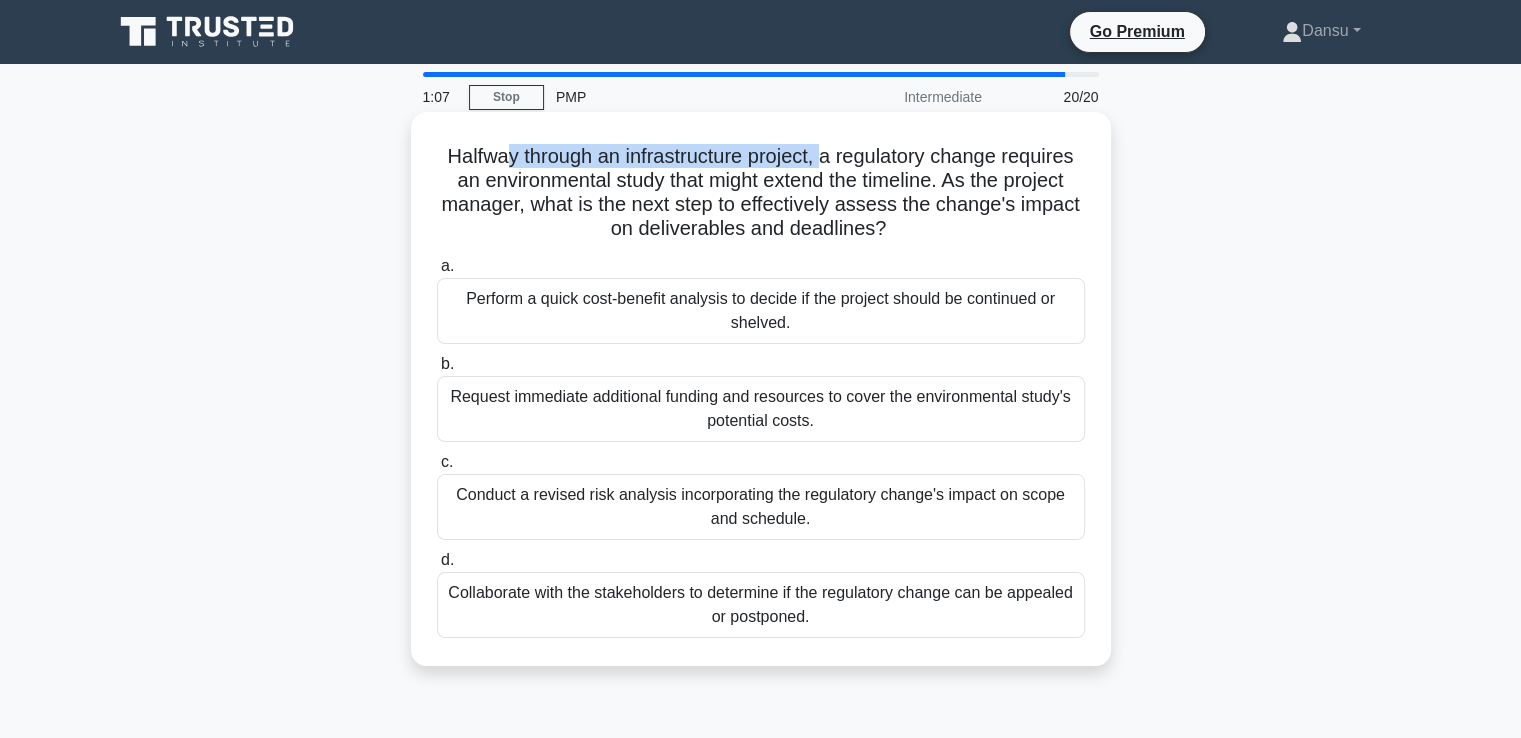 drag, startPoint x: 668, startPoint y: 152, endPoint x: 822, endPoint y: 152, distance: 154 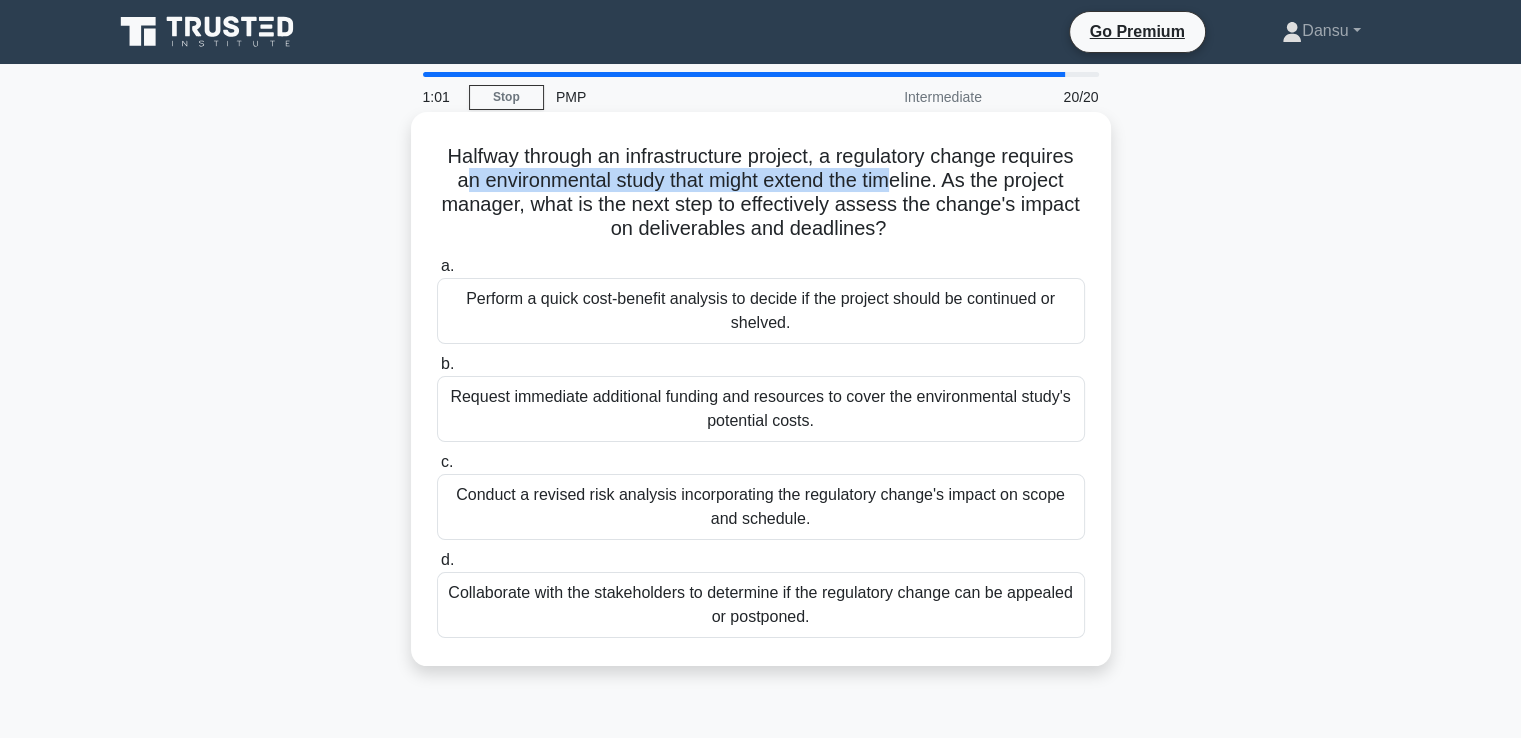 drag, startPoint x: 454, startPoint y: 185, endPoint x: 898, endPoint y: 187, distance: 444.00452 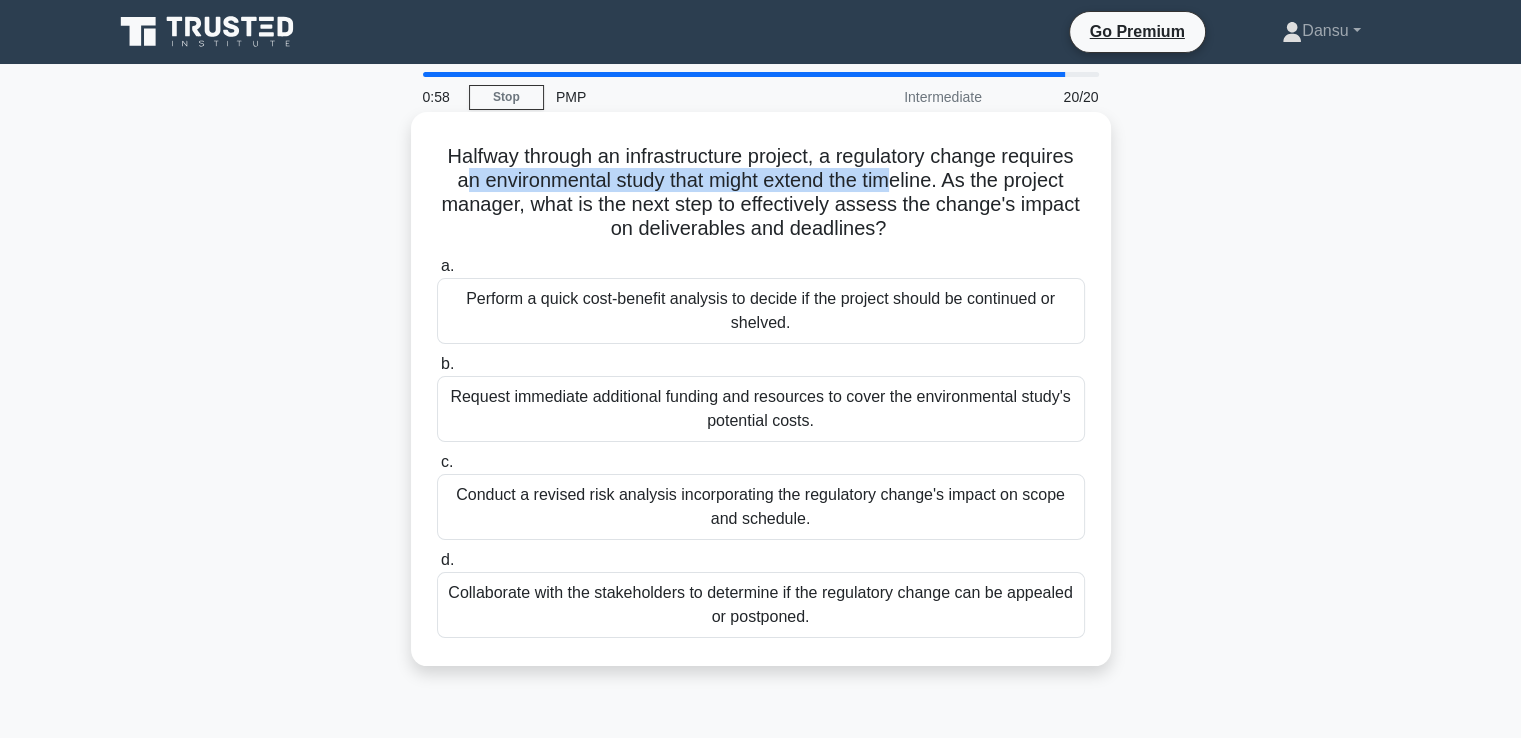 drag, startPoint x: 658, startPoint y: 205, endPoint x: 936, endPoint y: 221, distance: 278.46005 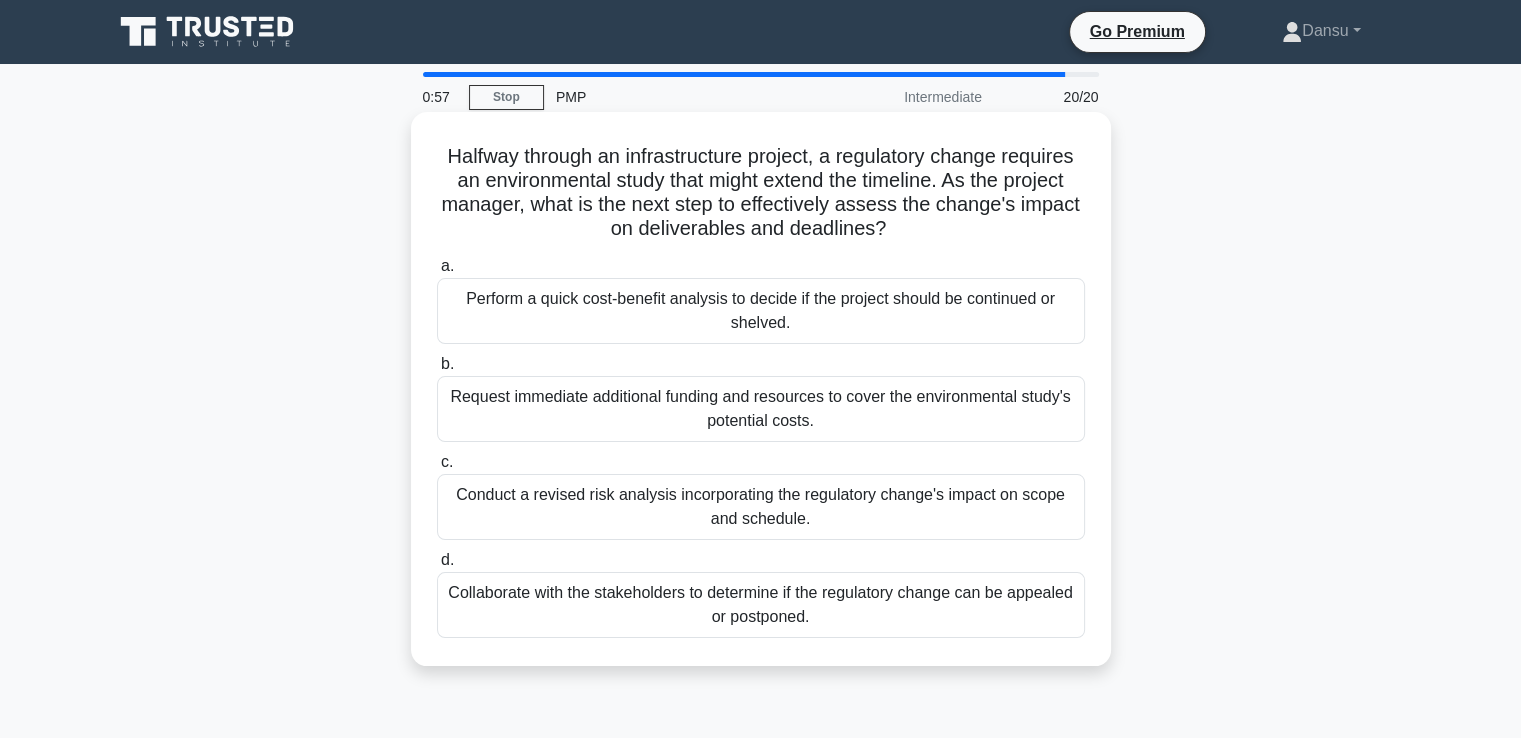 click on "a.
Perform a quick cost-benefit analysis to decide if the project should be continued or shelved." at bounding box center (761, 299) 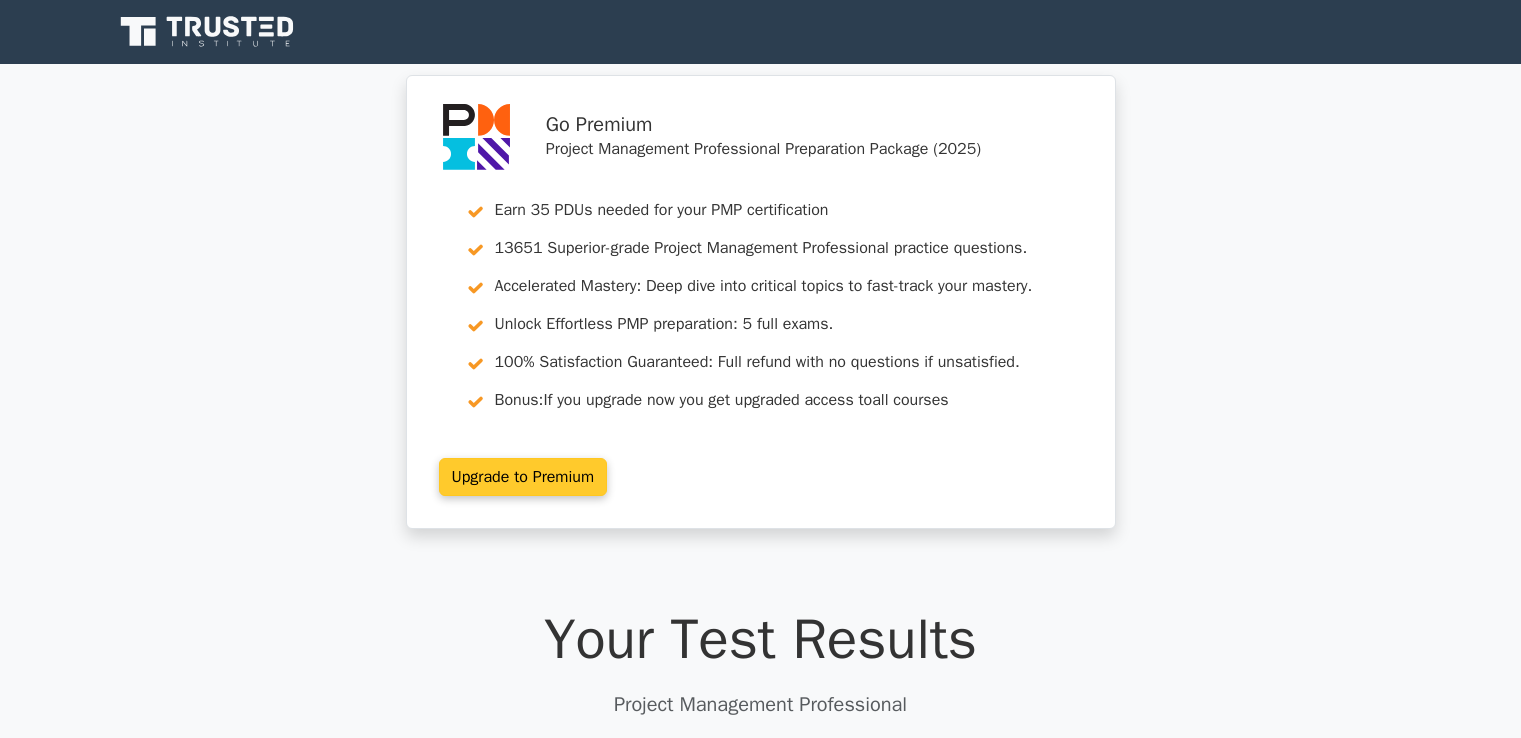 scroll, scrollTop: 0, scrollLeft: 0, axis: both 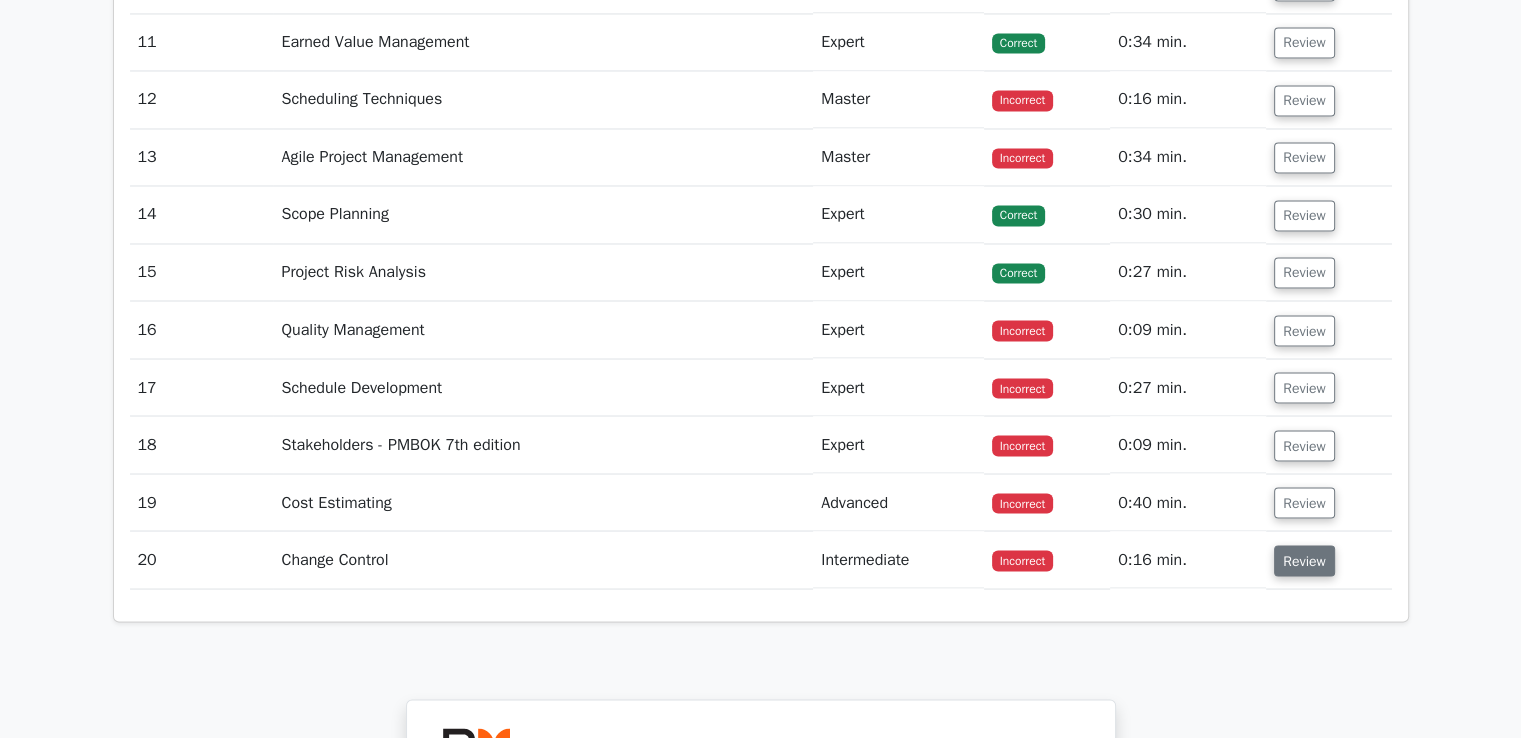 click on "Review" at bounding box center [1304, 560] 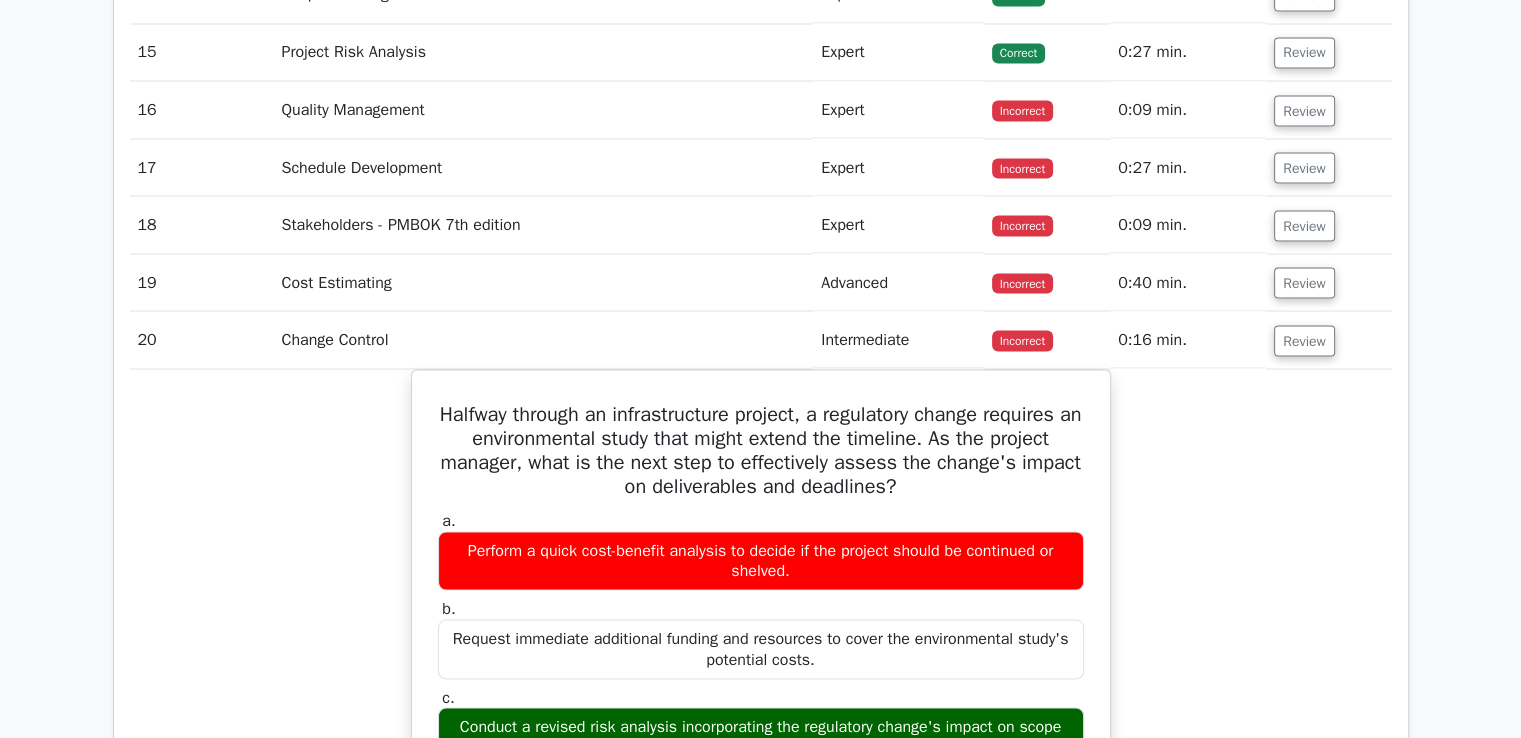 scroll, scrollTop: 3600, scrollLeft: 0, axis: vertical 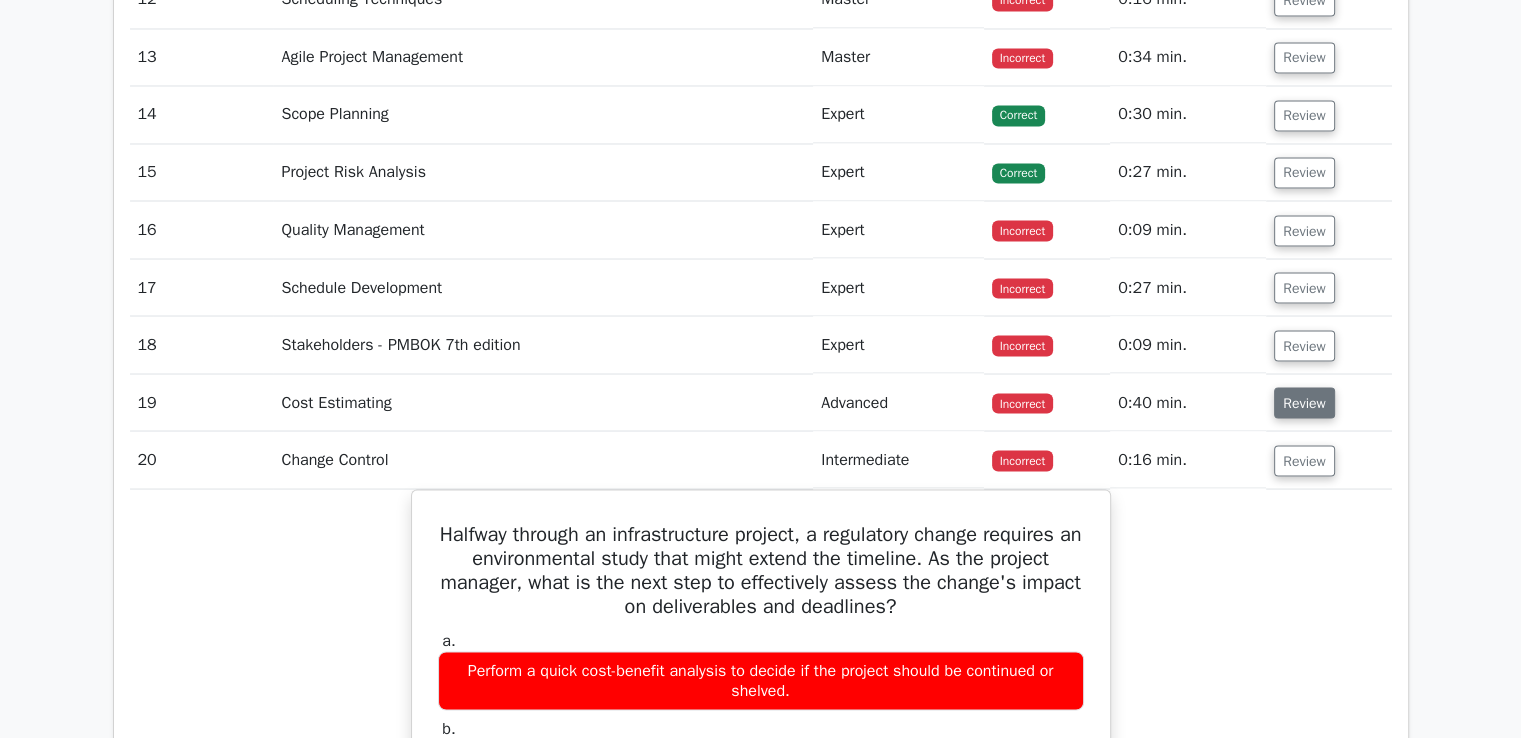 click on "Review" at bounding box center [1304, 402] 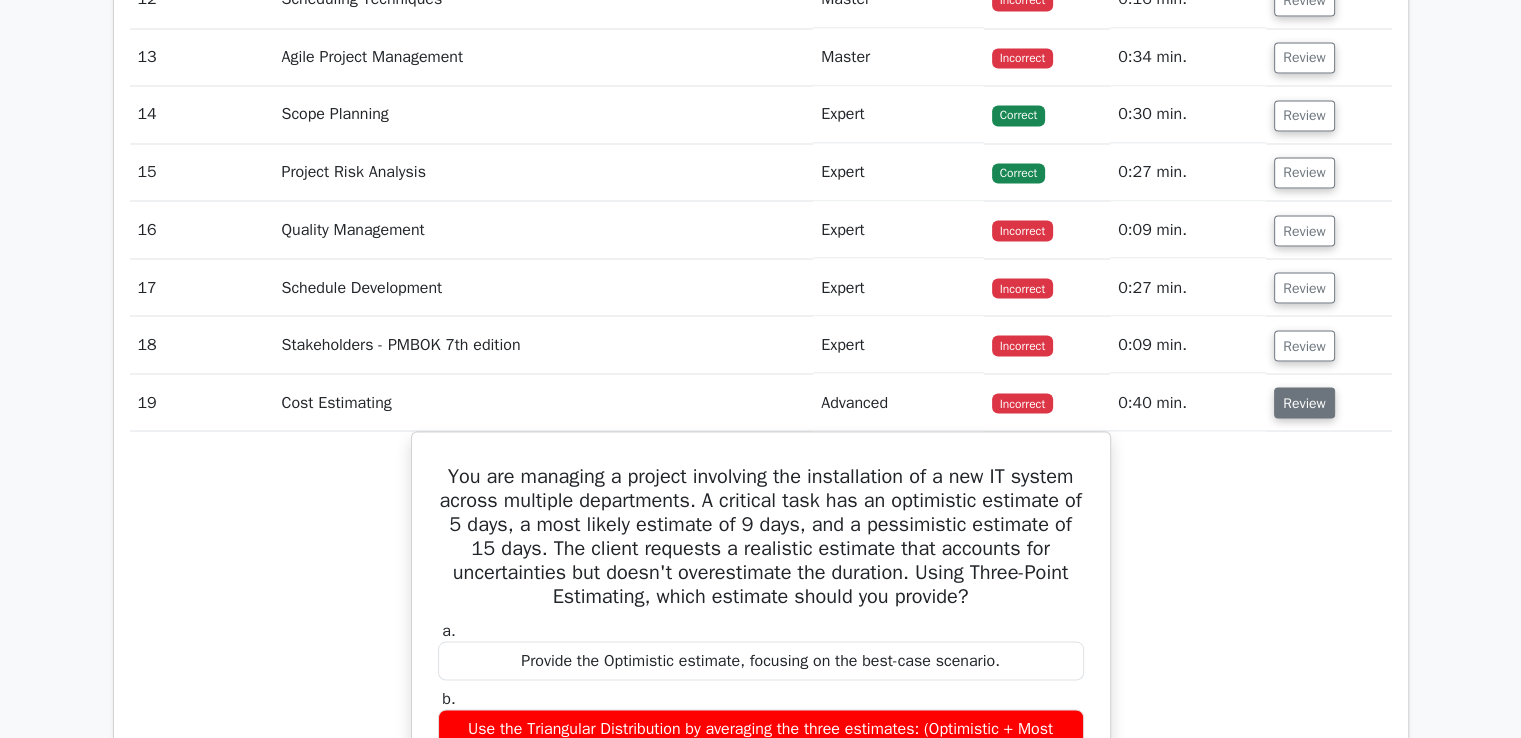 click on "Review" at bounding box center (1304, 402) 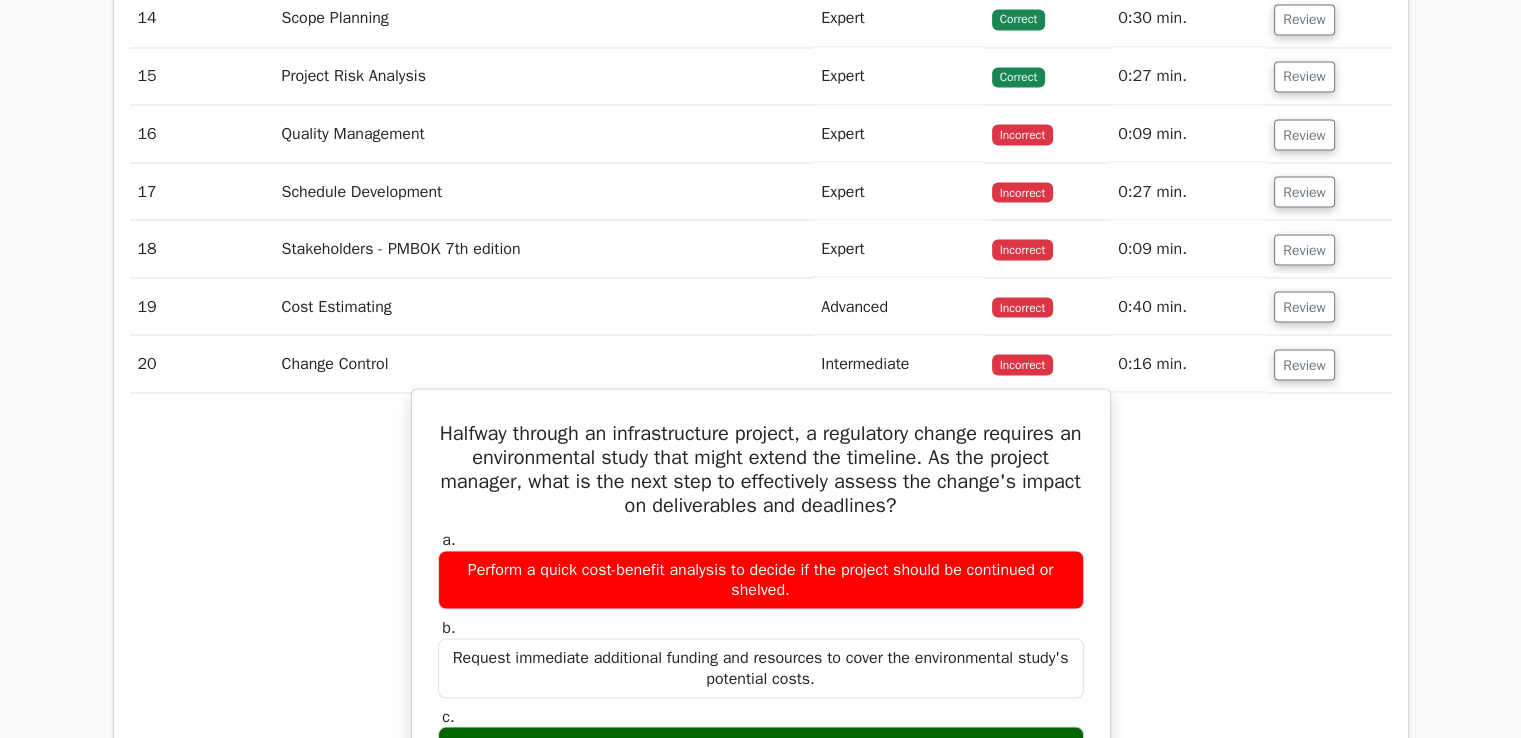 scroll, scrollTop: 3800, scrollLeft: 0, axis: vertical 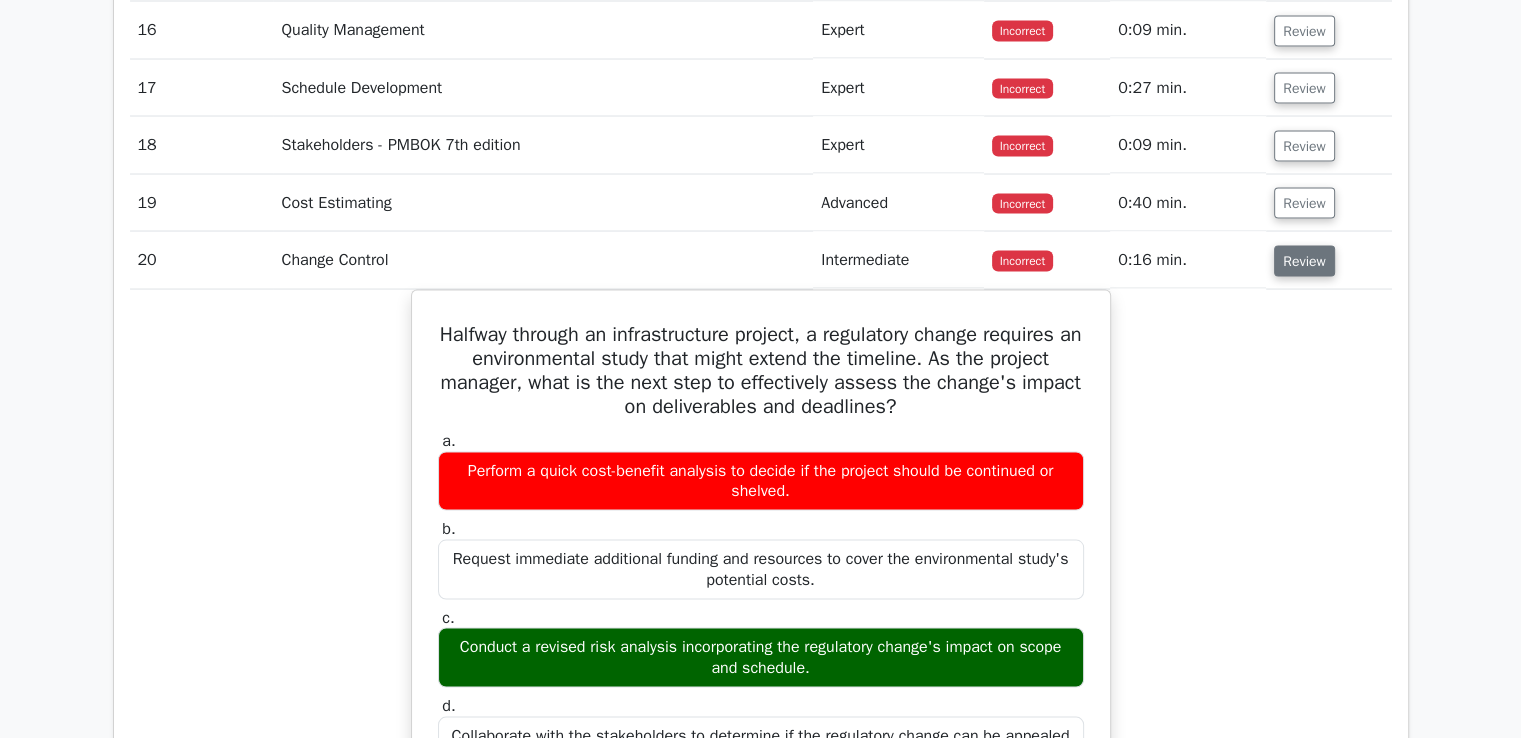 click on "Review" at bounding box center [1304, 260] 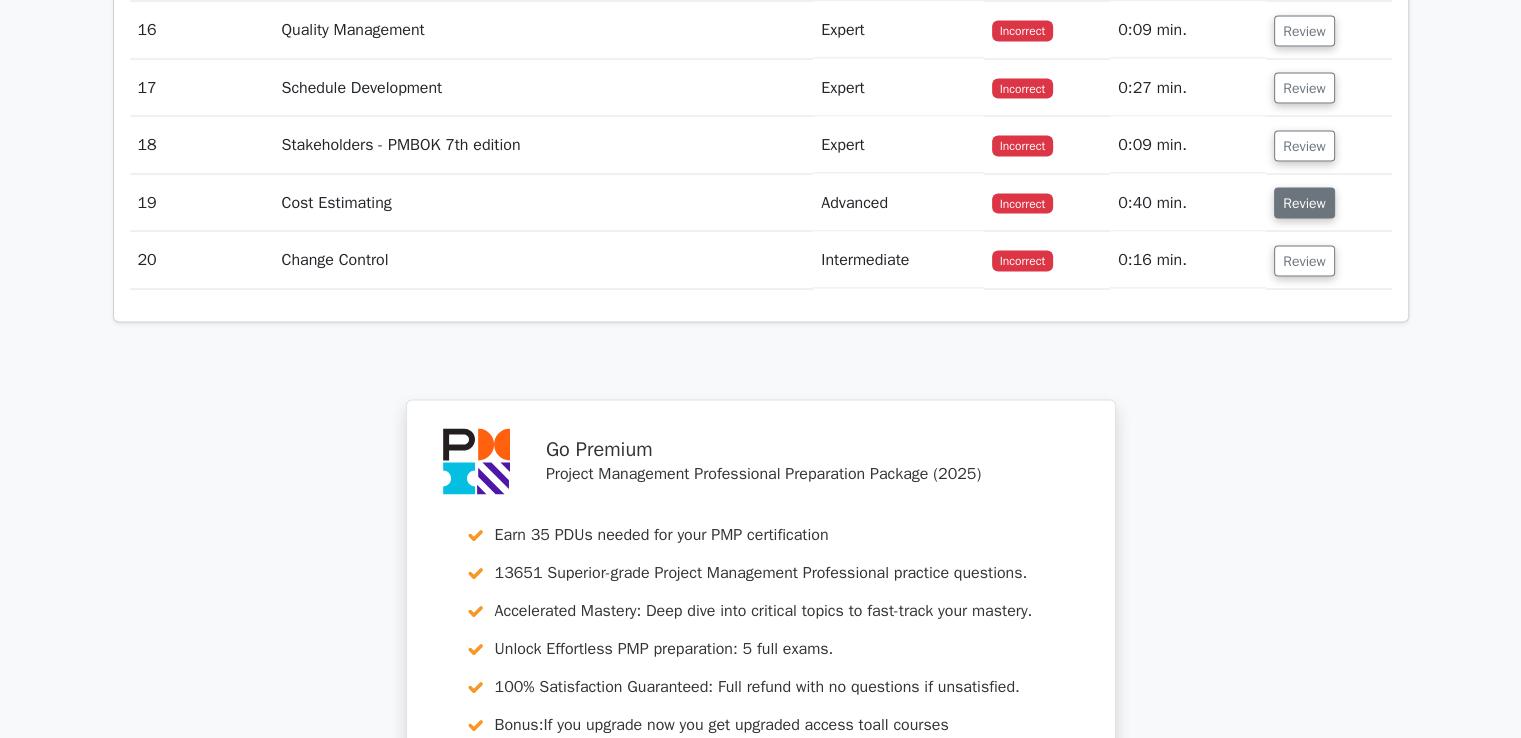 click on "Review" at bounding box center (1304, 202) 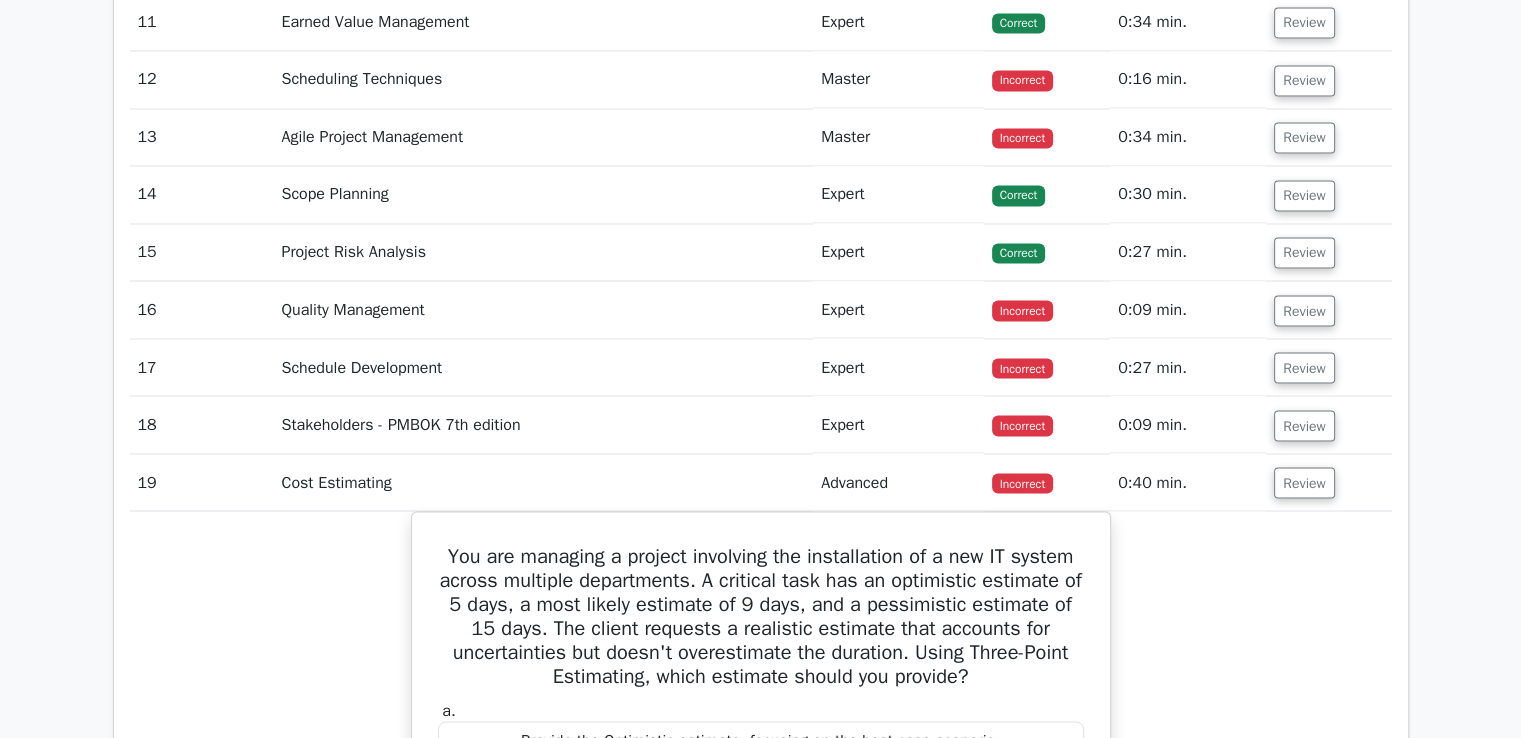 scroll, scrollTop: 3500, scrollLeft: 0, axis: vertical 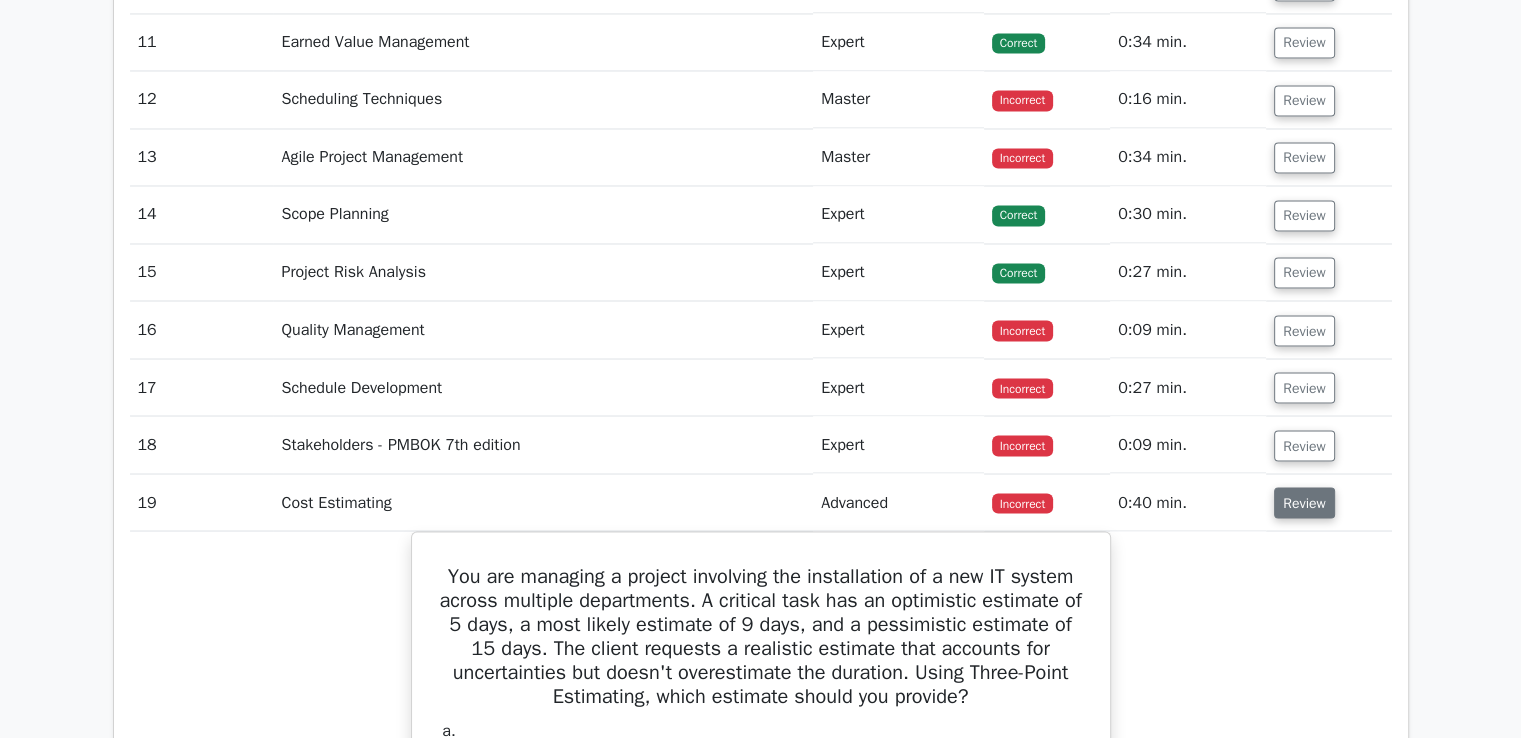 click on "Review" at bounding box center (1304, 502) 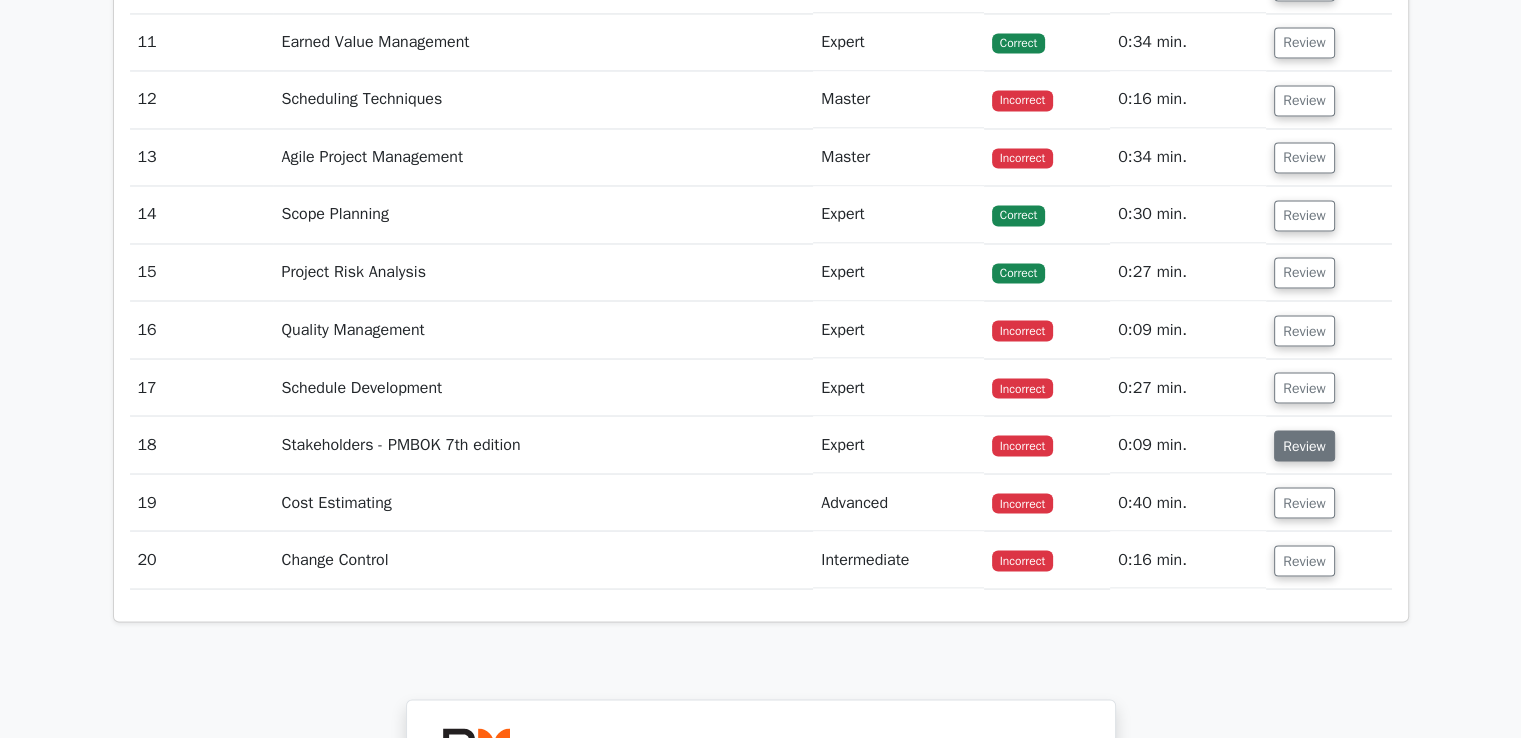 click on "Review" at bounding box center (1304, 445) 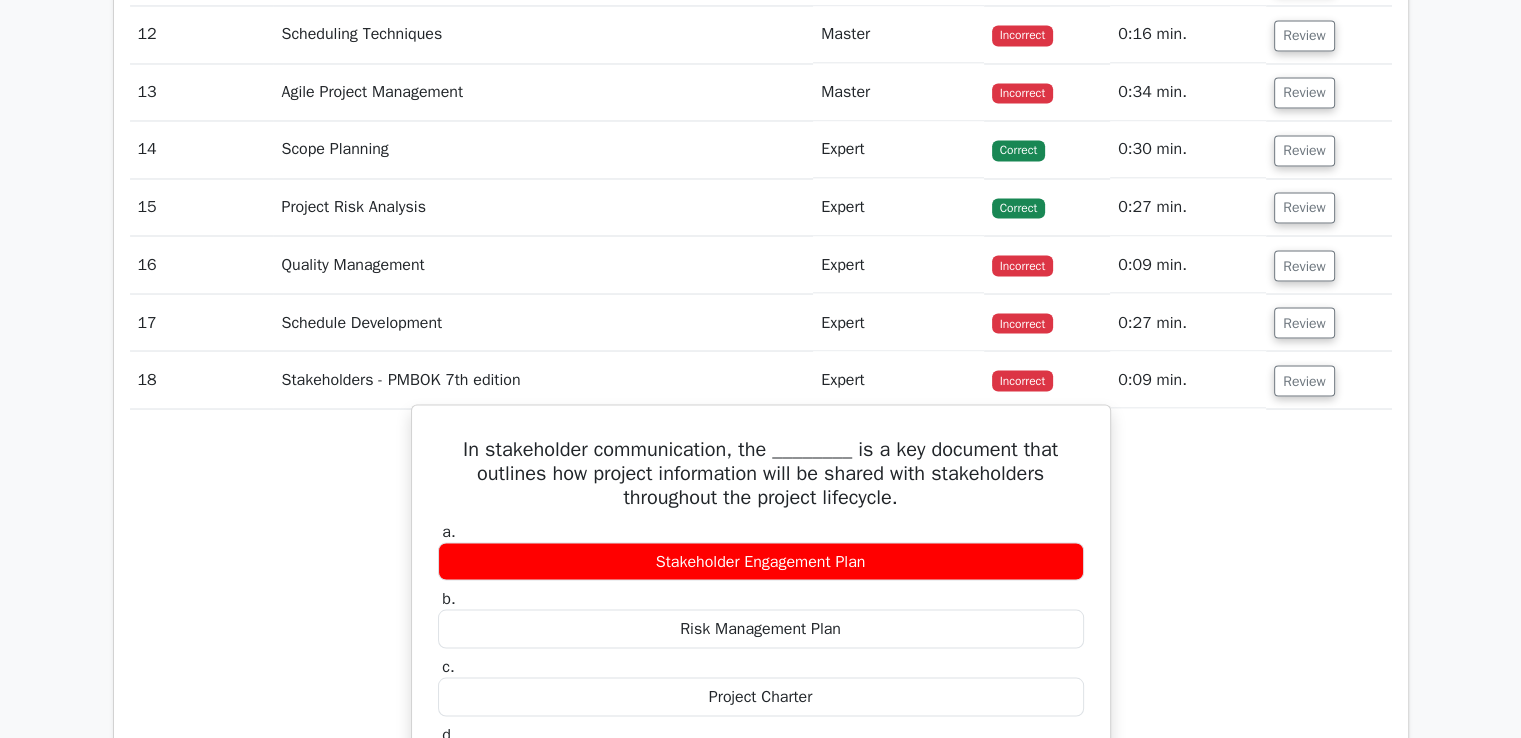 scroll, scrollTop: 3600, scrollLeft: 0, axis: vertical 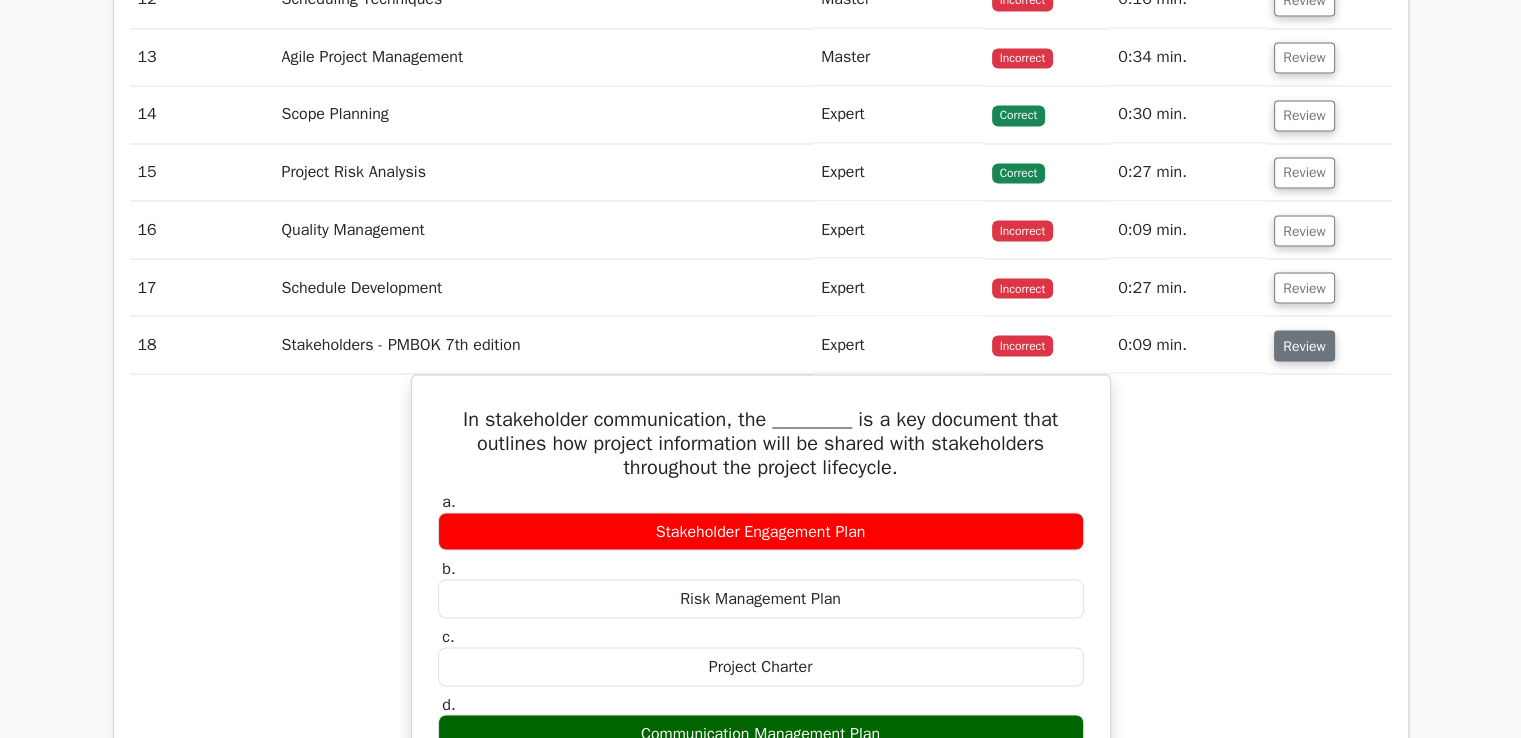click on "Review" at bounding box center (1304, 345) 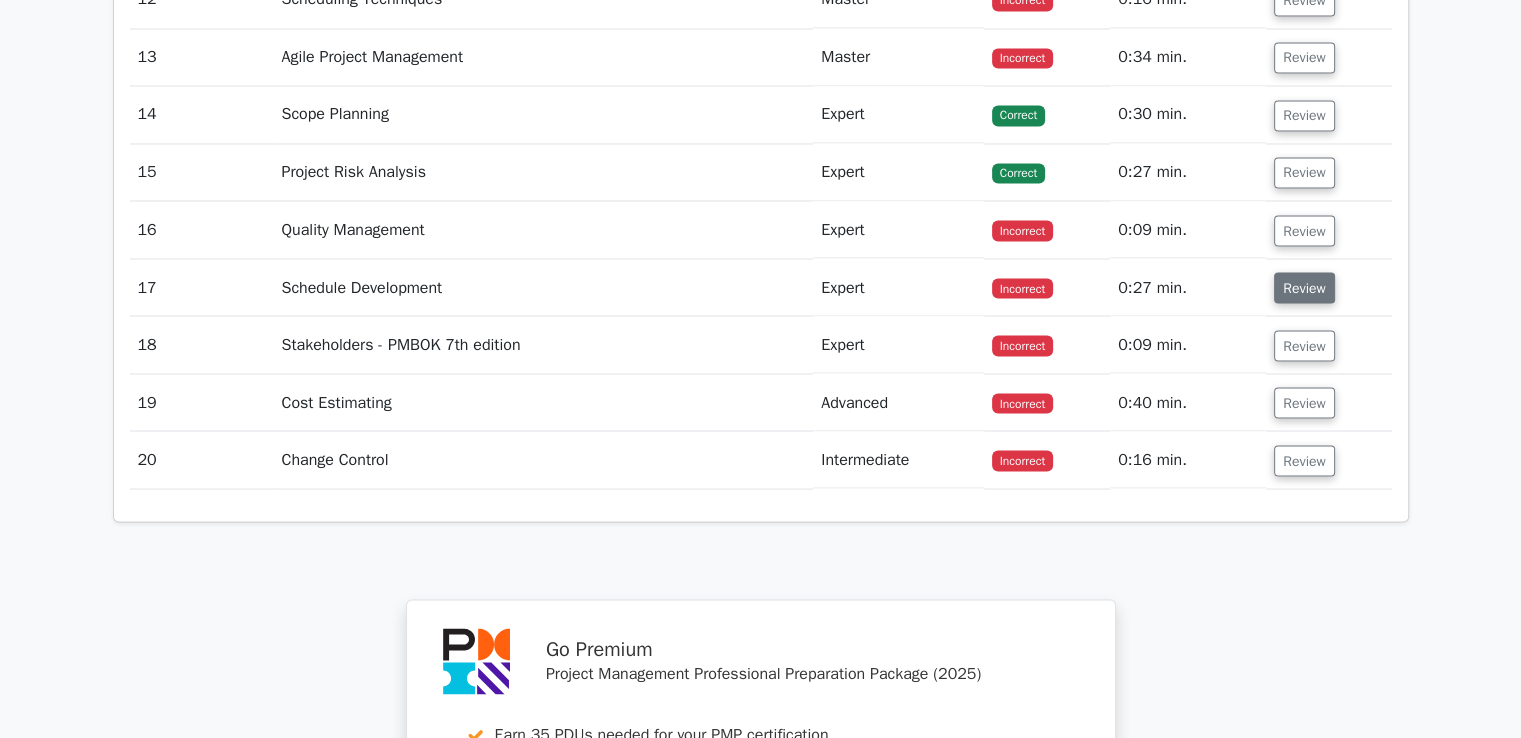 click on "Review" at bounding box center [1304, 287] 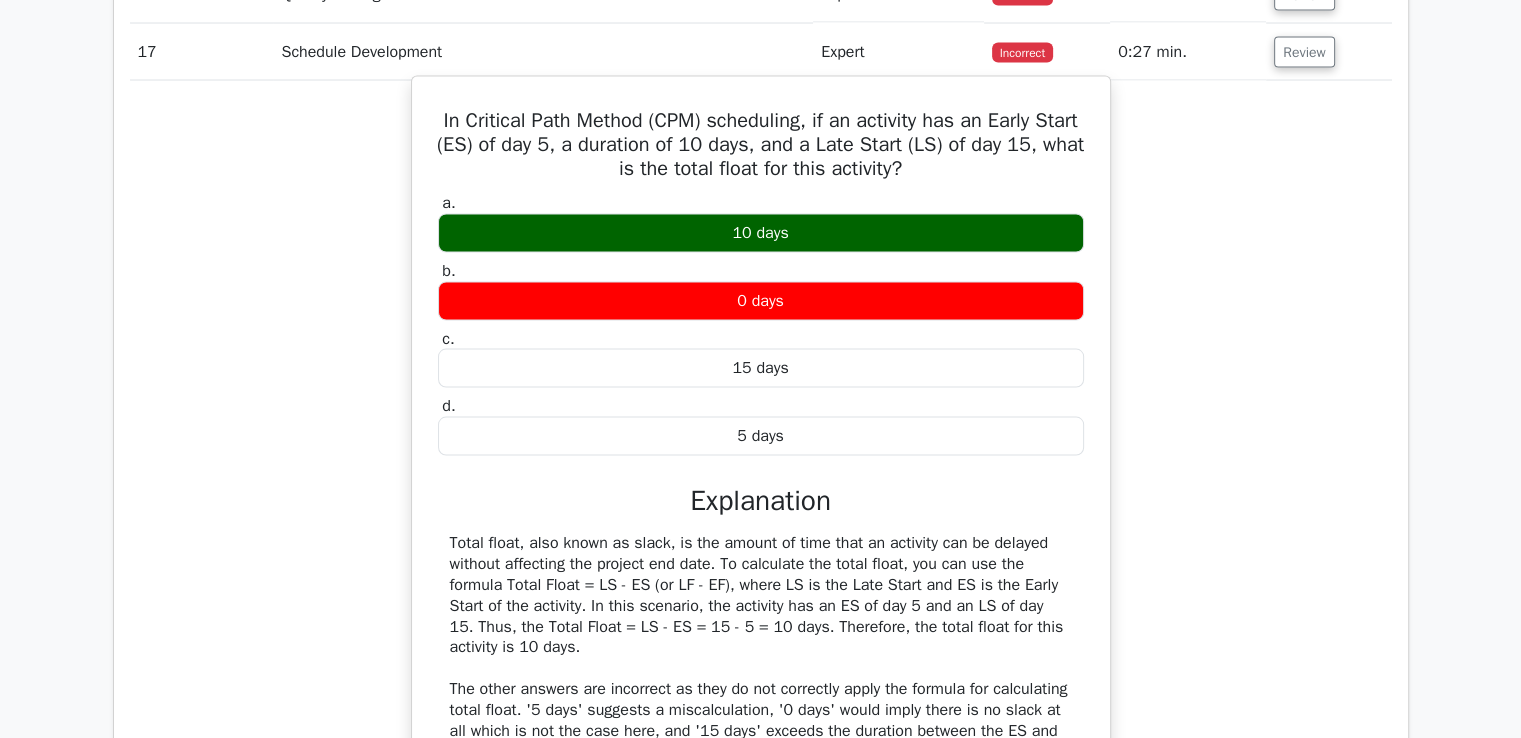 scroll, scrollTop: 3900, scrollLeft: 0, axis: vertical 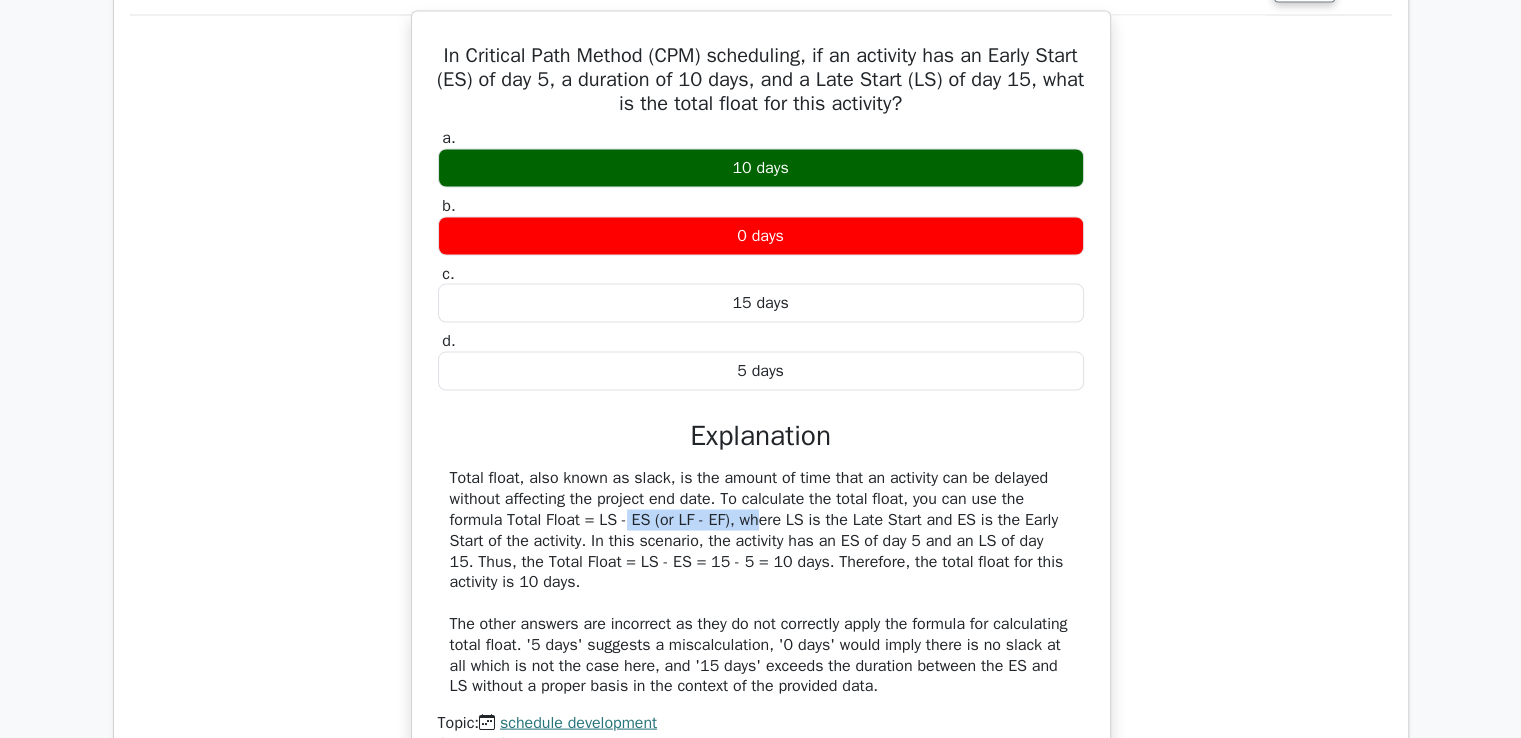 drag, startPoint x: 534, startPoint y: 484, endPoint x: 648, endPoint y: 495, distance: 114.52947 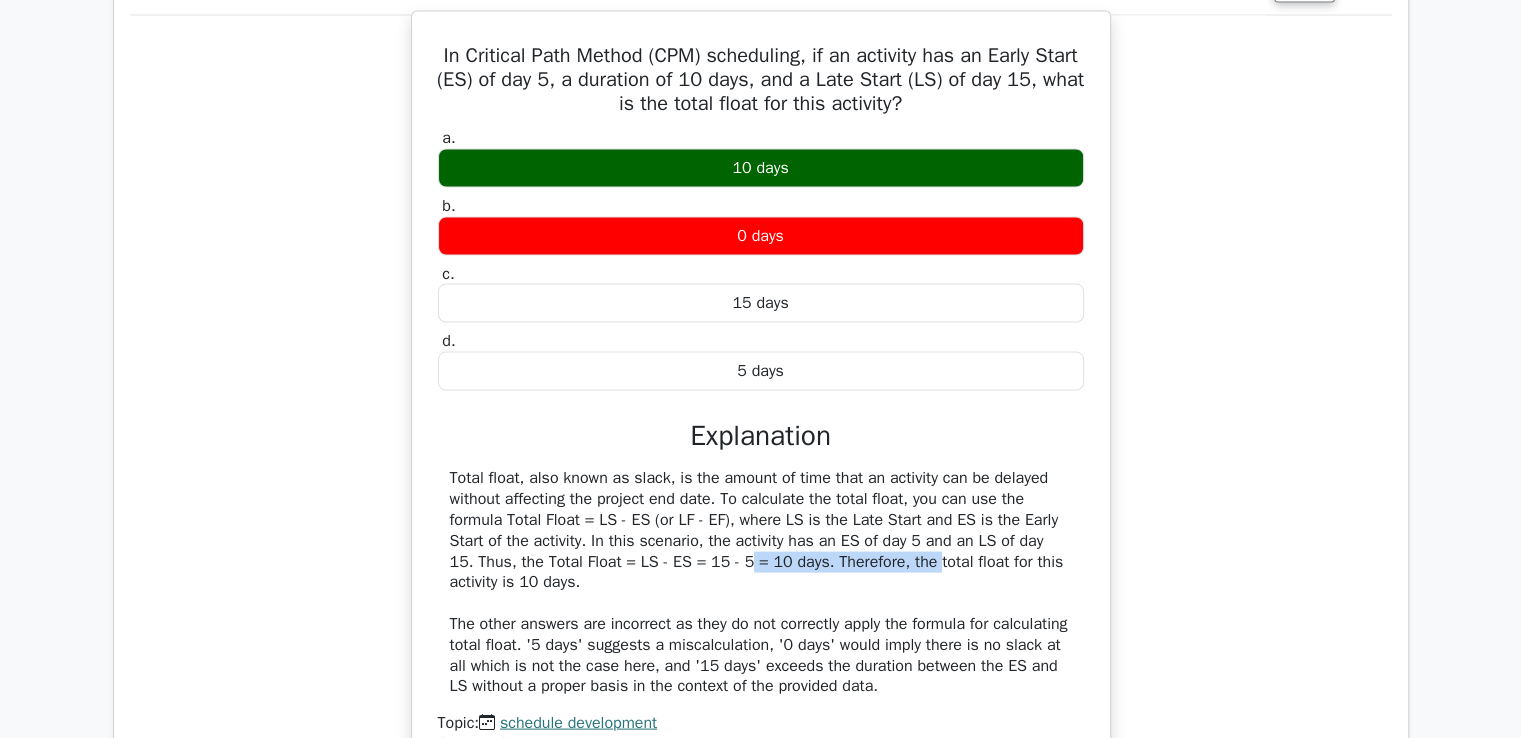 drag, startPoint x: 618, startPoint y: 526, endPoint x: 795, endPoint y: 525, distance: 177.00282 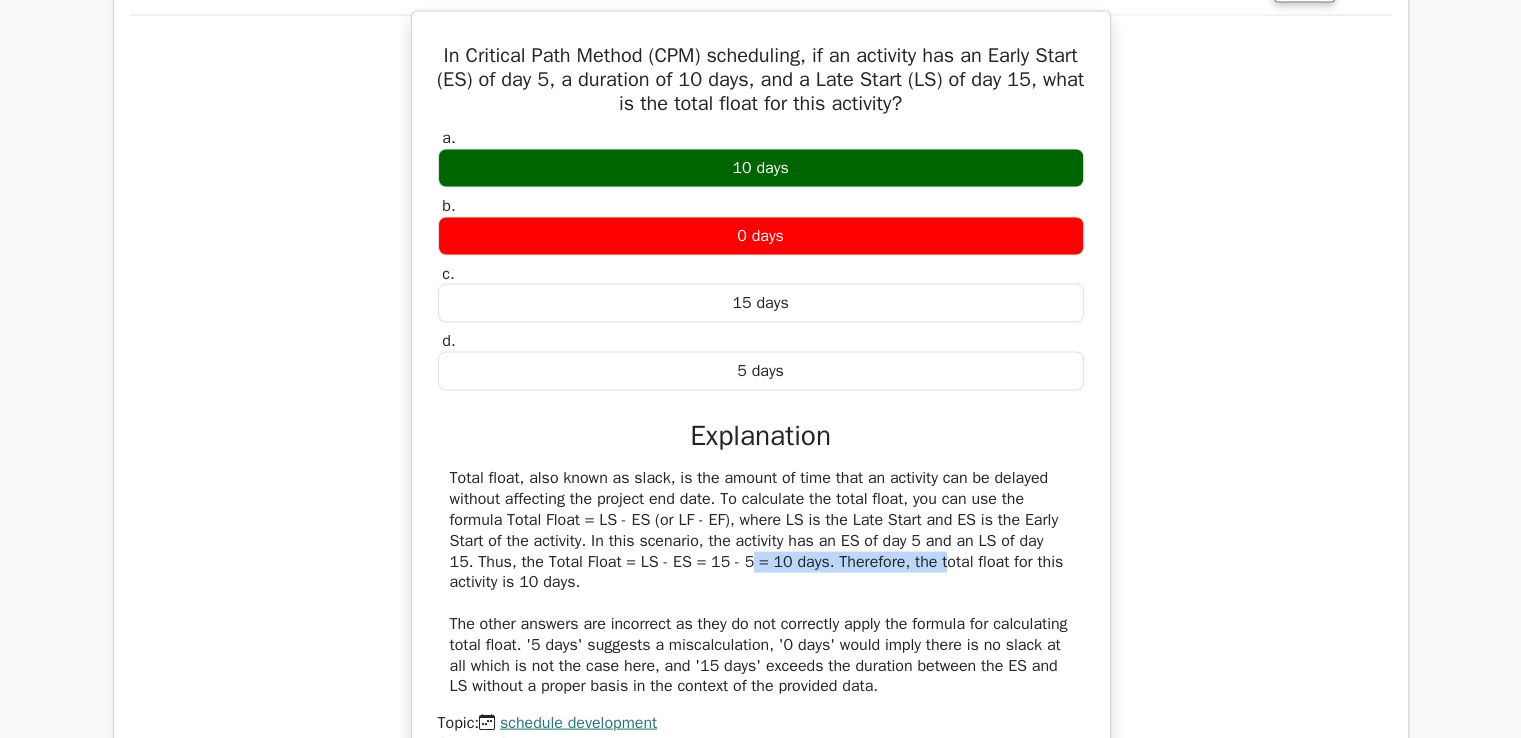scroll, scrollTop: 4000, scrollLeft: 0, axis: vertical 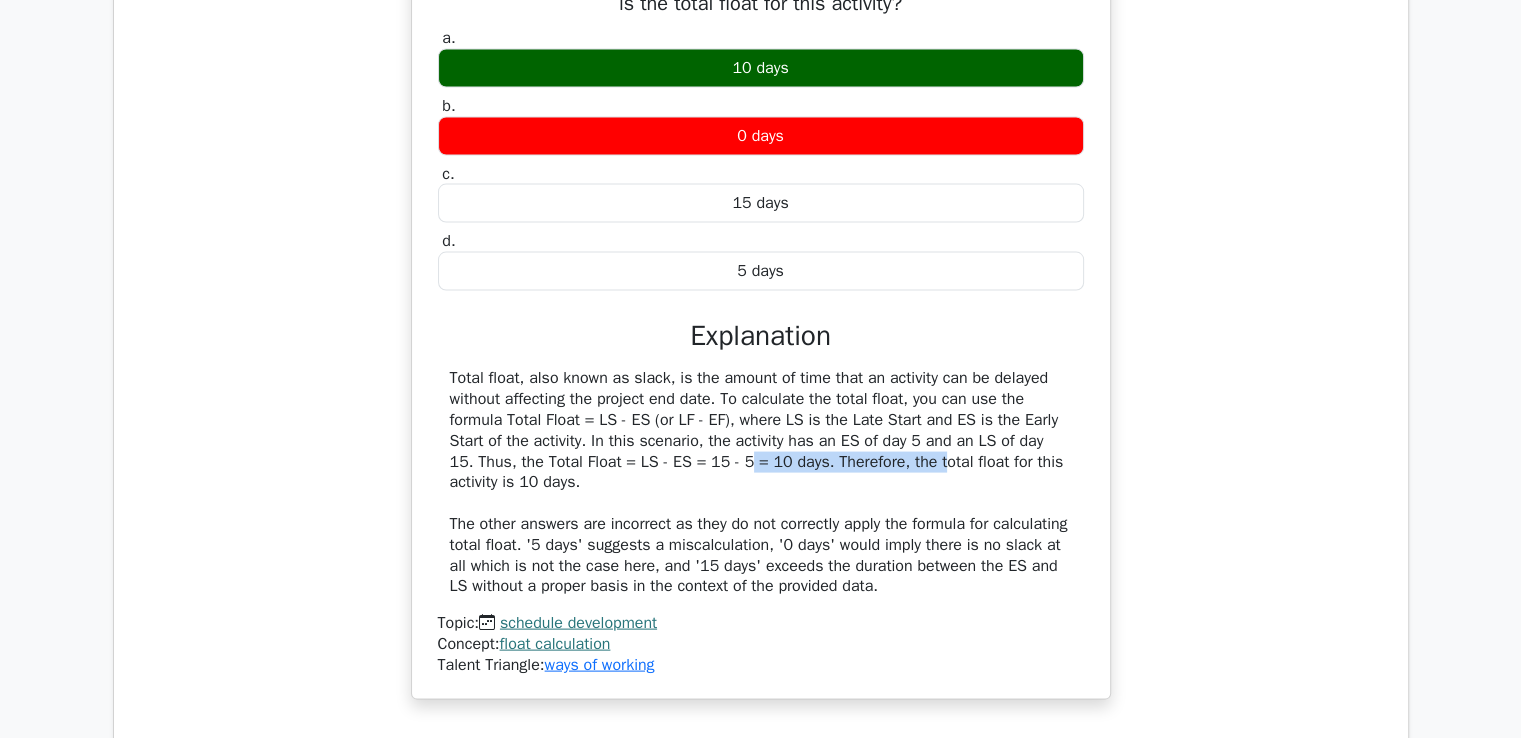 click on "float calculation" at bounding box center [554, 644] 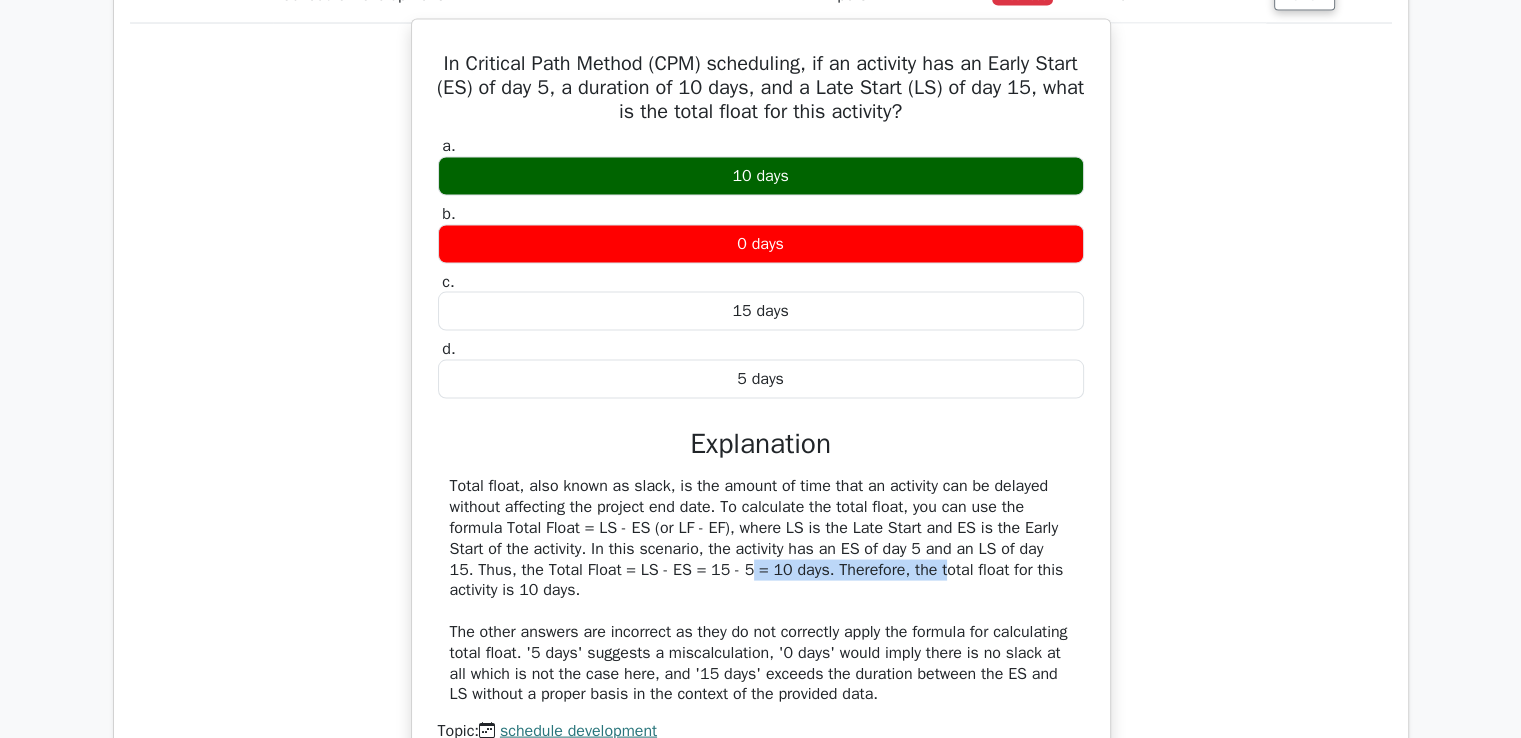 scroll, scrollTop: 3600, scrollLeft: 0, axis: vertical 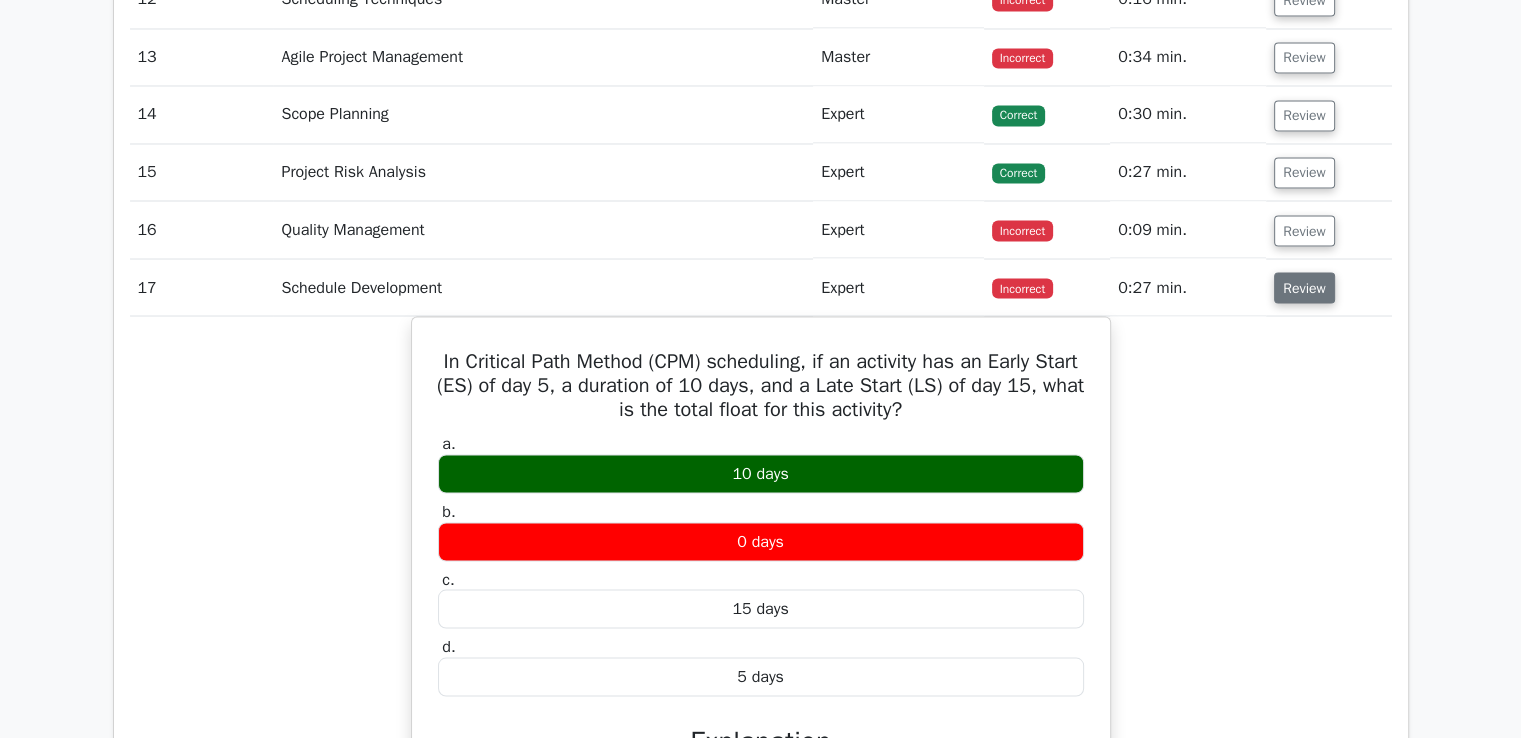 click on "Review" at bounding box center (1304, 287) 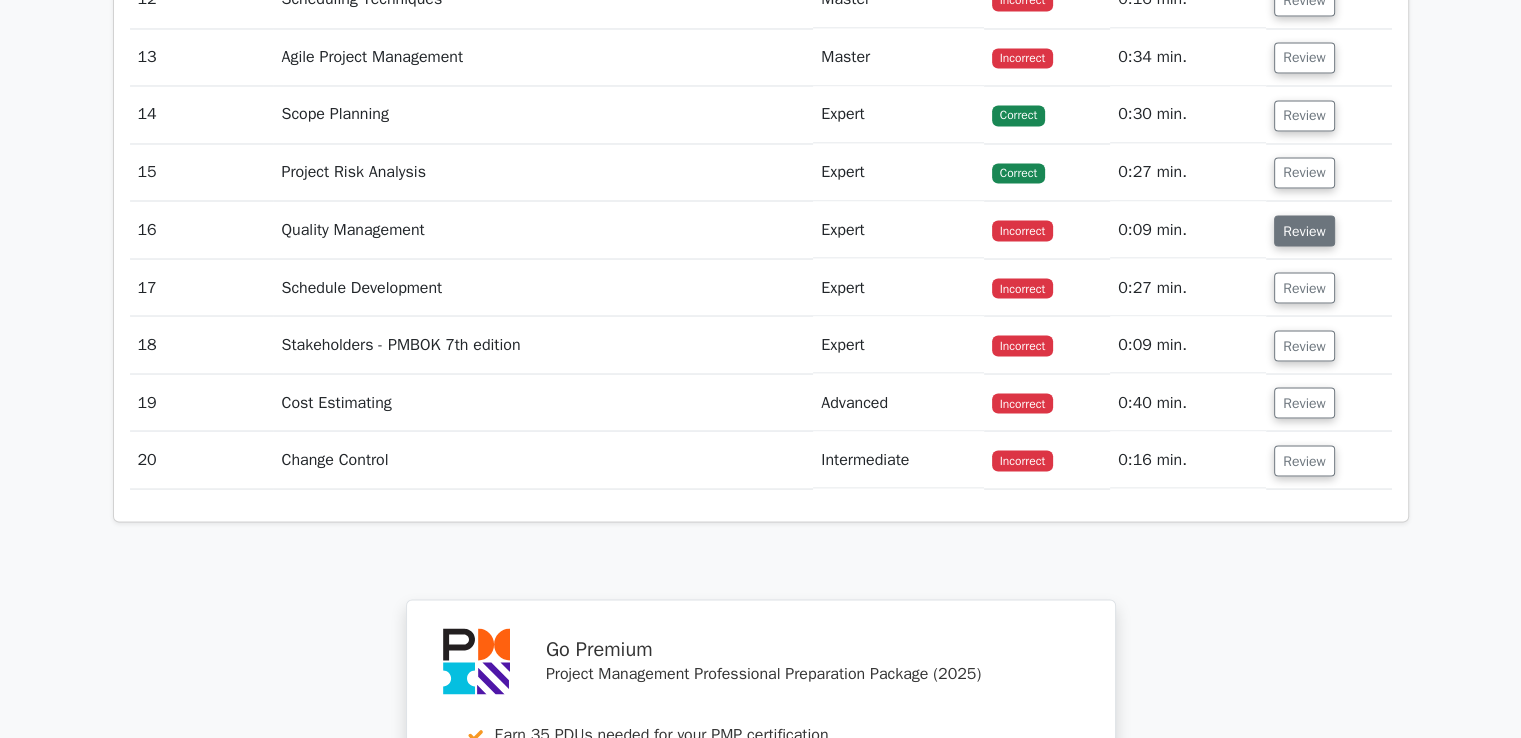 click on "Review" at bounding box center (1304, 230) 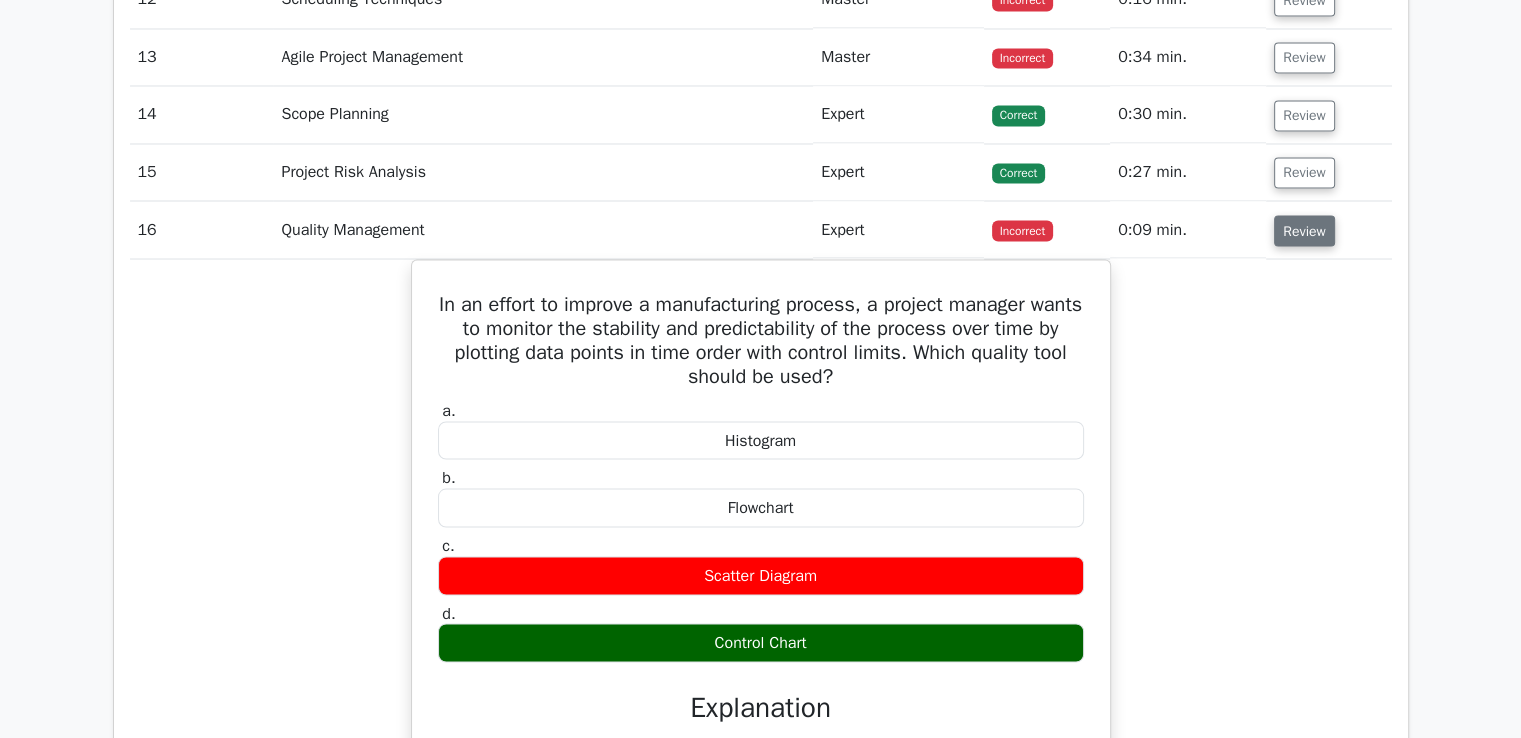click on "Review" at bounding box center [1304, 230] 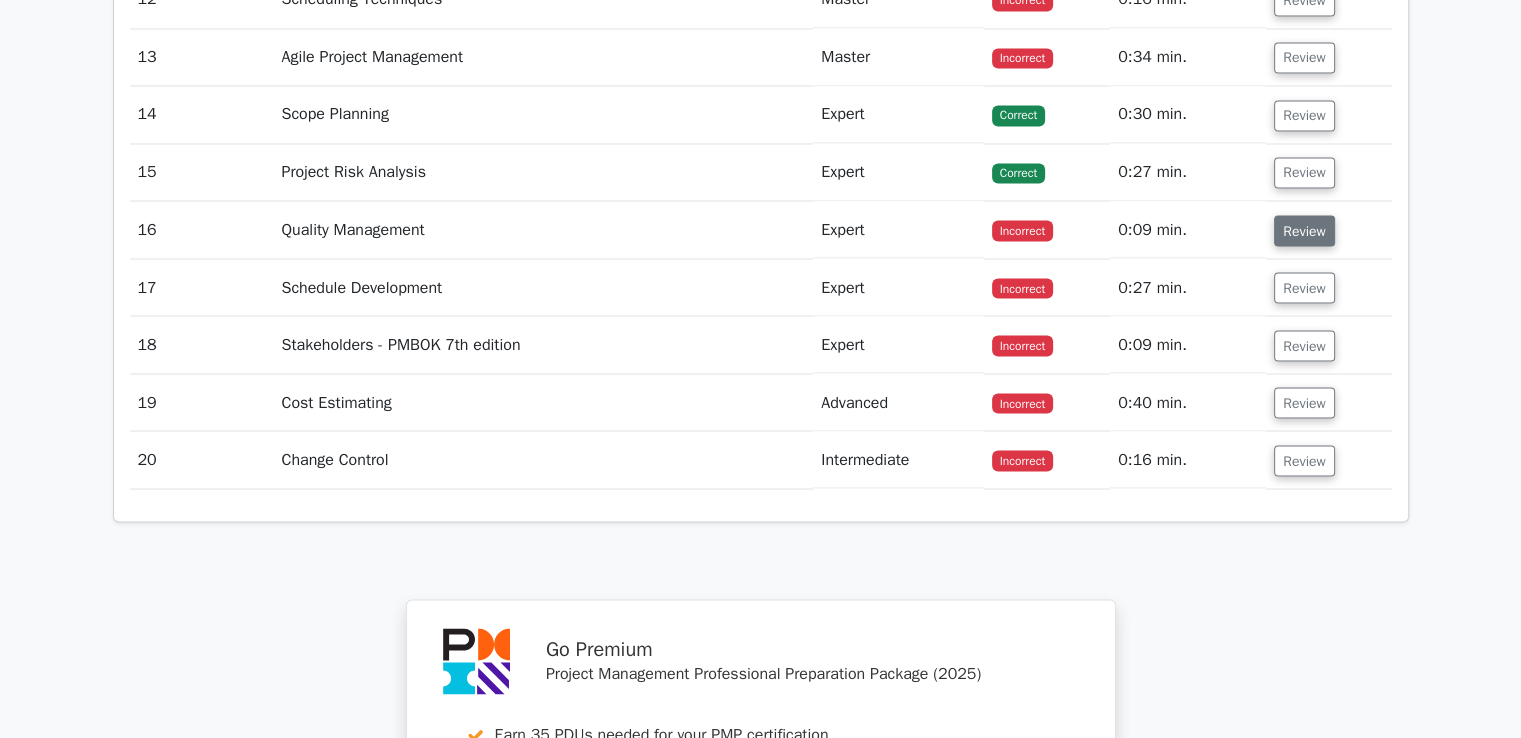 click on "Review" at bounding box center (1304, 230) 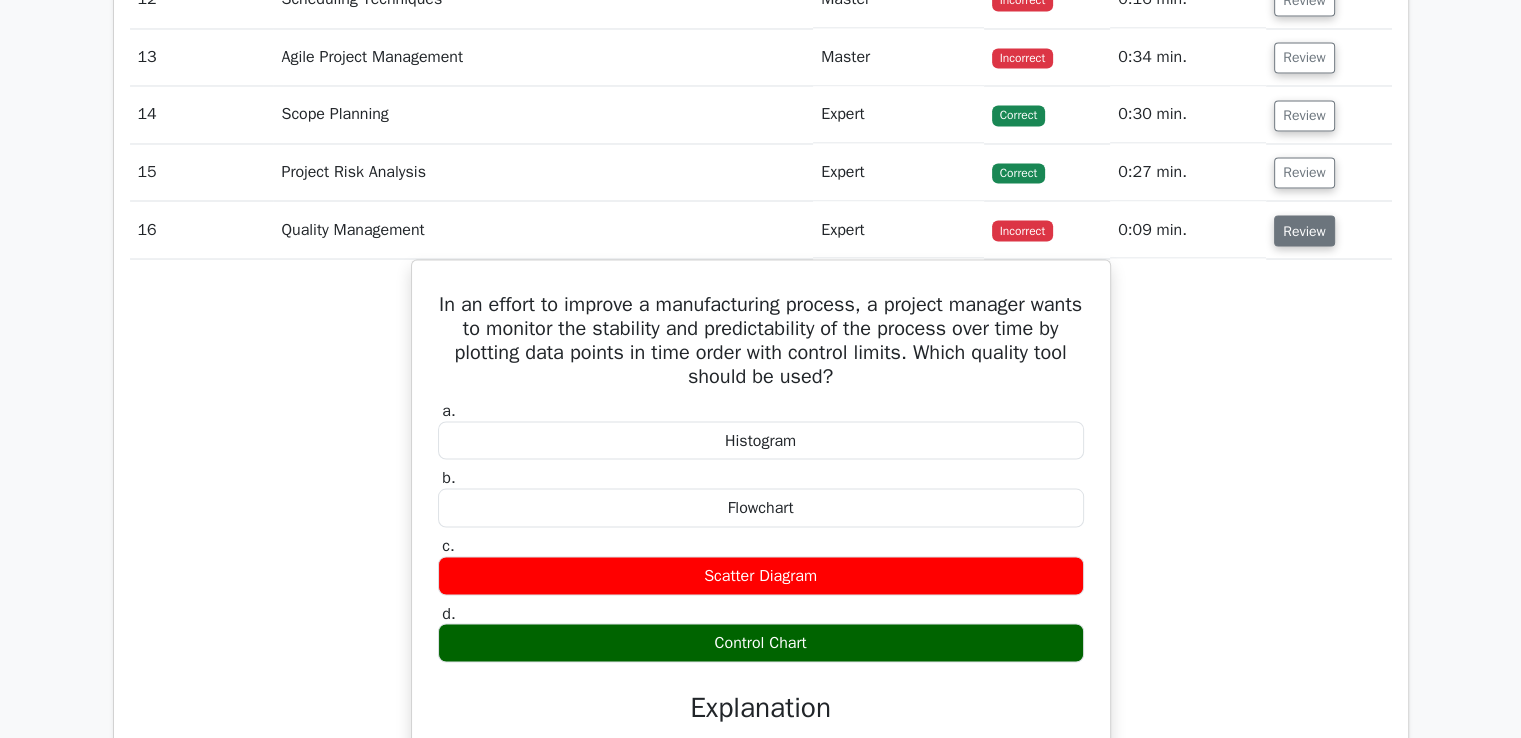 click on "Review" at bounding box center [1304, 230] 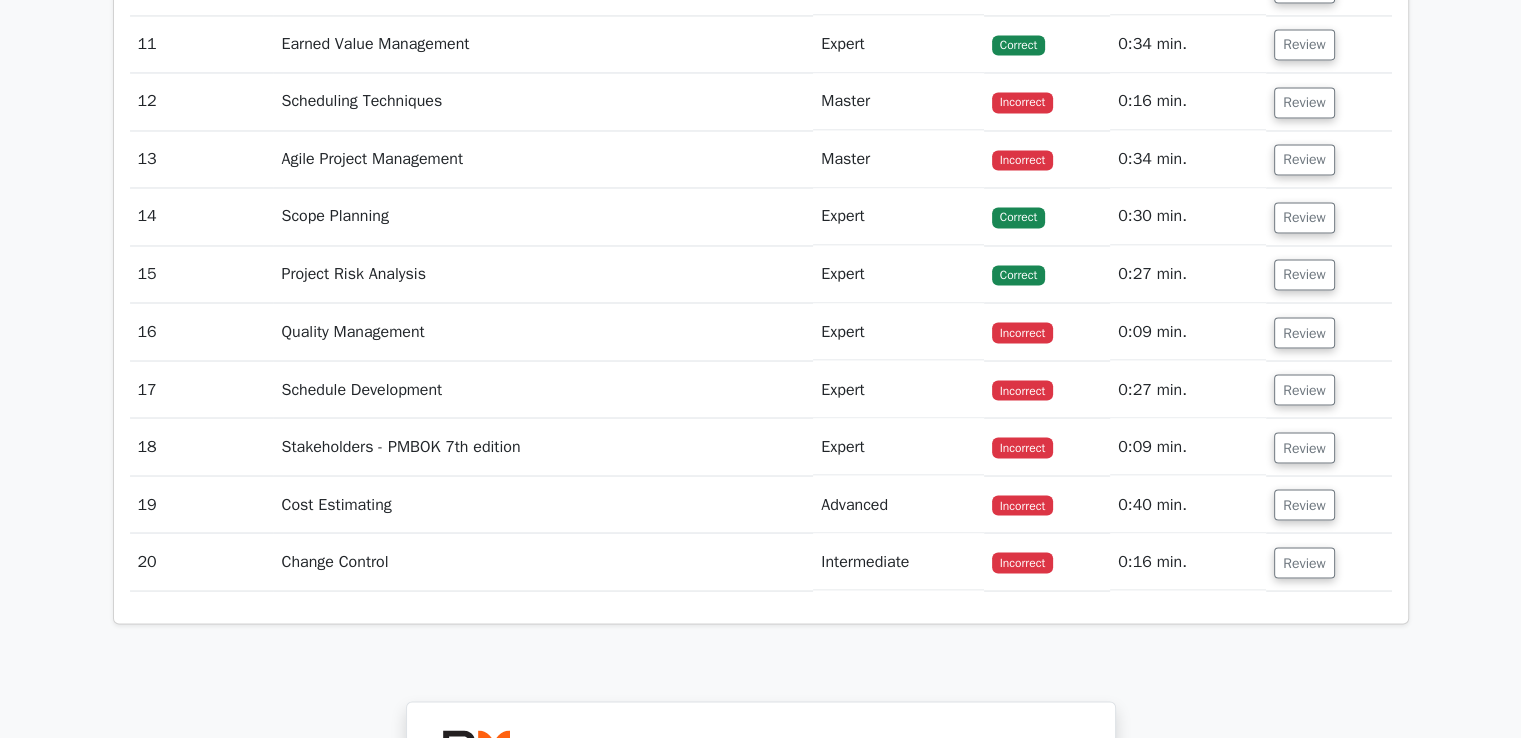 scroll, scrollTop: 3400, scrollLeft: 0, axis: vertical 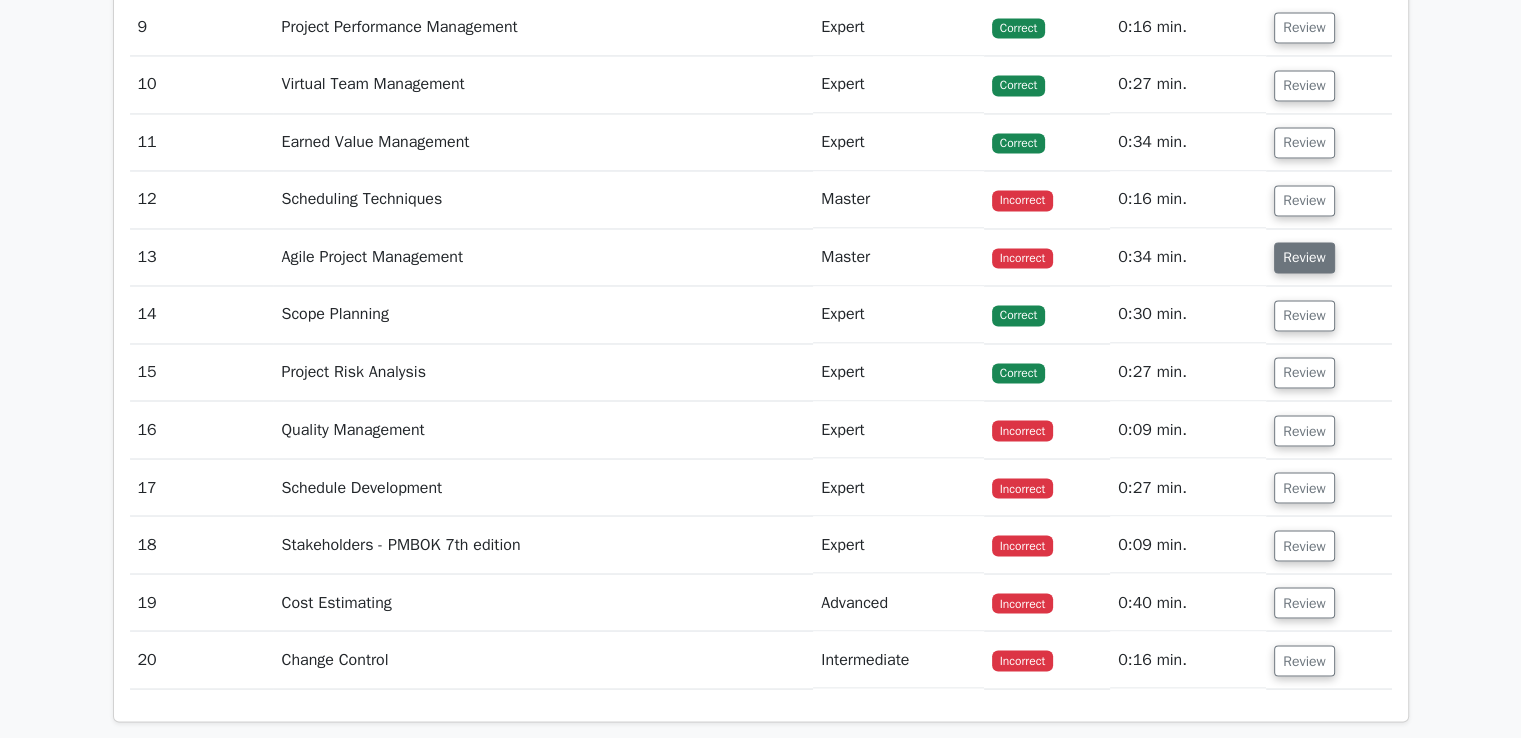 click on "Review" at bounding box center (1304, 257) 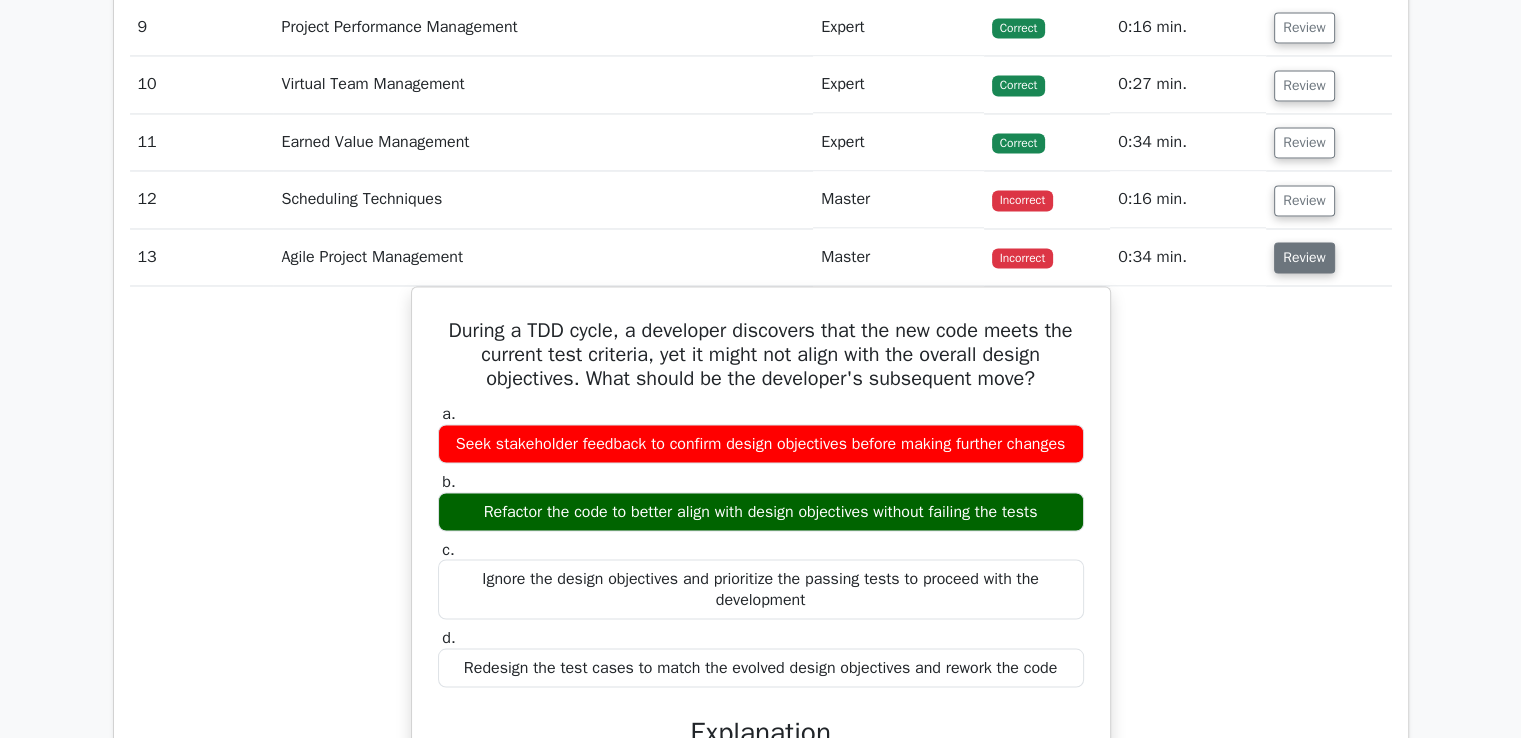 click on "Review" at bounding box center (1304, 257) 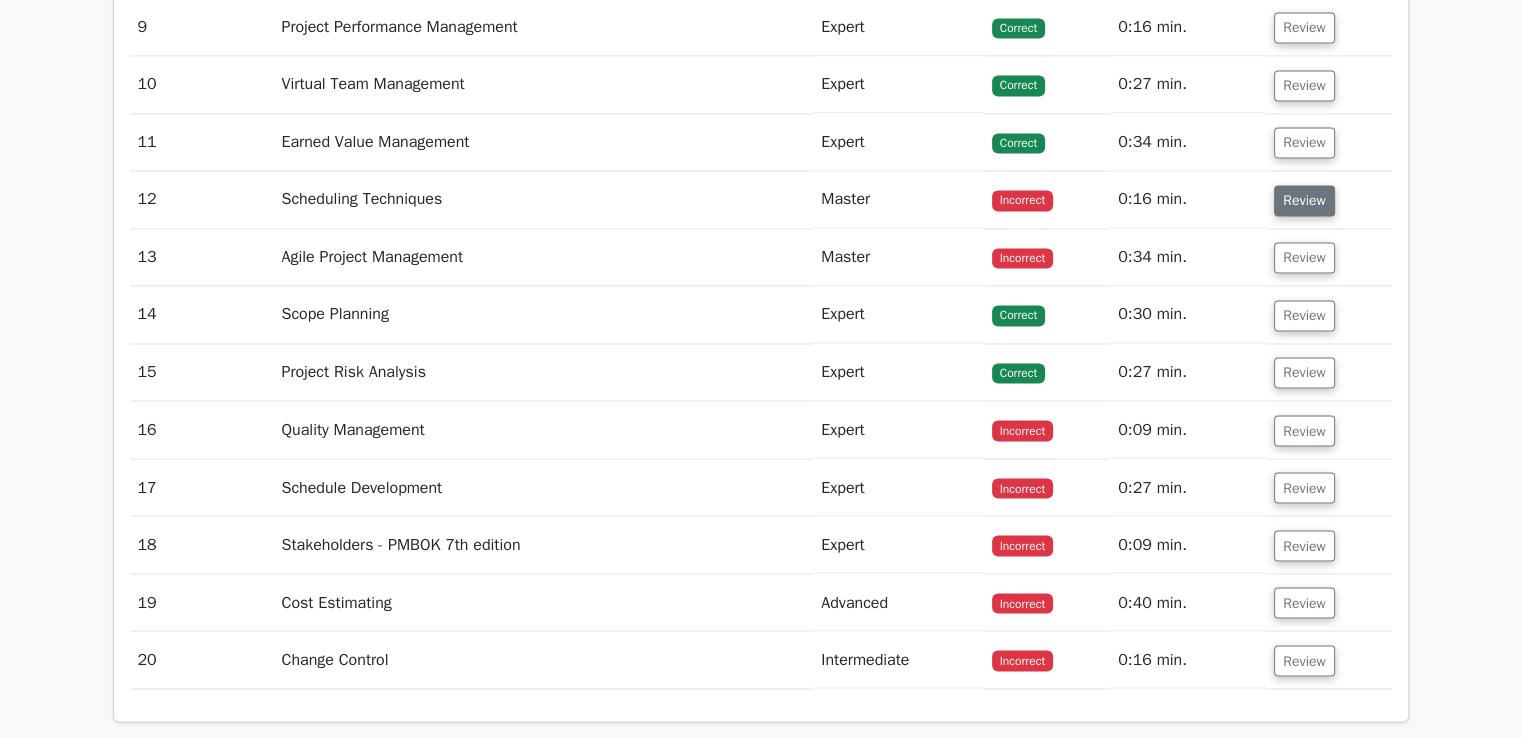 click on "Review" at bounding box center [1304, 200] 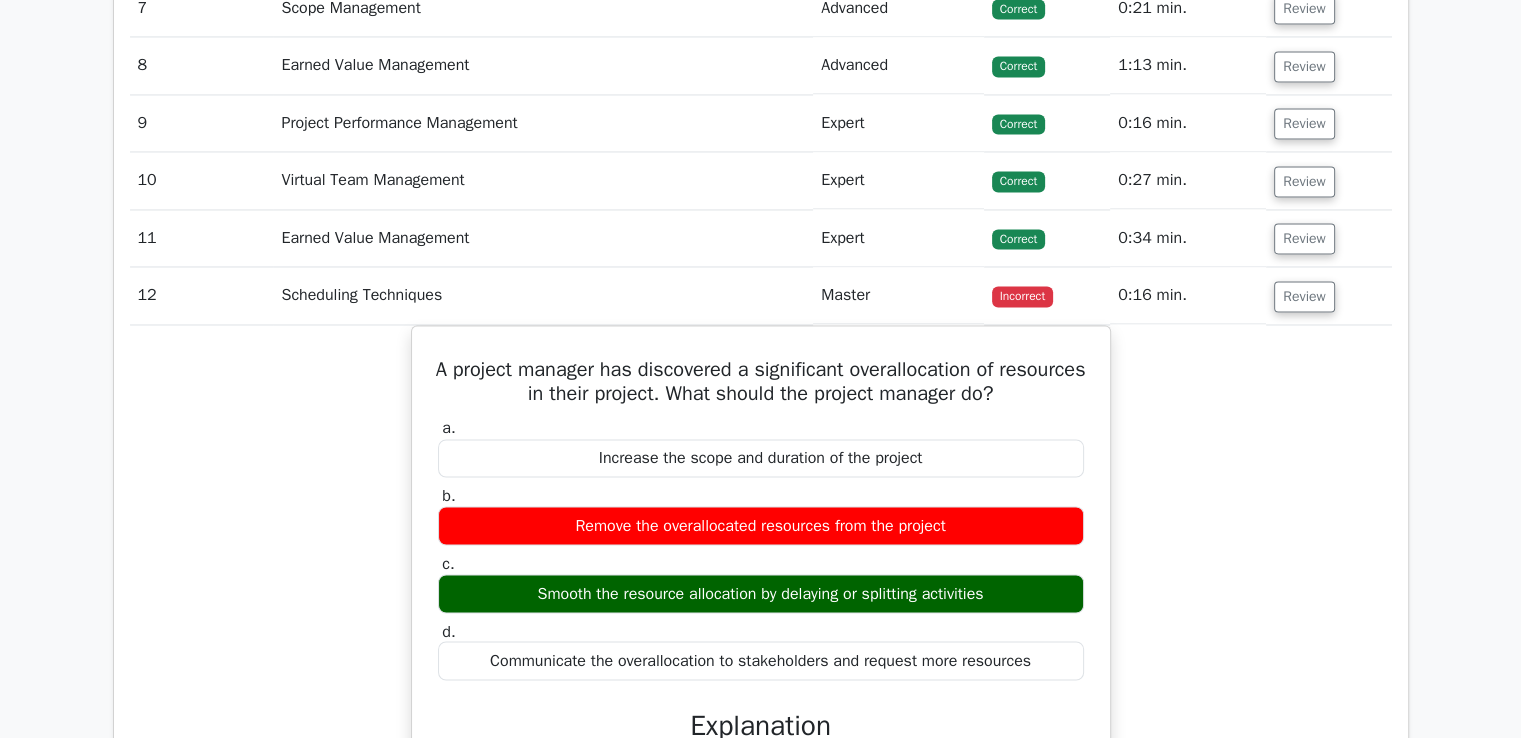 scroll, scrollTop: 3000, scrollLeft: 0, axis: vertical 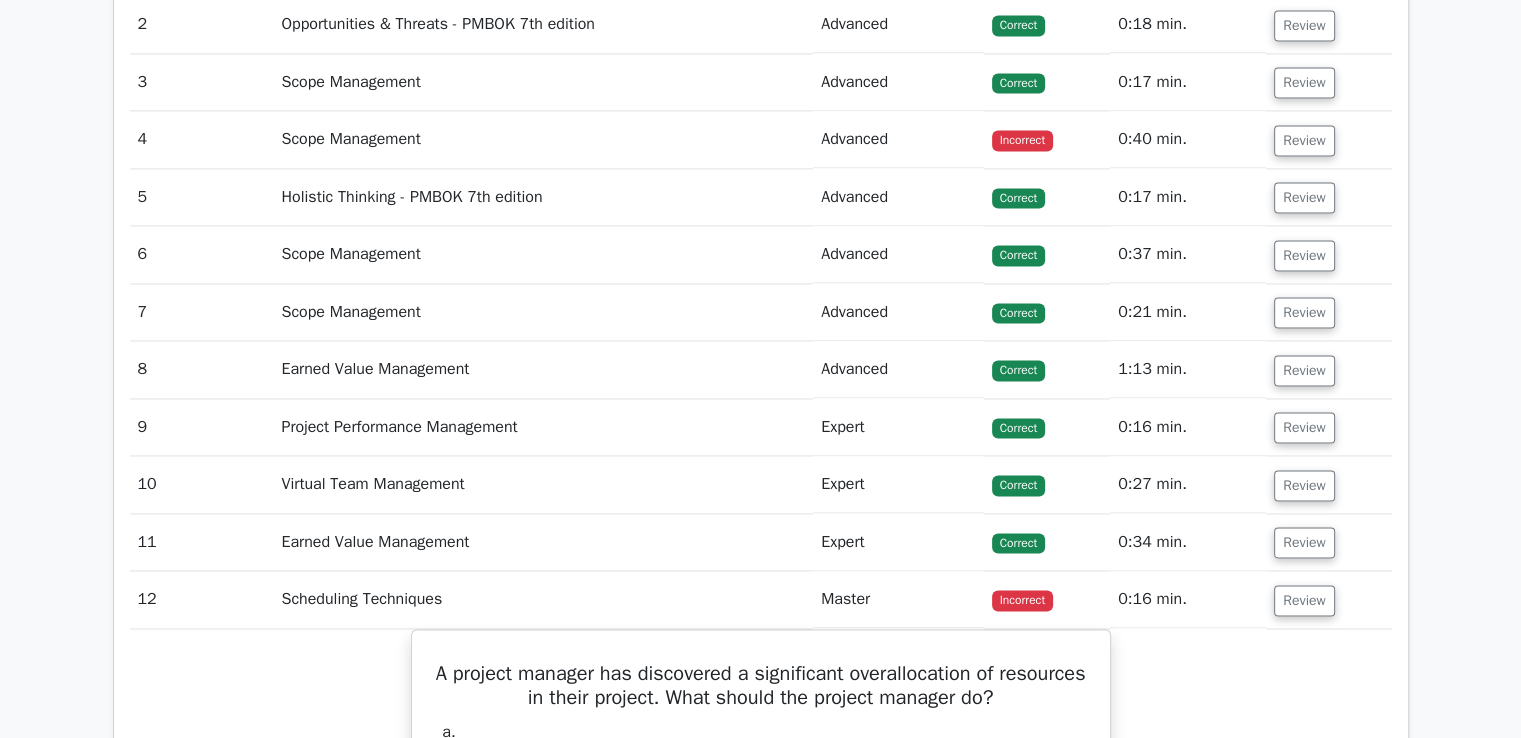 drag, startPoint x: 1319, startPoint y: 579, endPoint x: 1244, endPoint y: 379, distance: 213.6001 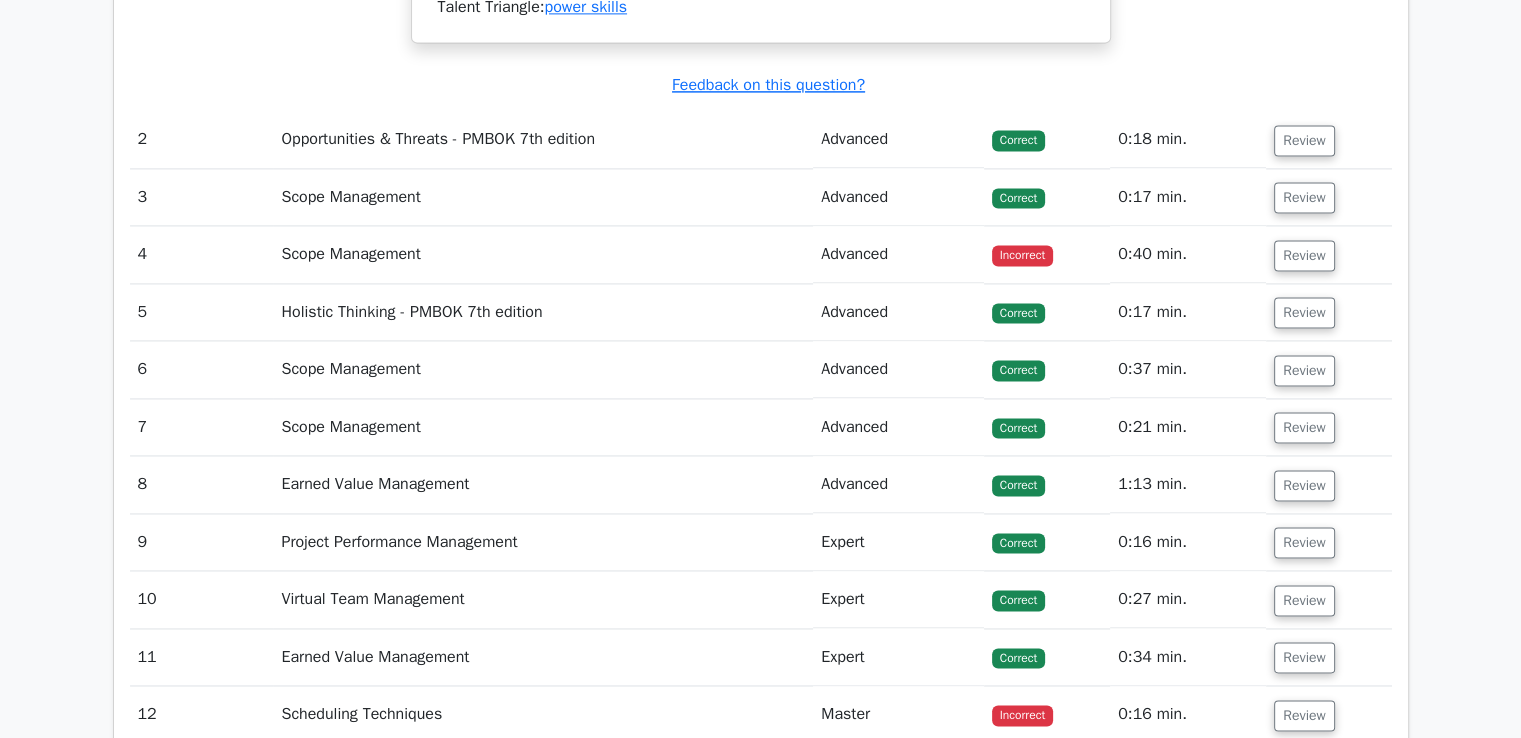 scroll, scrollTop: 2800, scrollLeft: 0, axis: vertical 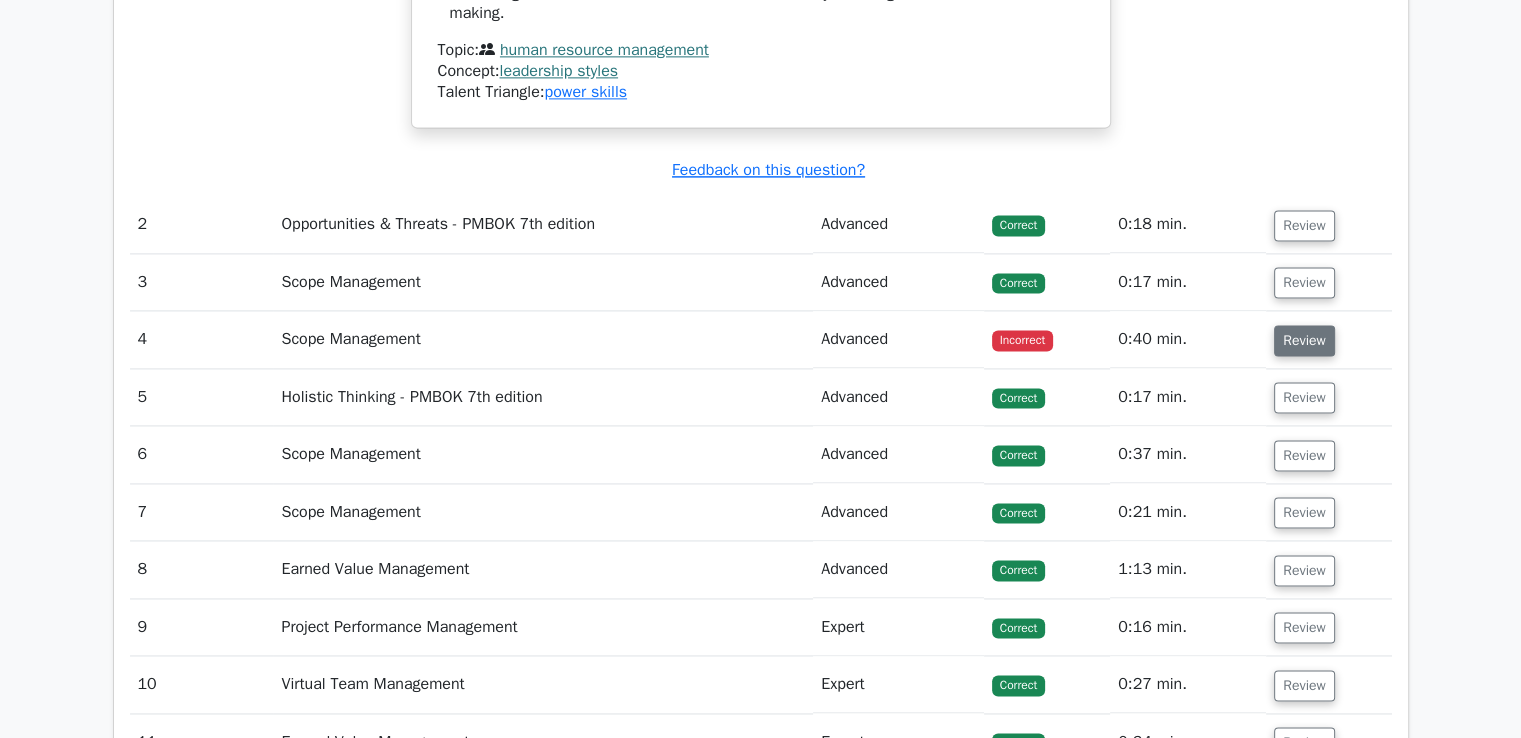 click on "Review" at bounding box center [1304, 340] 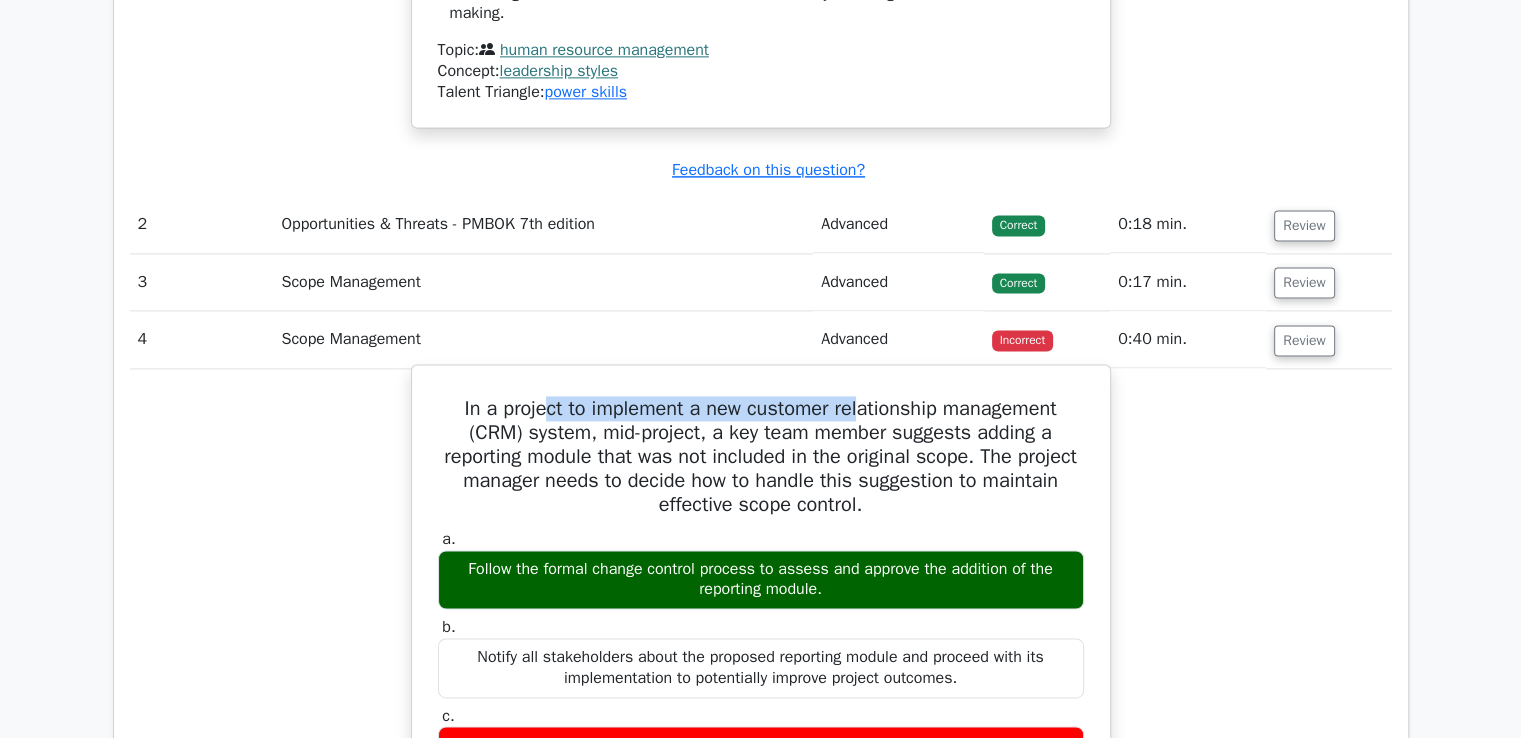 drag, startPoint x: 533, startPoint y: 376, endPoint x: 863, endPoint y: 389, distance: 330.25595 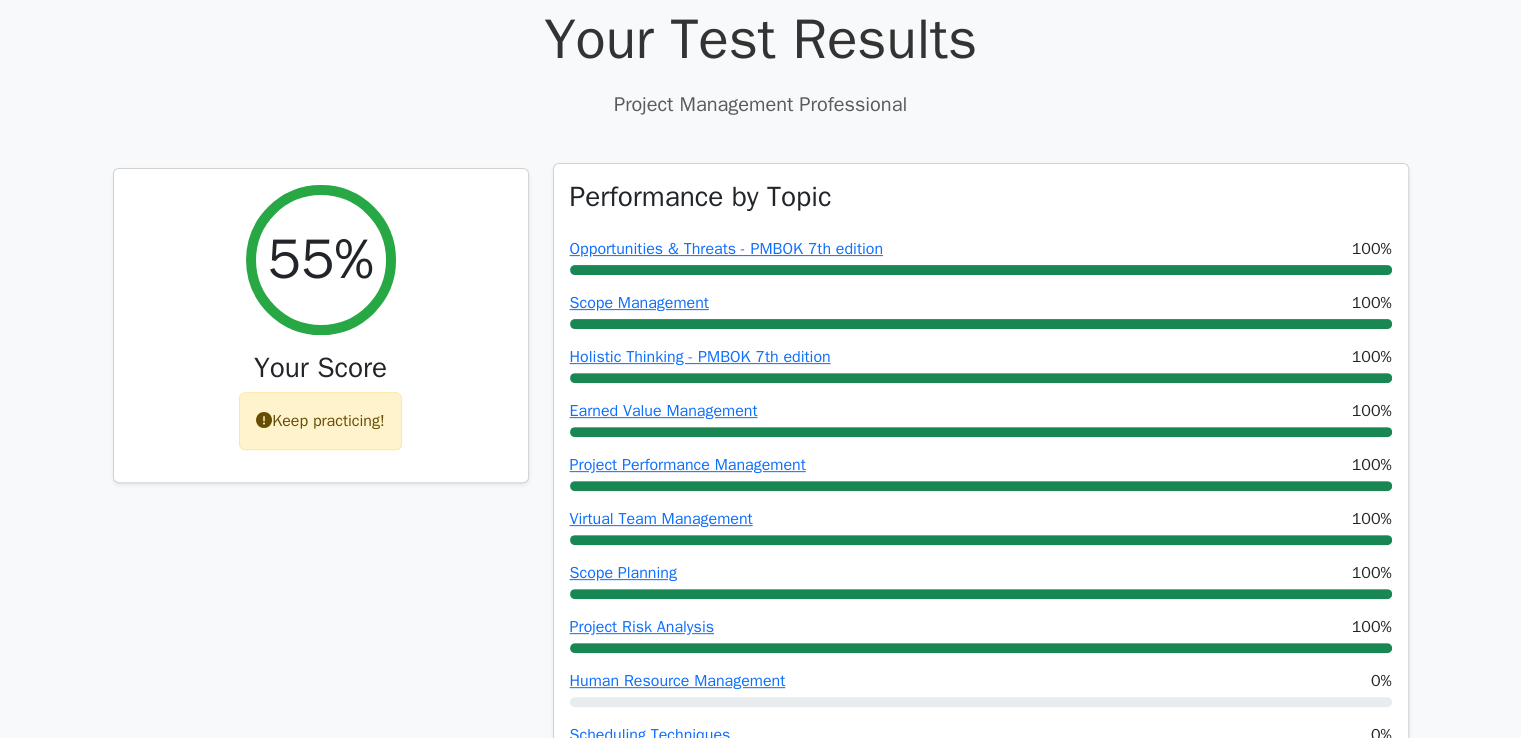scroll, scrollTop: 0, scrollLeft: 0, axis: both 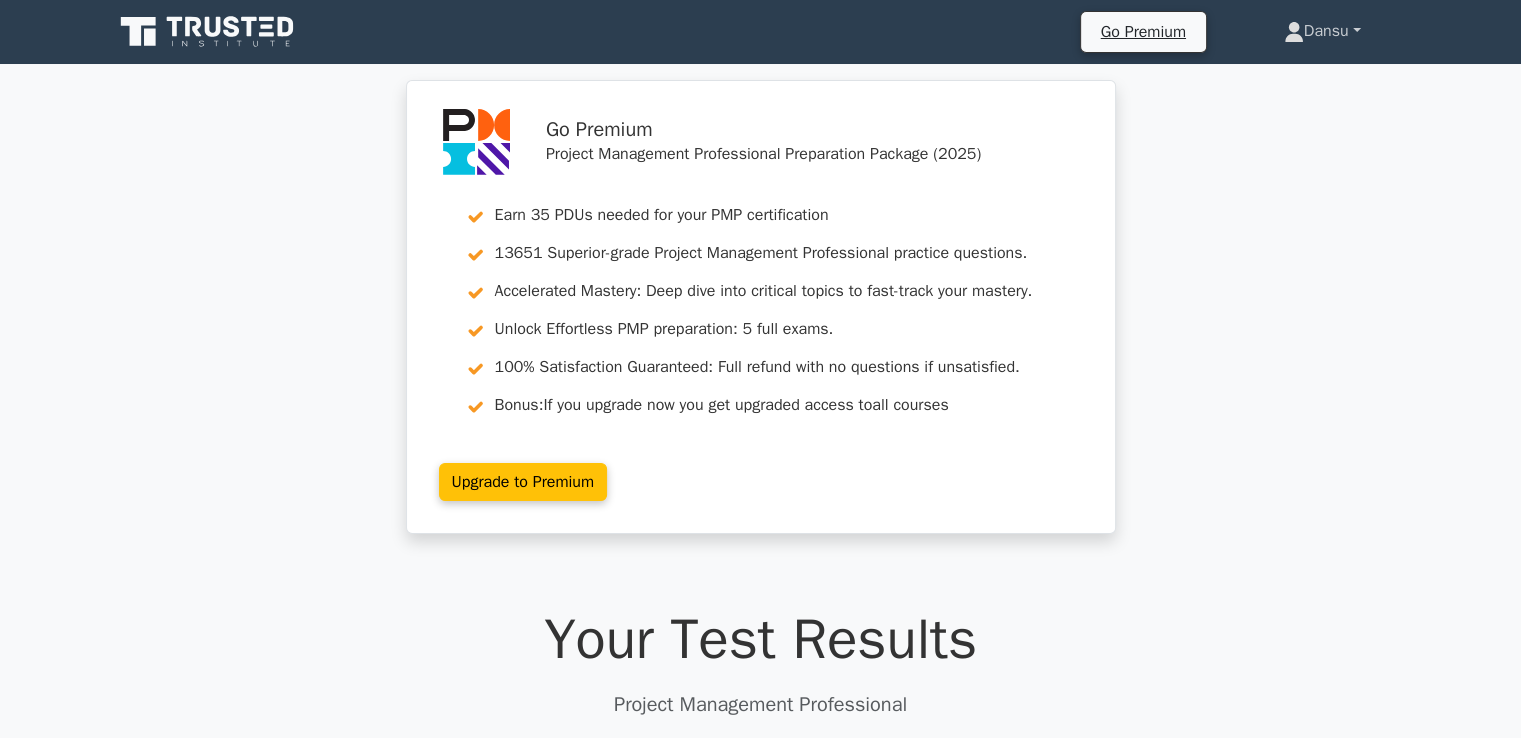 click on "Dansu" at bounding box center [1322, 31] 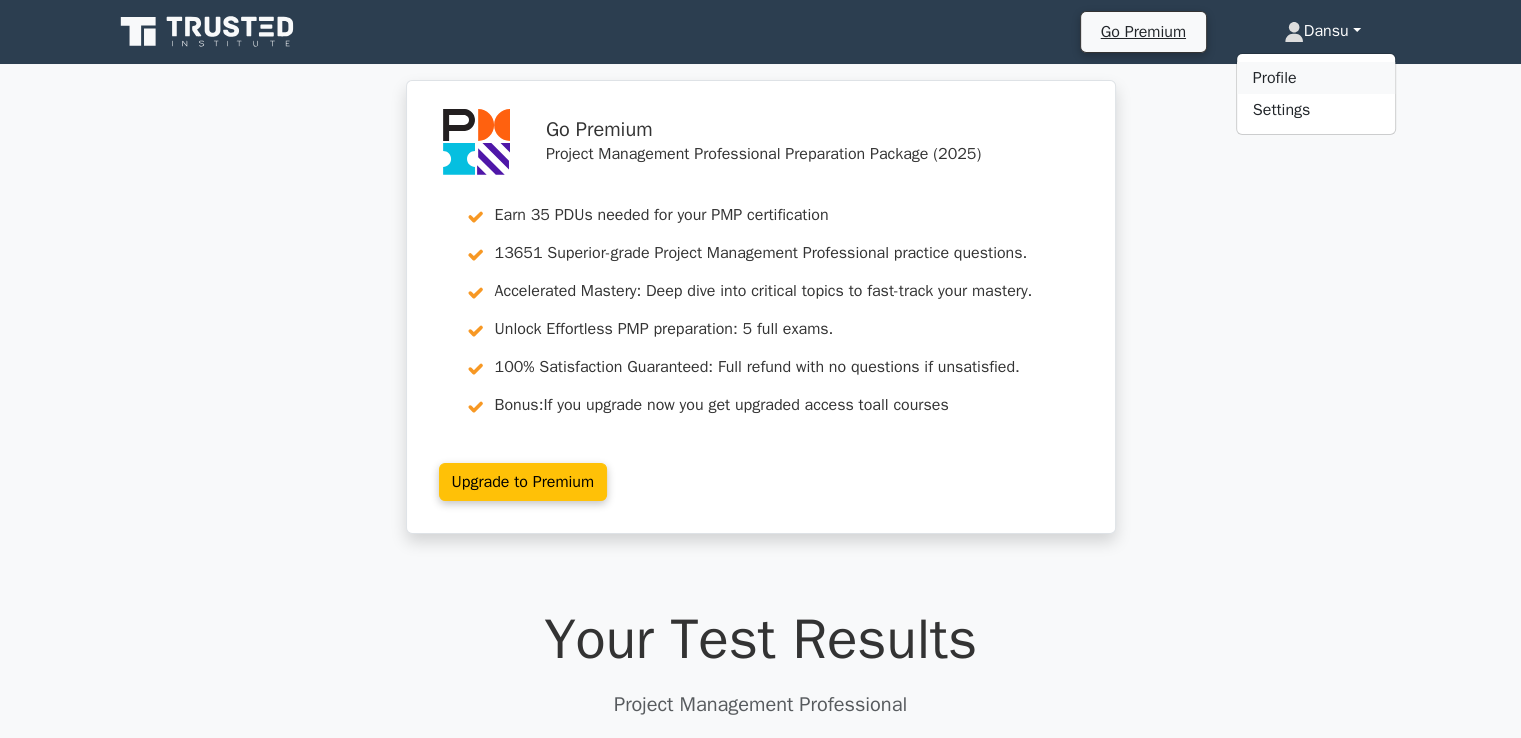 click on "Profile" at bounding box center (1316, 78) 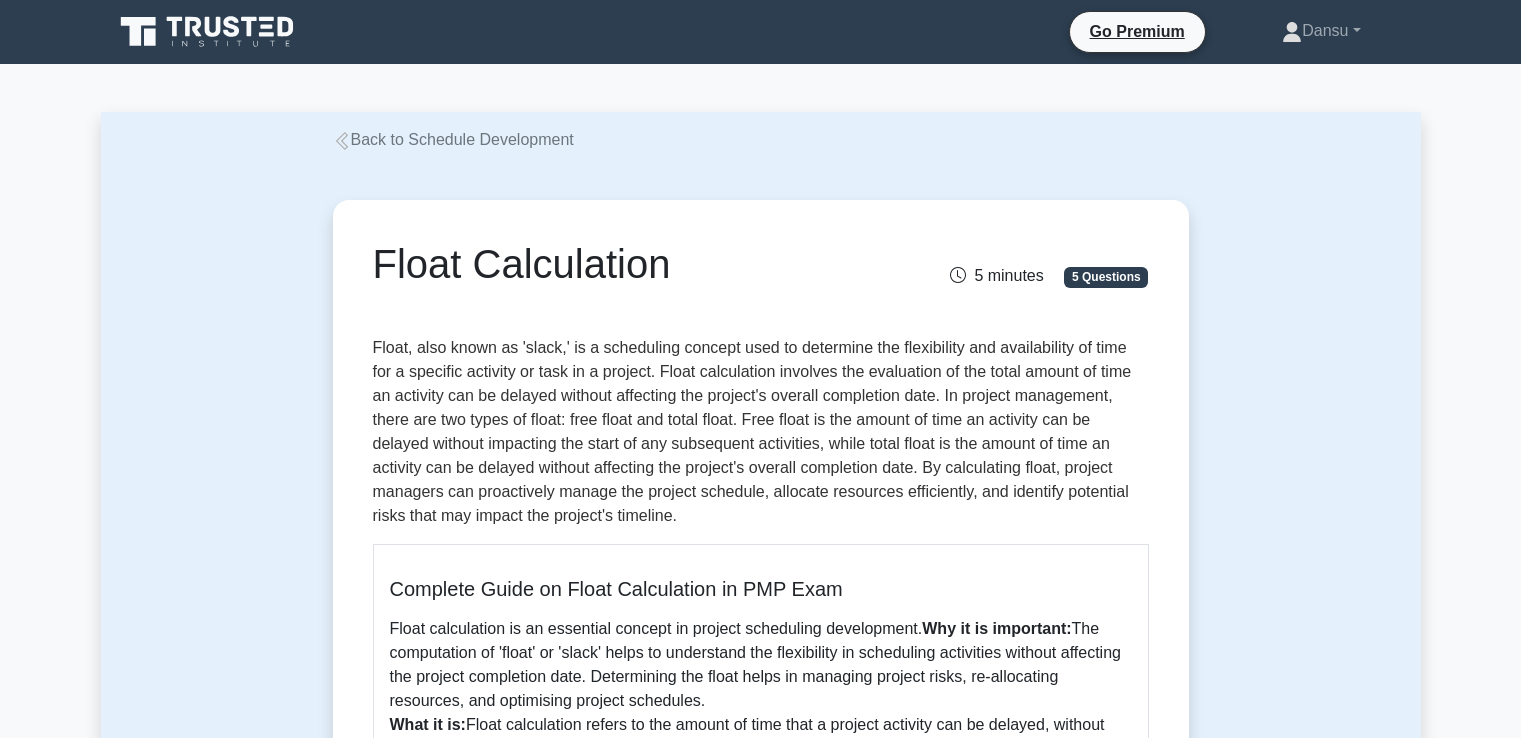 scroll, scrollTop: 0, scrollLeft: 0, axis: both 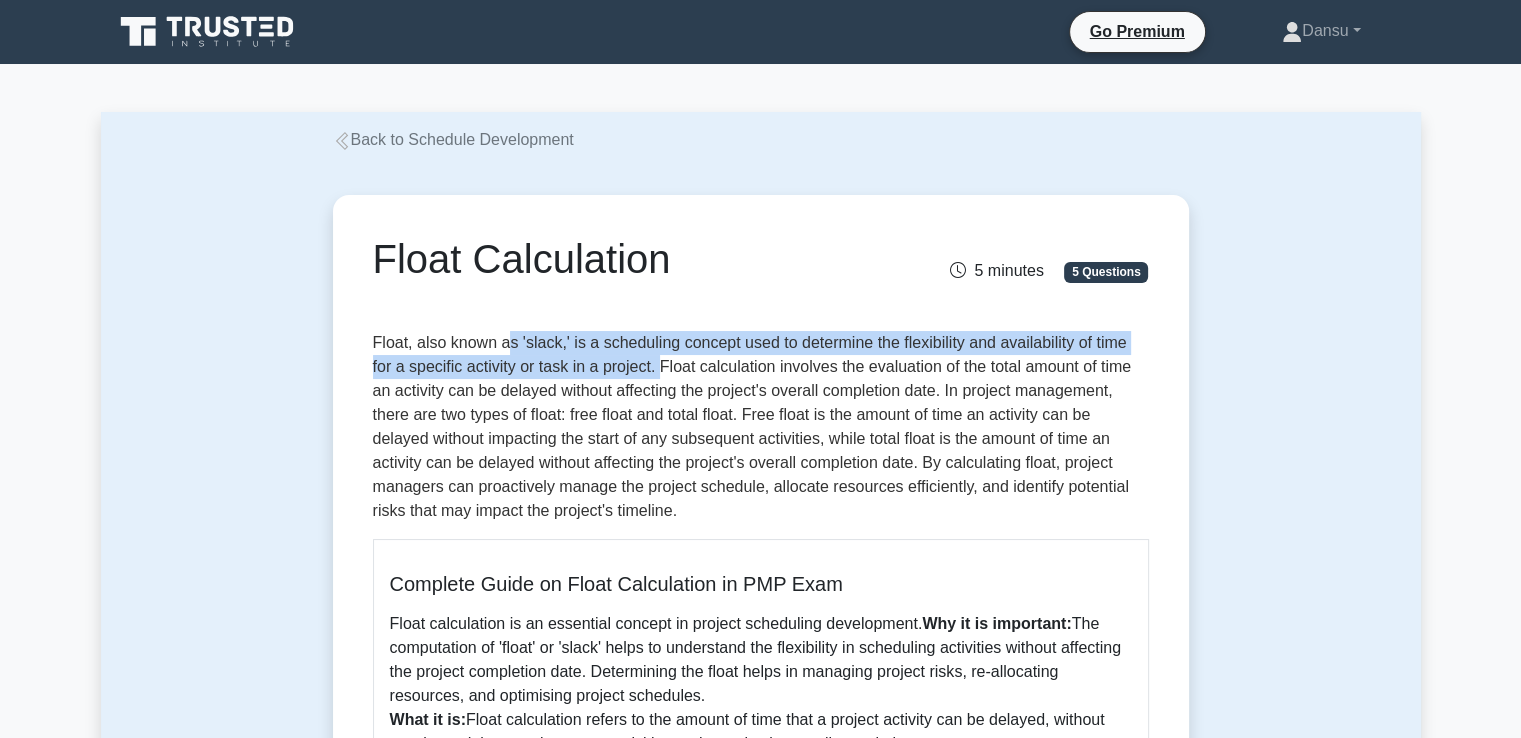 drag, startPoint x: 509, startPoint y: 353, endPoint x: 662, endPoint y: 359, distance: 153.1176 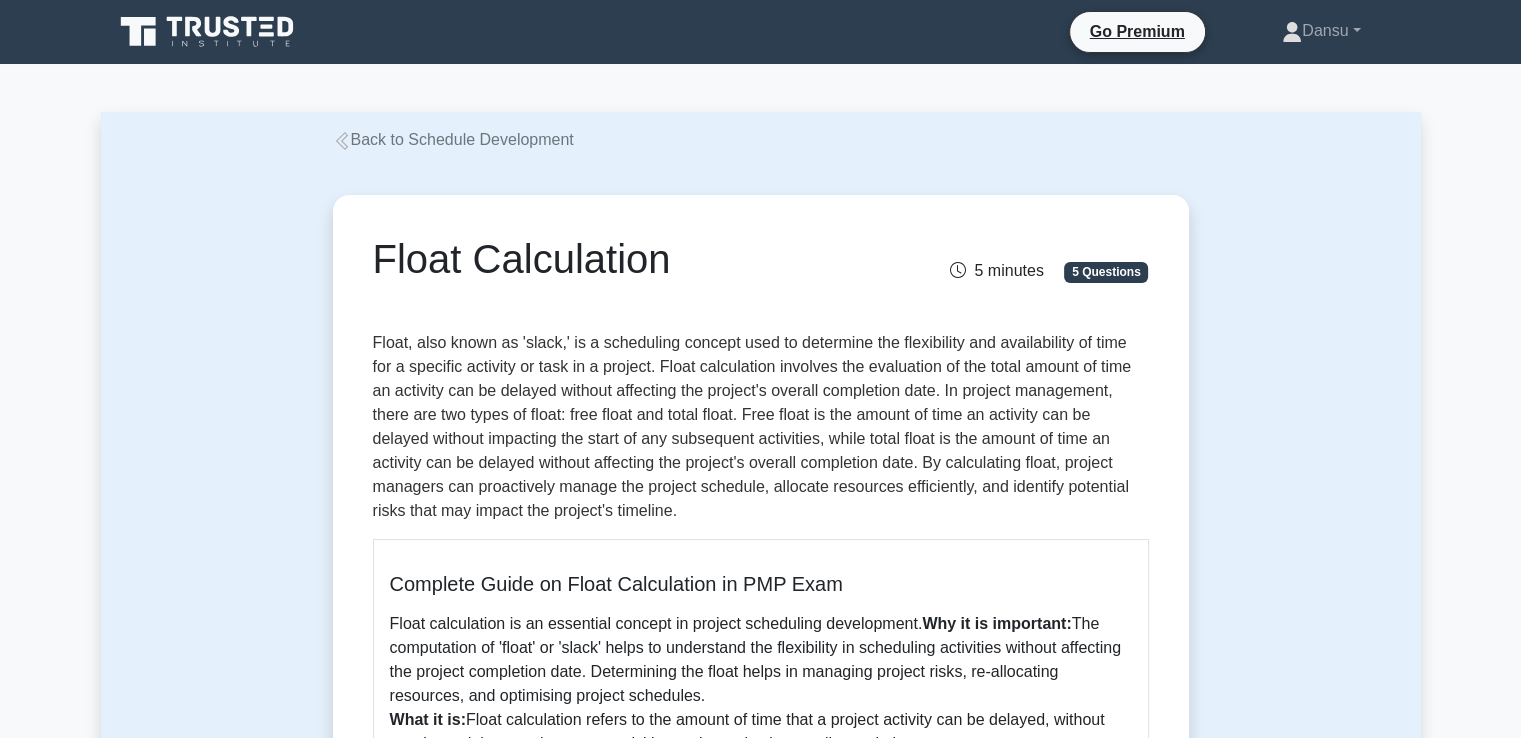 click on "Float, also known as 'slack,' is a scheduling concept used to determine the flexibility and availability of time for a specific activity or task in a project. Float calculation involves the evaluation of the total amount of time an activity can be delayed without affecting the project's overall completion date. In project management, there are two types of float: free float and total float. Free float is the amount of time an activity can be delayed without impacting the start of any subsequent activities, while total float is the amount of time an activity can be delayed without affecting the project's overall completion date. By calculating float, project managers can proactively manage the project schedule, allocate resources efficiently, and identify potential risks that may impact the project's timeline." at bounding box center [761, 427] 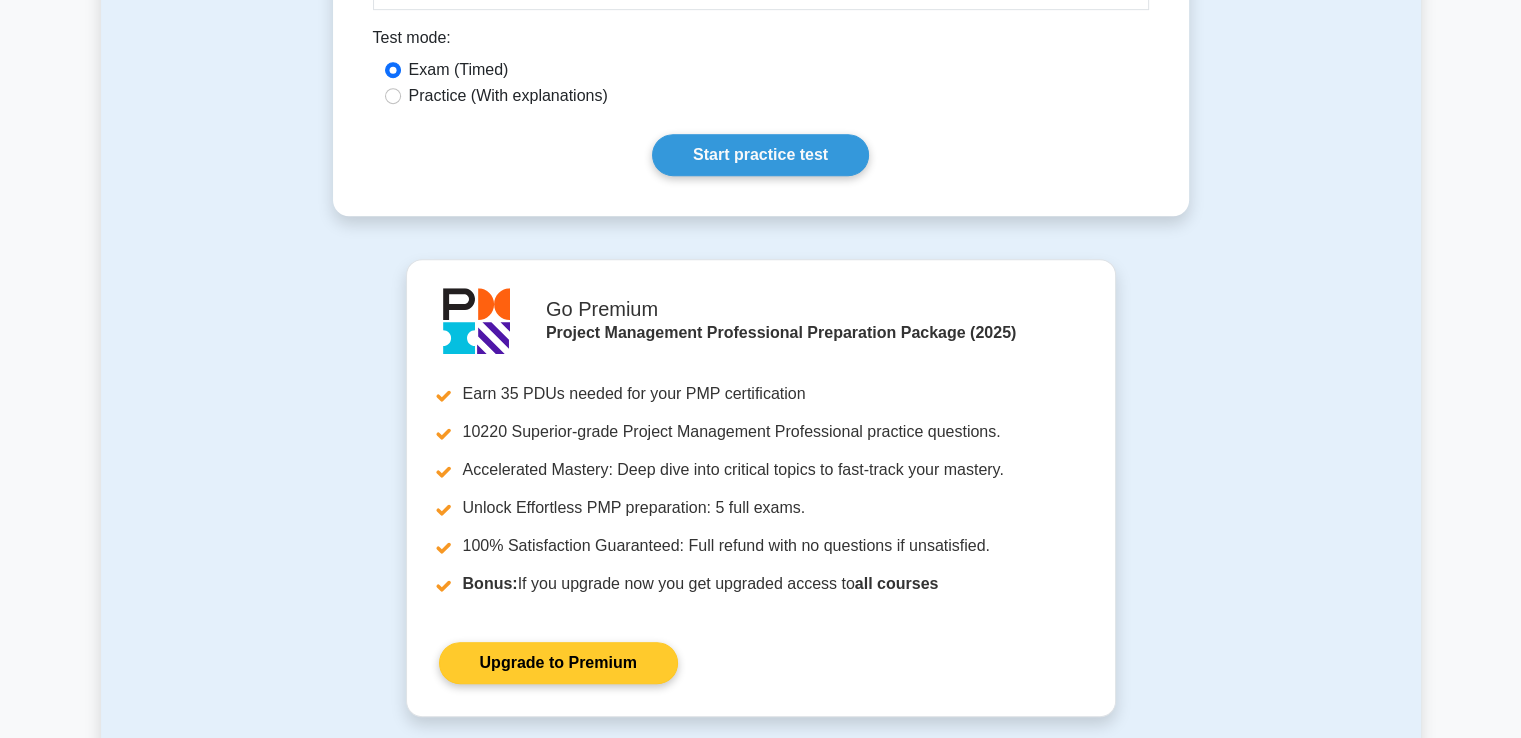 scroll, scrollTop: 1049, scrollLeft: 0, axis: vertical 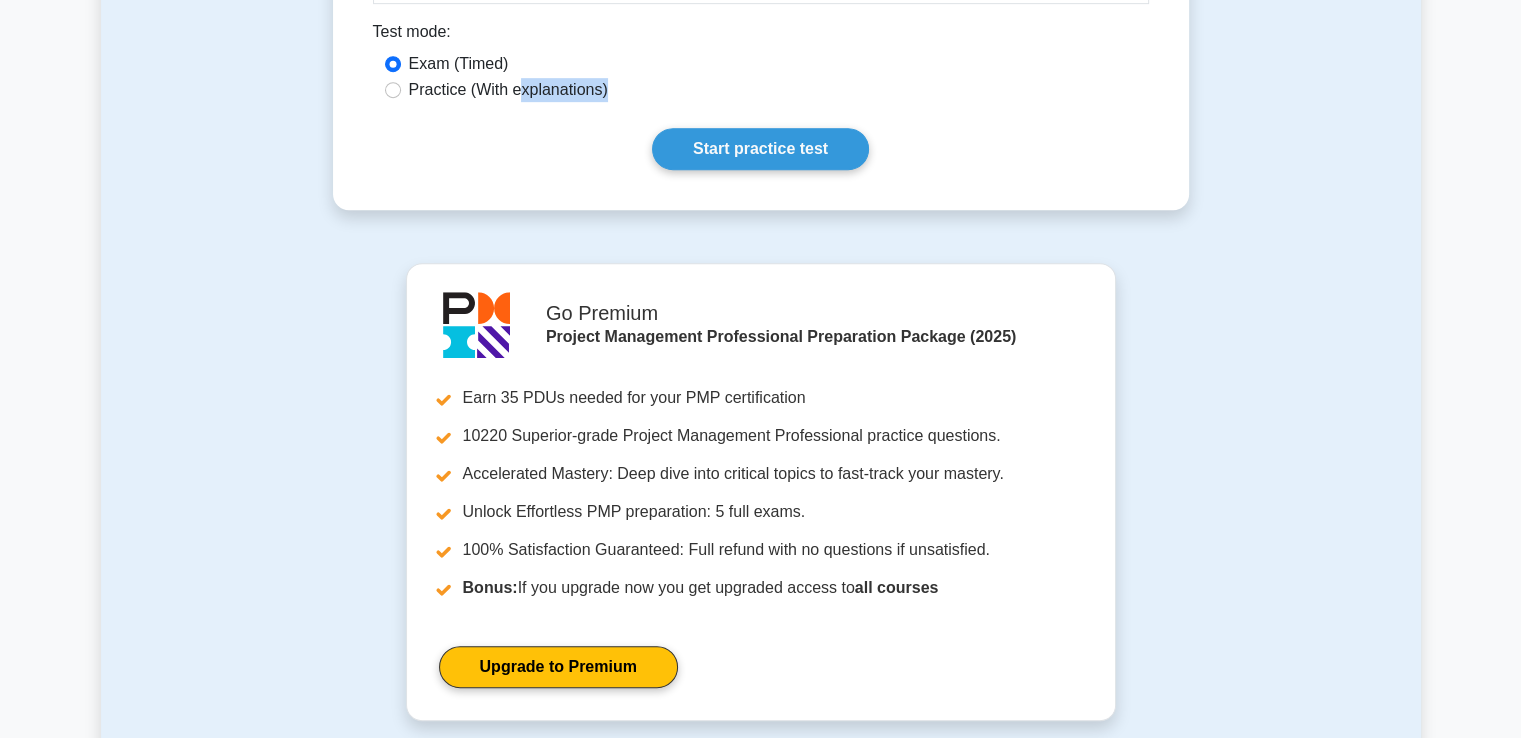 click on "Practice (With explanations)" at bounding box center (761, 91) 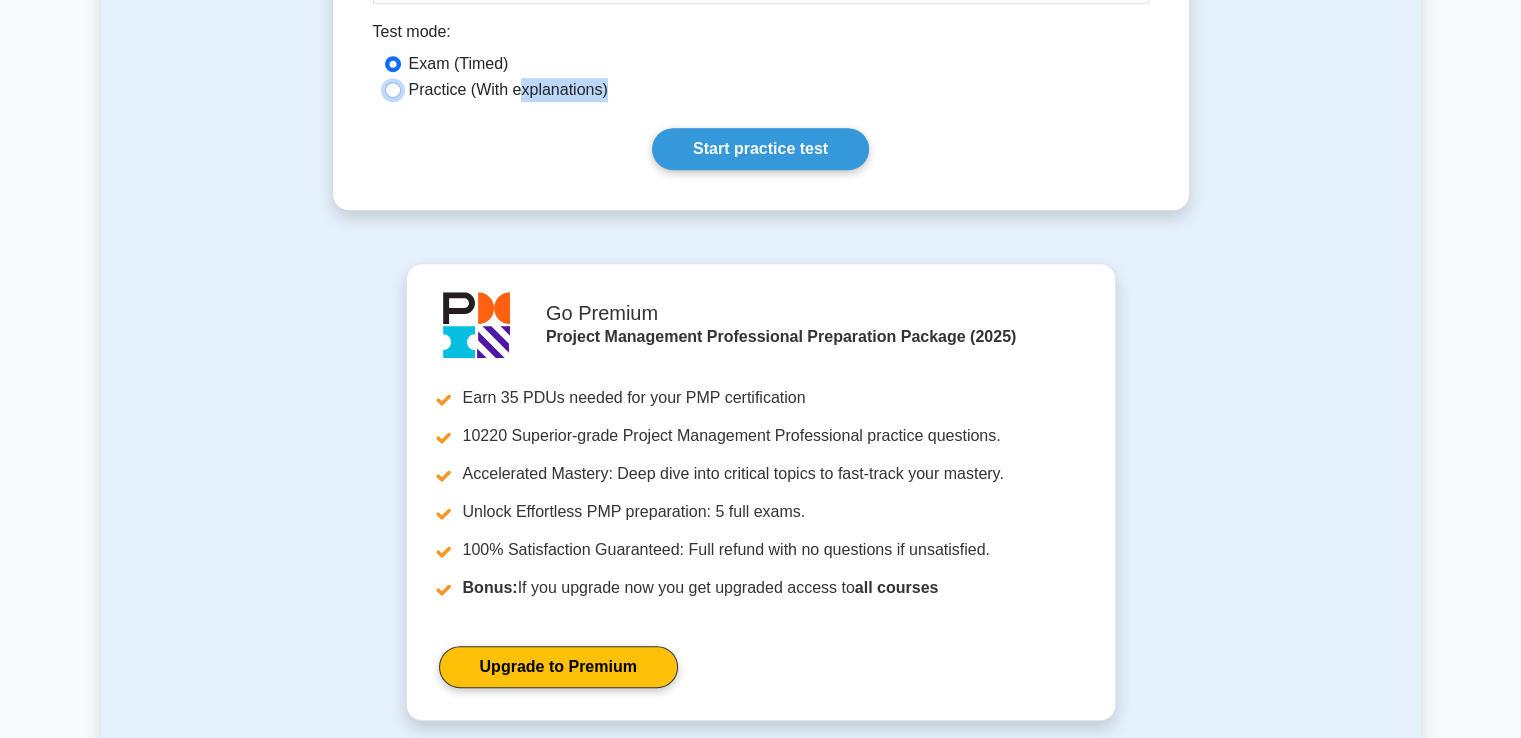 click on "Practice (With explanations)" at bounding box center [393, 90] 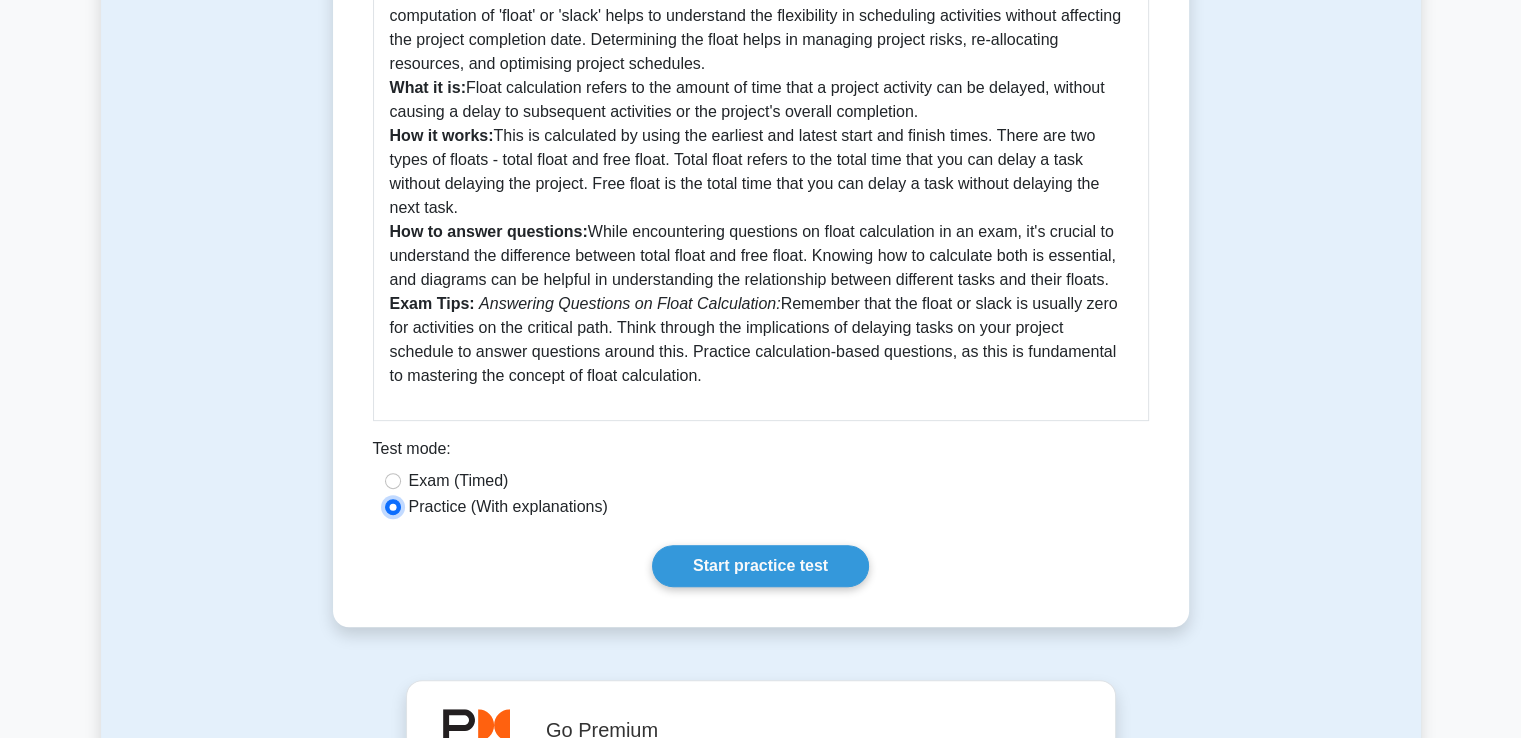scroll, scrollTop: 549, scrollLeft: 0, axis: vertical 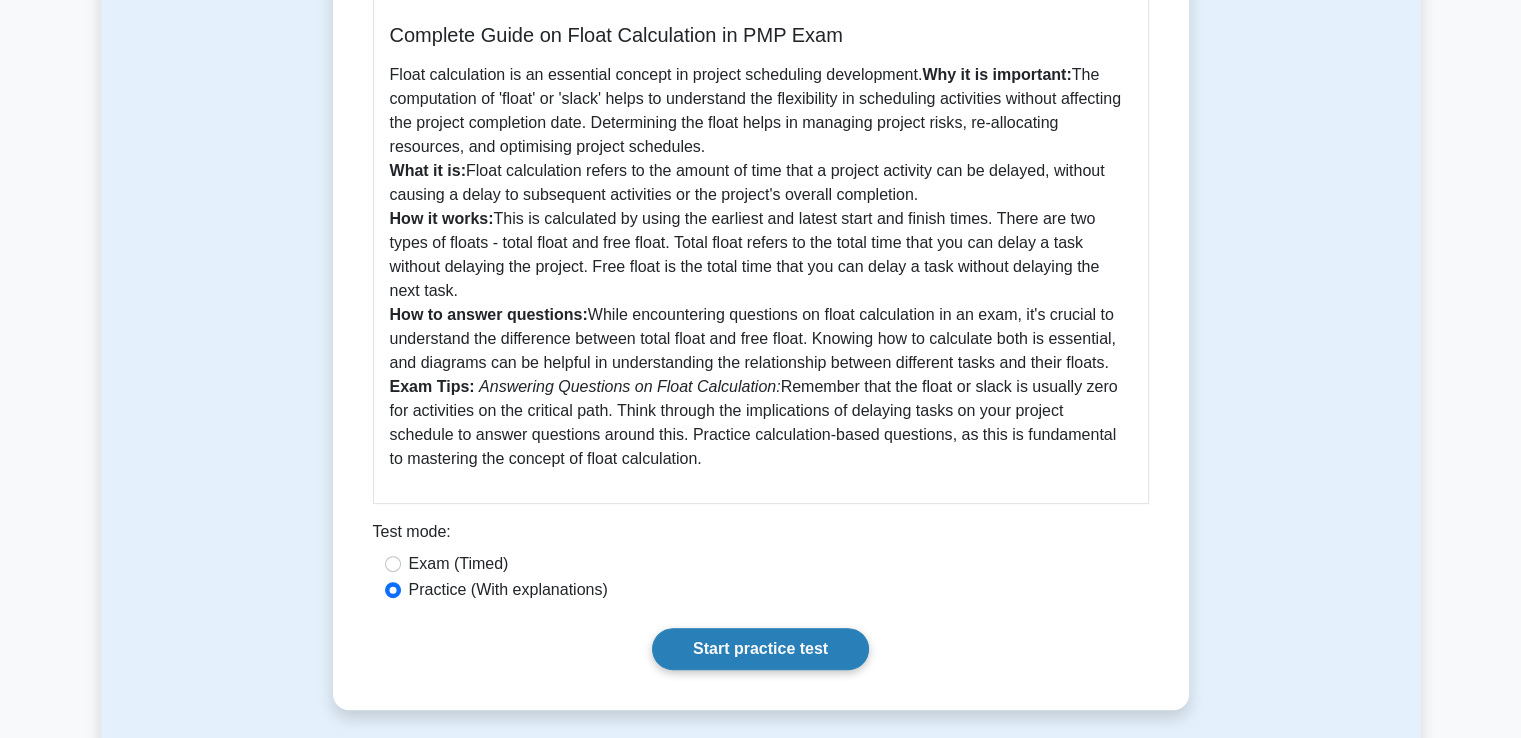 click on "Start practice test" at bounding box center [760, 649] 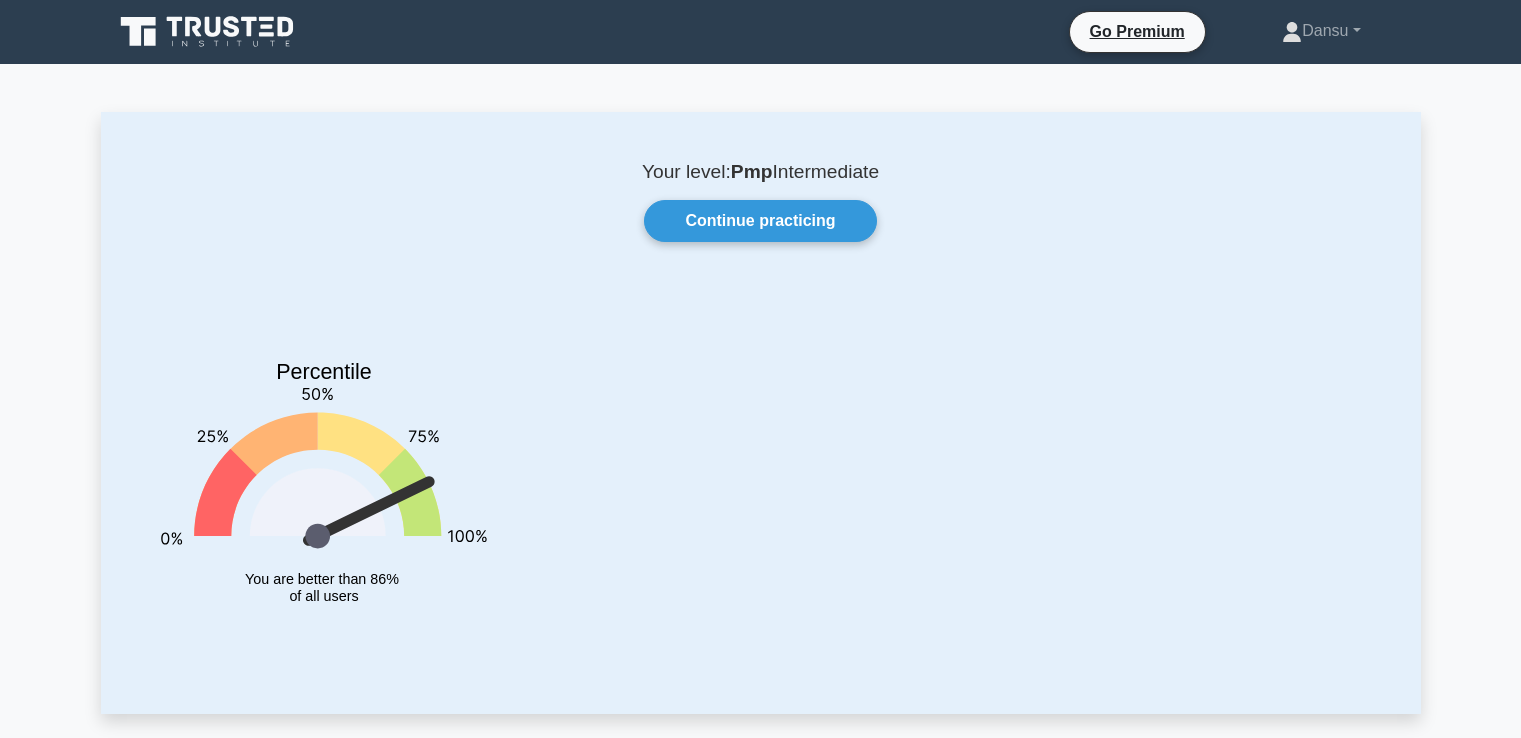 scroll, scrollTop: 0, scrollLeft: 0, axis: both 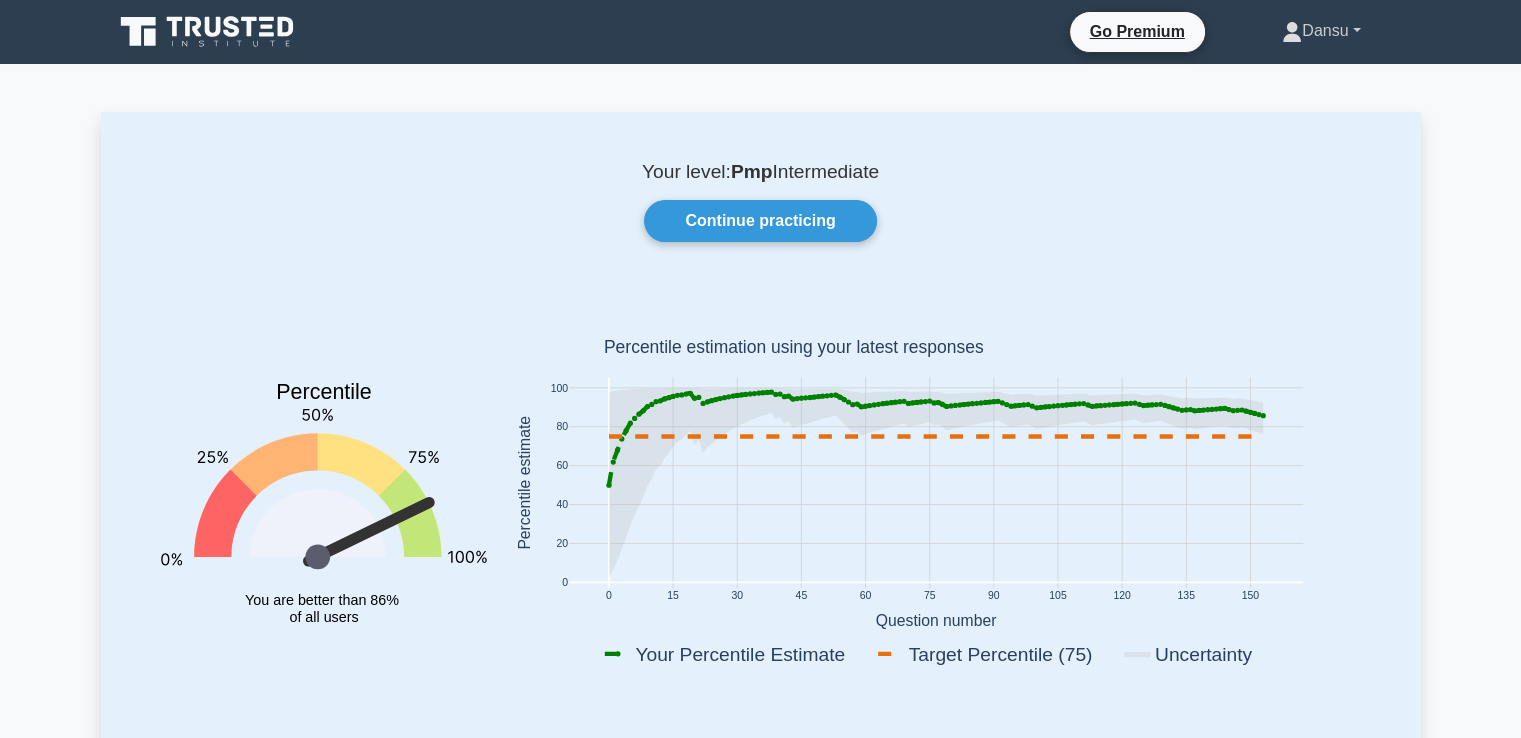 click on "Dansu" at bounding box center [1321, 31] 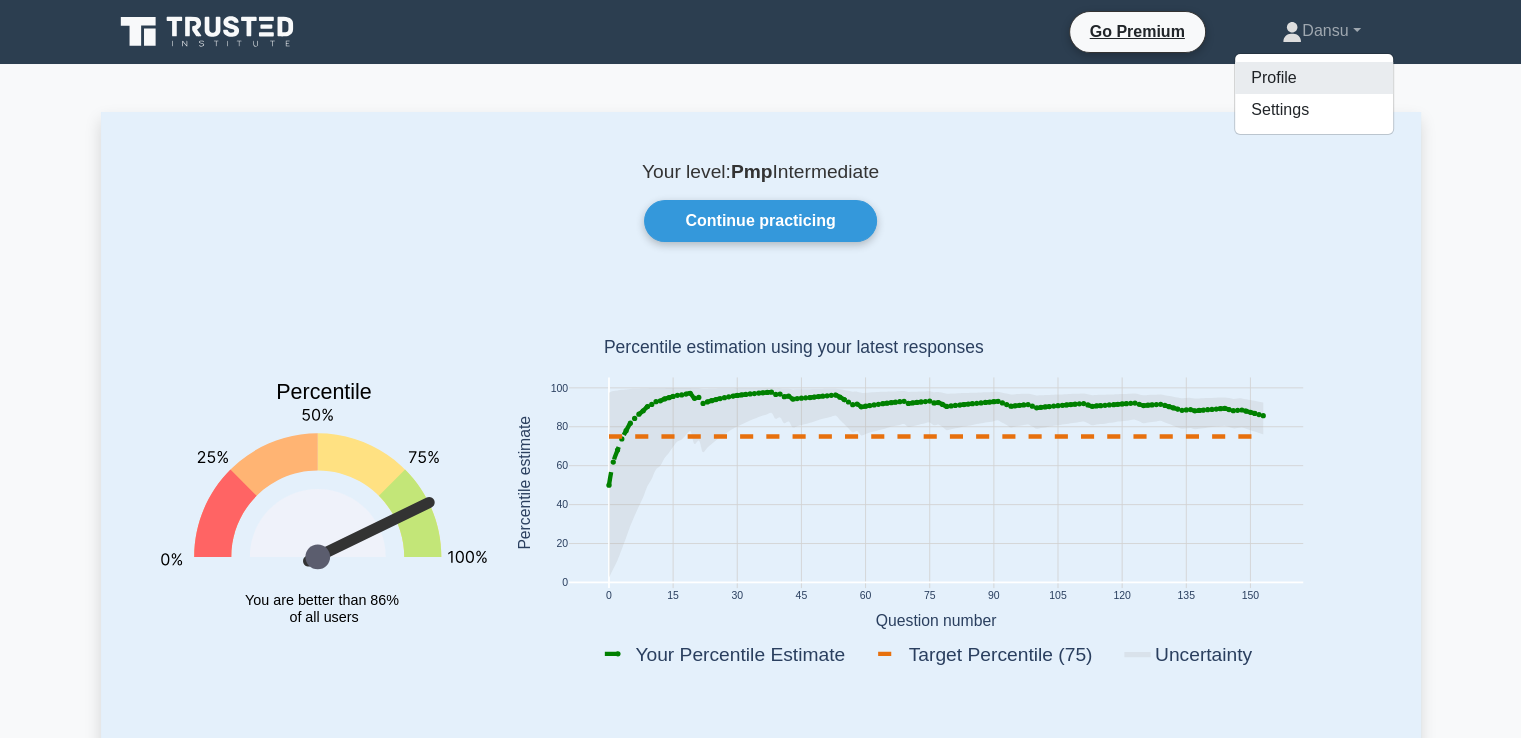 click on "Profile" at bounding box center (1314, 78) 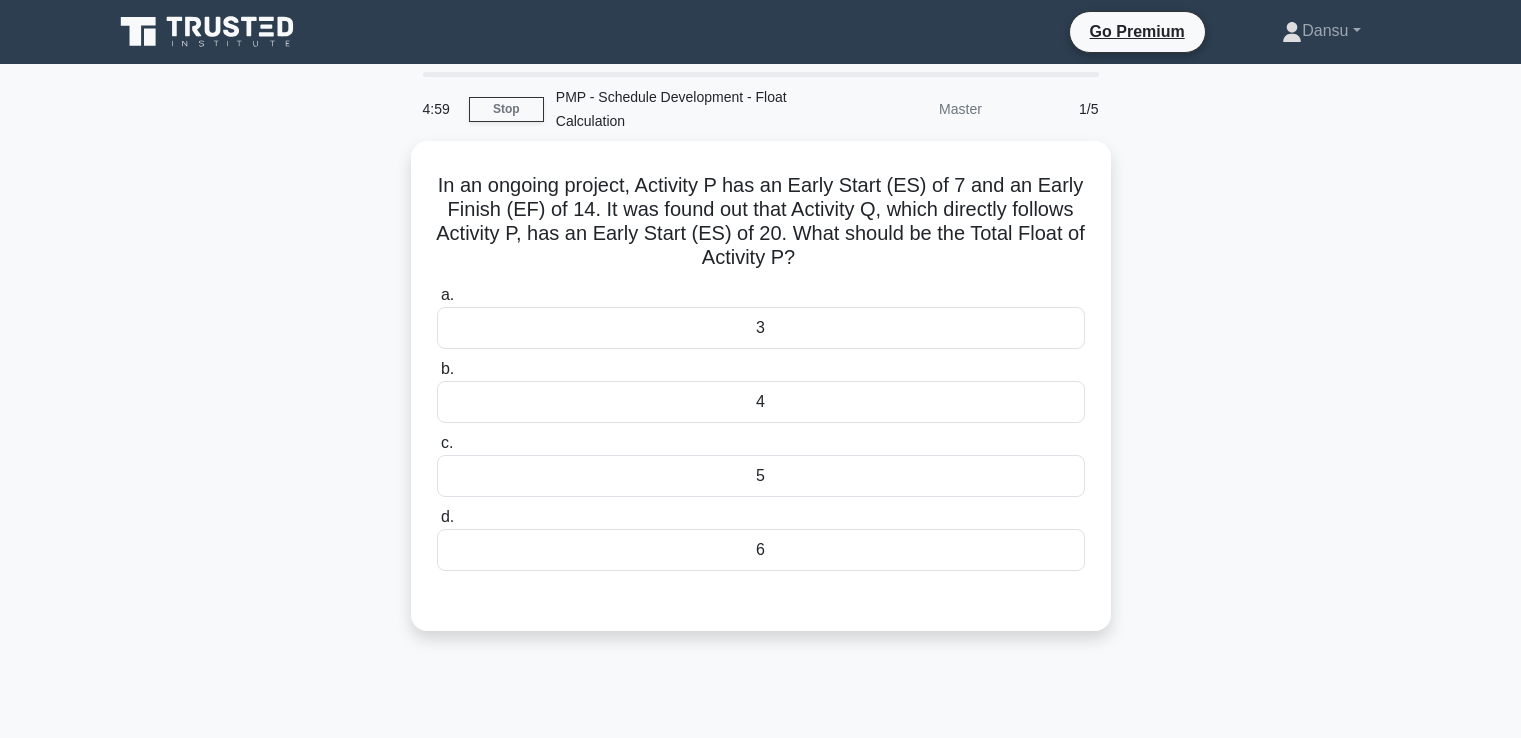 scroll, scrollTop: 0, scrollLeft: 0, axis: both 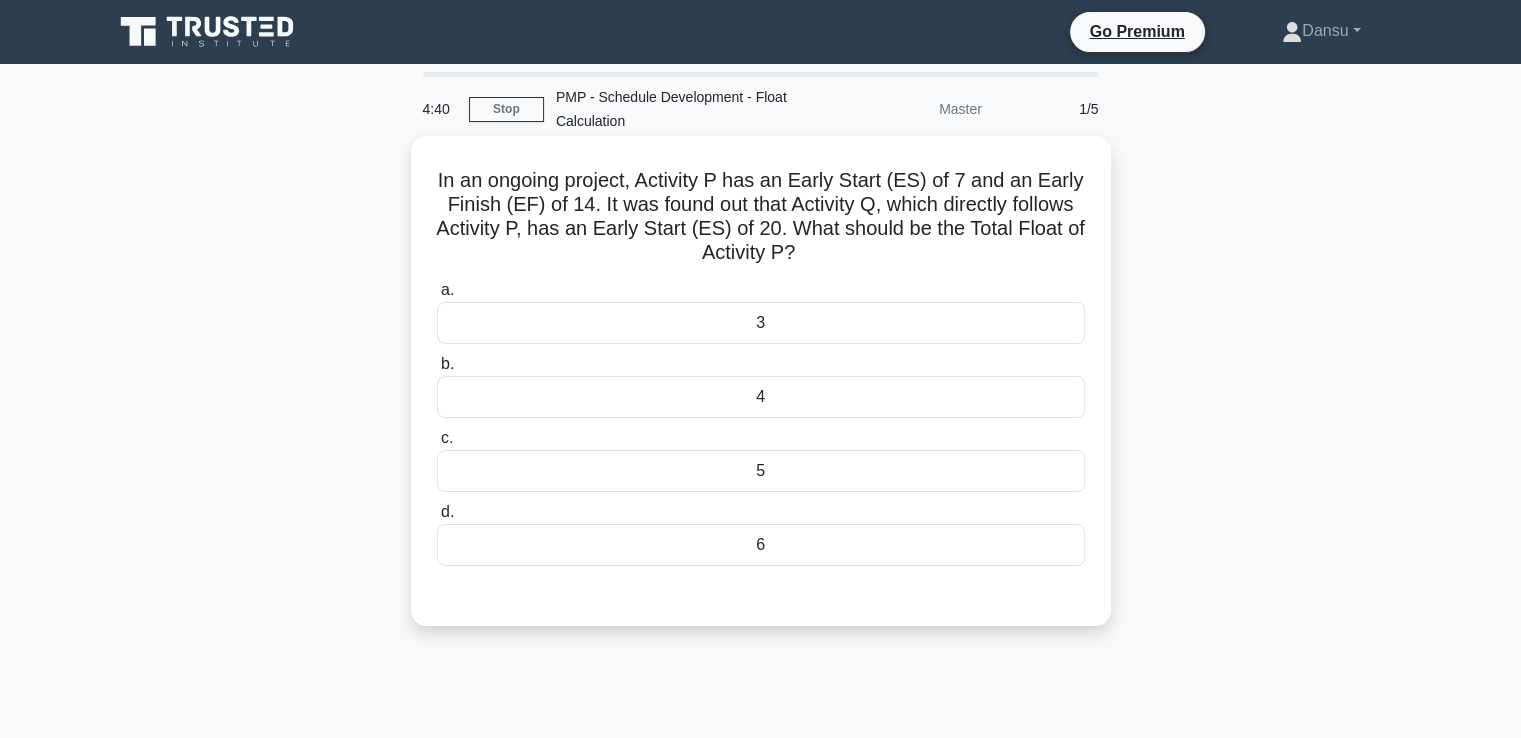 click on "6" at bounding box center (761, 545) 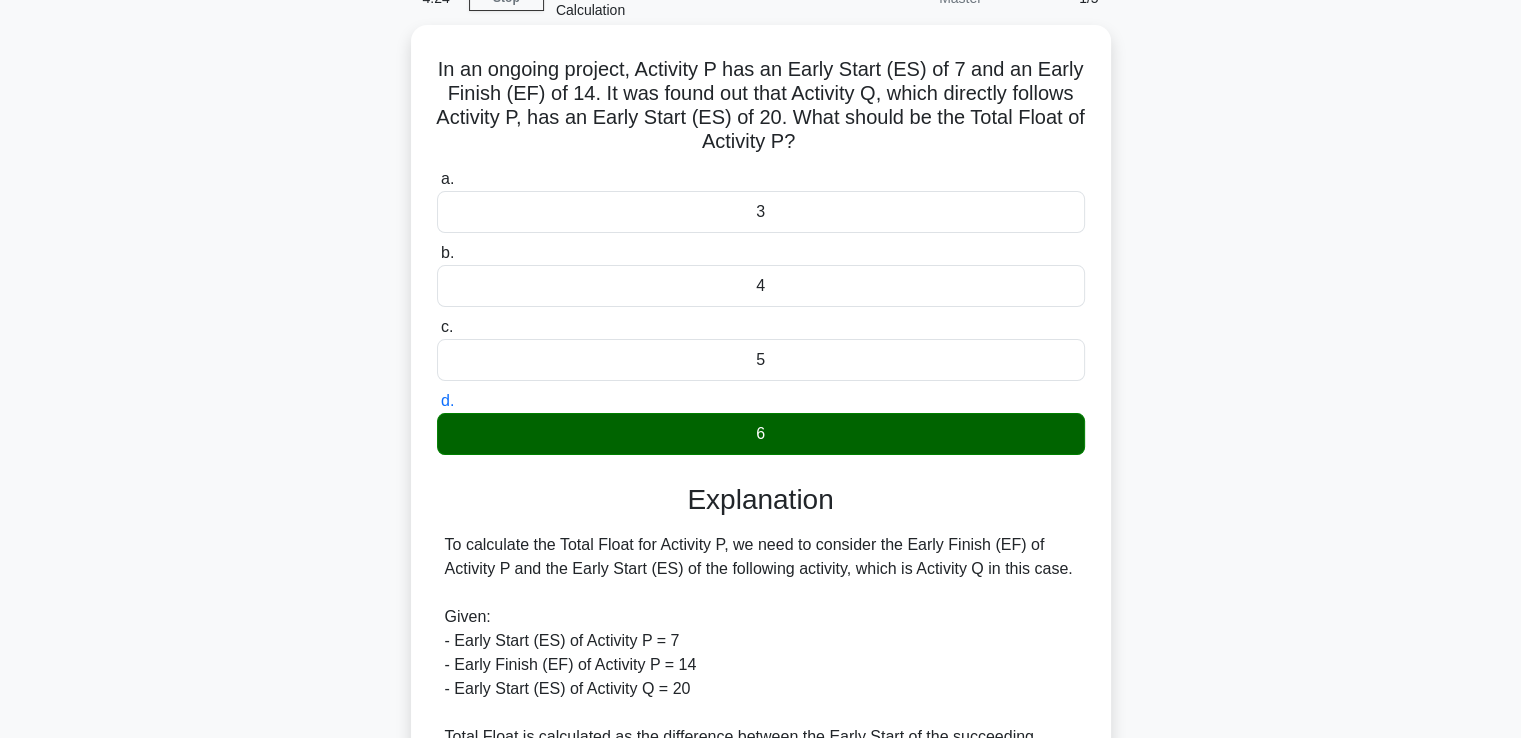 scroll, scrollTop: 0, scrollLeft: 0, axis: both 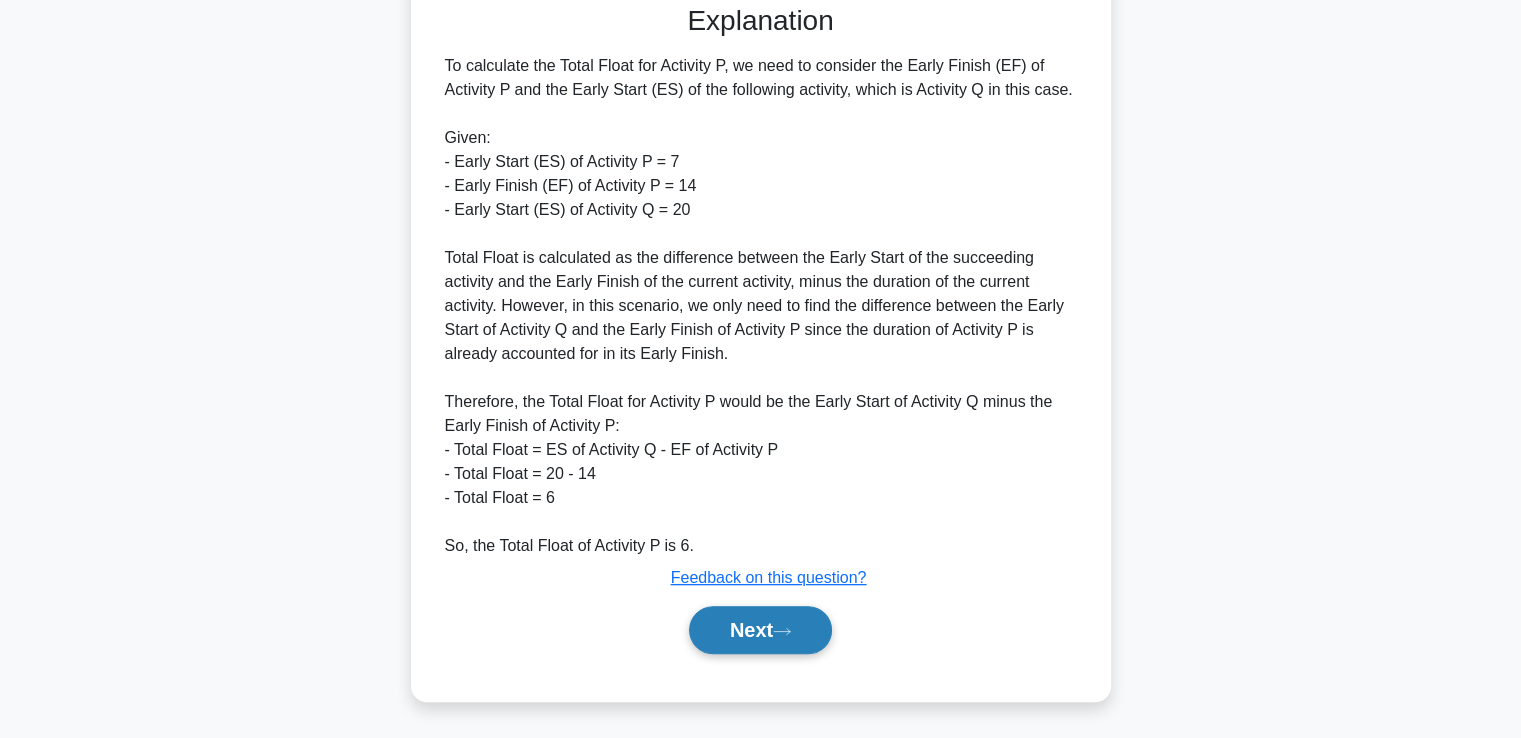 click on "Next" at bounding box center [760, 630] 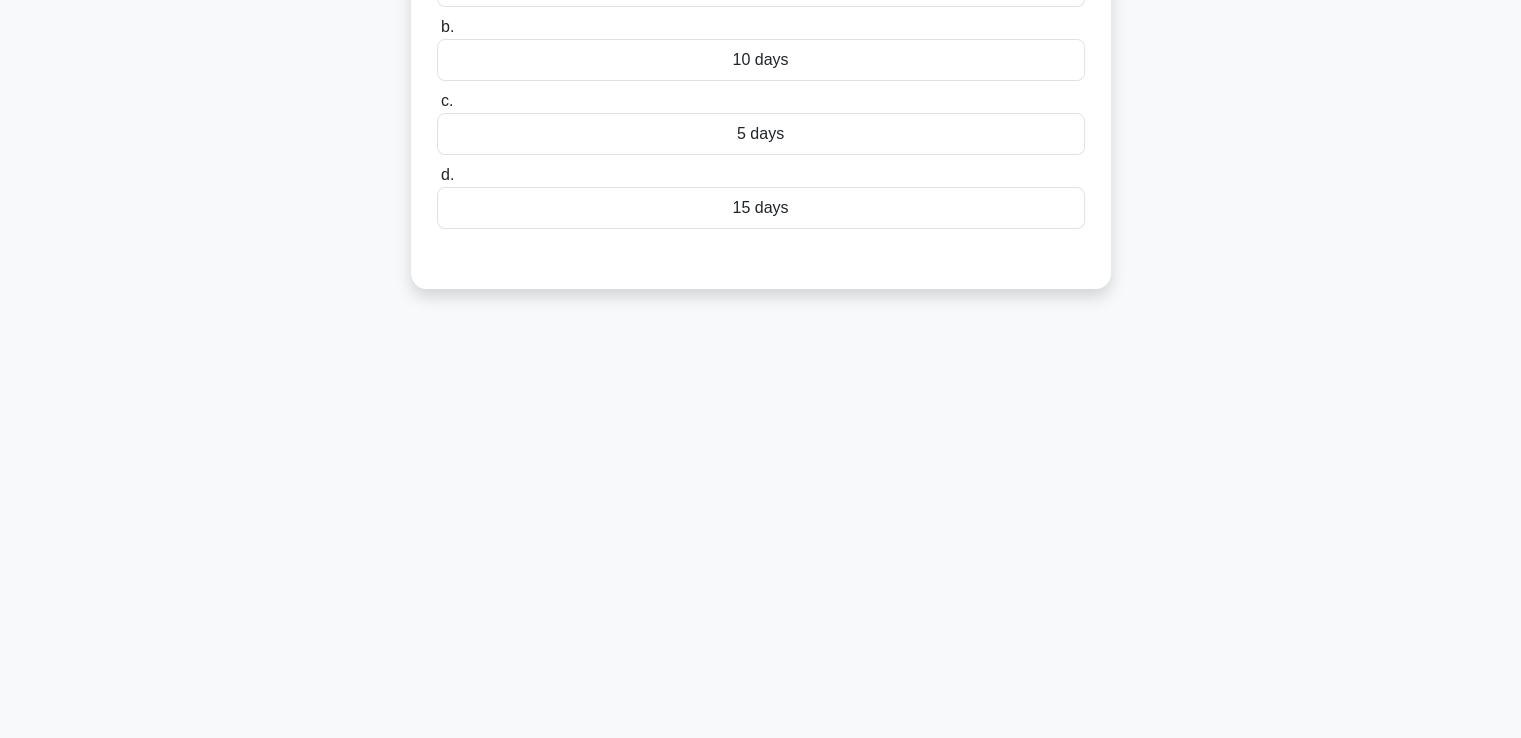 scroll, scrollTop: 43, scrollLeft: 0, axis: vertical 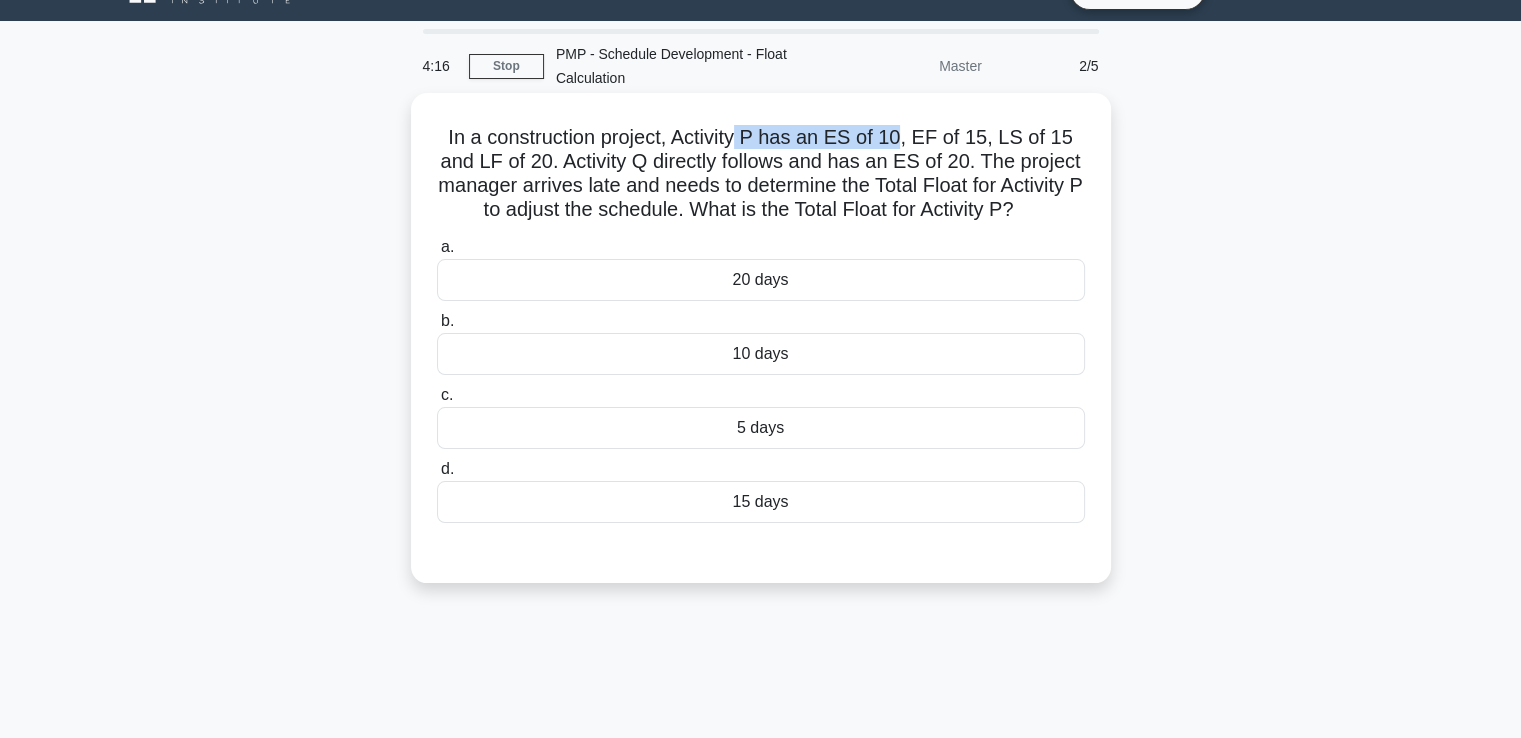 drag, startPoint x: 752, startPoint y: 128, endPoint x: 904, endPoint y: 128, distance: 152 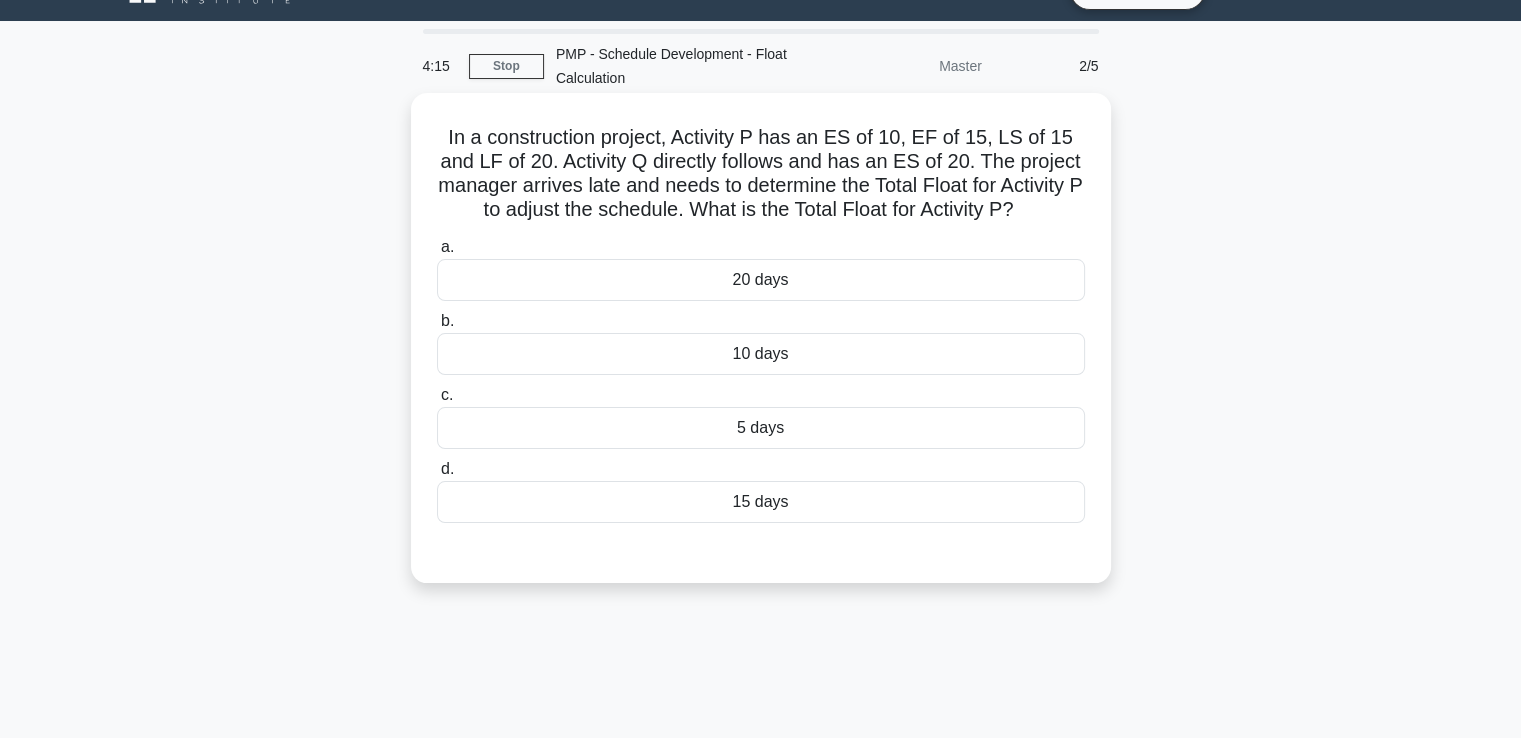 click on "In a construction project, Activity P has an ES of 10, EF of 15, LS of 15 and LF of 20. Activity Q directly follows and has an ES of 20. The project manager arrives late and needs to determine the Total Float for Activity P to adjust the schedule. What is the Total Float for Activity P?
.spinner_0XTQ{transform-origin:center;animation:spinner_y6GP .75s linear infinite}@keyframes spinner_y6GP{100%{transform:rotate(360deg)}}" at bounding box center (761, 174) 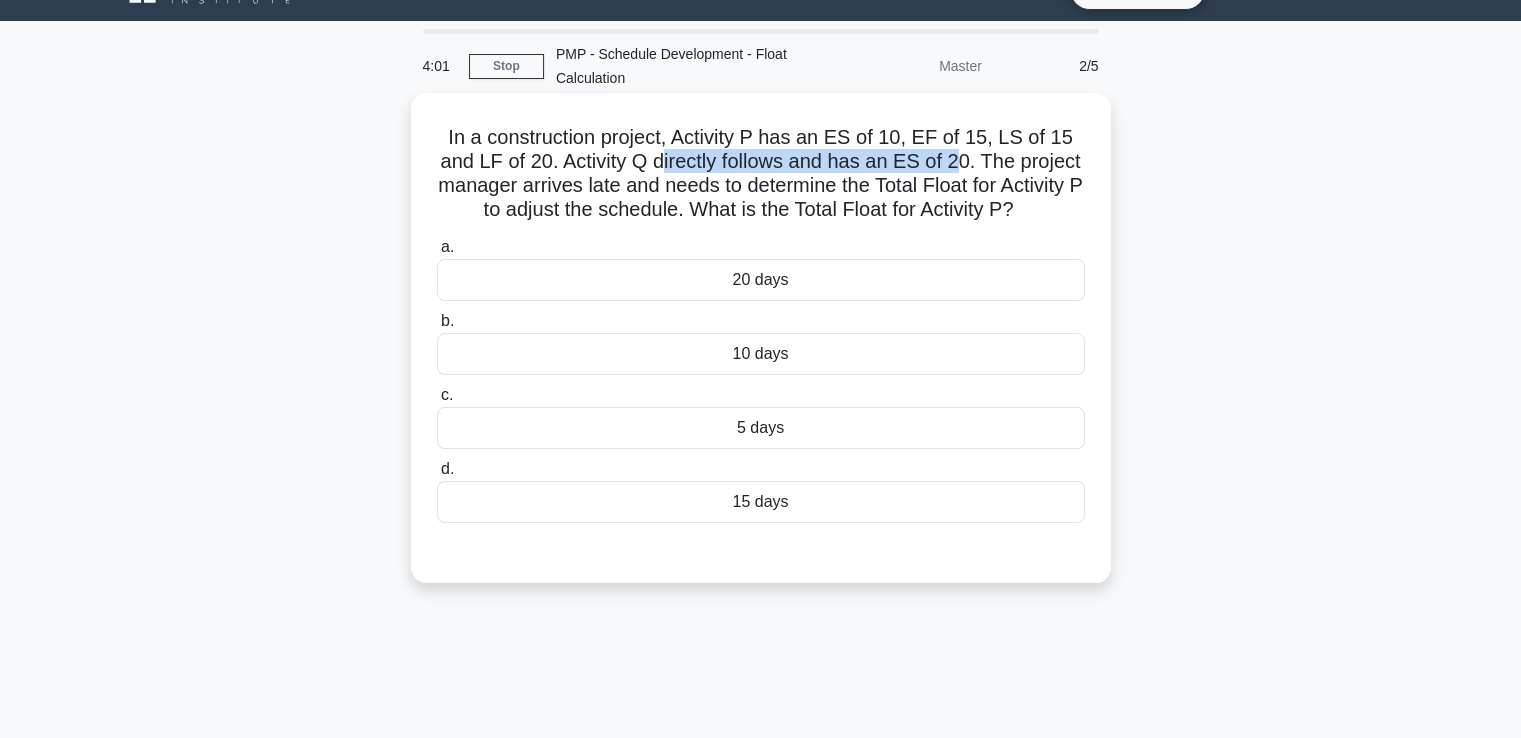 drag, startPoint x: 679, startPoint y: 157, endPoint x: 964, endPoint y: 162, distance: 285.04385 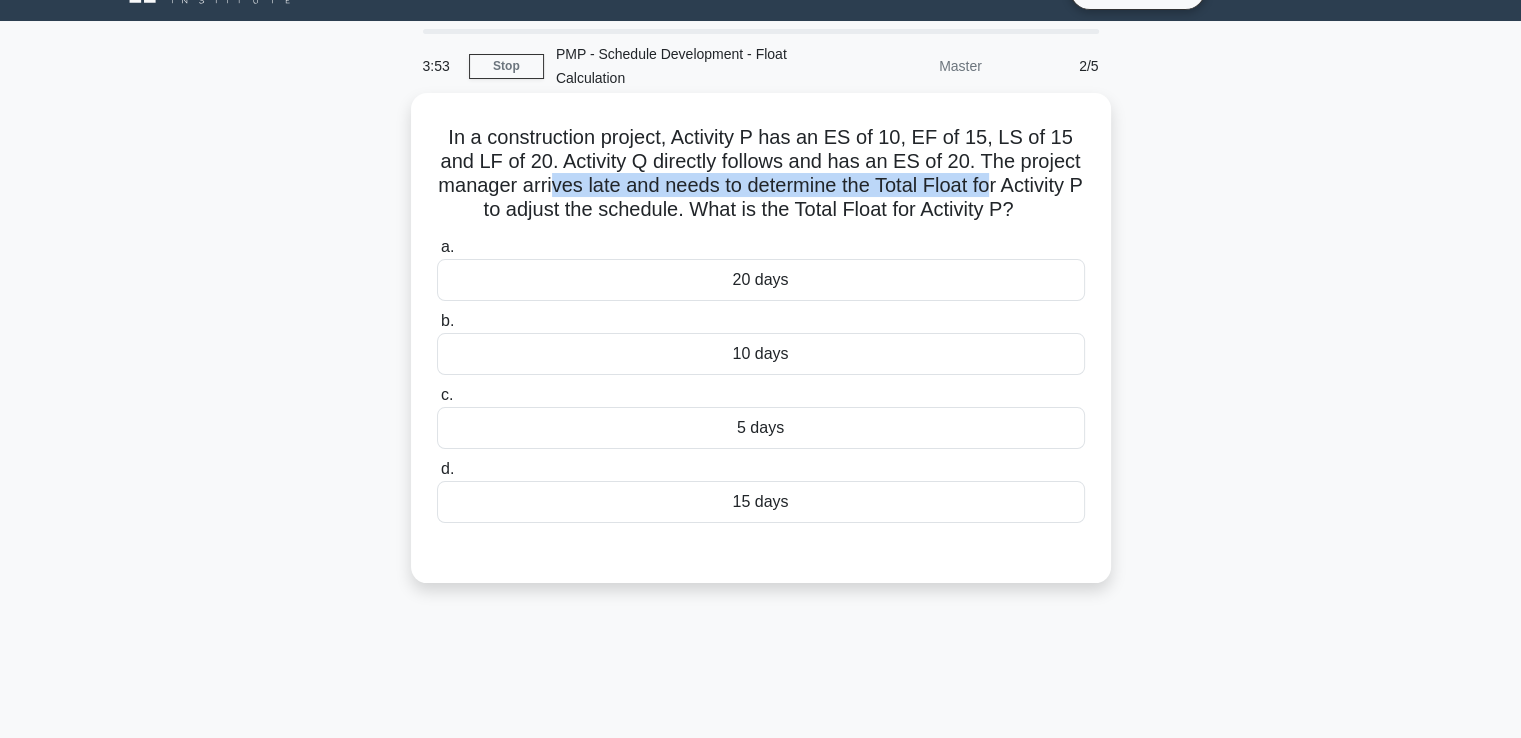 drag, startPoint x: 553, startPoint y: 187, endPoint x: 1004, endPoint y: 178, distance: 451.08978 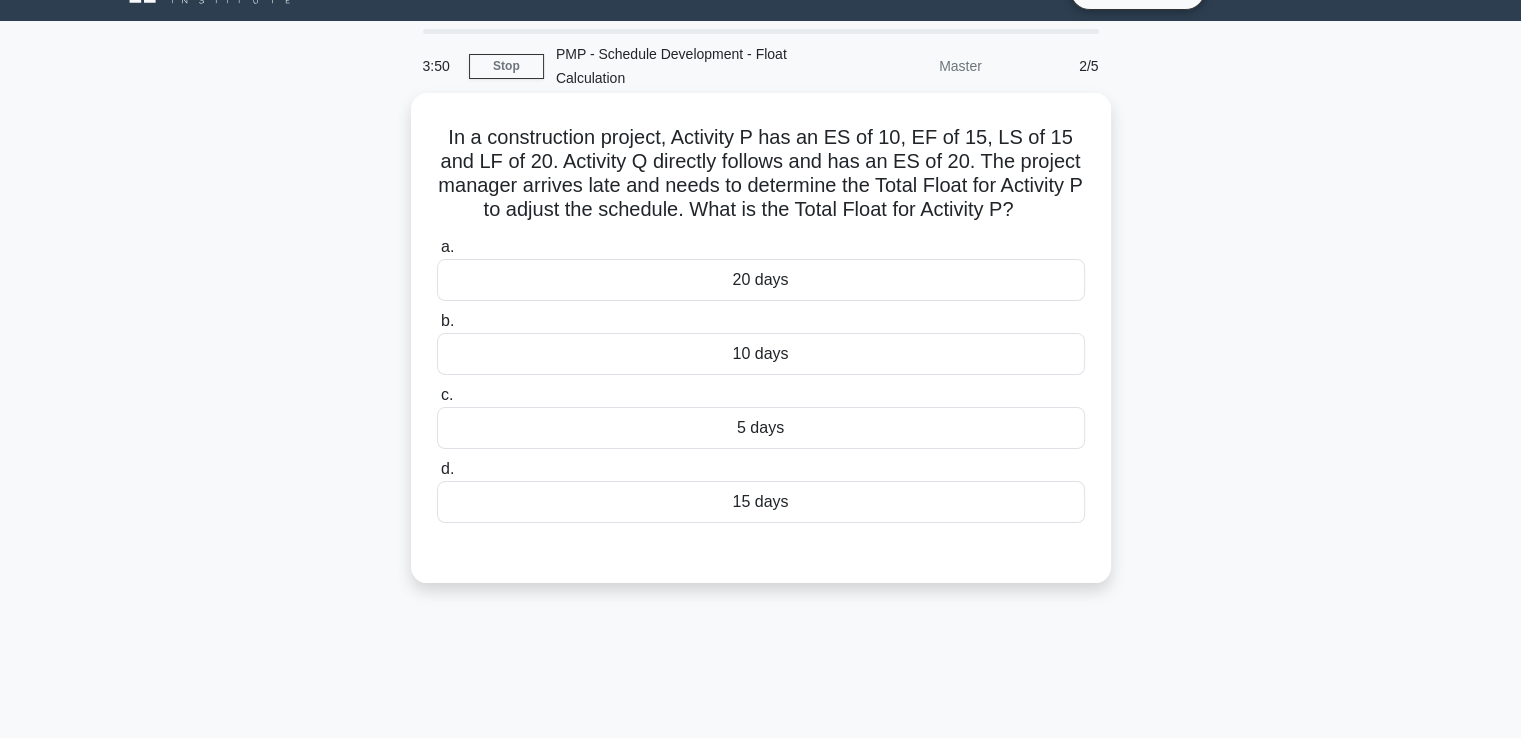 click on "In a construction project, Activity P has an ES of 10, EF of 15, LS of 15 and LF of 20. Activity Q directly follows and has an ES of 20. The project manager arrives late and needs to determine the Total Float for Activity P to adjust the schedule. What is the Total Float for Activity P?
.spinner_0XTQ{transform-origin:center;animation:spinner_y6GP .75s linear infinite}@keyframes spinner_y6GP{100%{transform:rotate(360deg)}}
a.
20 days" at bounding box center (761, 338) 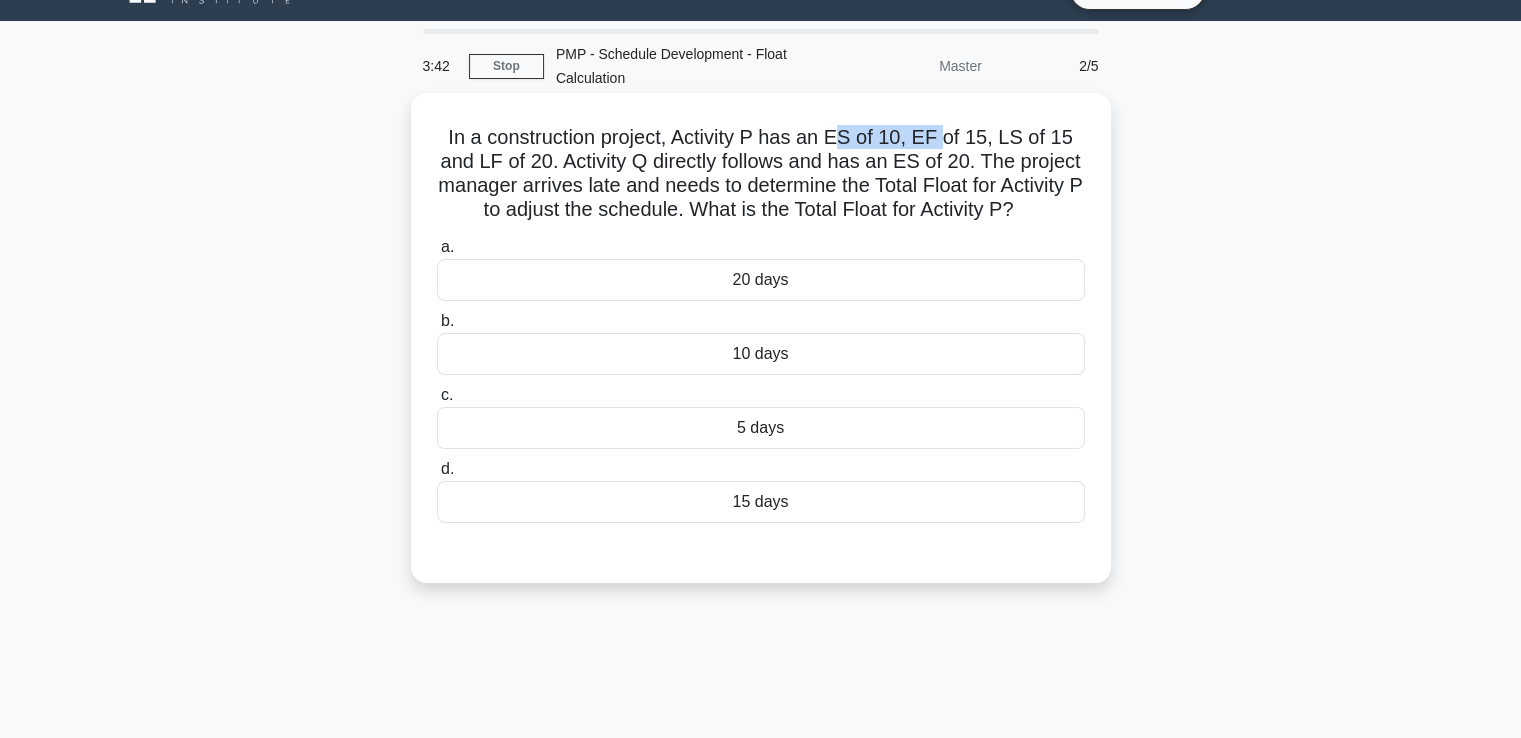 drag, startPoint x: 872, startPoint y: 133, endPoint x: 949, endPoint y: 136, distance: 77.05842 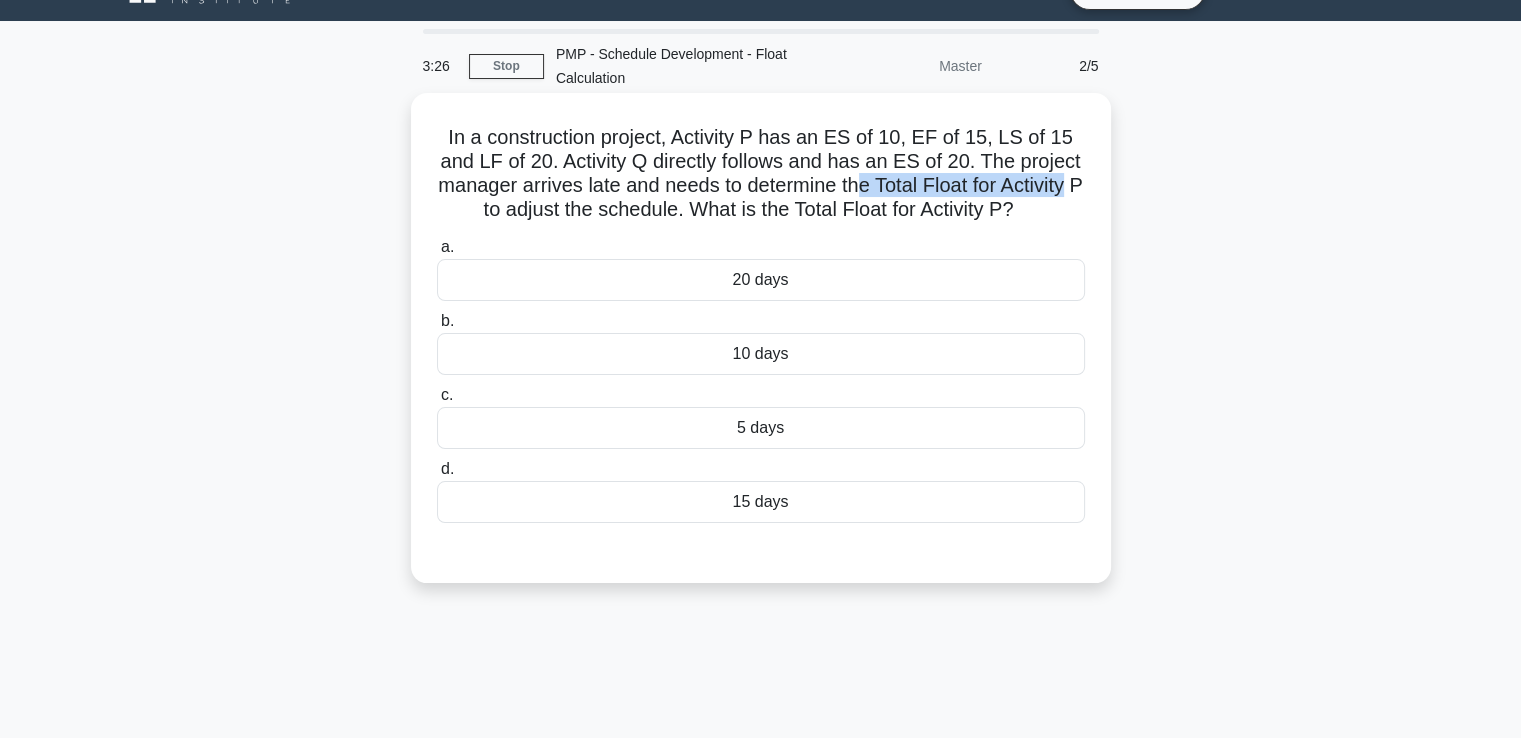 drag, startPoint x: 897, startPoint y: 178, endPoint x: 1088, endPoint y: 178, distance: 191 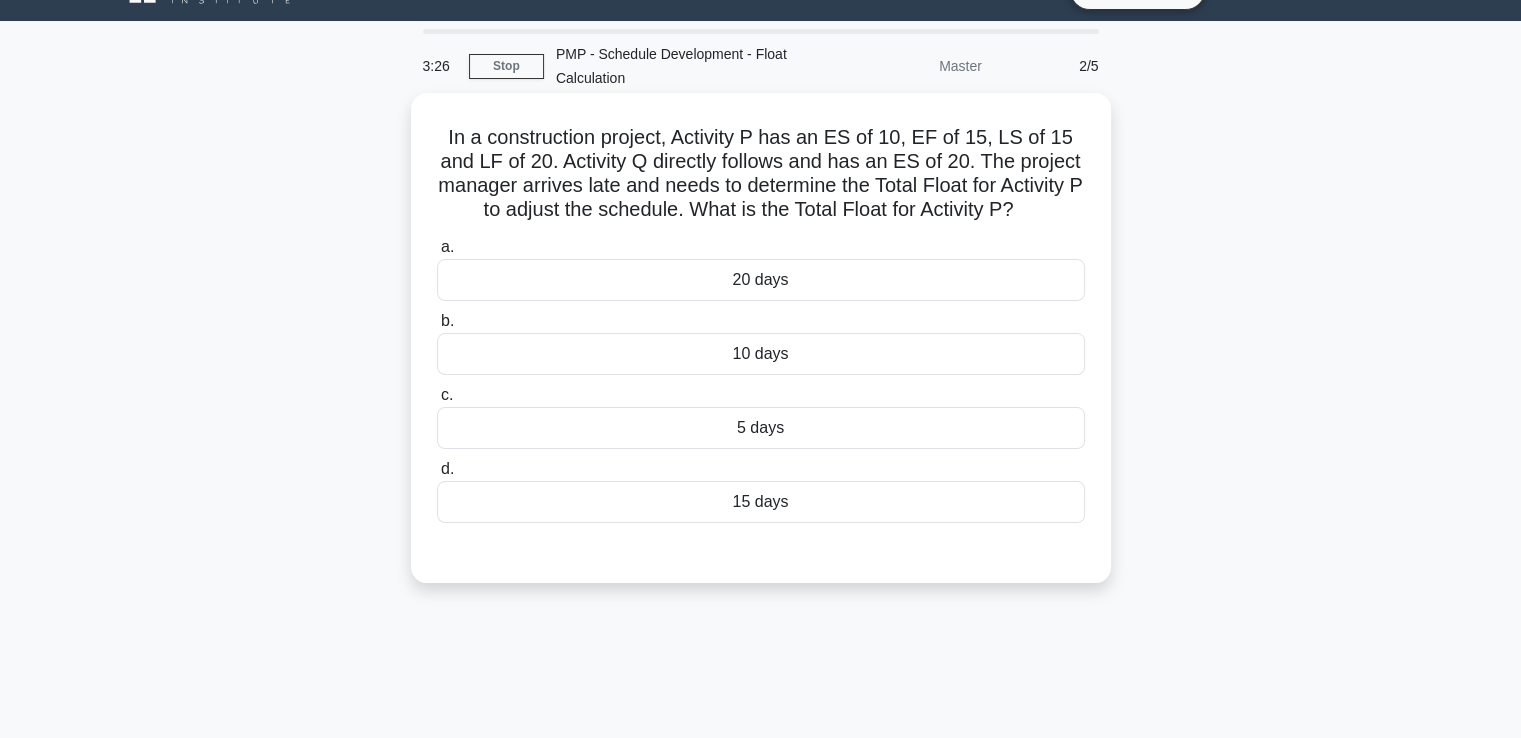 click on "In a construction project, Activity P has an ES of 10, EF of 15, LS of 15 and LF of 20. Activity Q directly follows and has an ES of 20. The project manager arrives late and needs to determine the Total Float for Activity P to adjust the schedule. What is the Total Float for Activity P?
.spinner_0XTQ{transform-origin:center;animation:spinner_y6GP .75s linear infinite}@keyframes spinner_y6GP{100%{transform:rotate(360deg)}}" at bounding box center [761, 174] 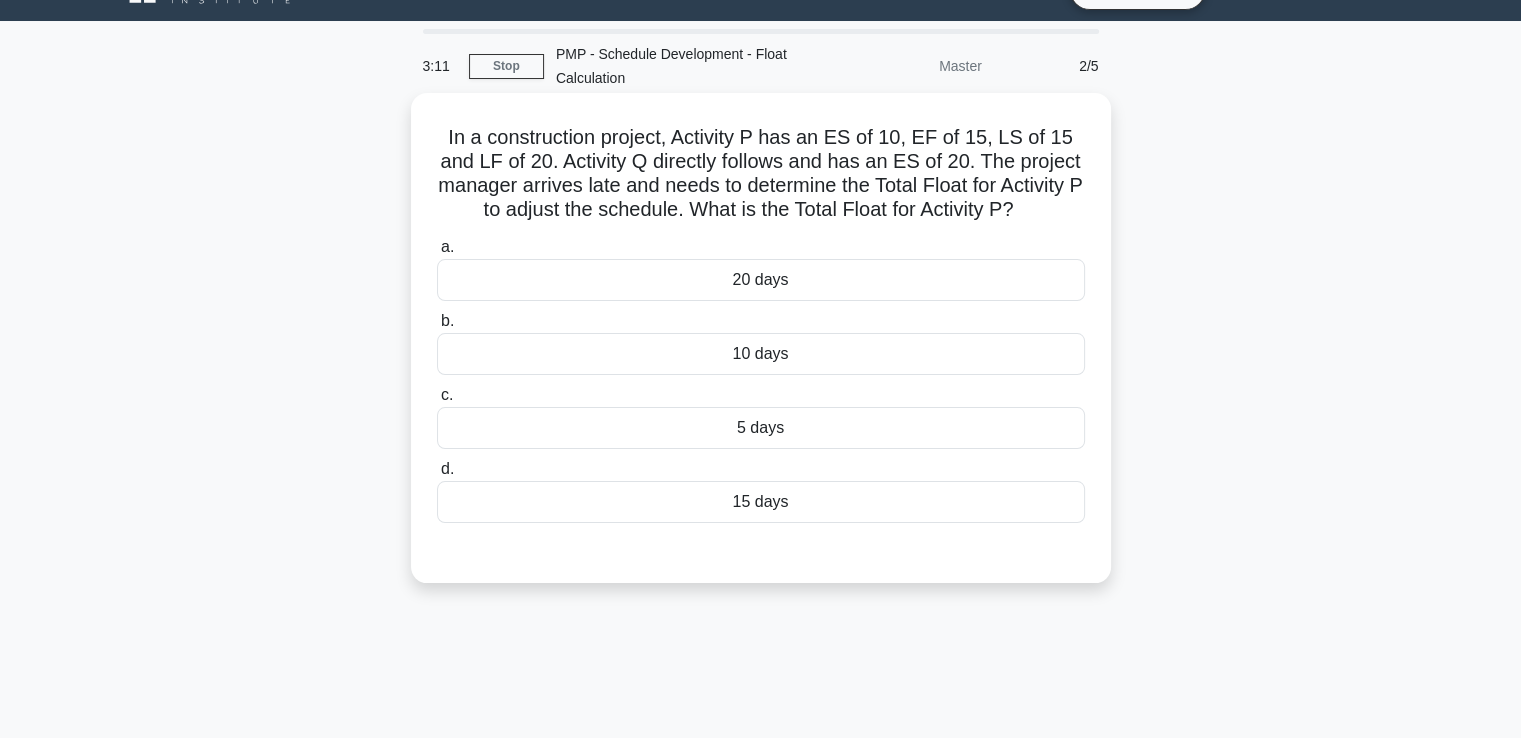 click on "5 days" at bounding box center [761, 428] 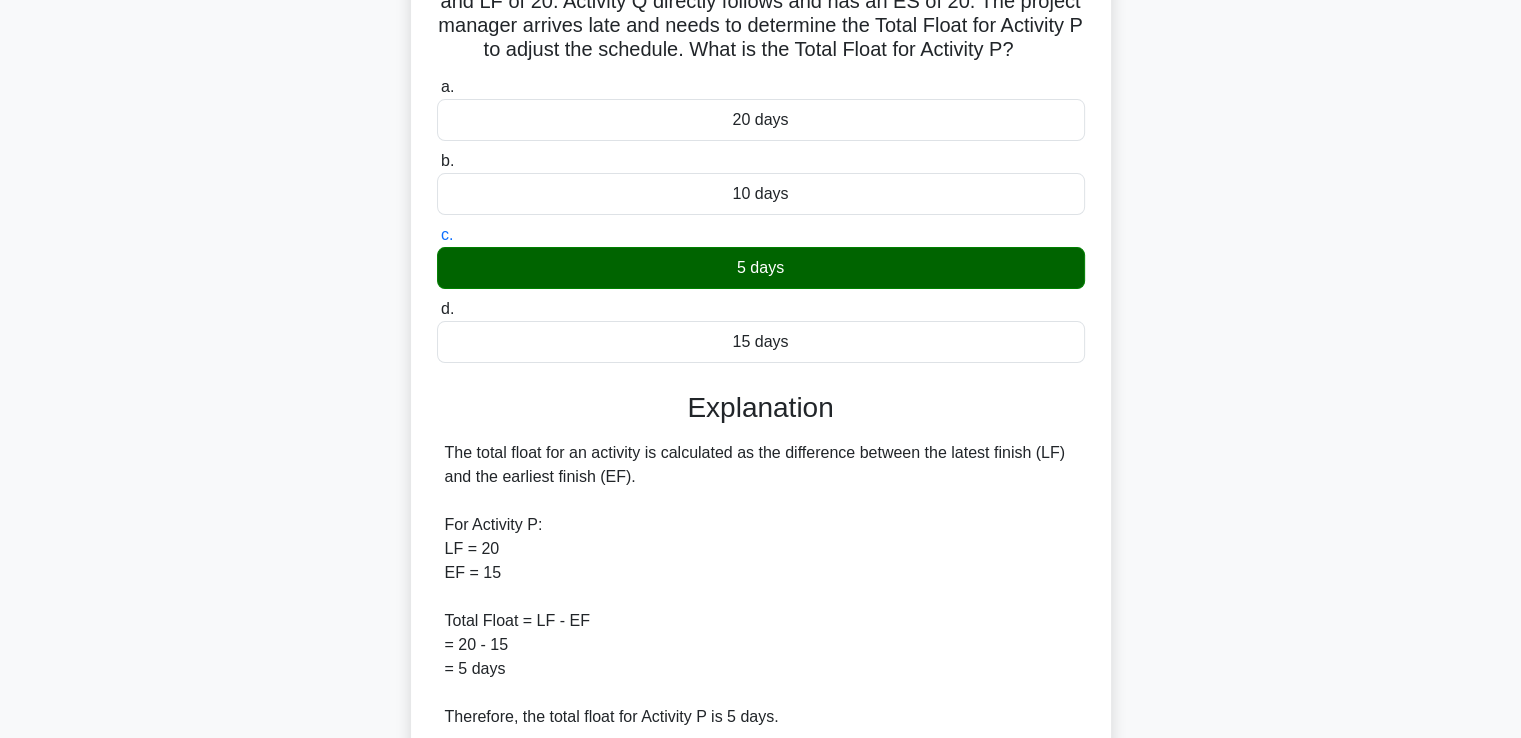 scroll, scrollTop: 374, scrollLeft: 0, axis: vertical 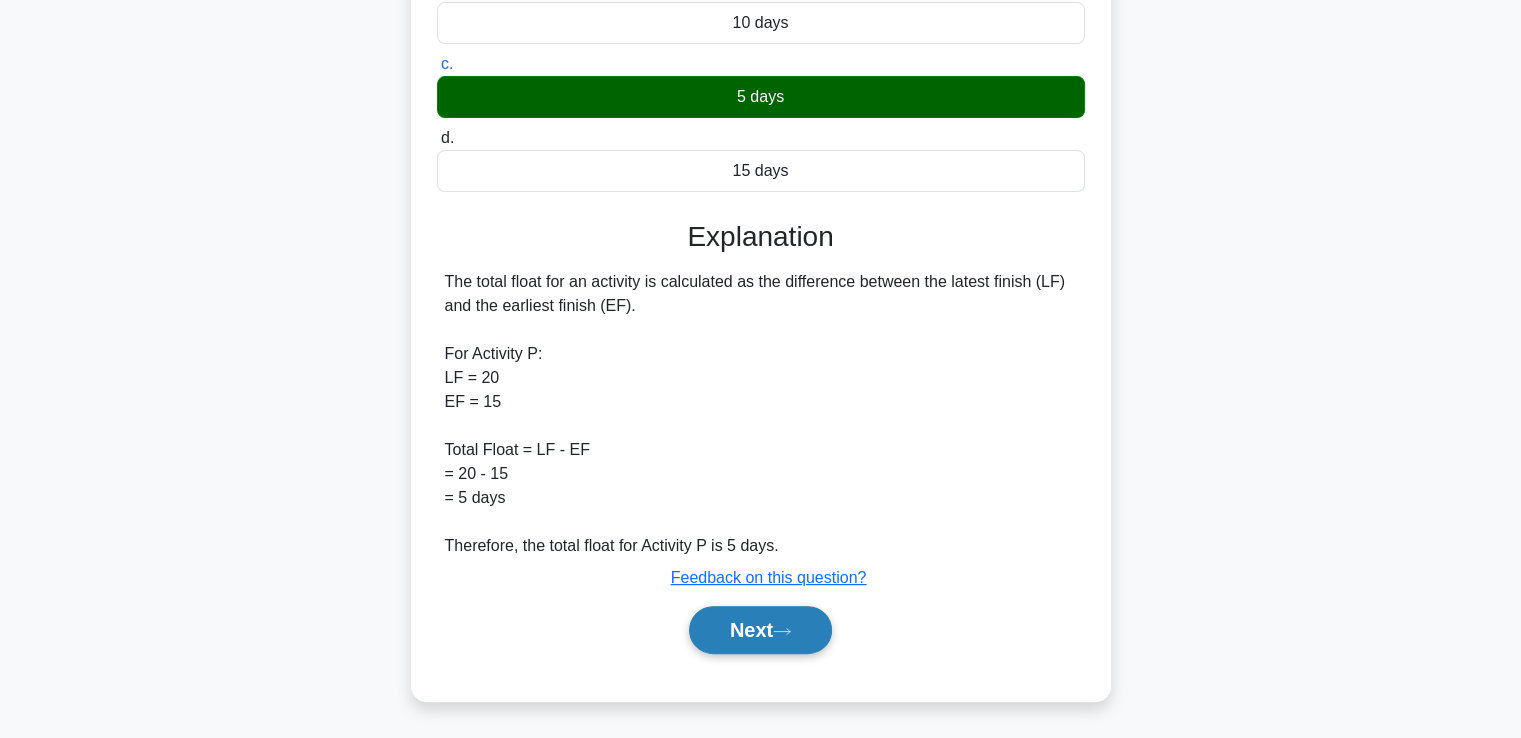 click on "Next" at bounding box center [760, 630] 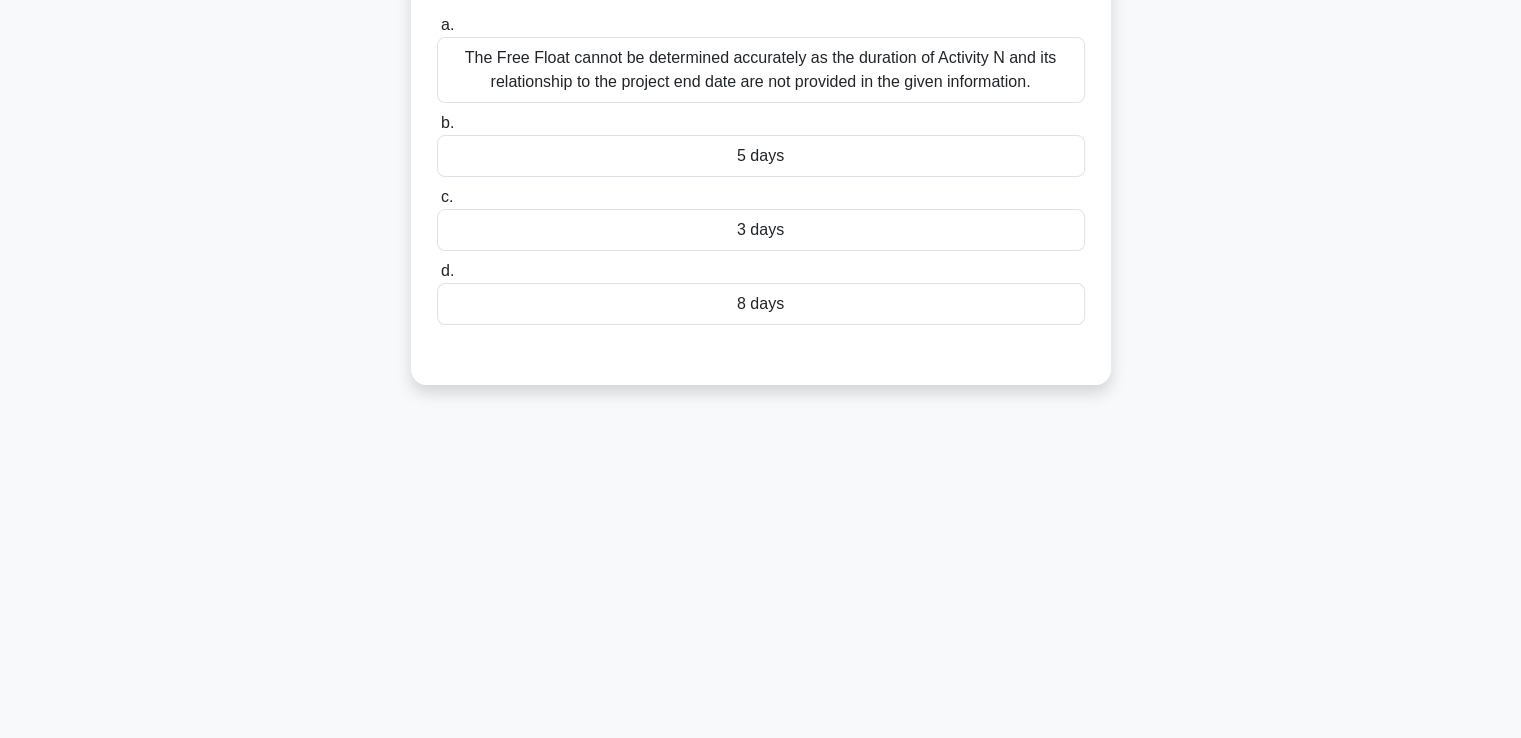 scroll, scrollTop: 43, scrollLeft: 0, axis: vertical 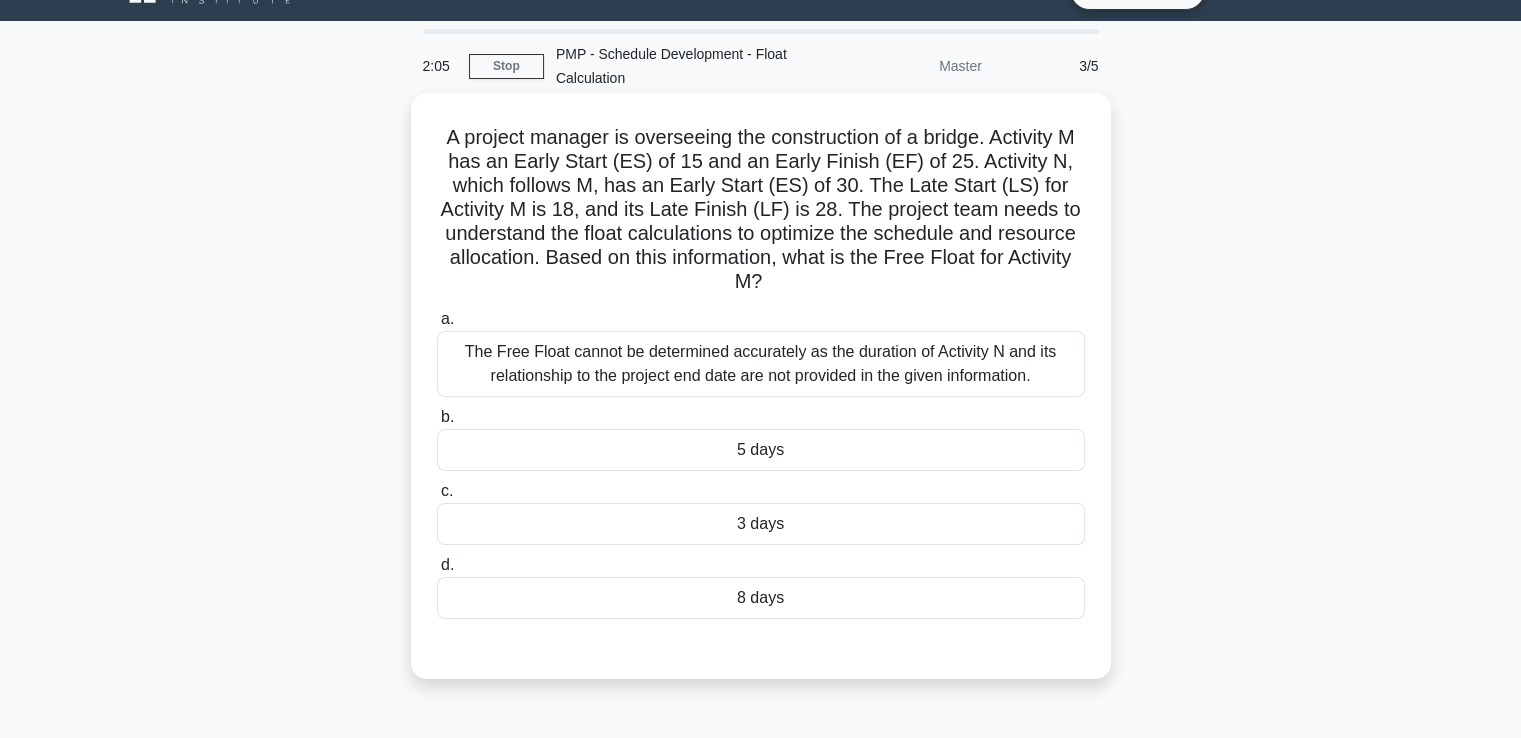 click on "3 days" at bounding box center (761, 524) 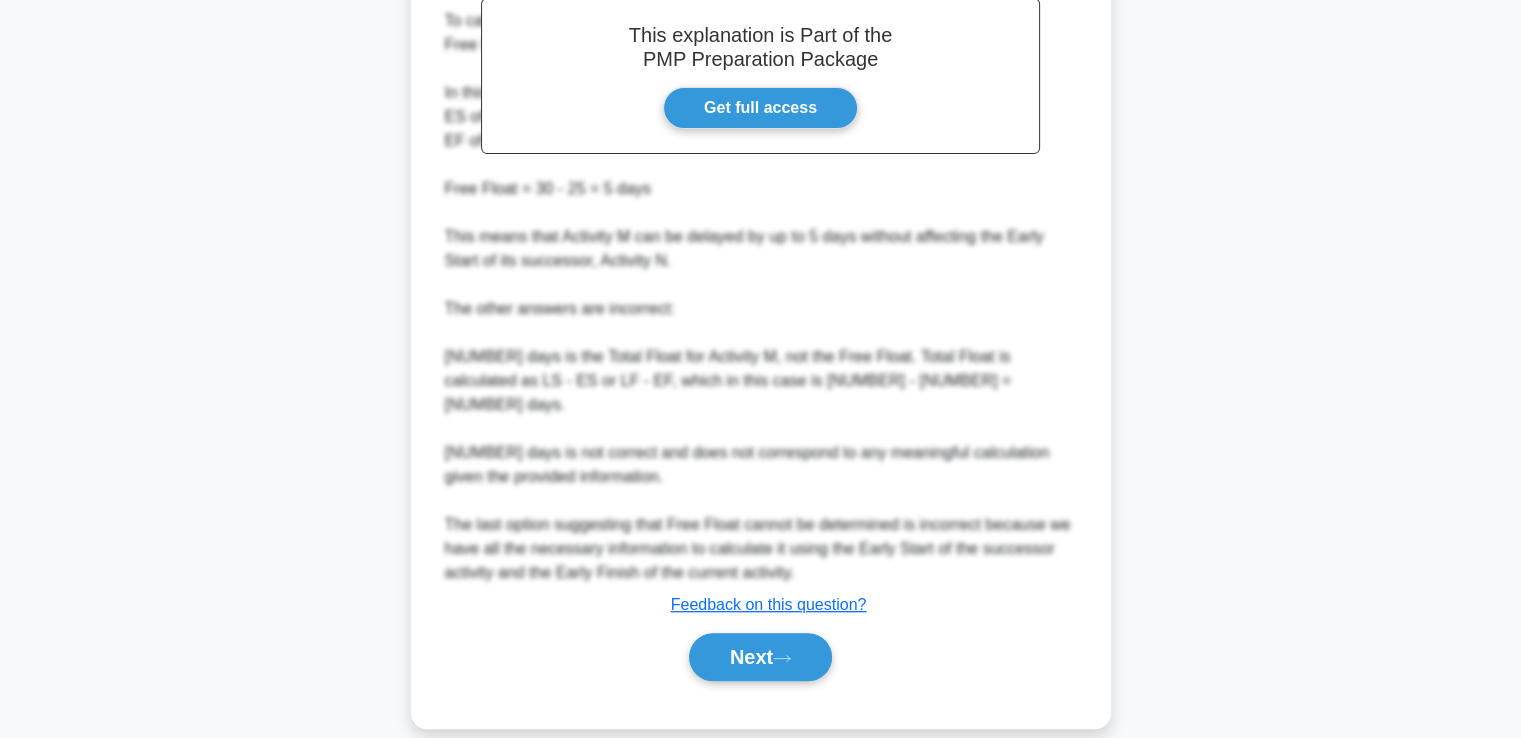 scroll, scrollTop: 784, scrollLeft: 0, axis: vertical 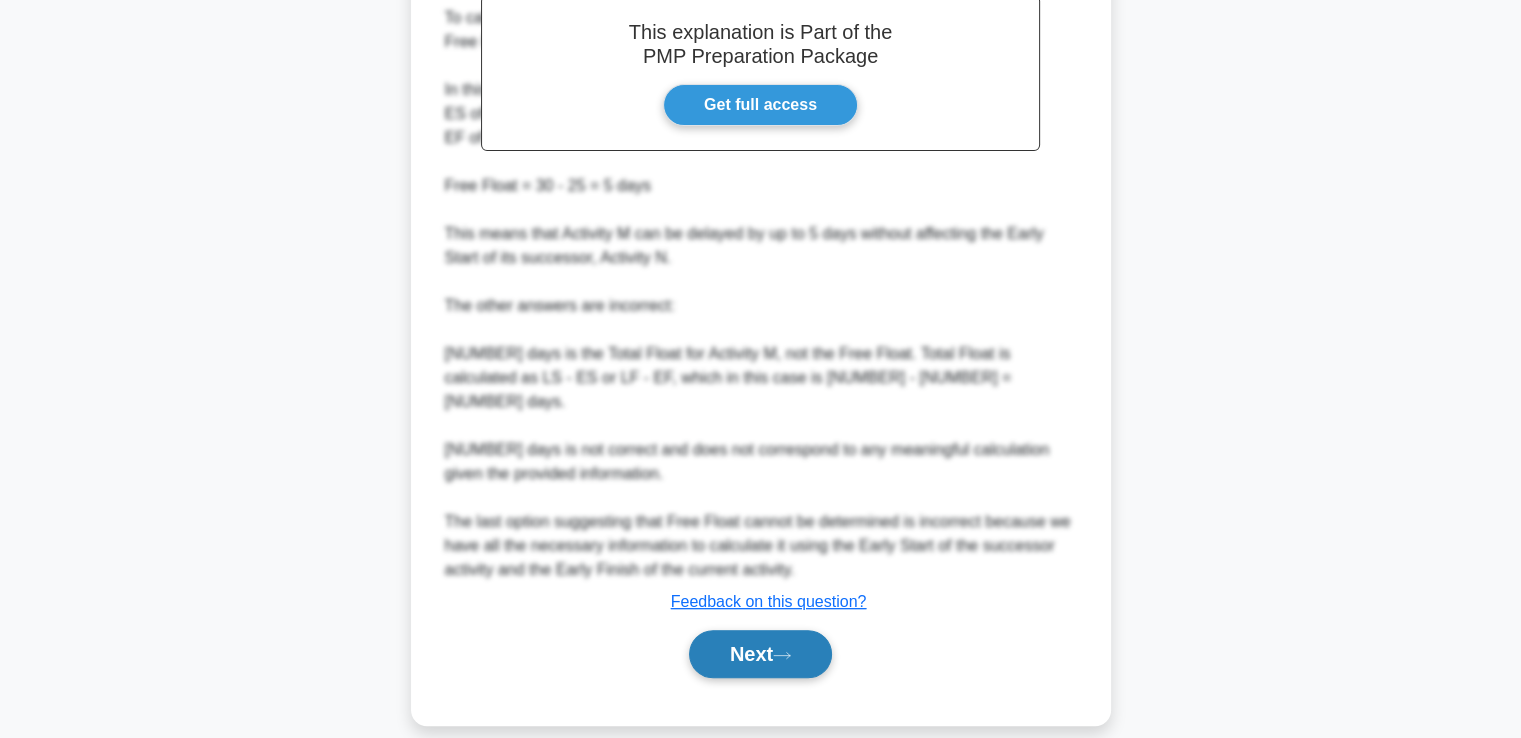 click on "Next" at bounding box center [760, 654] 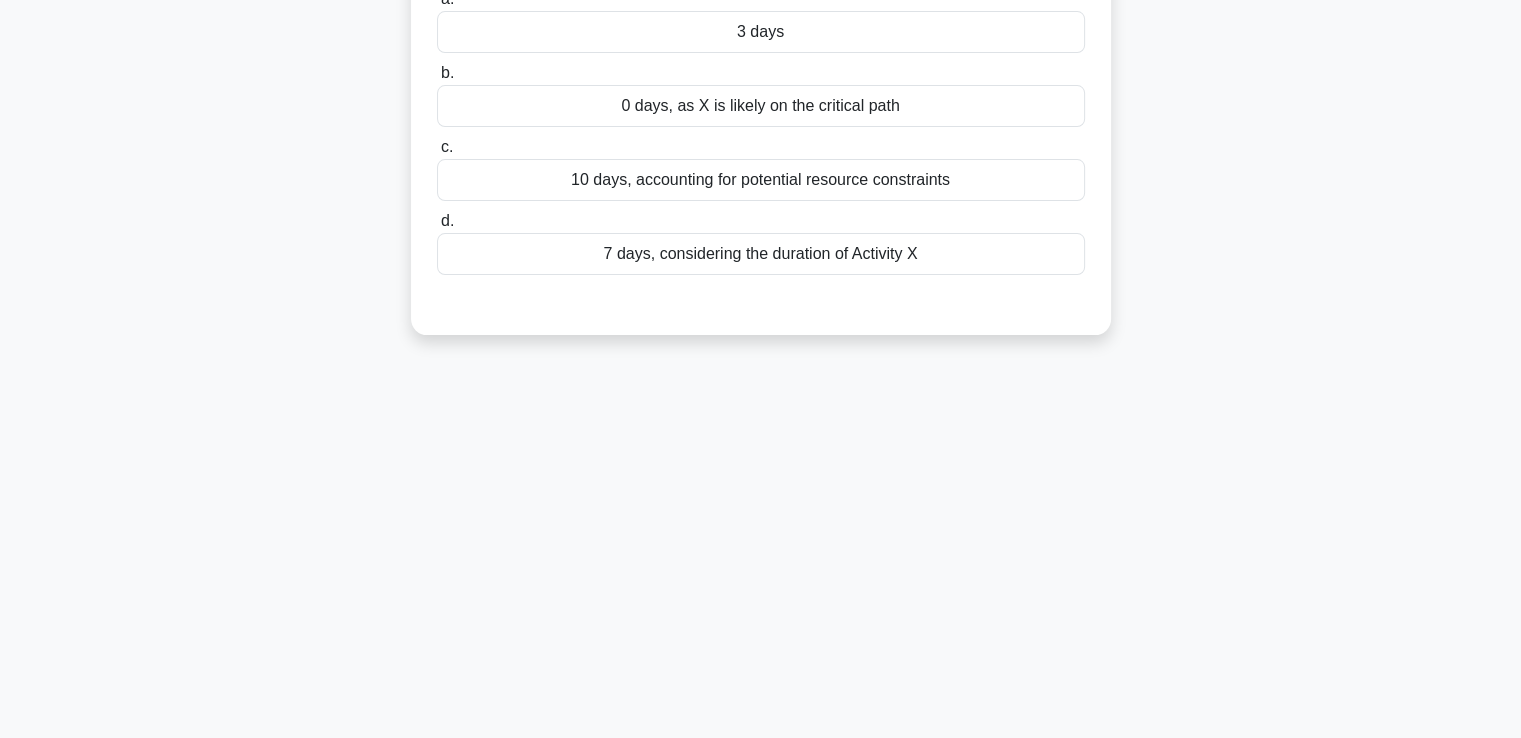 scroll, scrollTop: 0, scrollLeft: 0, axis: both 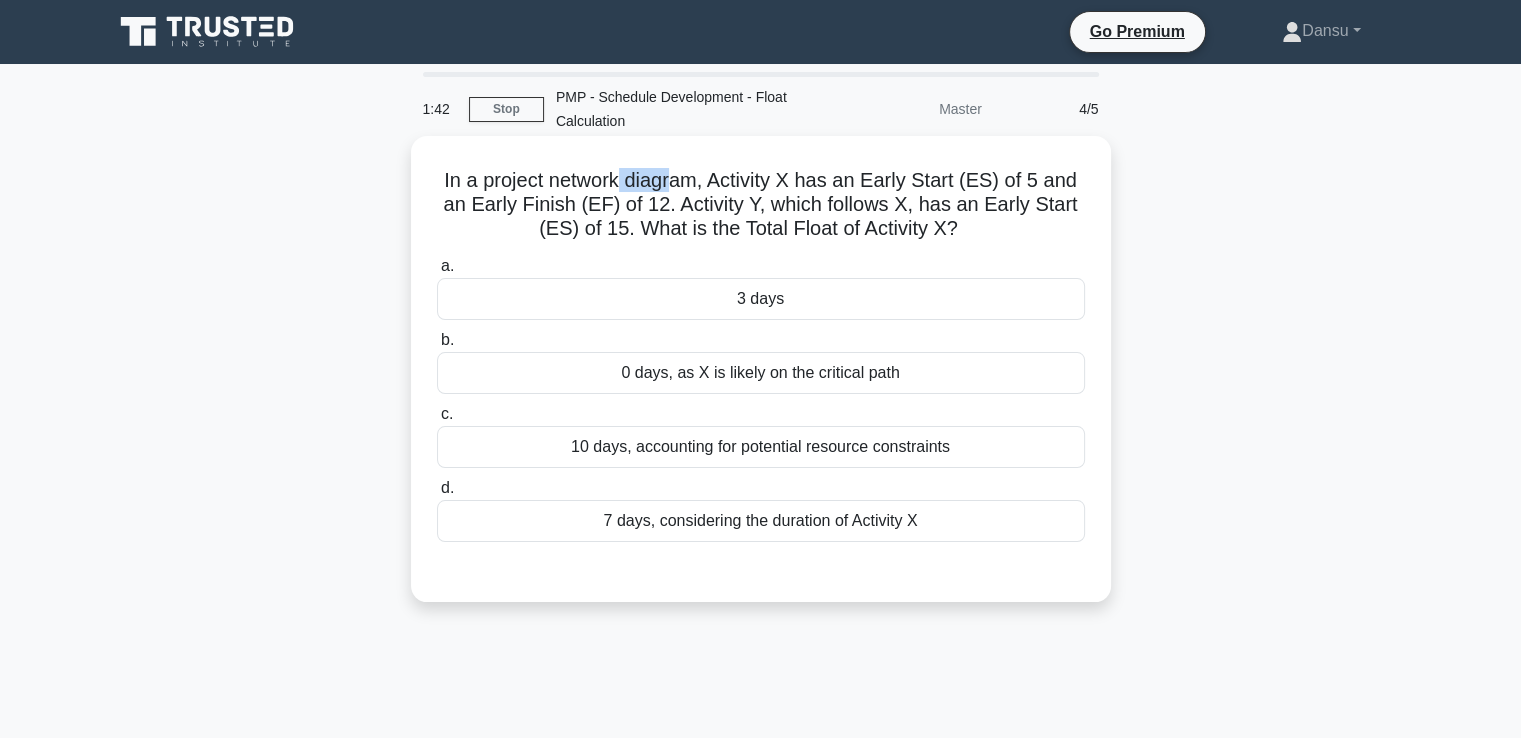 drag, startPoint x: 619, startPoint y: 178, endPoint x: 701, endPoint y: 178, distance: 82 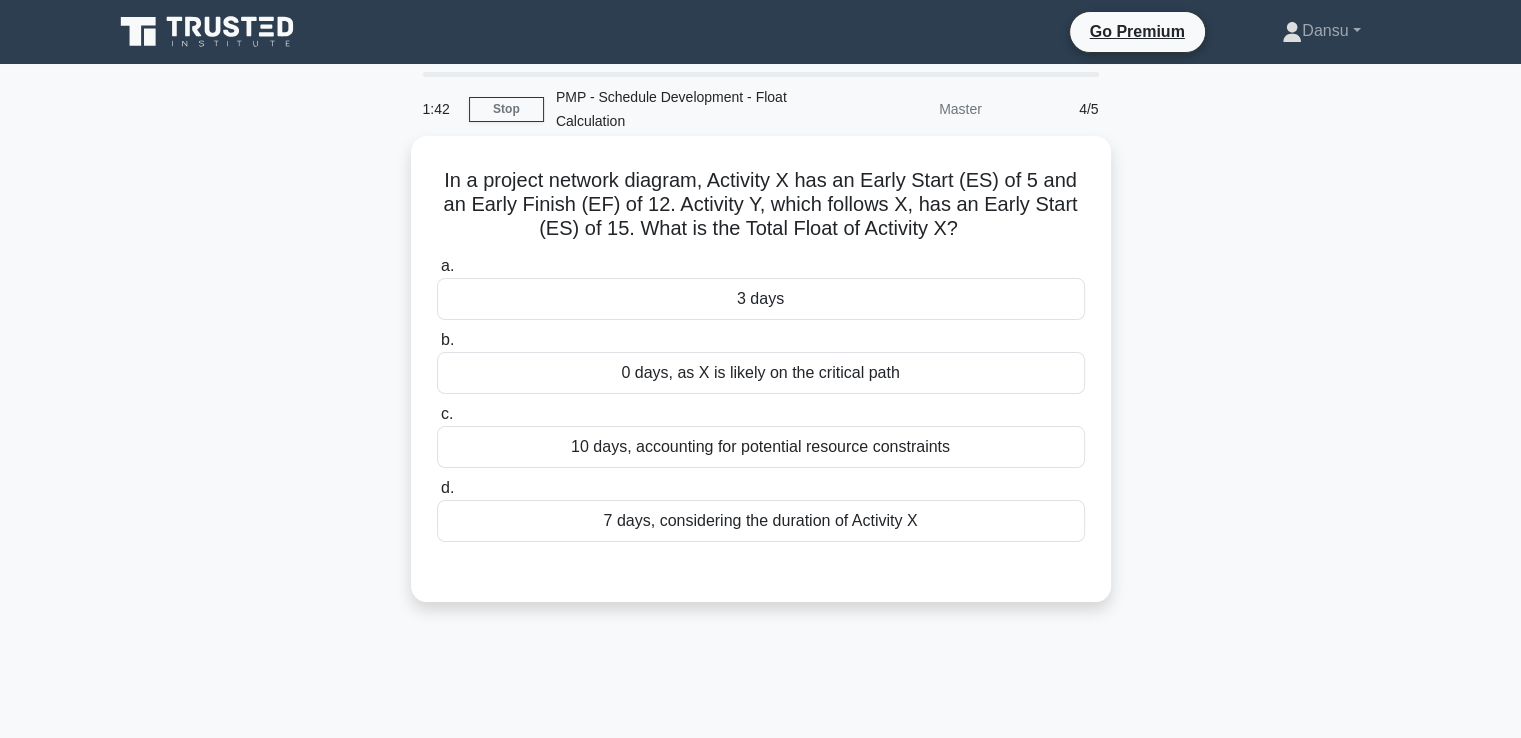 click on "In a project network diagram, Activity X has an Early Start (ES) of 5 and an Early Finish (EF) of 12. Activity Y, which follows X, has an Early Start (ES) of 15. What is the Total Float of Activity X?
.spinner_0XTQ{transform-origin:center;animation:spinner_y6GP .75s linear infinite}@keyframes spinner_y6GP{100%{transform:rotate(360deg)}}" at bounding box center [761, 205] 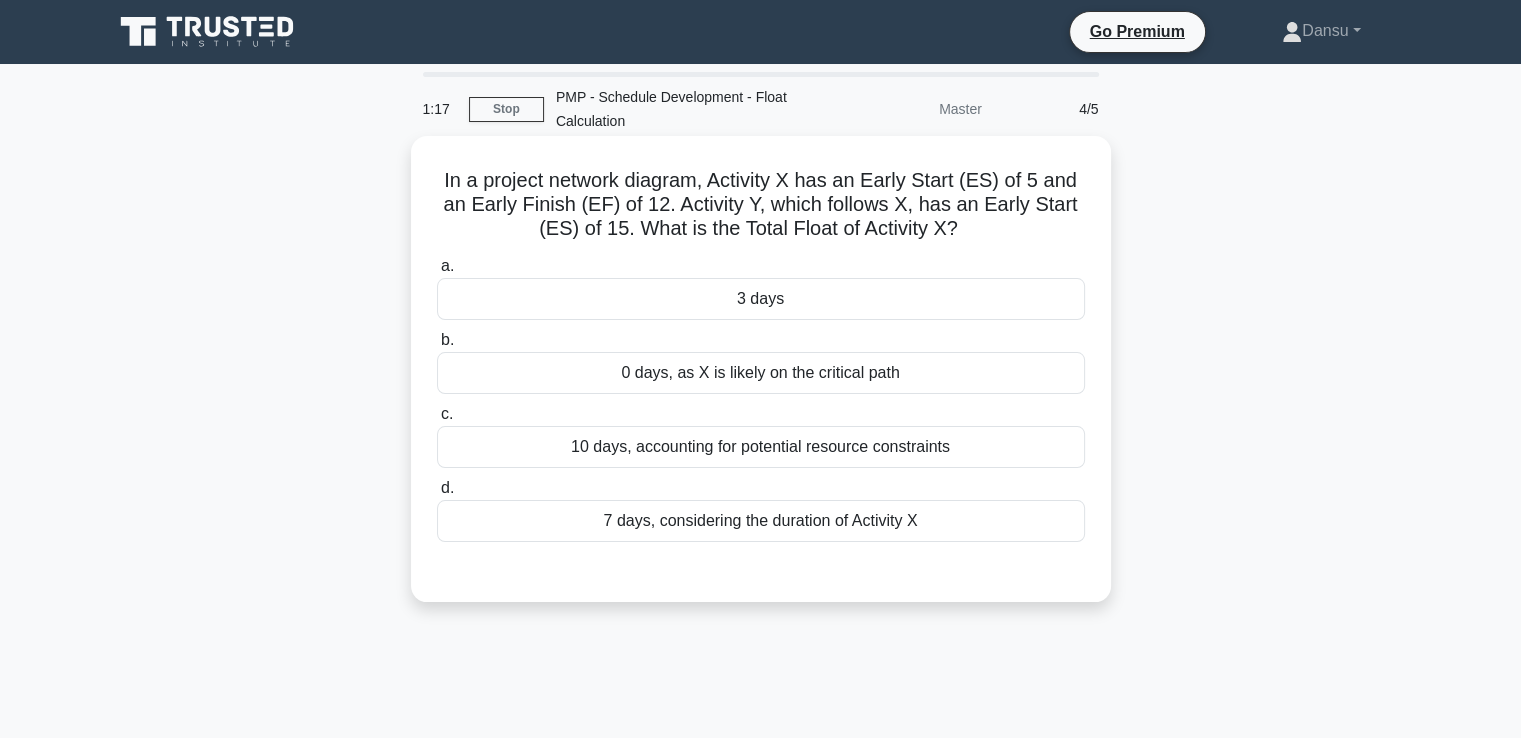click on "3 days" at bounding box center (761, 299) 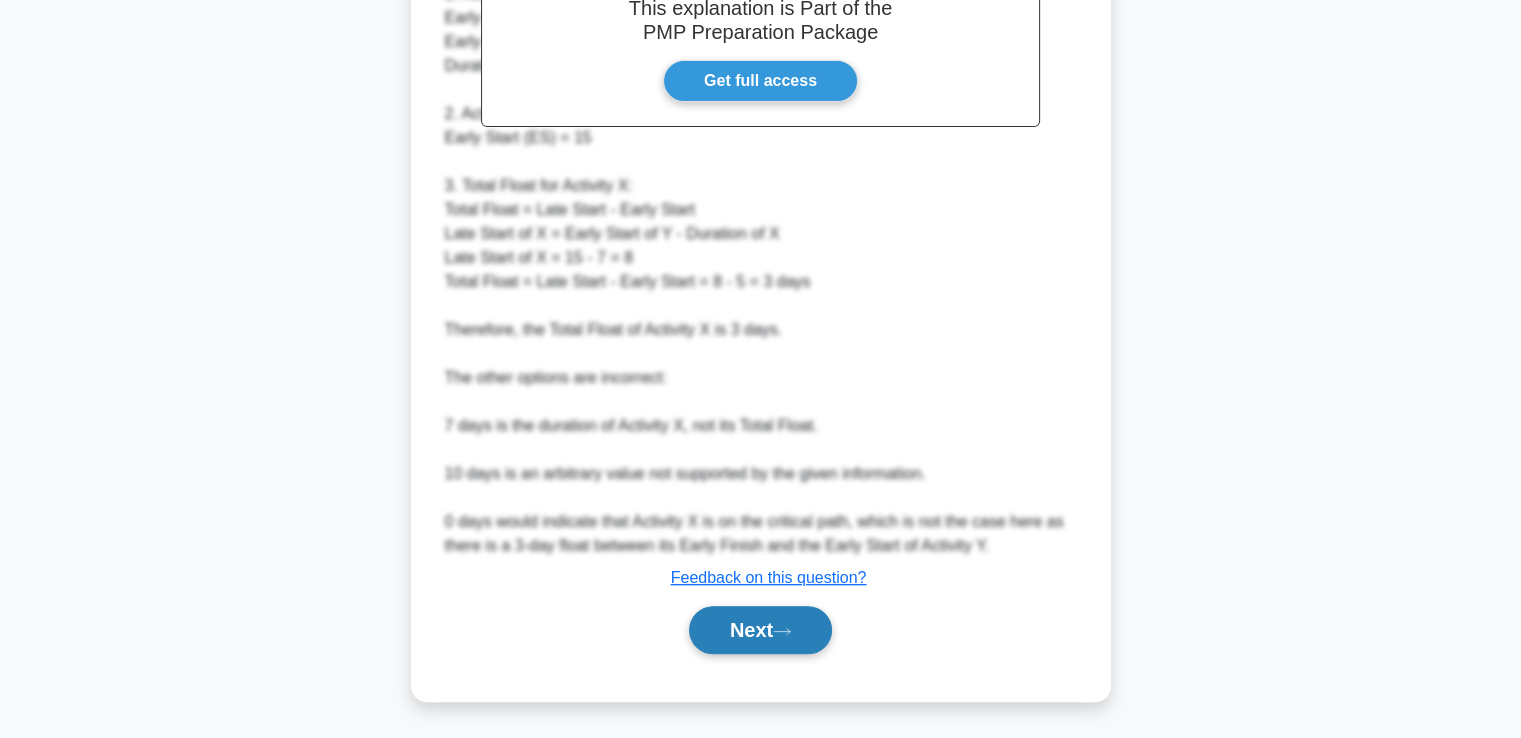 click on "Next" at bounding box center (760, 630) 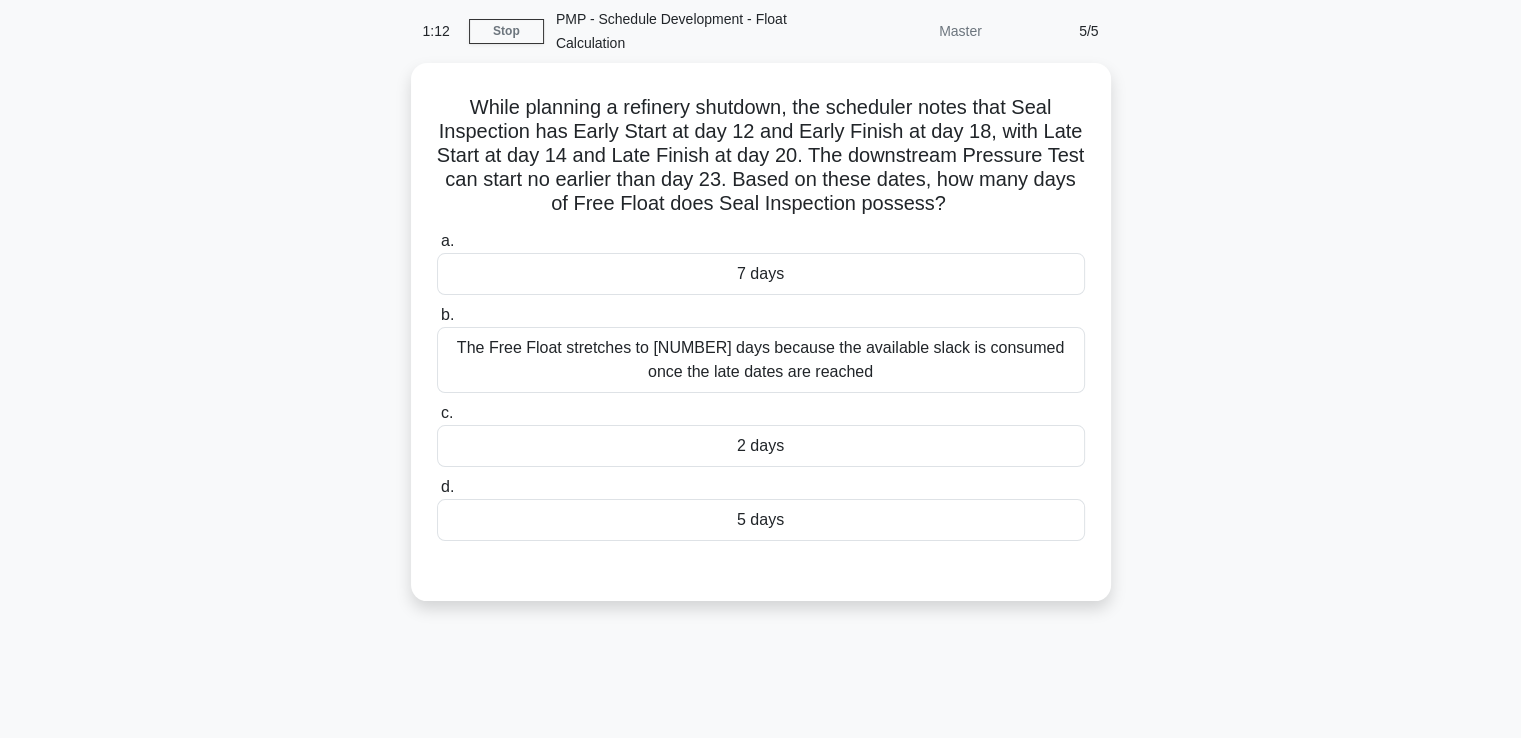 scroll, scrollTop: 0, scrollLeft: 0, axis: both 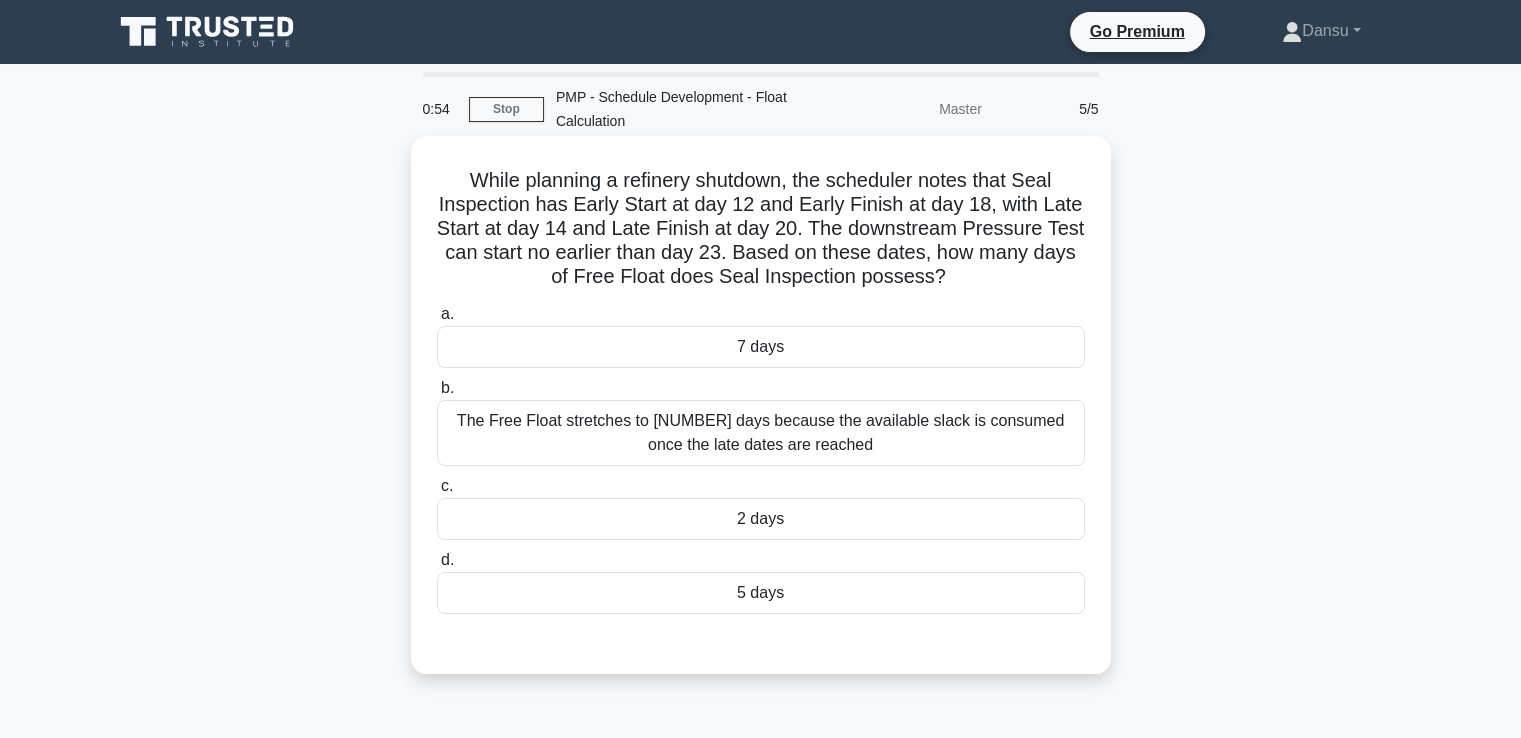 click on "5 days" at bounding box center (761, 593) 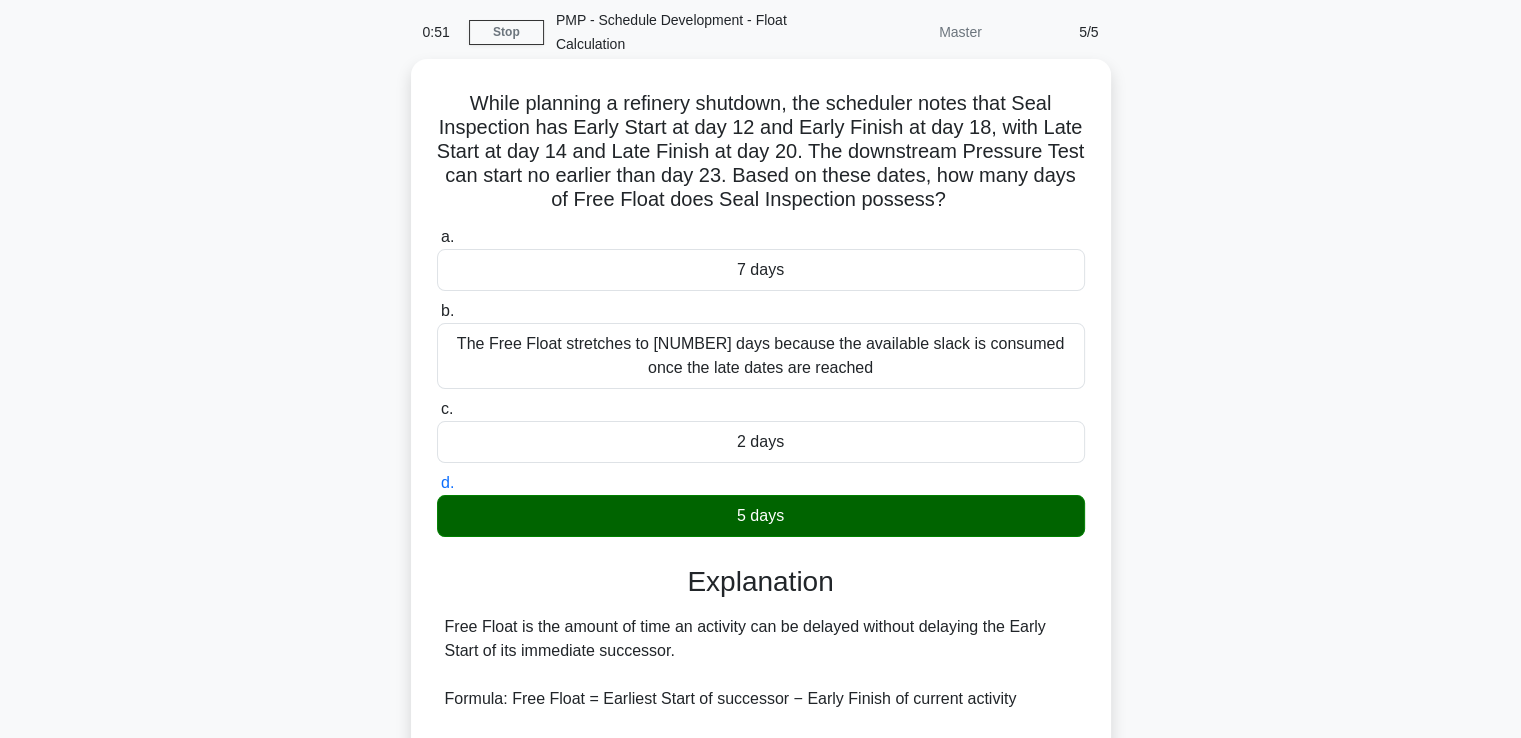 scroll, scrollTop: 494, scrollLeft: 0, axis: vertical 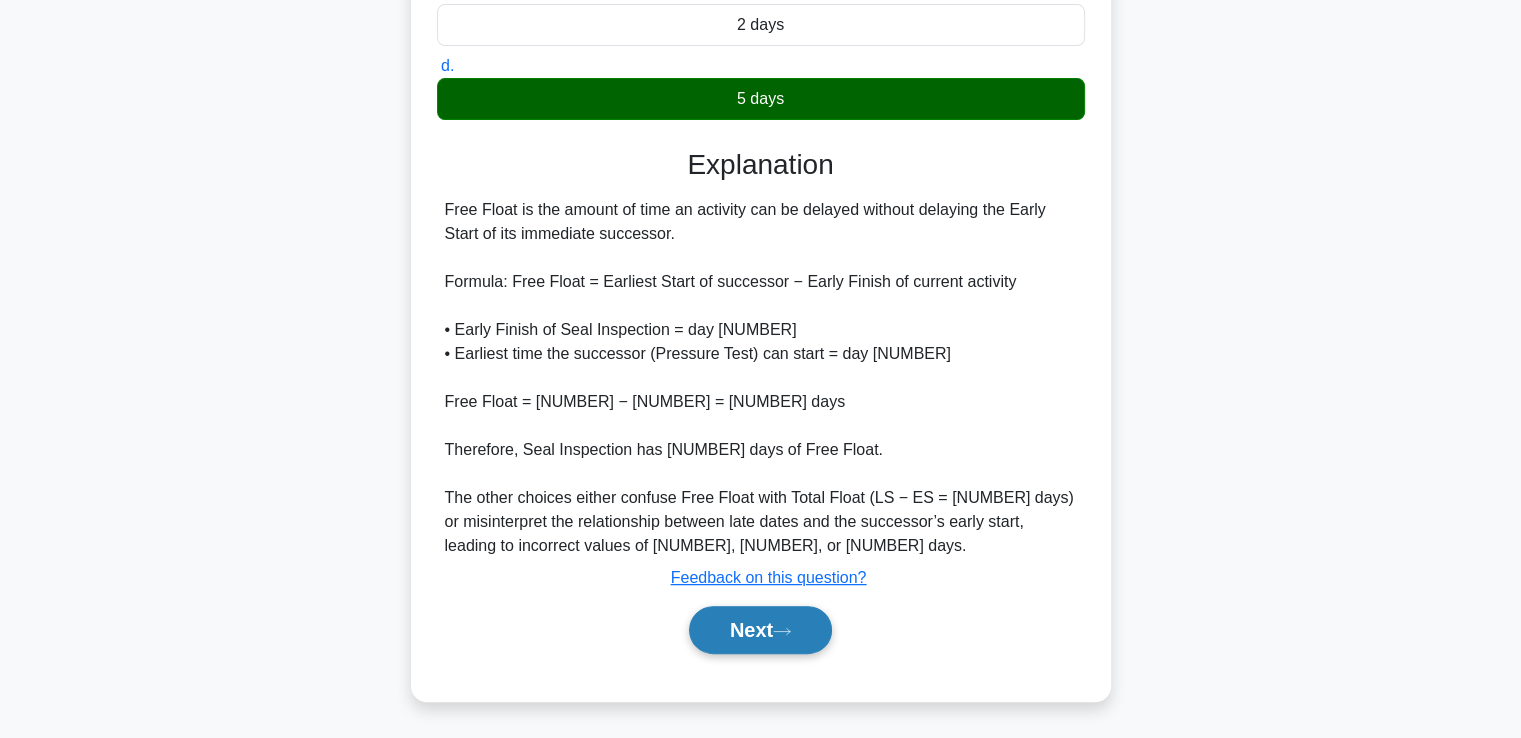 click on "Next" at bounding box center (760, 630) 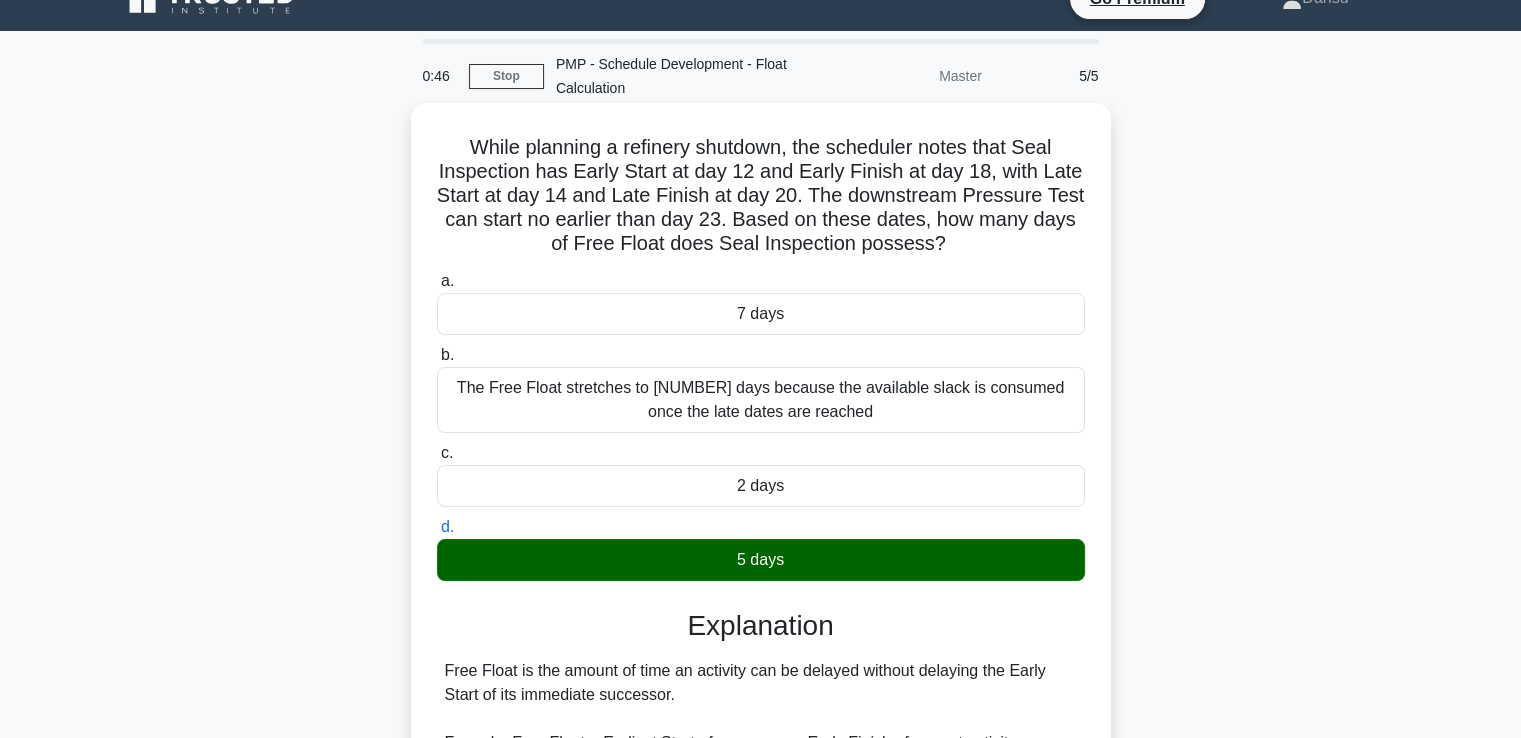 scroll, scrollTop: 0, scrollLeft: 0, axis: both 